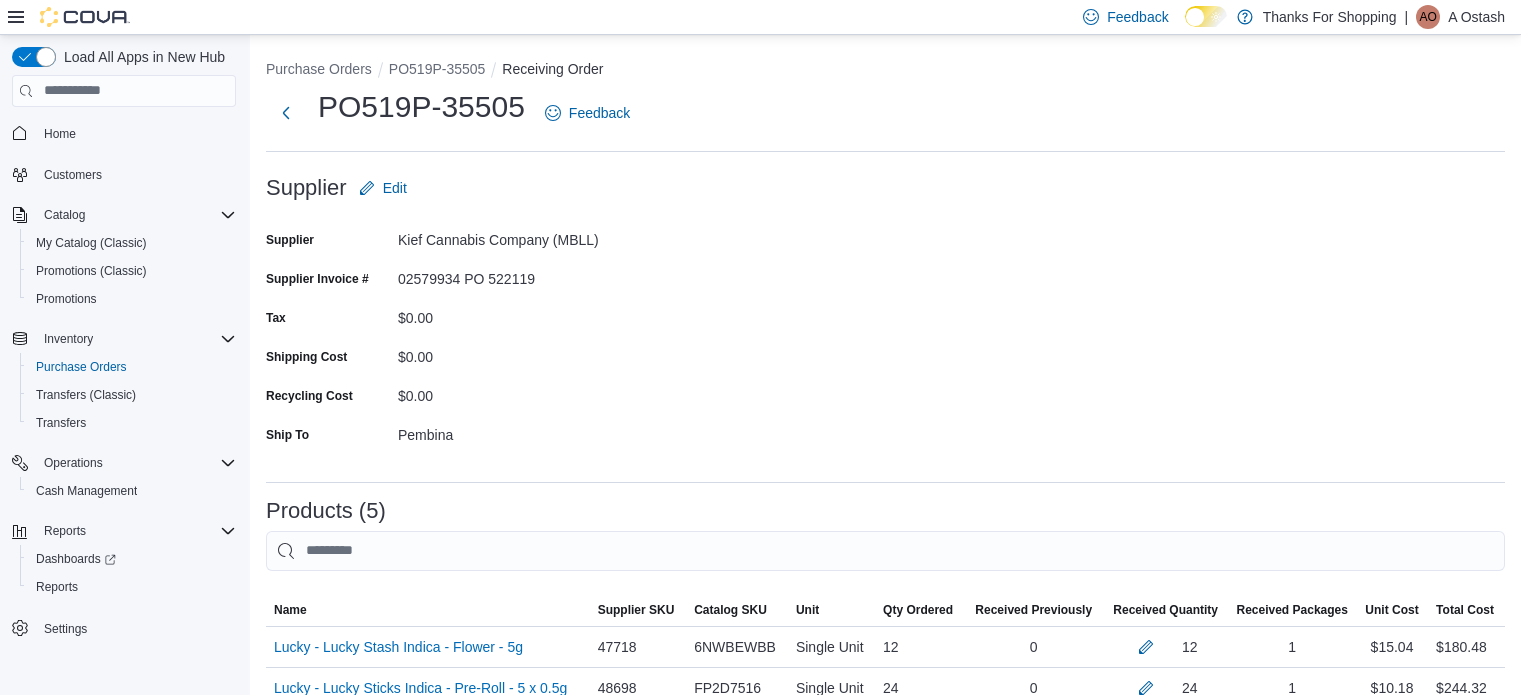 scroll, scrollTop: 323, scrollLeft: 0, axis: vertical 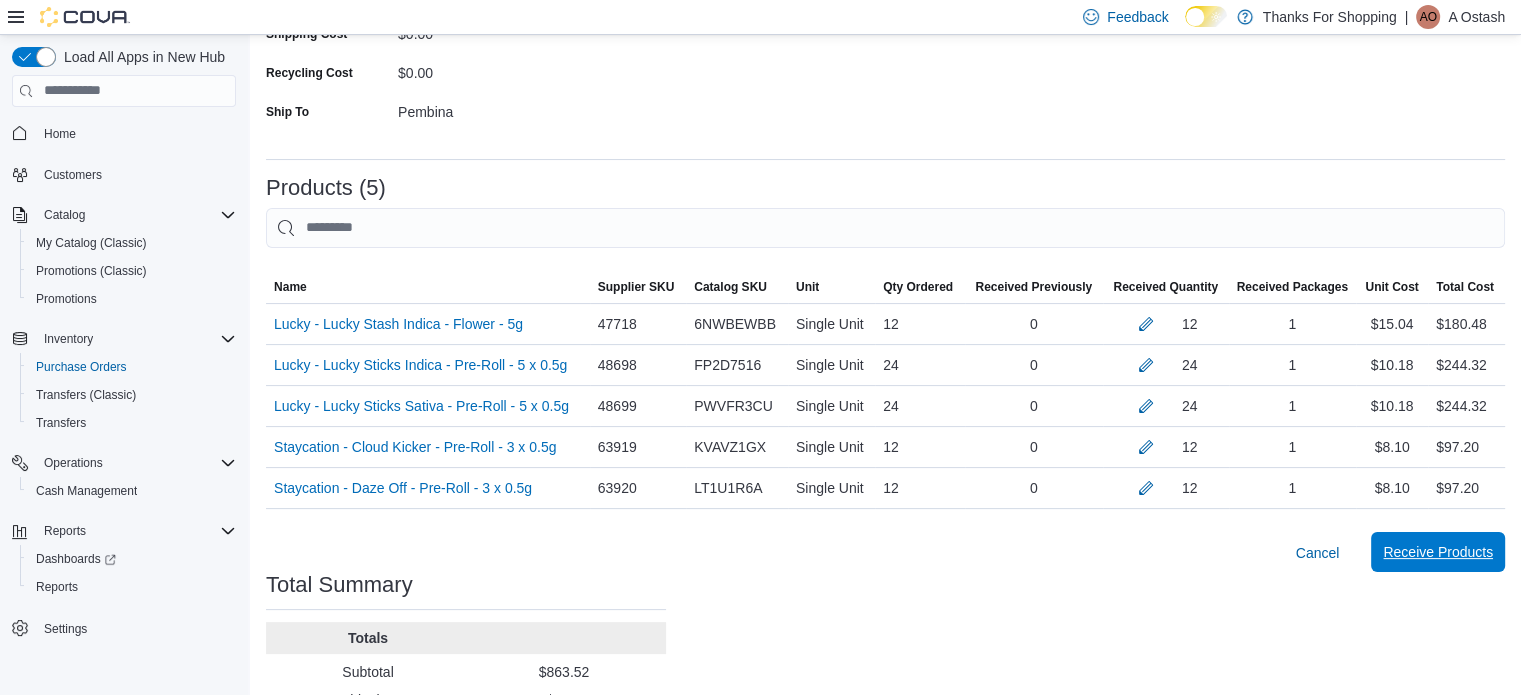 click on "Receive Products" at bounding box center (1438, 552) 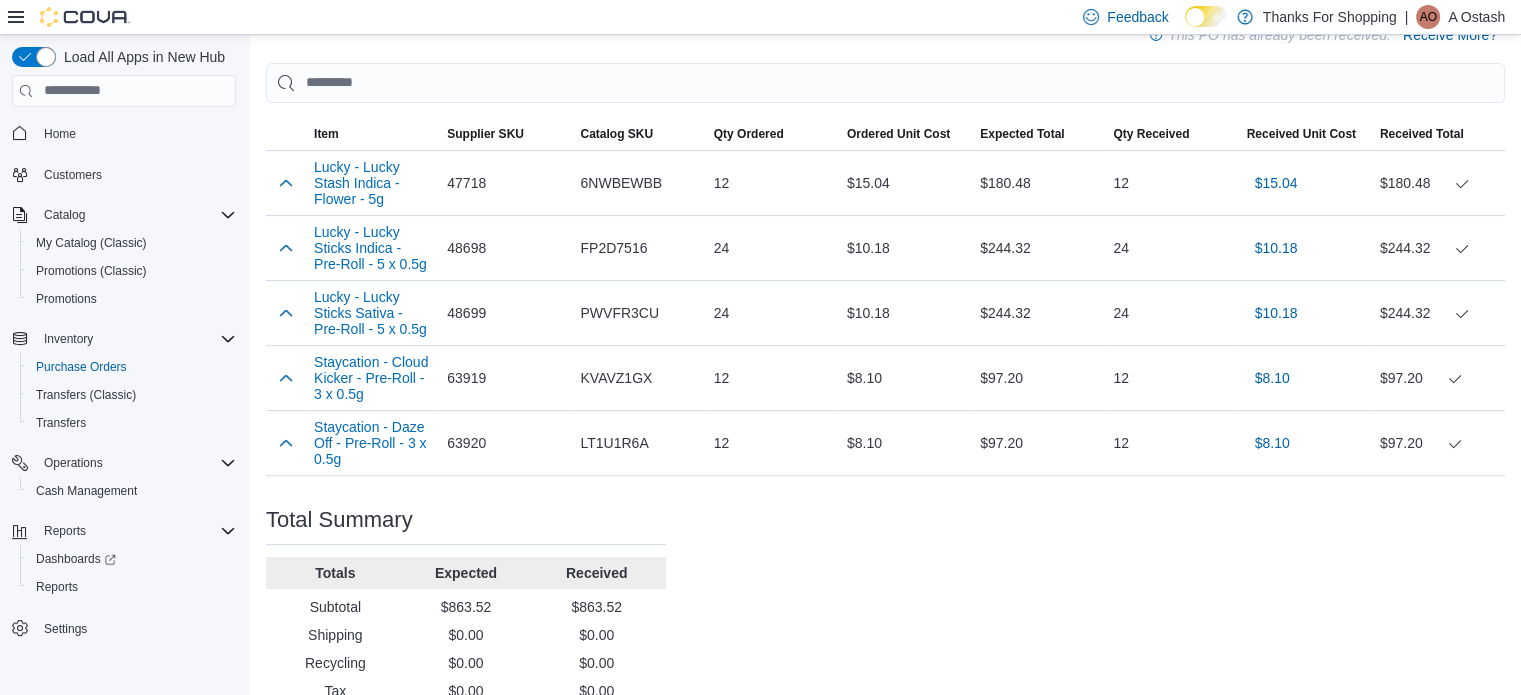 scroll, scrollTop: 0, scrollLeft: 0, axis: both 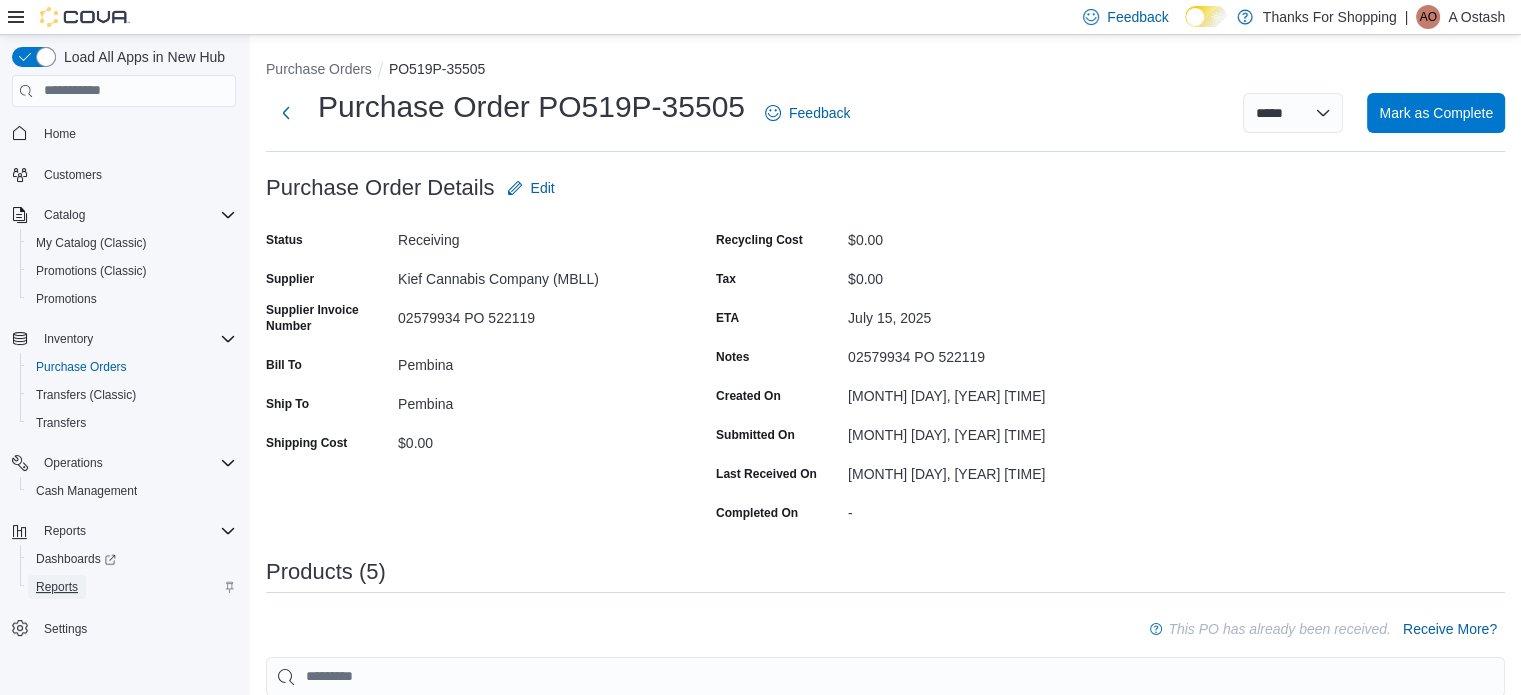click on "Reports" at bounding box center (57, 587) 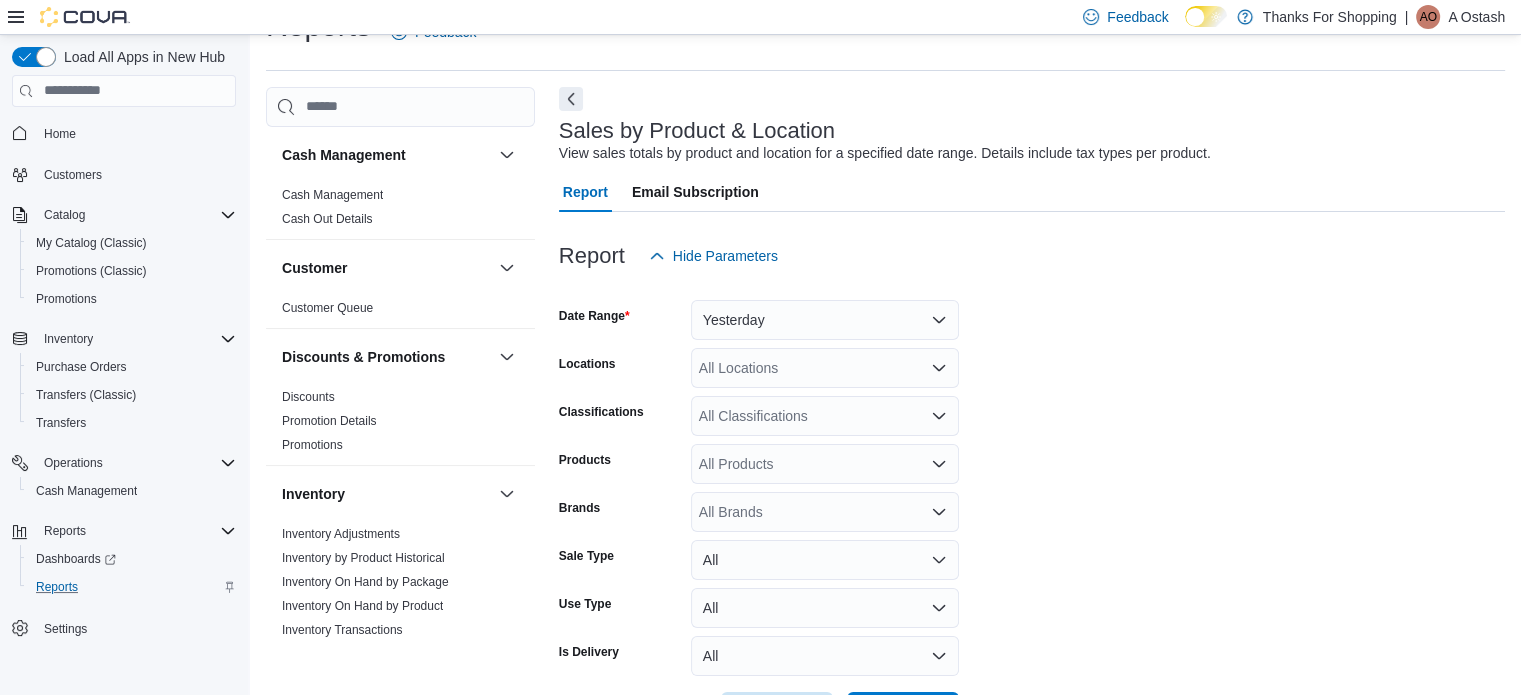scroll, scrollTop: 46, scrollLeft: 0, axis: vertical 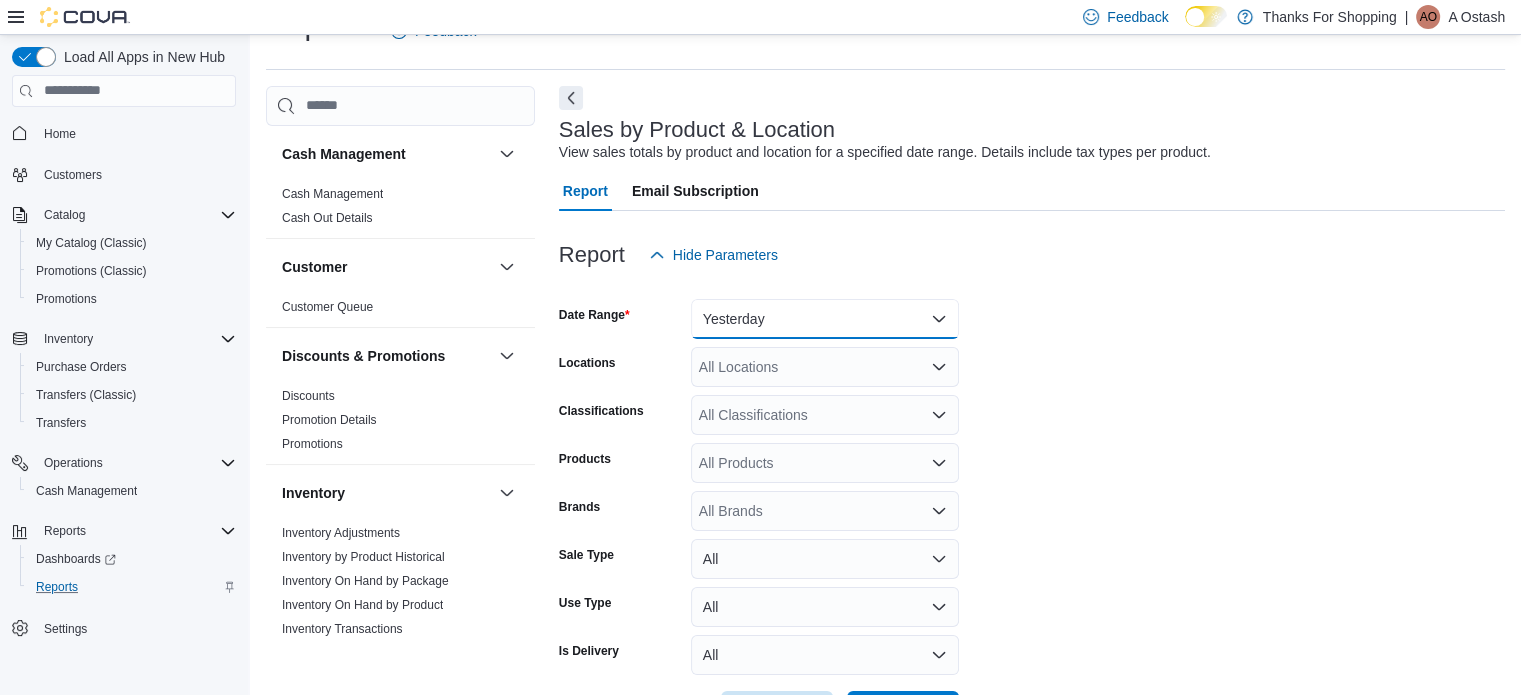 click on "Yesterday" at bounding box center (825, 319) 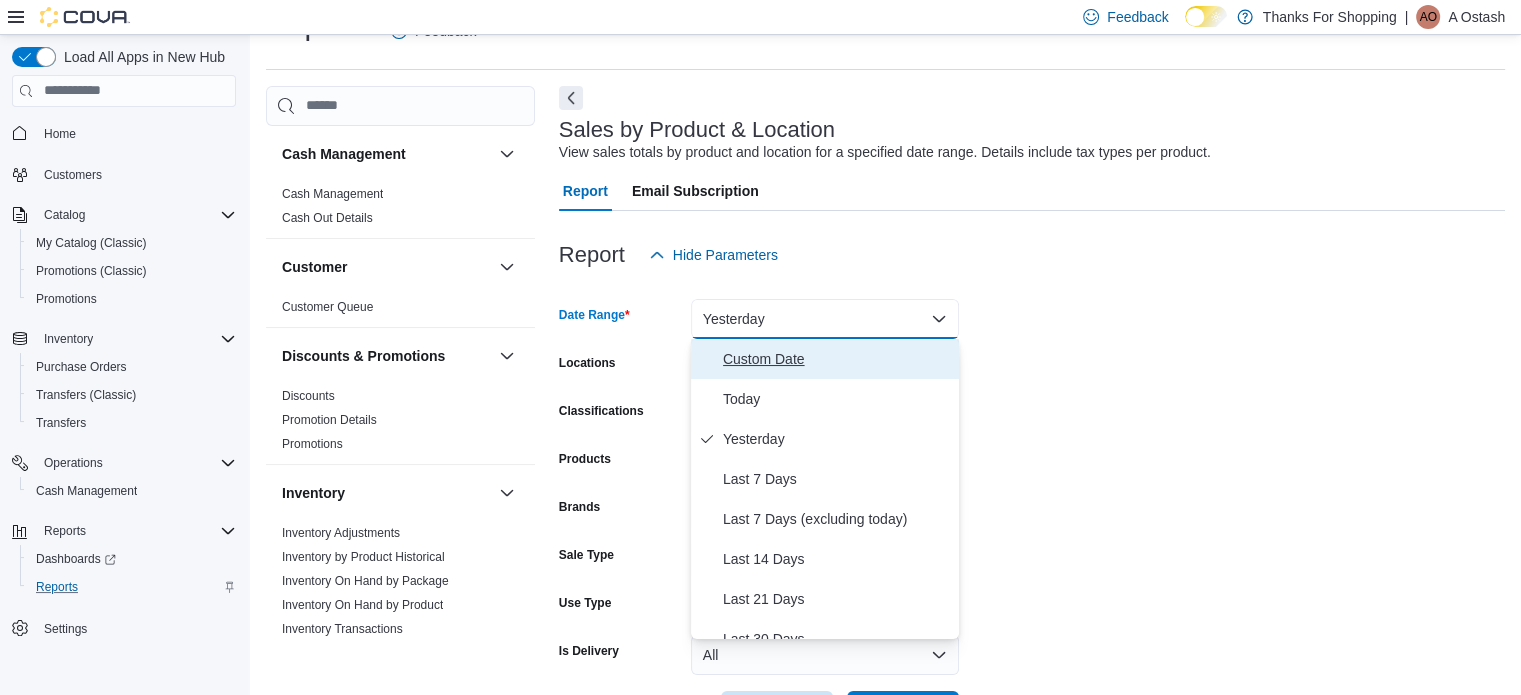 click on "Custom Date" at bounding box center (837, 359) 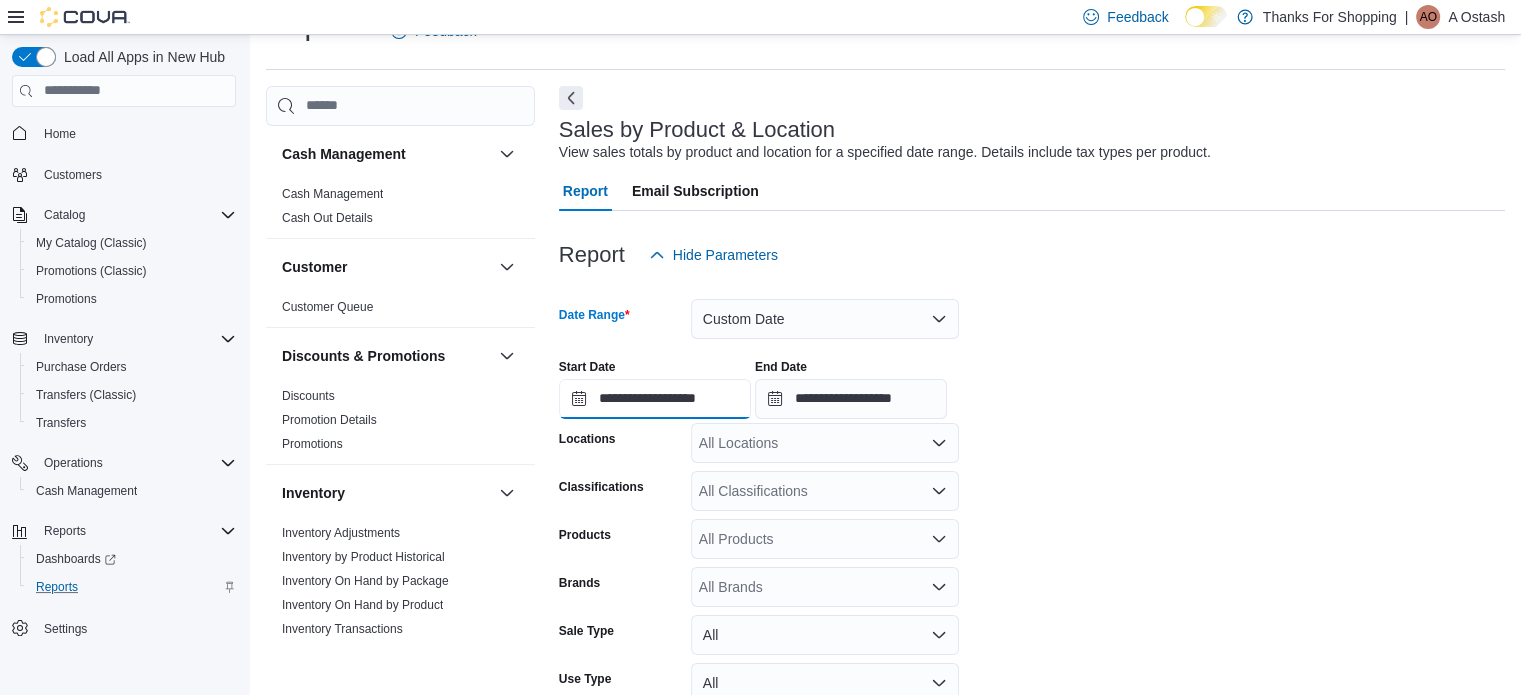 click on "**********" at bounding box center (655, 399) 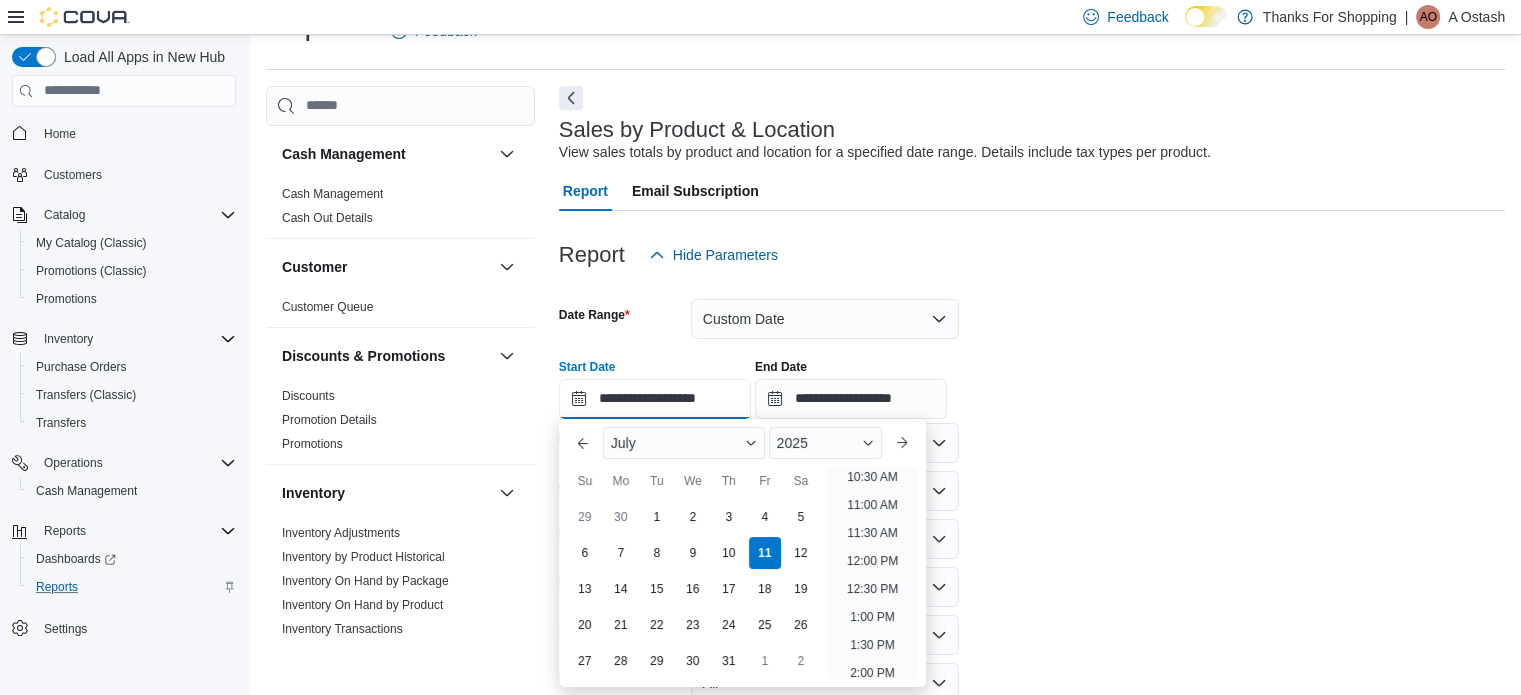 scroll, scrollTop: 592, scrollLeft: 0, axis: vertical 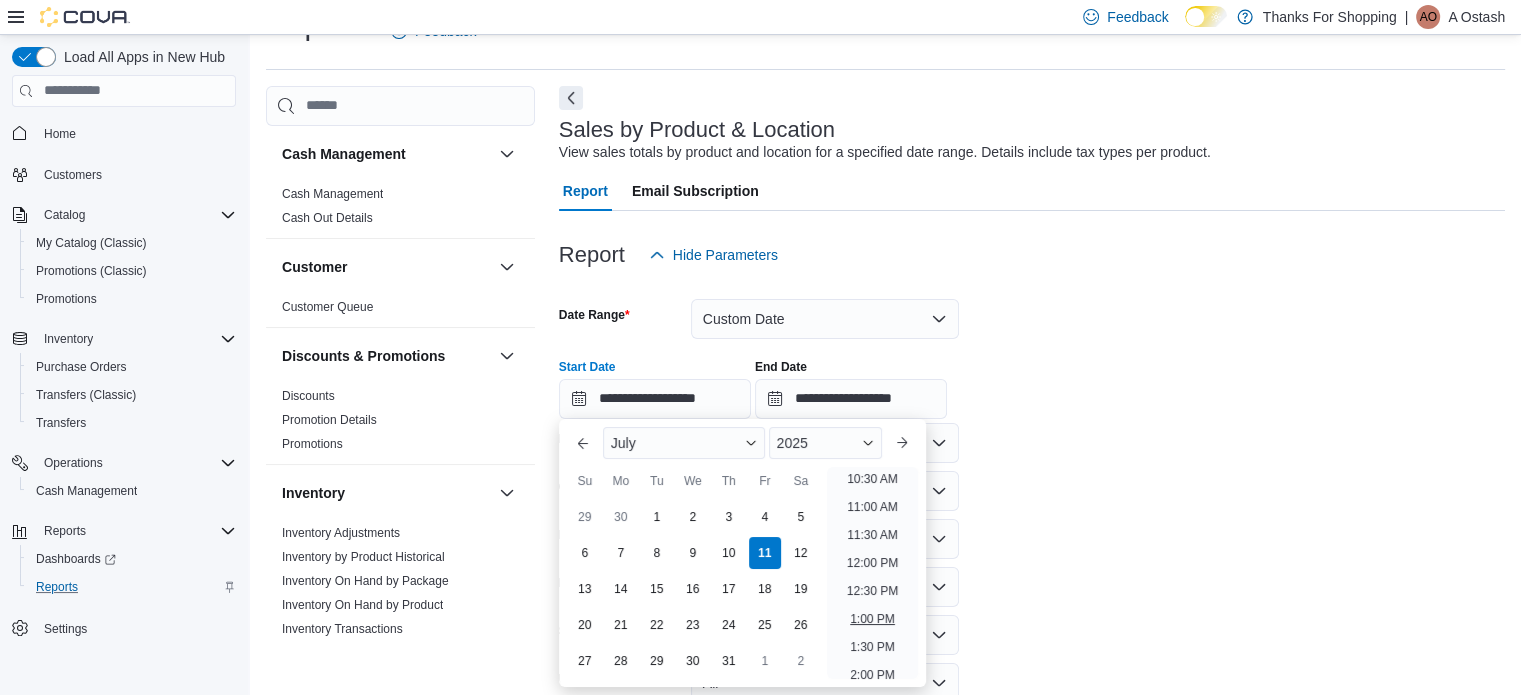 click on "1:00 PM" at bounding box center [872, 619] 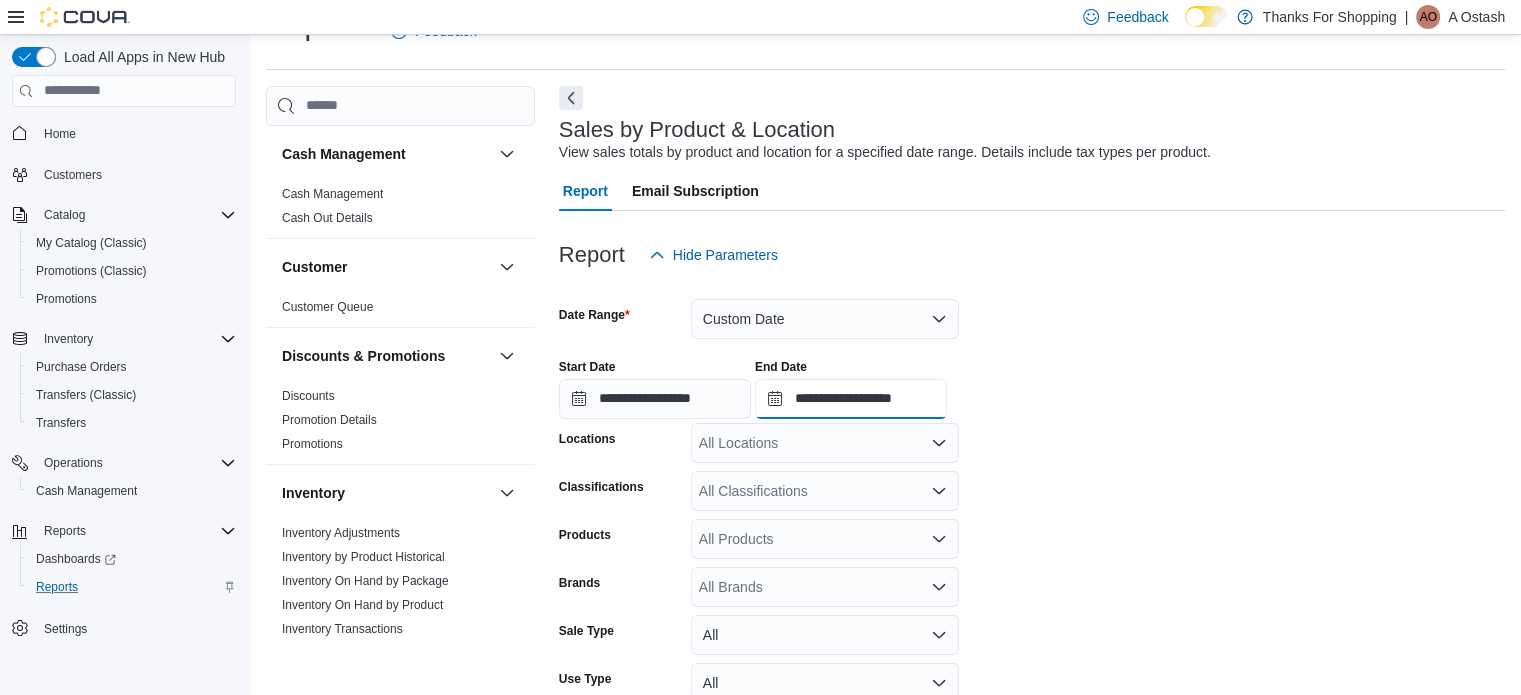click on "**********" at bounding box center (851, 399) 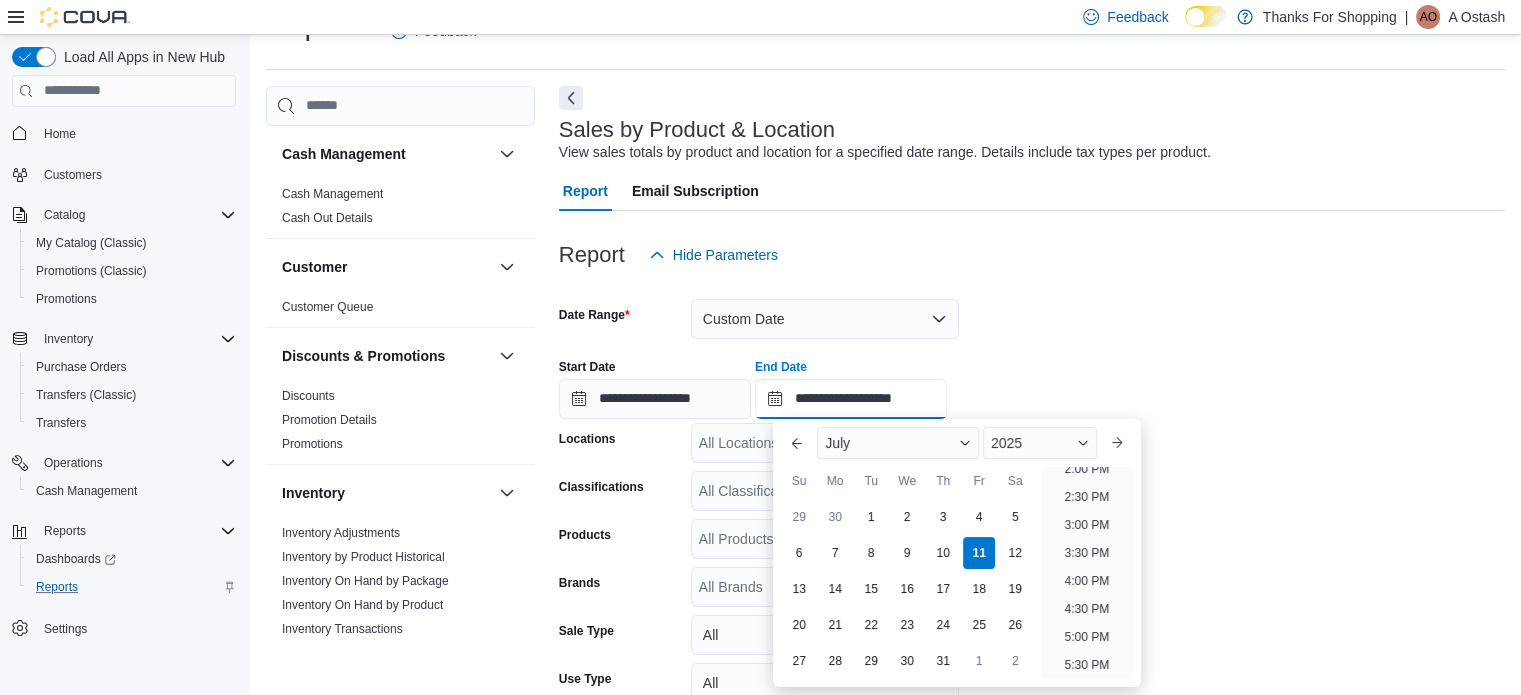 scroll, scrollTop: 796, scrollLeft: 0, axis: vertical 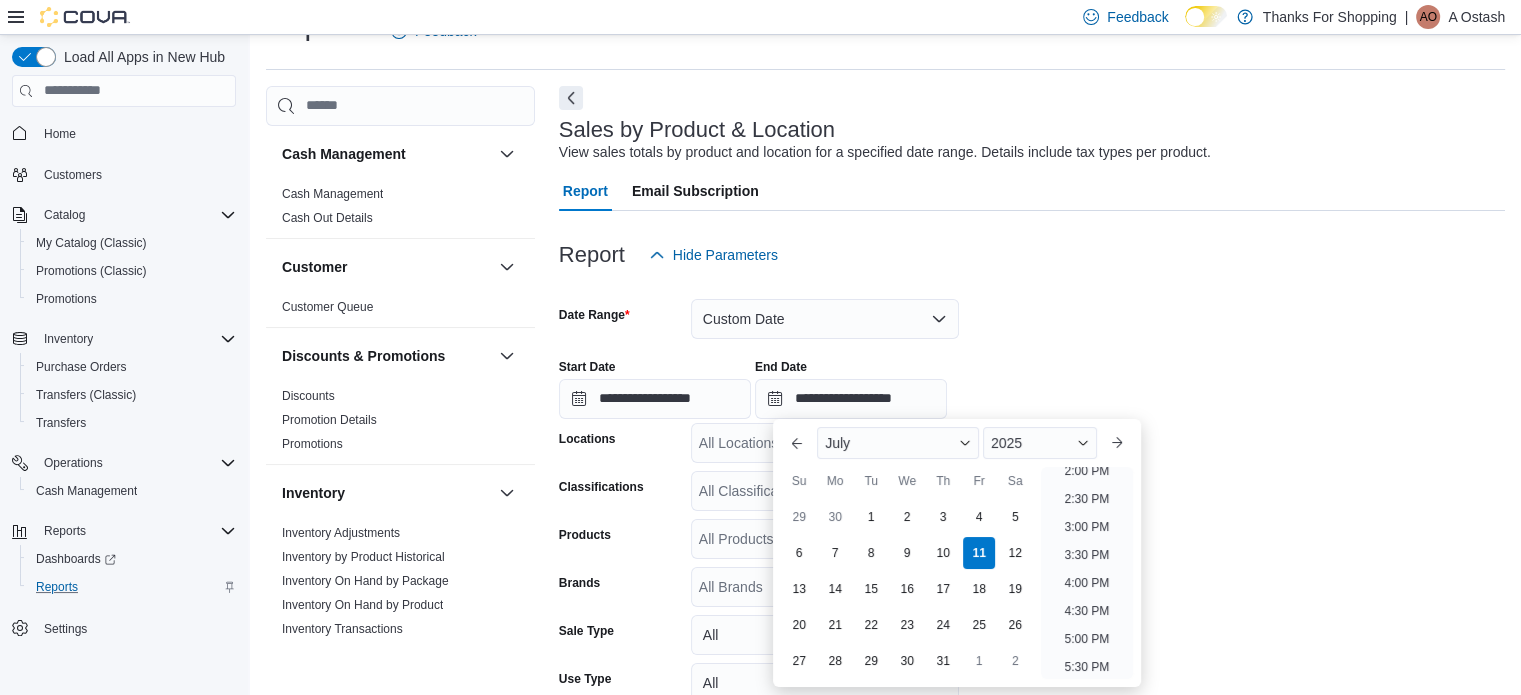 click on "July 2025" at bounding box center (956, 443) 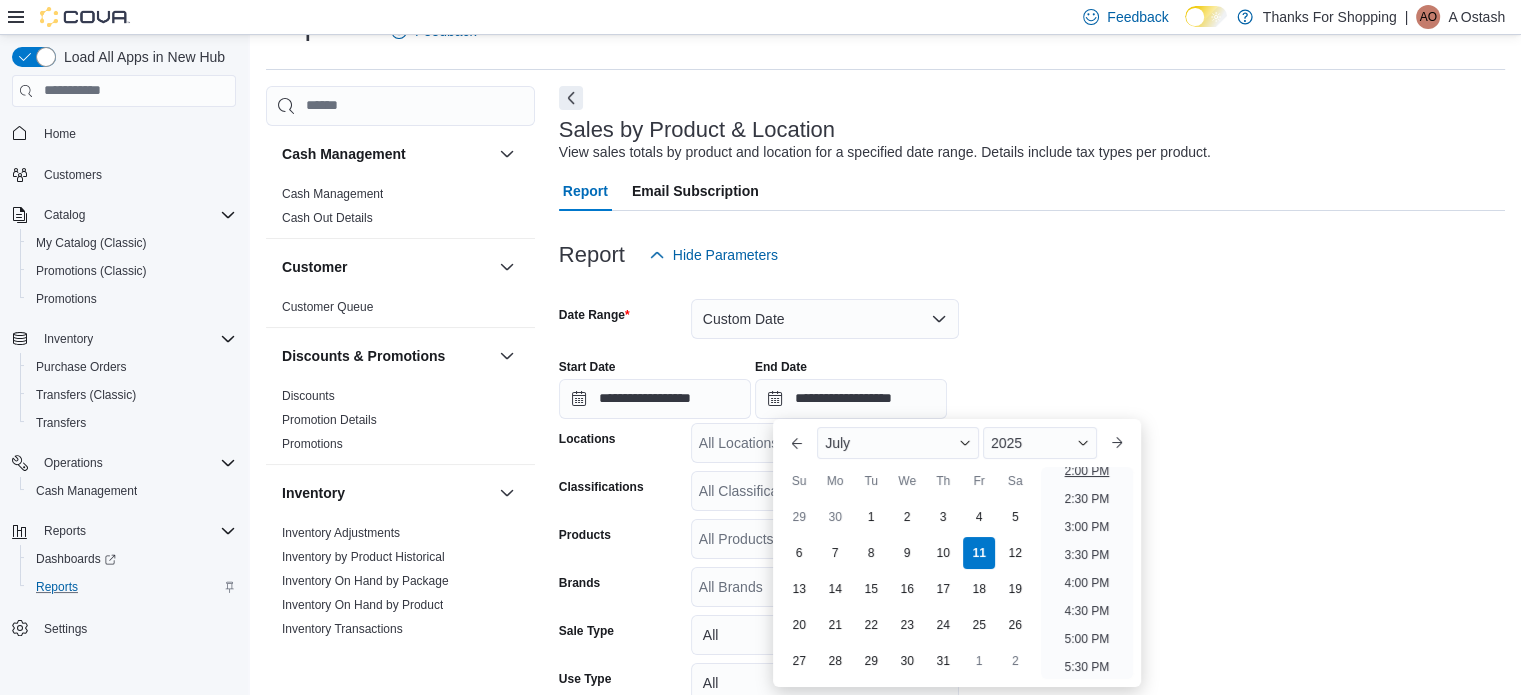 click on "2:00 PM" at bounding box center [1087, 471] 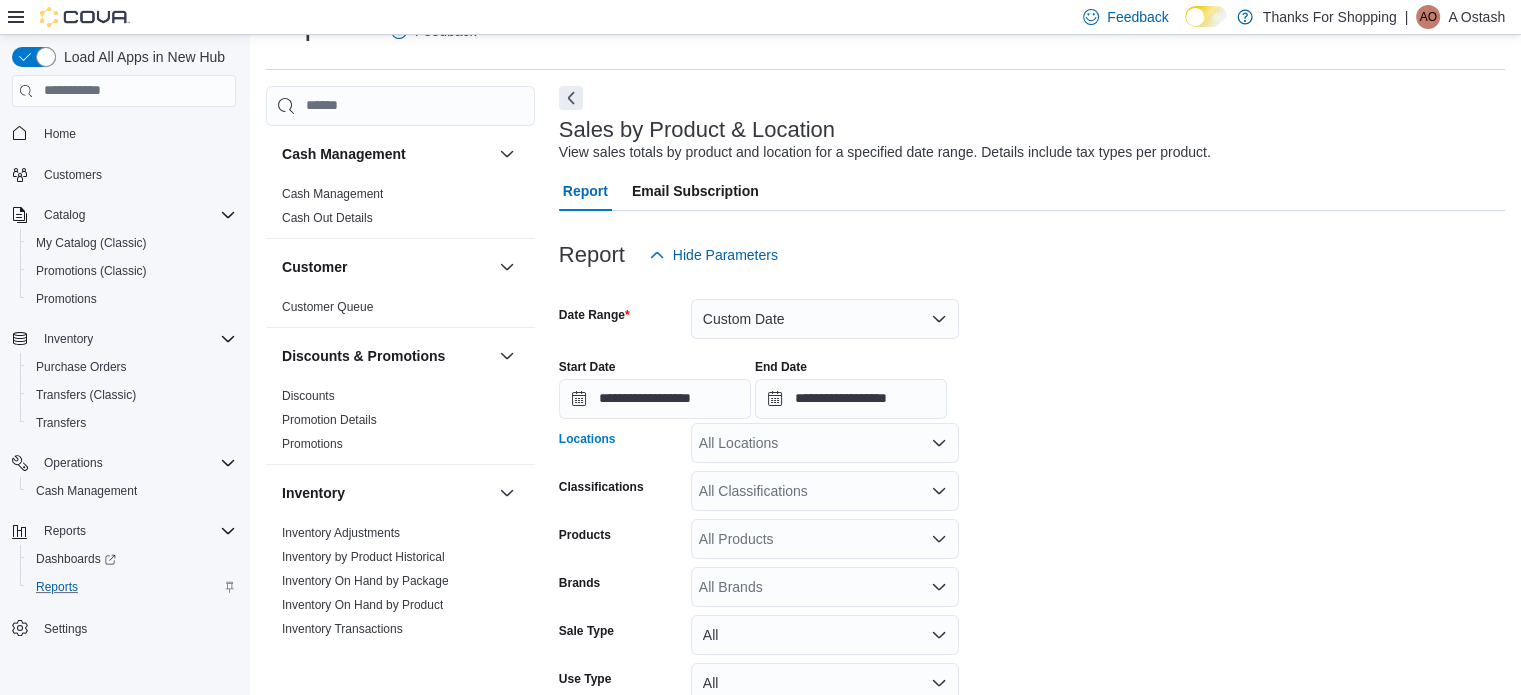 click on "All Locations" at bounding box center [825, 443] 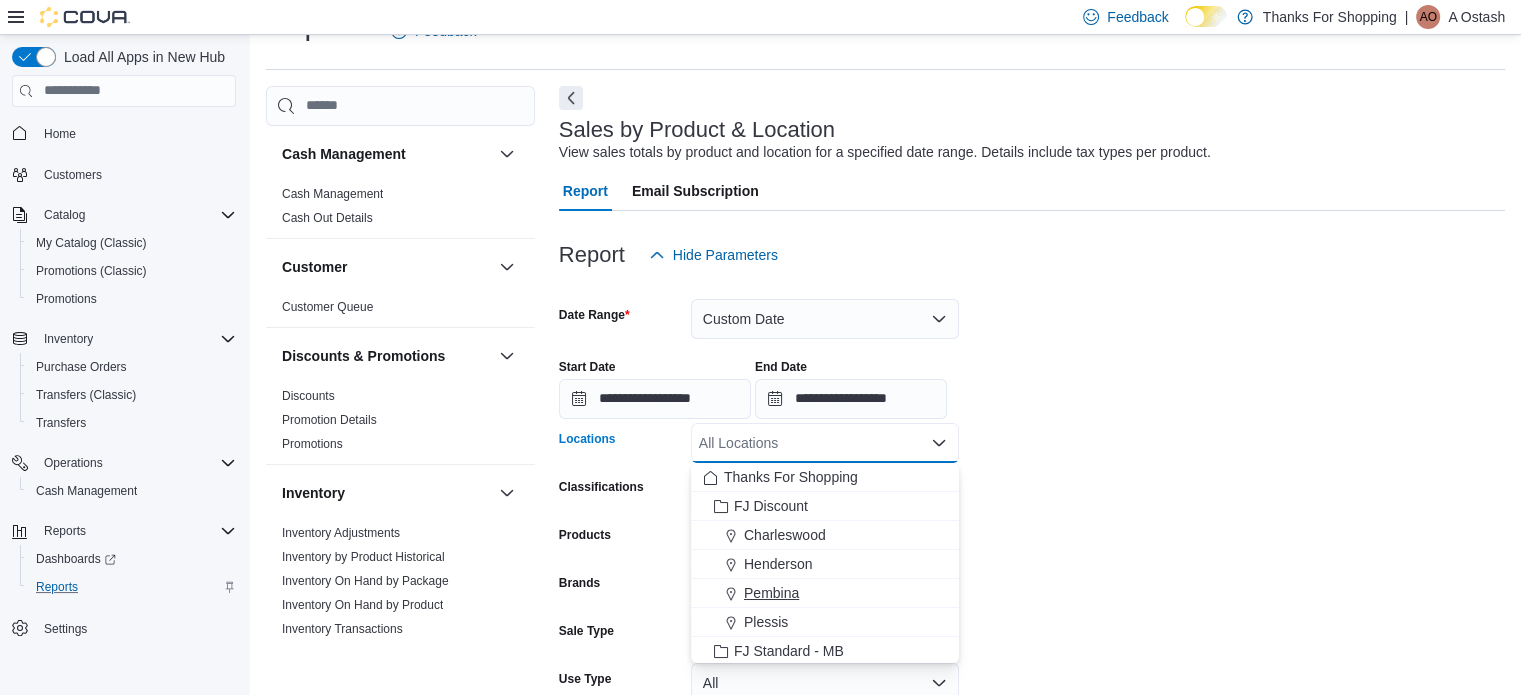 click on "Pembina" at bounding box center [771, 593] 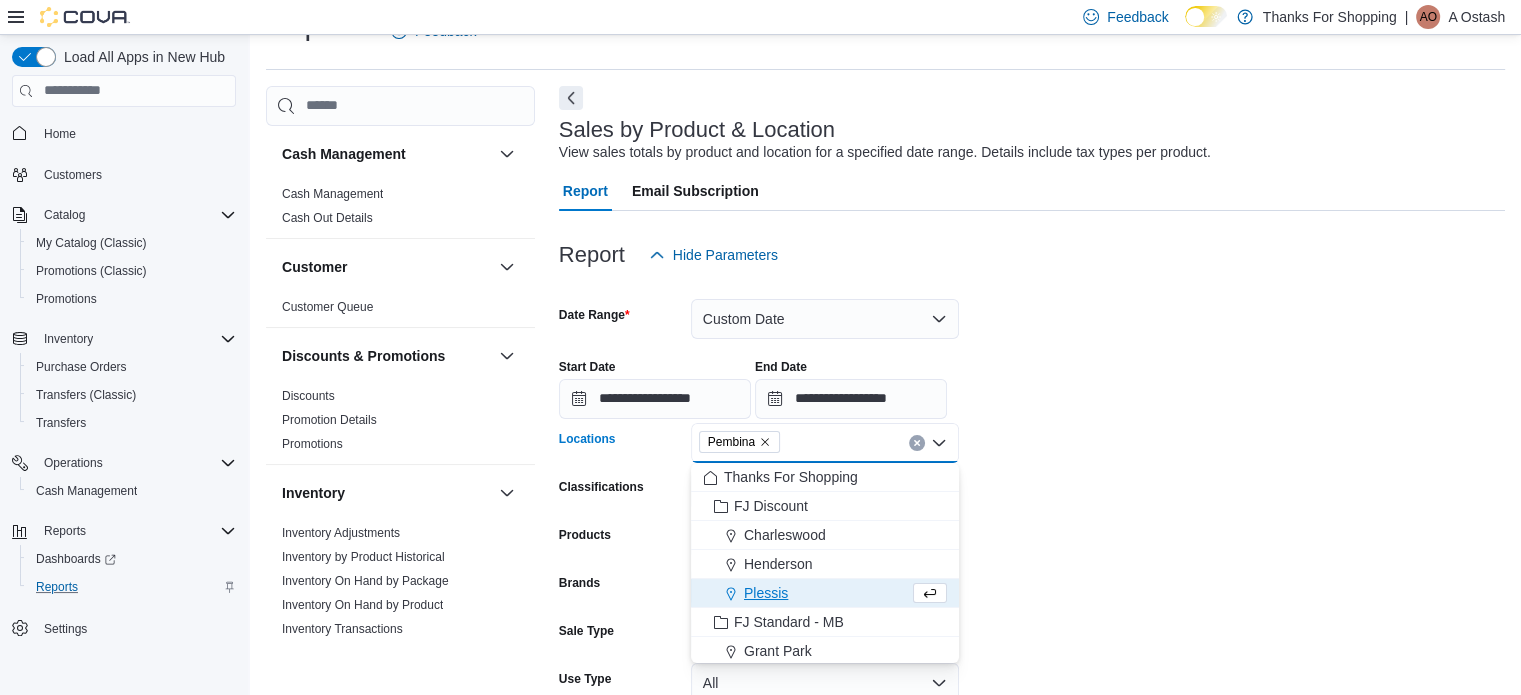 click on "**********" at bounding box center [1032, 381] 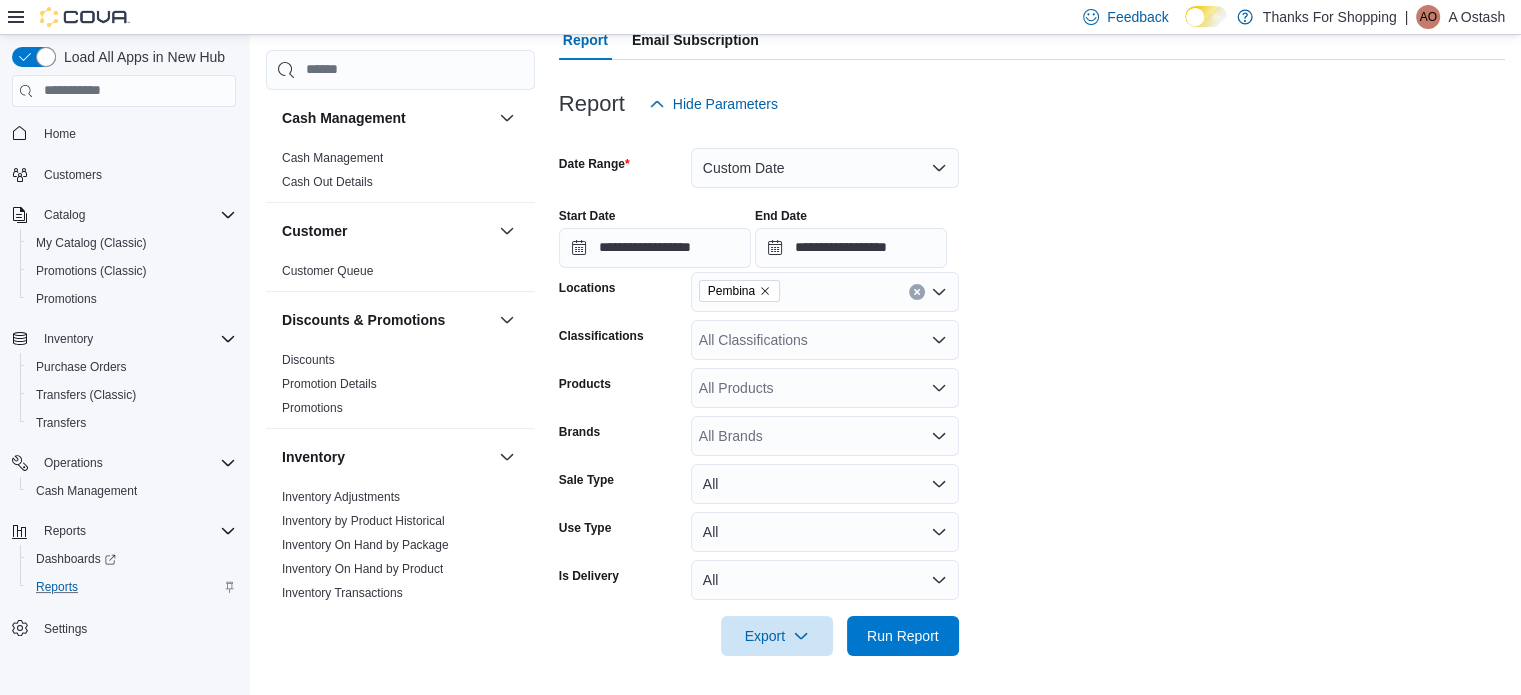 scroll, scrollTop: 196, scrollLeft: 0, axis: vertical 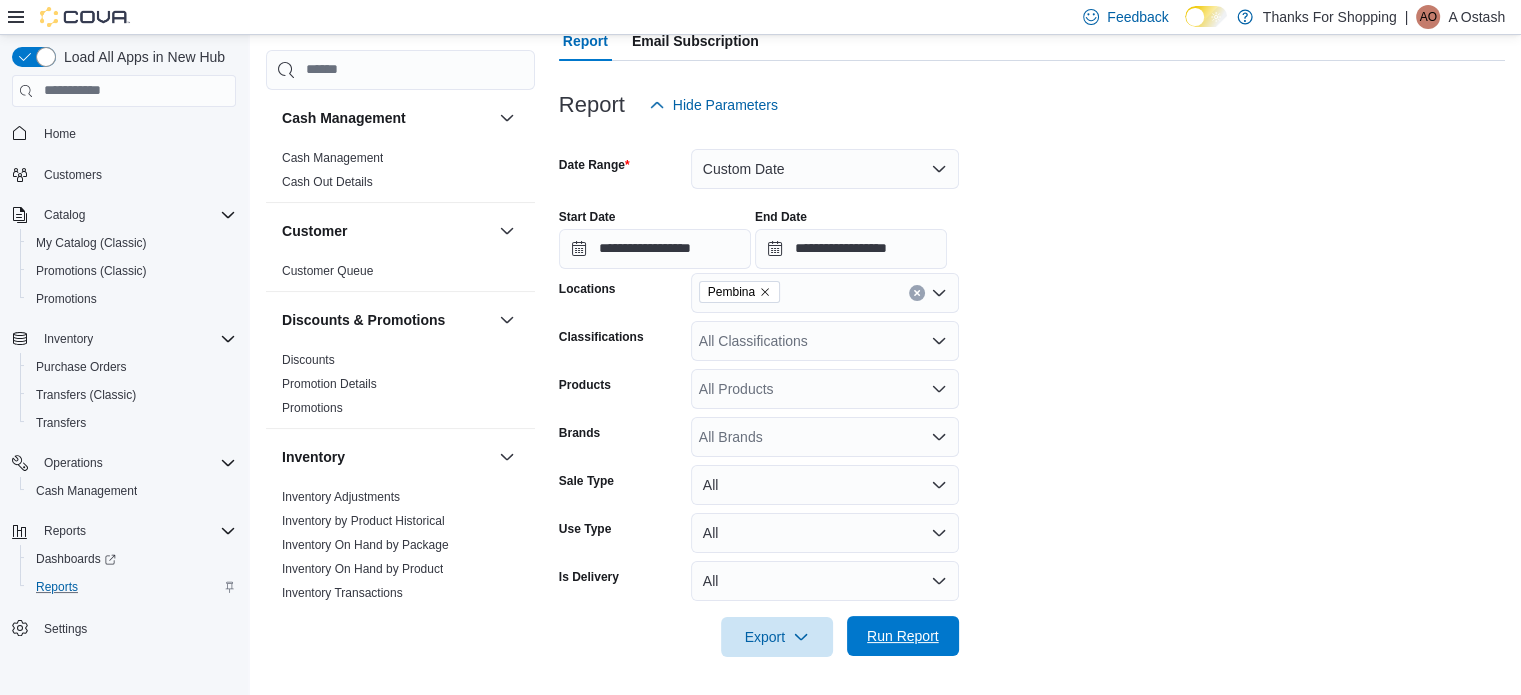 click on "Run Report" at bounding box center [903, 636] 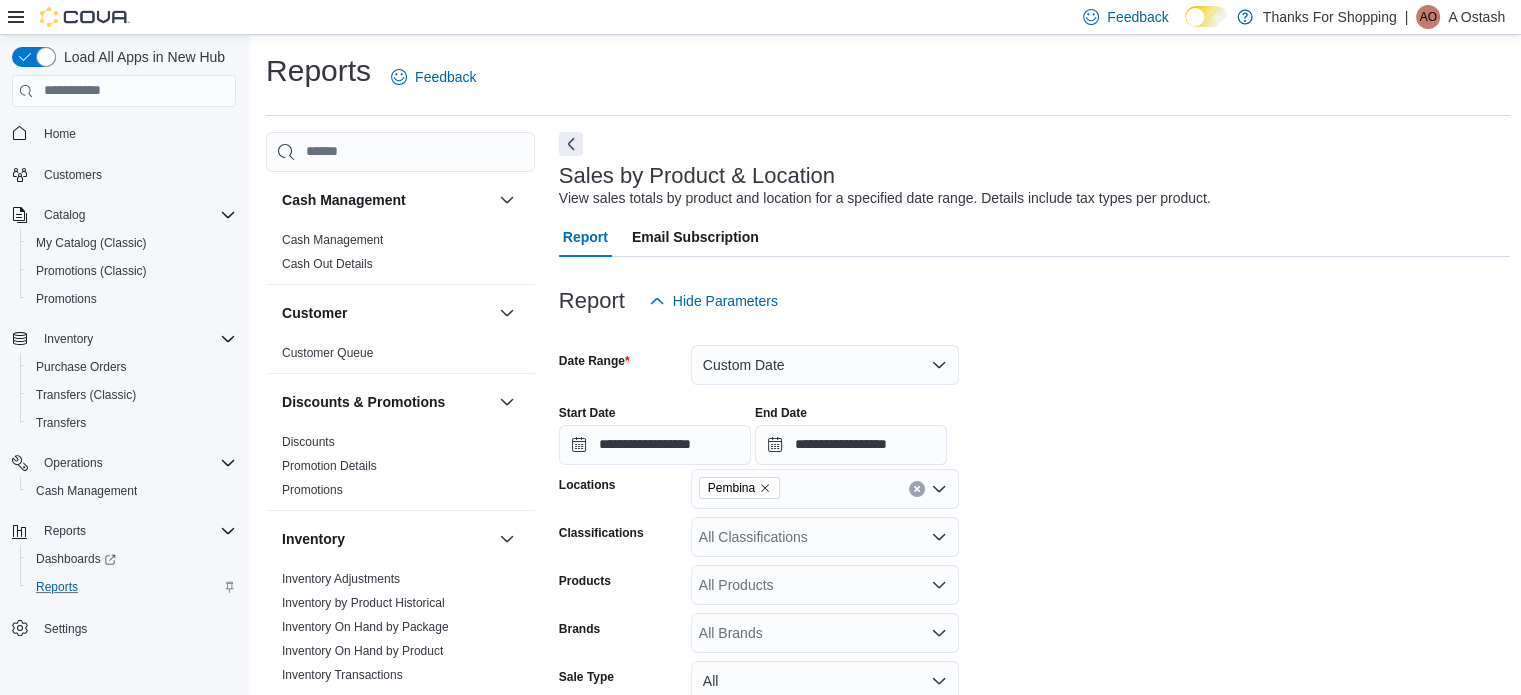scroll, scrollTop: 0, scrollLeft: 0, axis: both 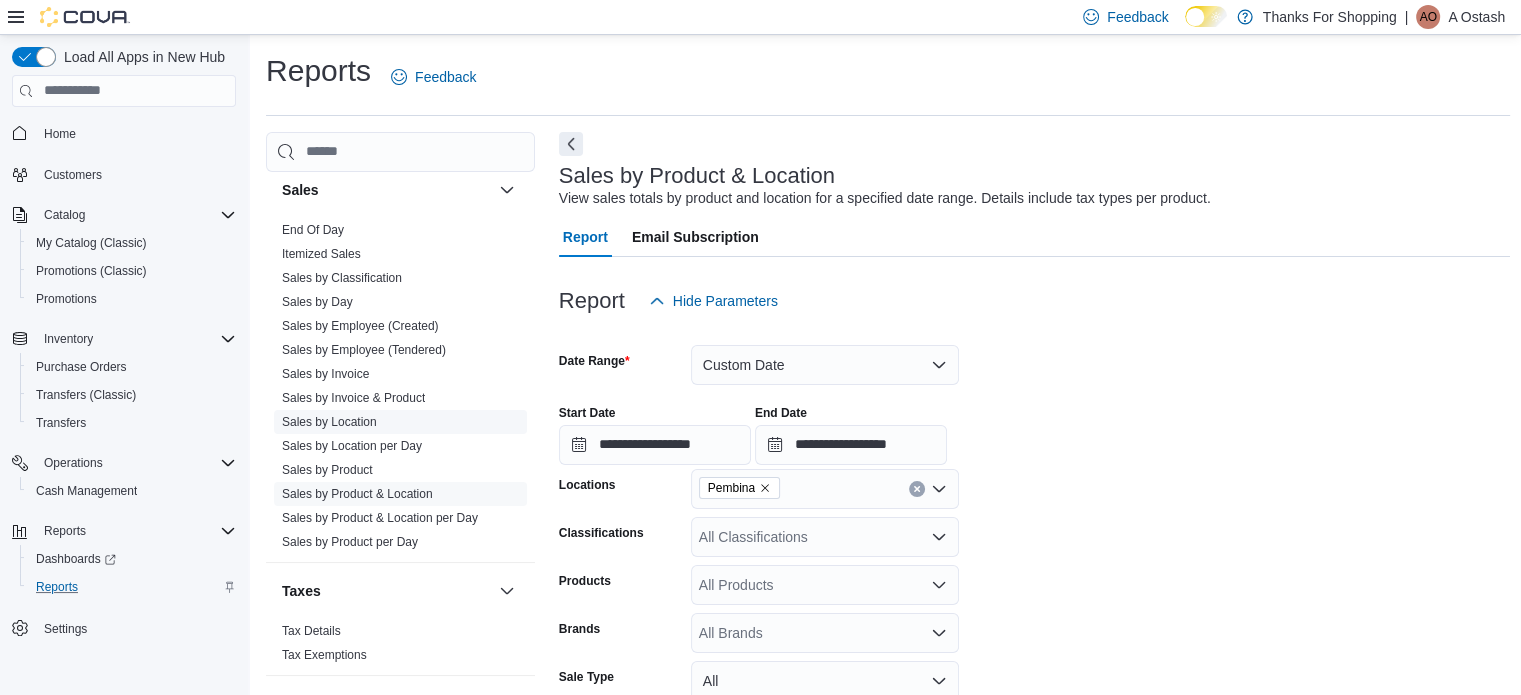 click on "Sales by Location" at bounding box center (329, 422) 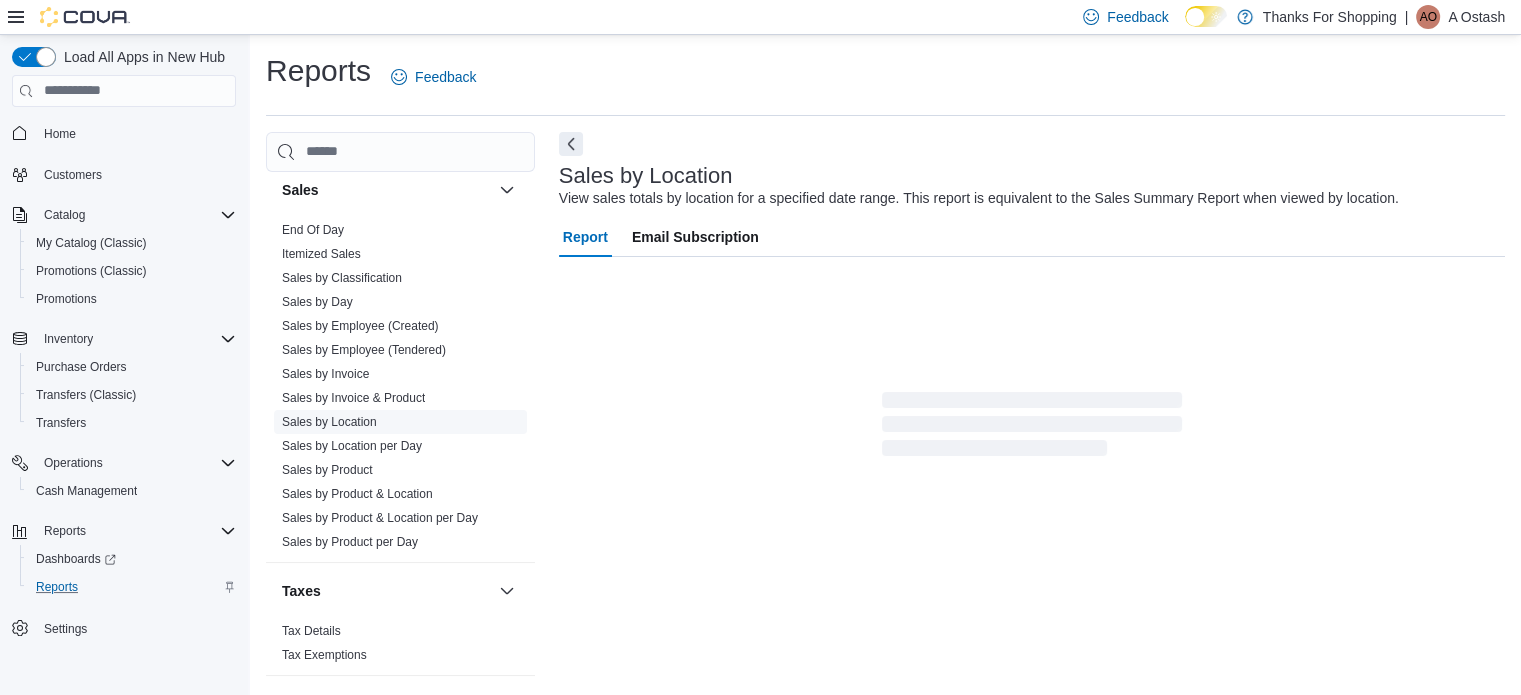 click on "Sales by Location" at bounding box center [329, 422] 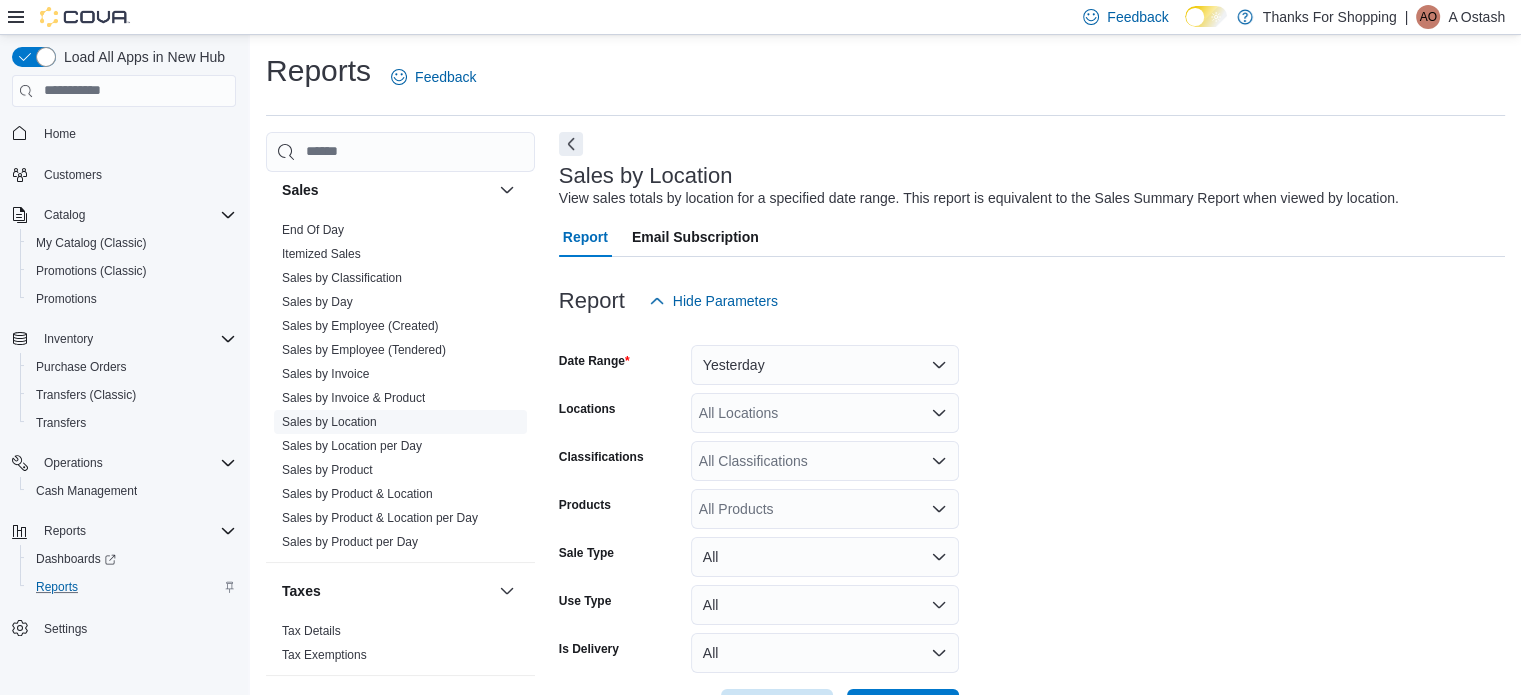 scroll, scrollTop: 46, scrollLeft: 0, axis: vertical 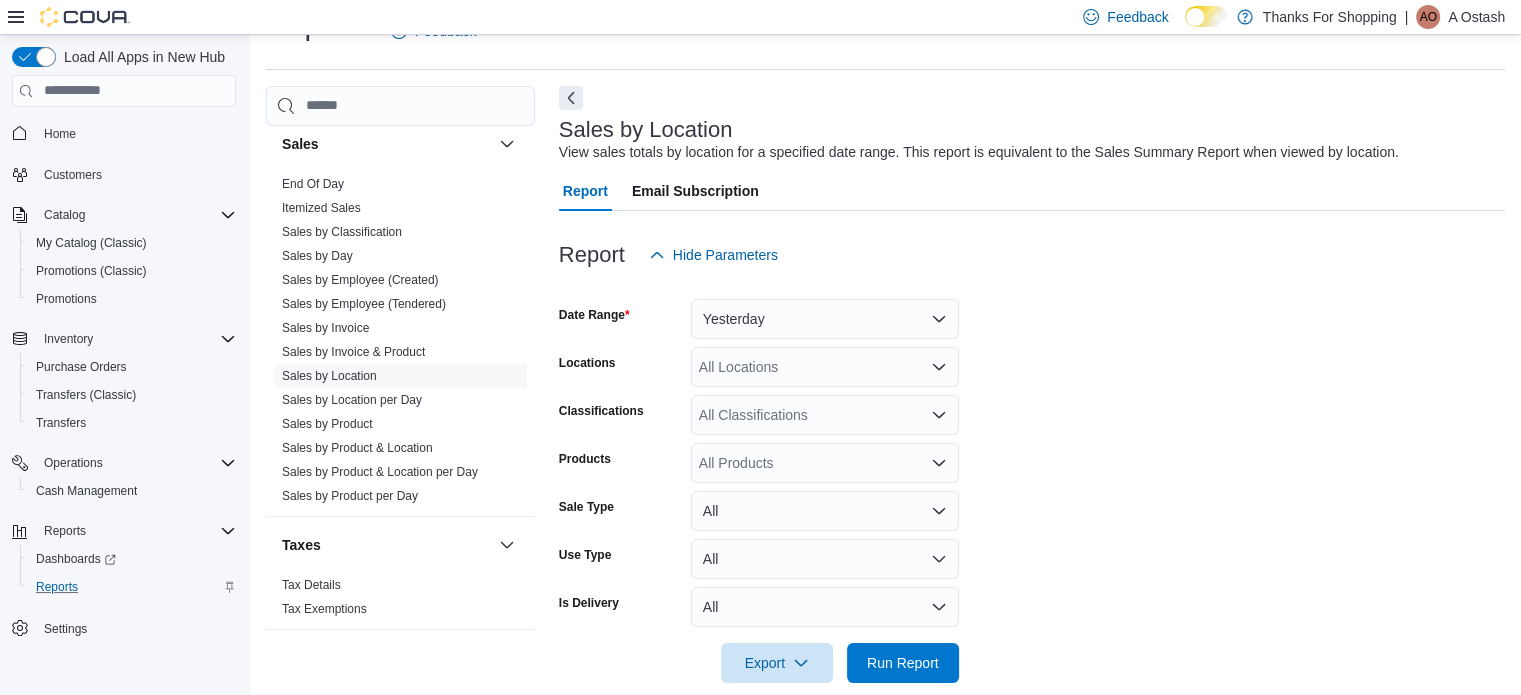click on "All Locations" at bounding box center [825, 367] 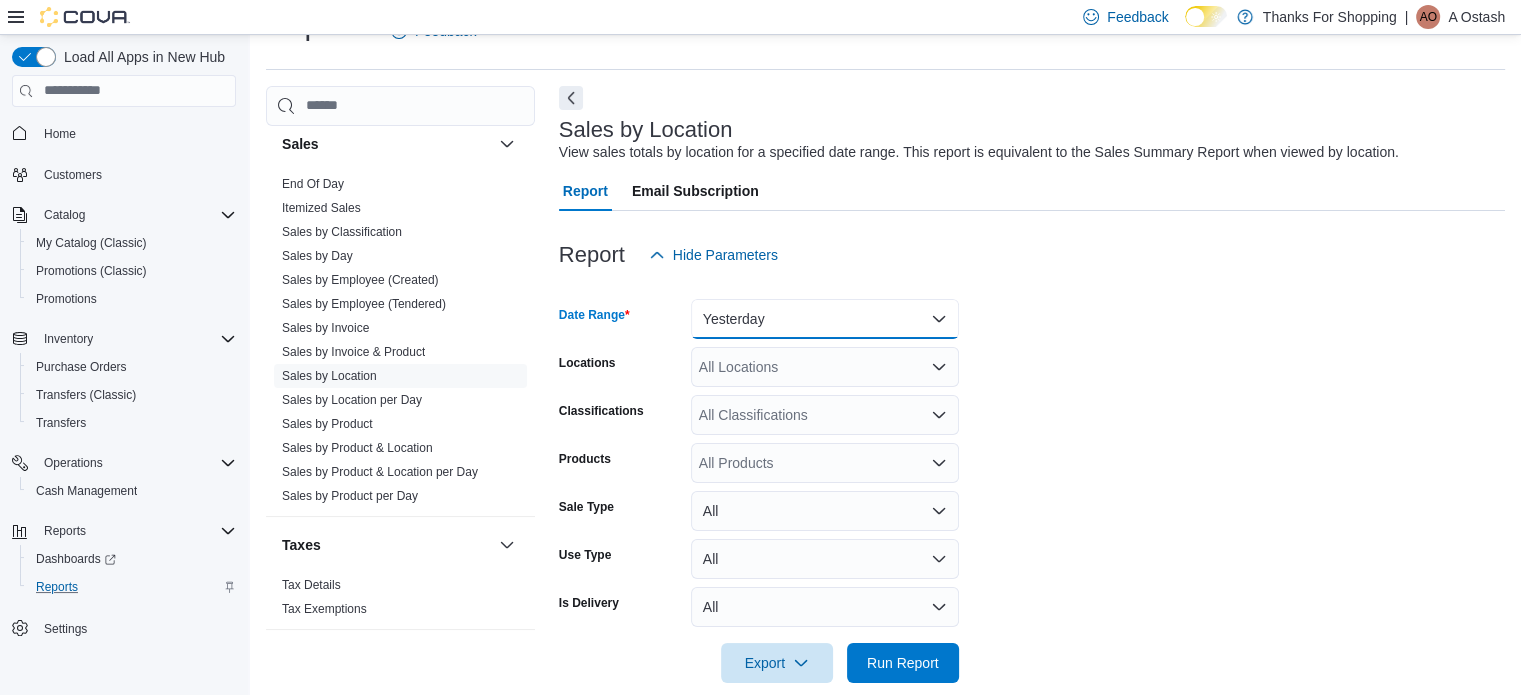 click on "Yesterday" at bounding box center [825, 319] 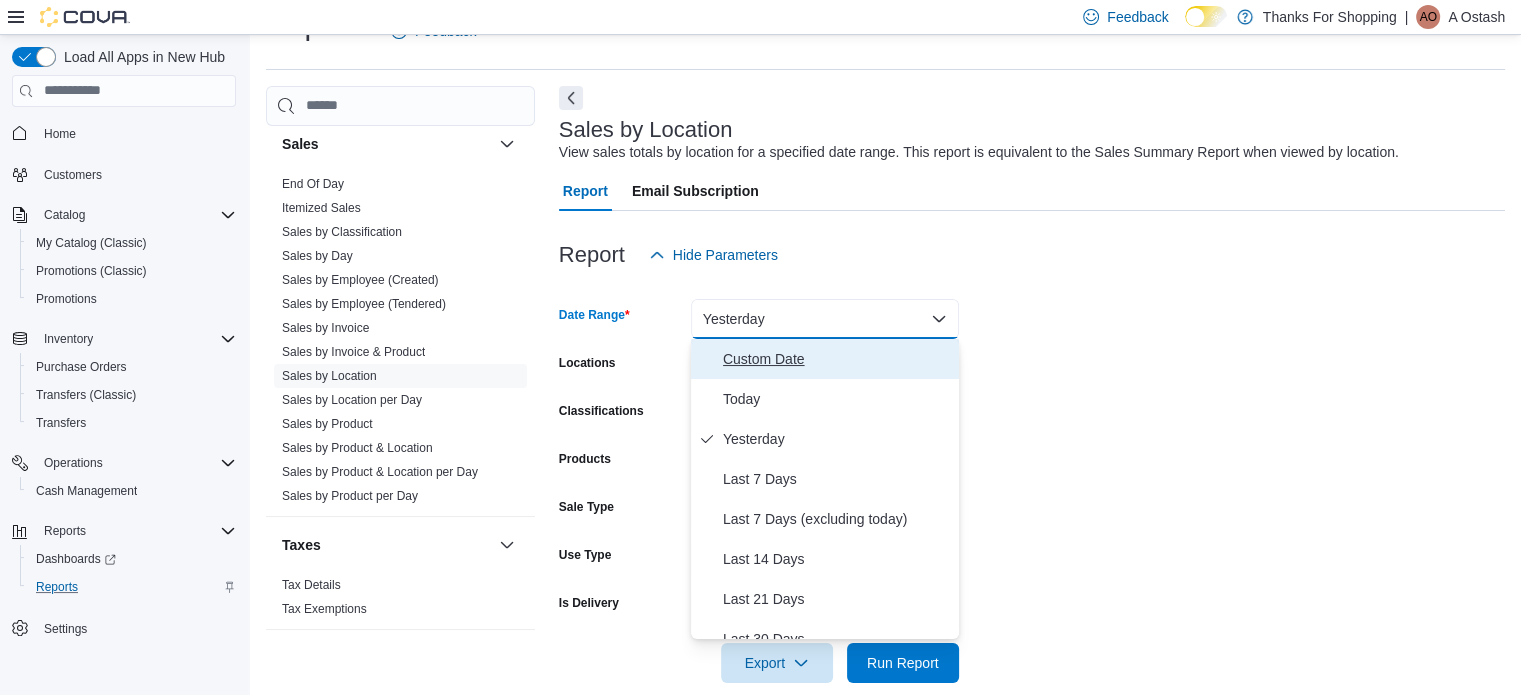 click on "Custom Date" at bounding box center [837, 359] 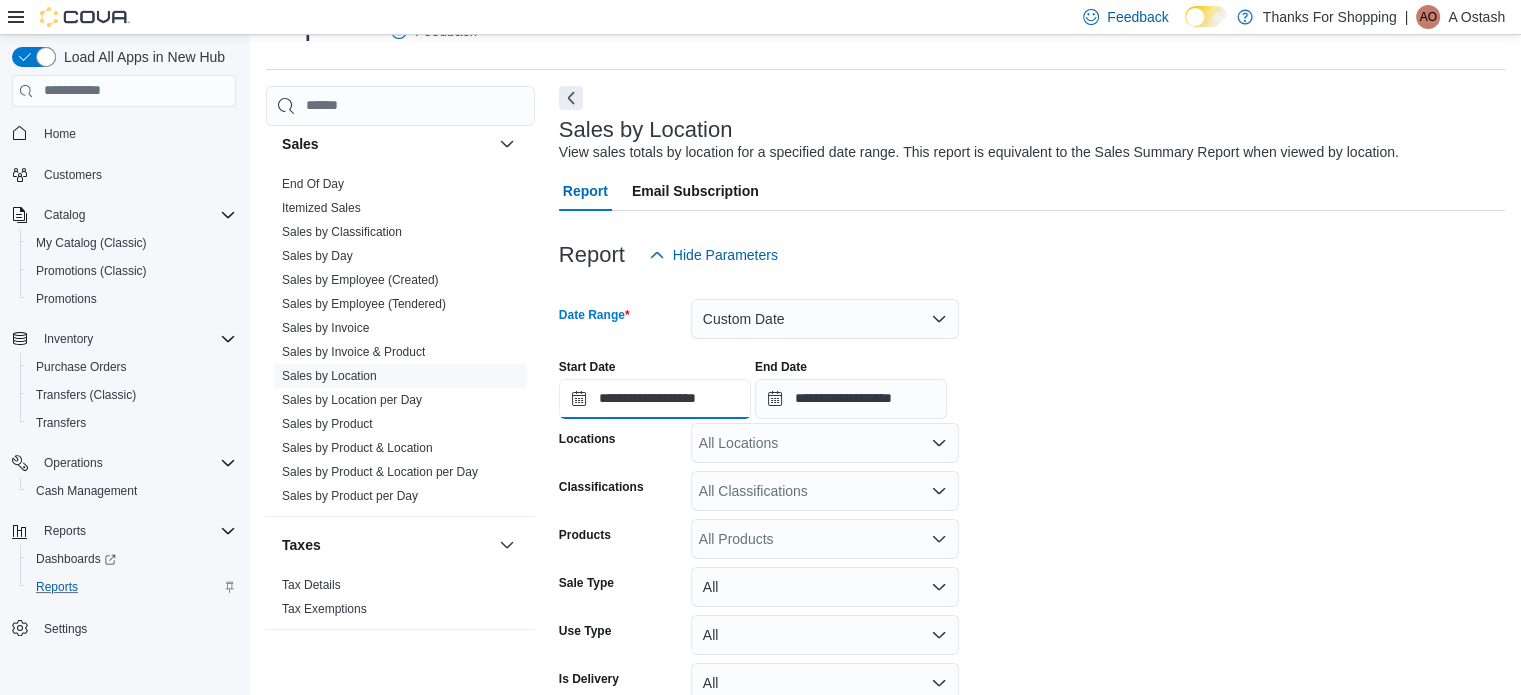 click on "**********" at bounding box center (655, 399) 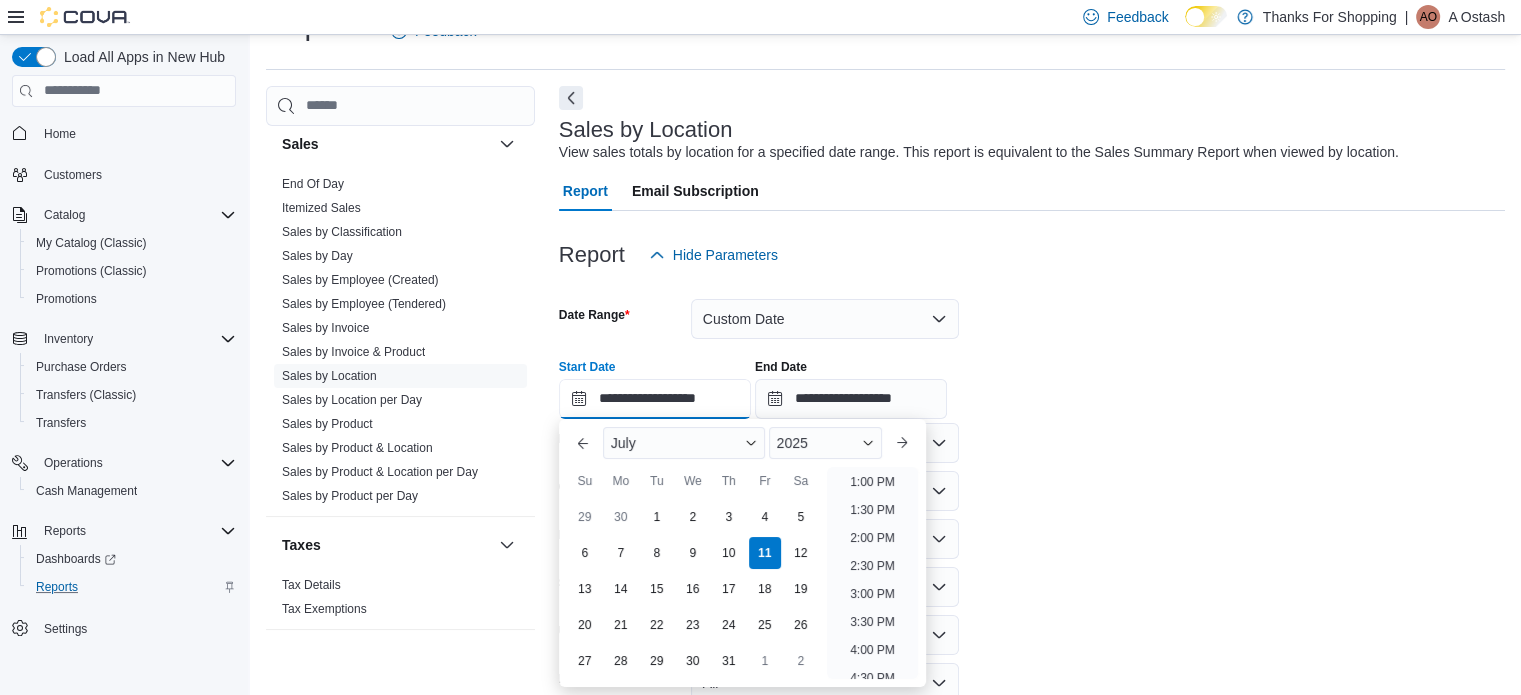 scroll, scrollTop: 729, scrollLeft: 0, axis: vertical 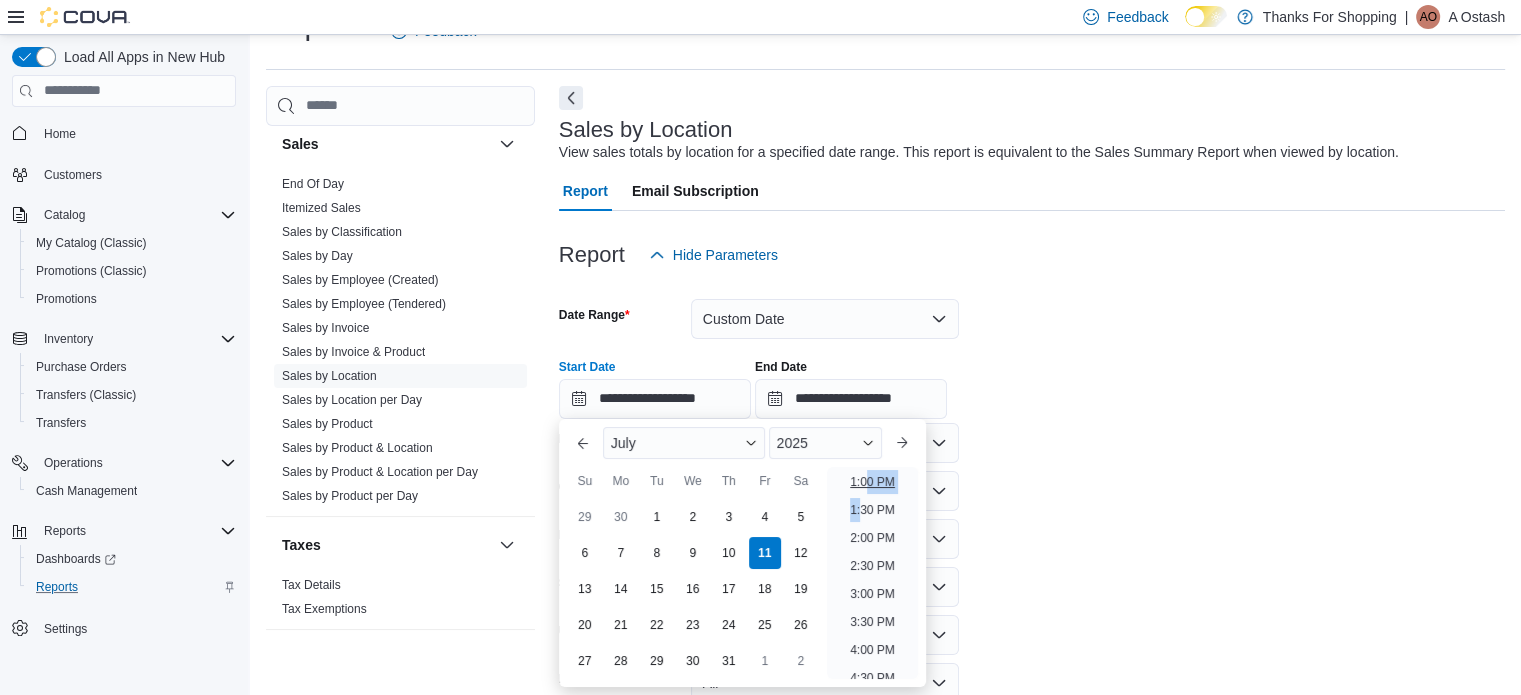 click on "12:00 AM 12:30 AM 1:00 AM 1:30 AM 2:00 AM 2:30 AM 3:00 AM 3:30 AM 4:00 AM 4:30 AM 5:00 AM 5:30 AM 6:00 AM 6:30 AM 7:00 AM 7:30 AM 8:00 AM 8:30 AM 9:00 AM 9:30 AM 10:00 AM 10:30 AM 11:00 AM 11:30 AM 12:00 PM 12:30 PM 1:00 PM 1:30 PM 2:00 PM 2:30 PM 3:00 PM 3:30 PM 4:00 PM 4:30 PM 5:00 PM 5:30 PM 6:00 PM 6:30 PM 7:00 PM 7:30 PM 8:00 PM 8:30 PM 9:00 PM 9:30 PM 10:00 PM 10:30 PM 11:00 PM 11:30 PM" at bounding box center (872, 573) 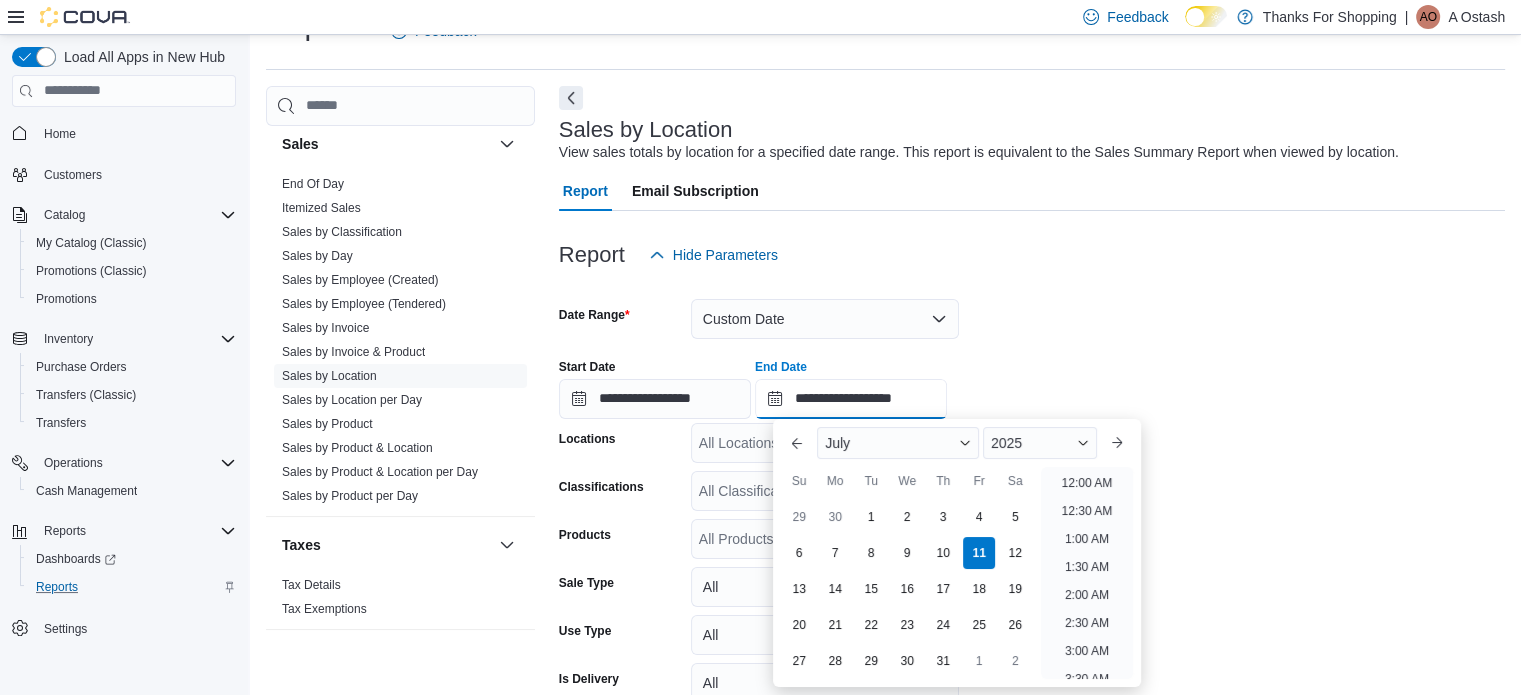 click on "**********" at bounding box center [851, 399] 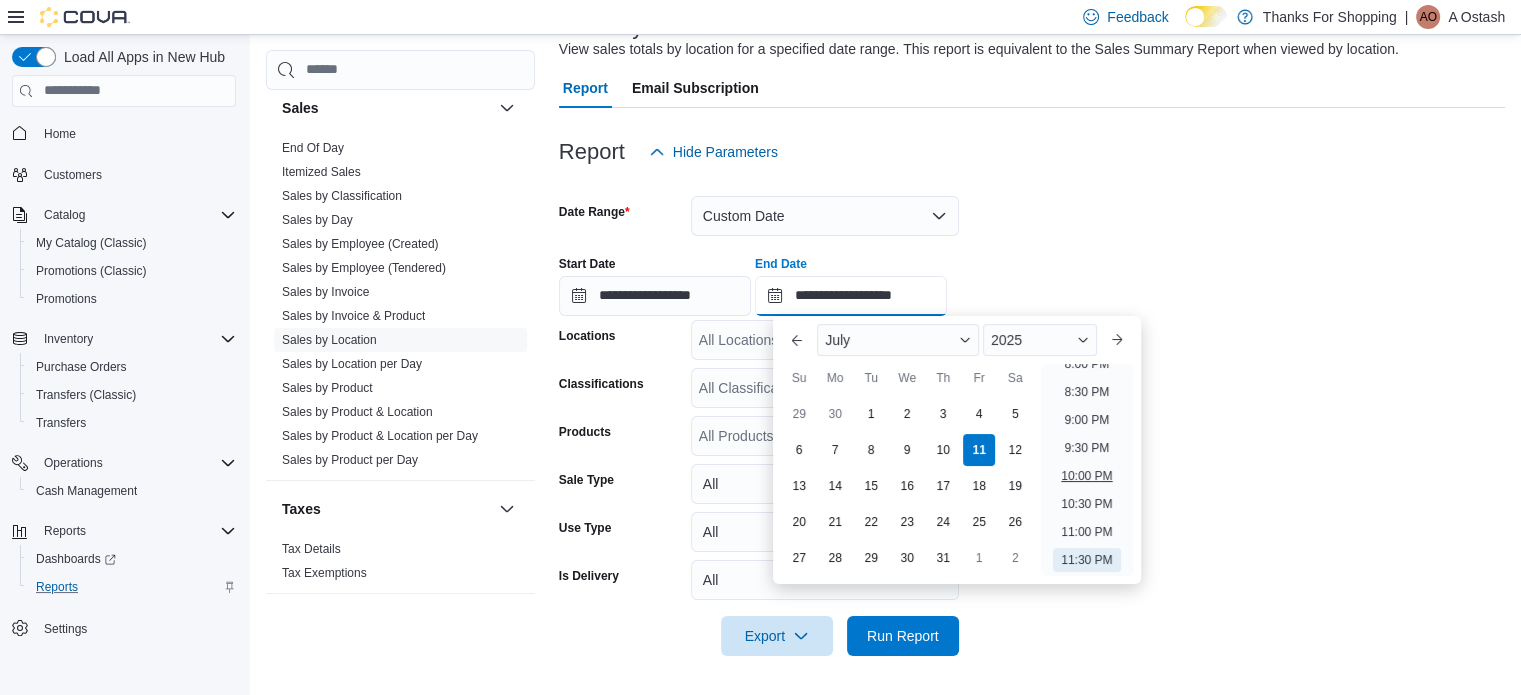 scroll, scrollTop: 148, scrollLeft: 0, axis: vertical 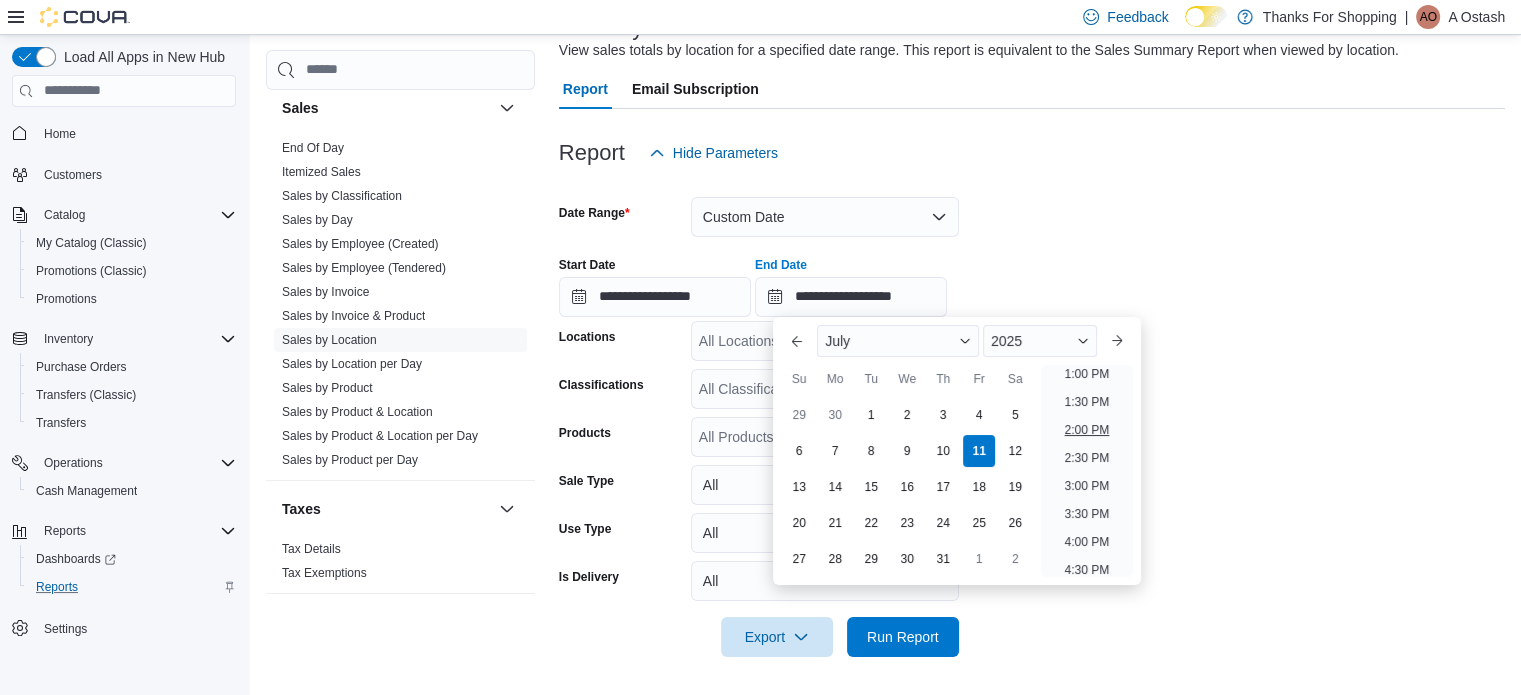 click on "2:00 PM" at bounding box center (1087, 430) 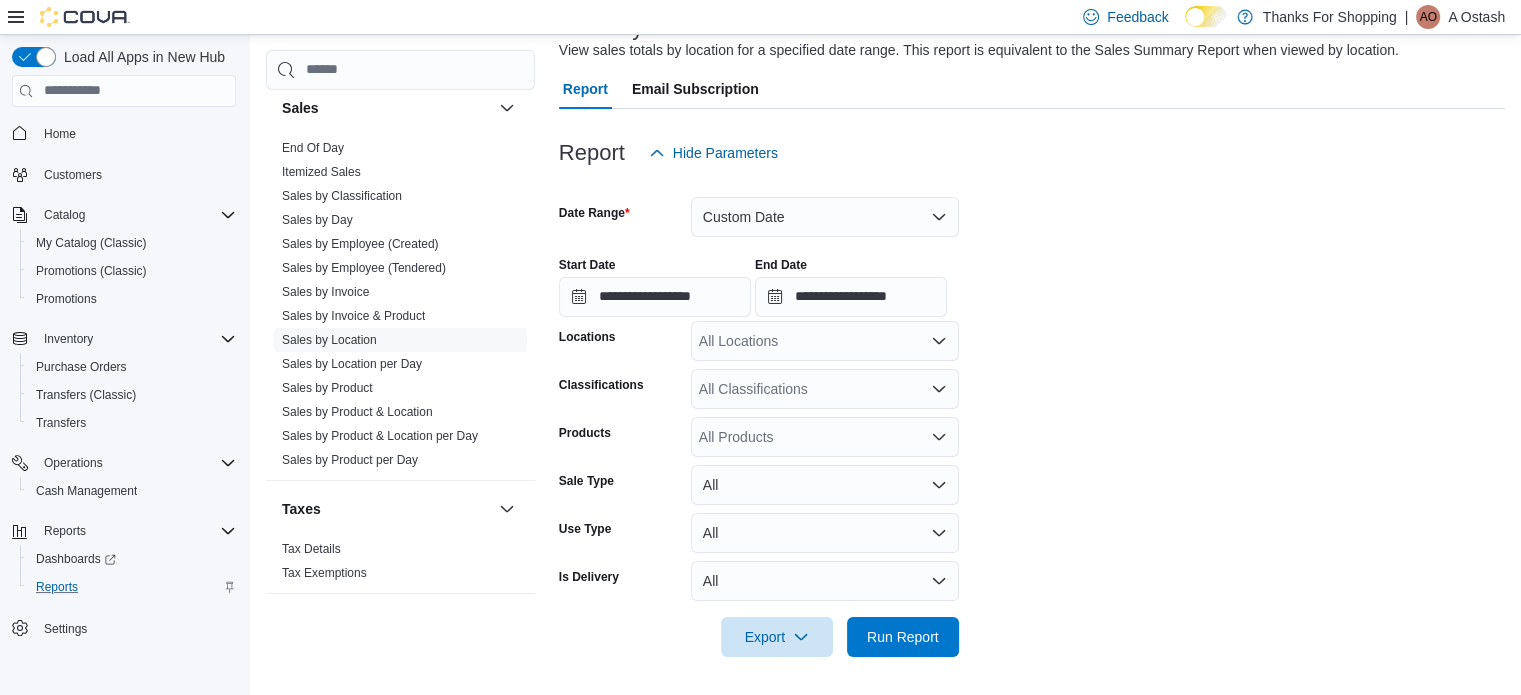 click on "All Locations" at bounding box center (825, 341) 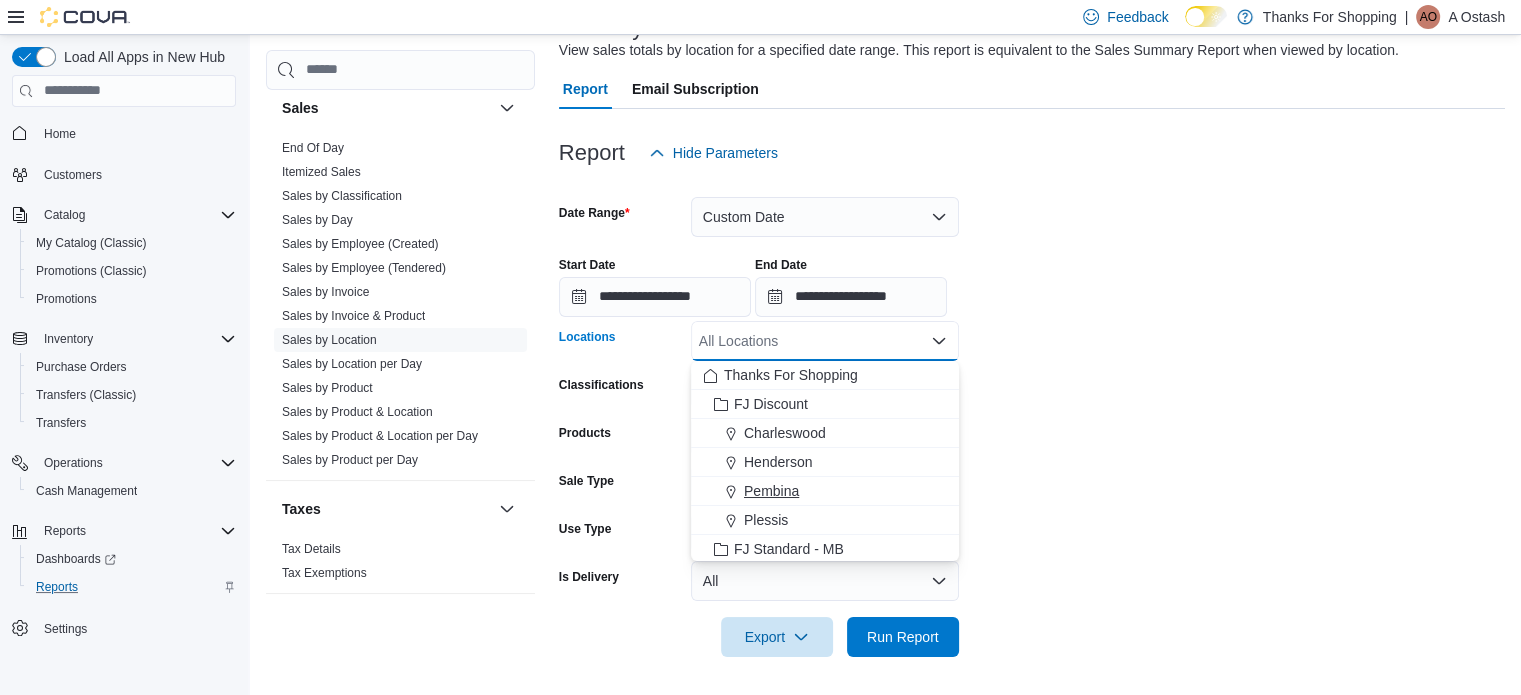 click on "Pembina" at bounding box center (771, 491) 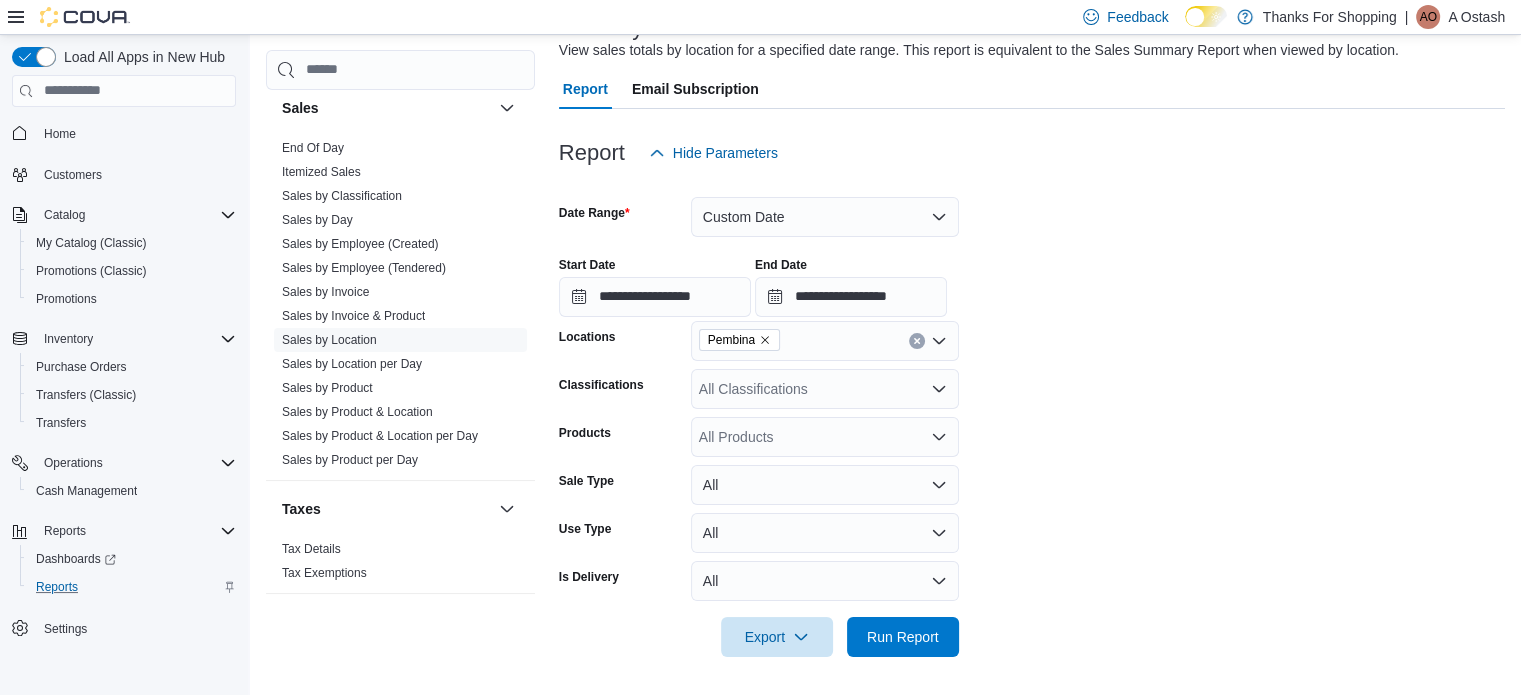 click on "**********" at bounding box center (1032, 415) 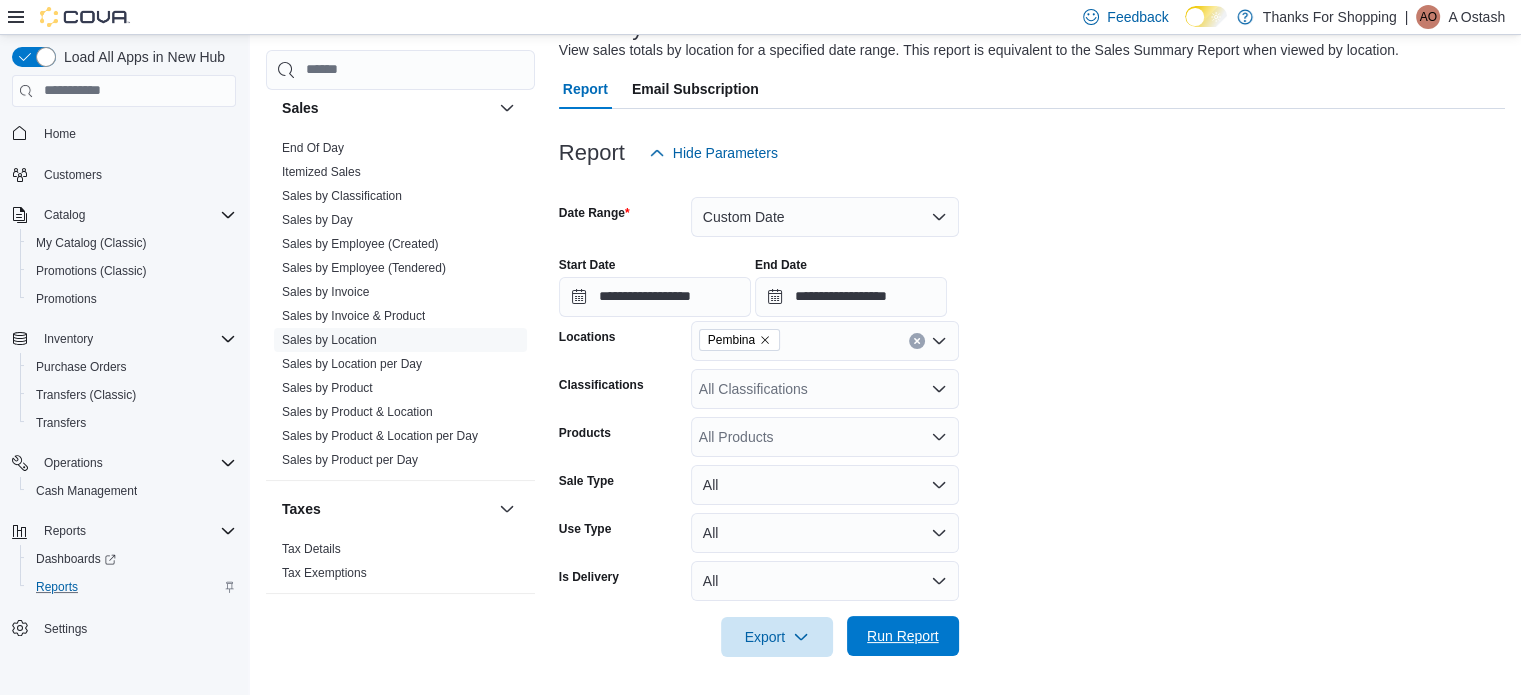 click on "Run Report" at bounding box center [903, 636] 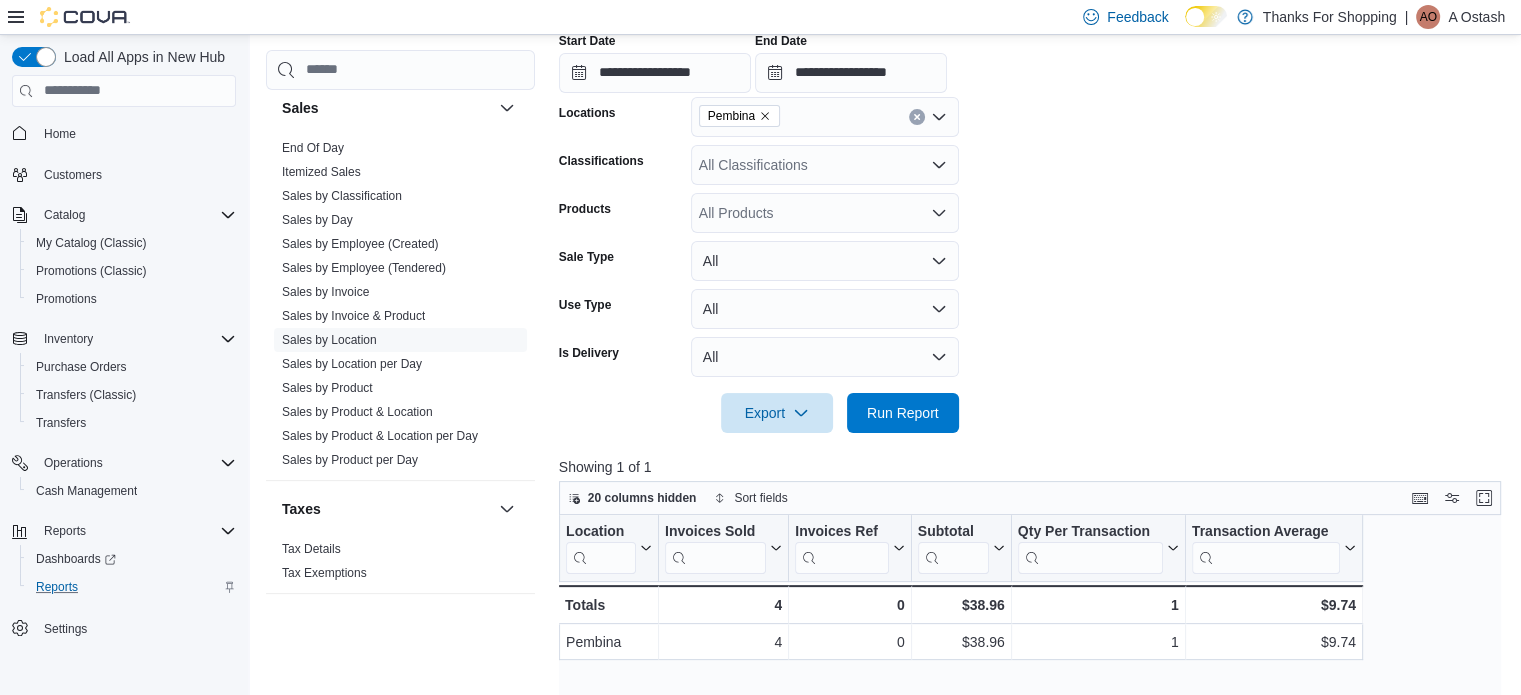 scroll, scrollTop: 356, scrollLeft: 0, axis: vertical 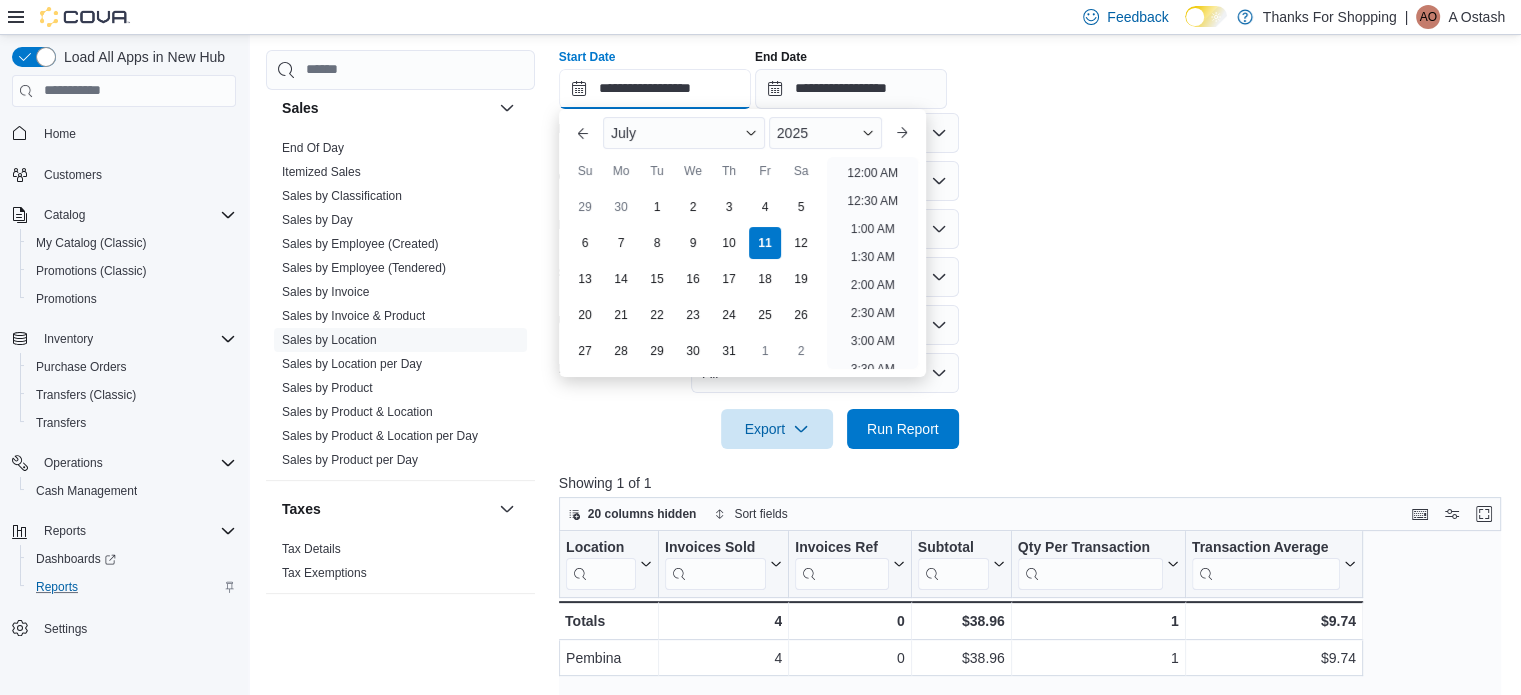 click on "**********" at bounding box center (655, 89) 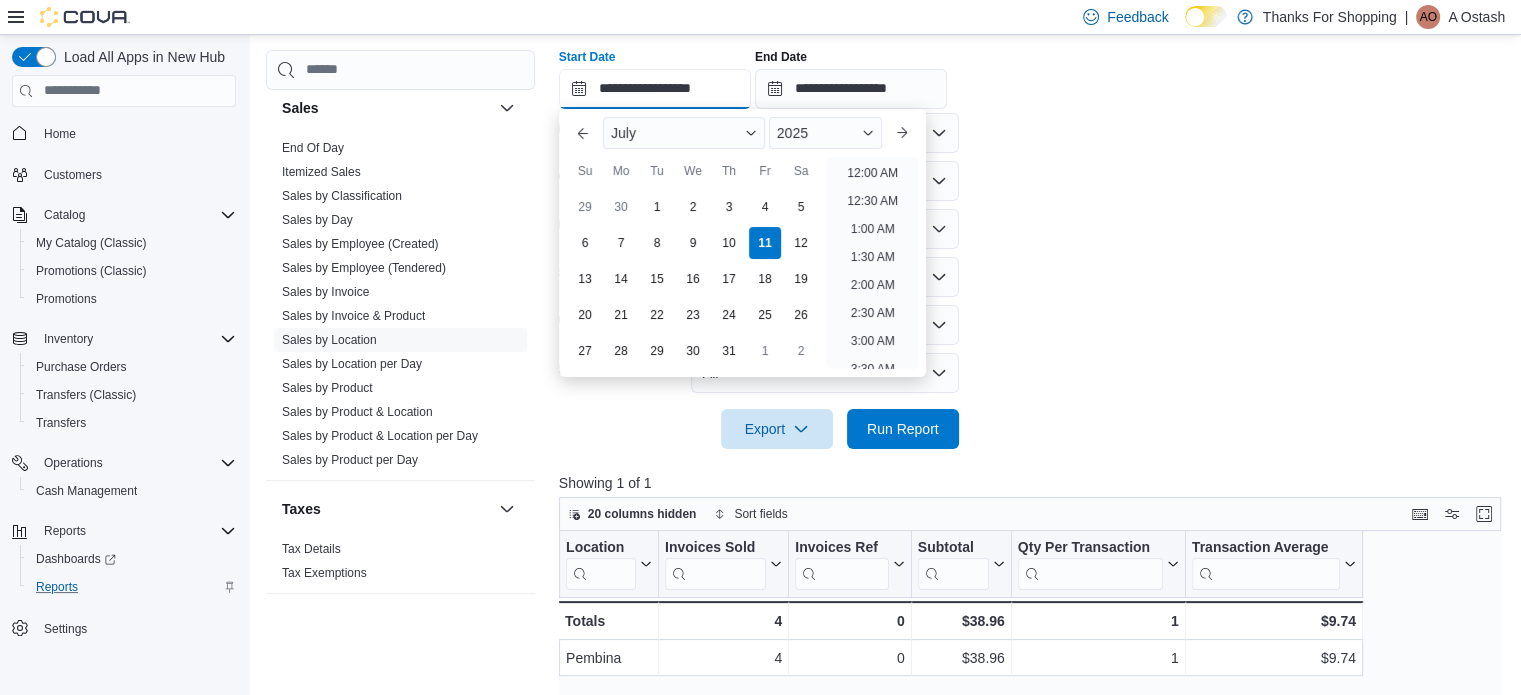 scroll, scrollTop: 790, scrollLeft: 0, axis: vertical 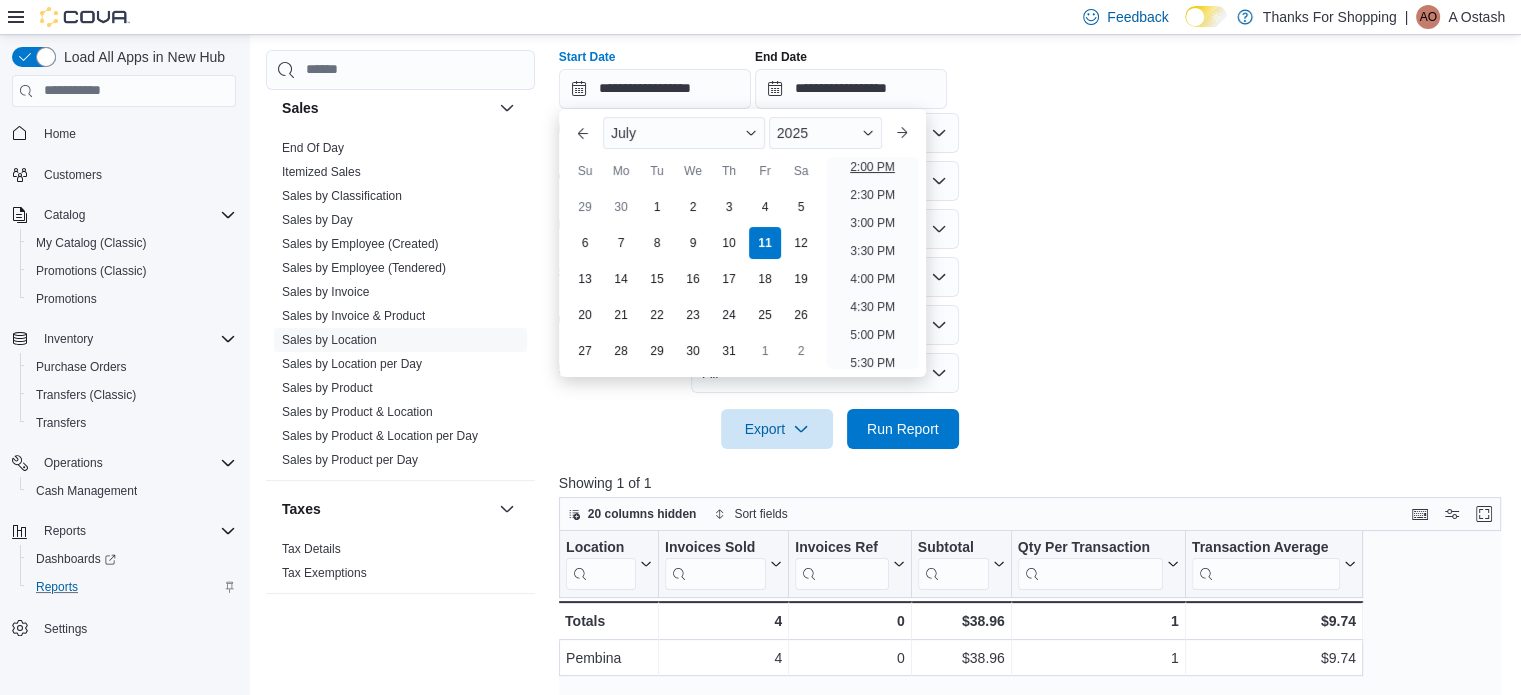 click on "2:00 PM" at bounding box center (872, 167) 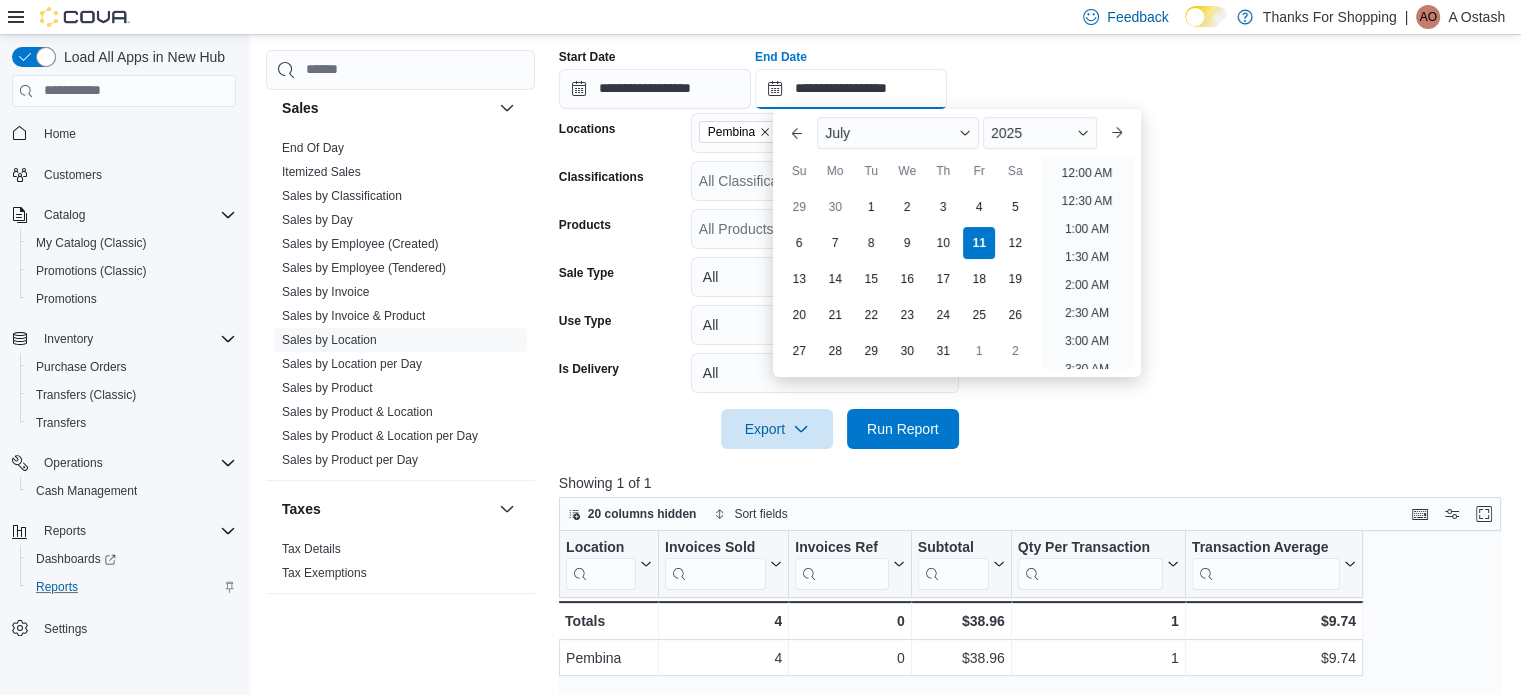 click on "**********" at bounding box center [851, 89] 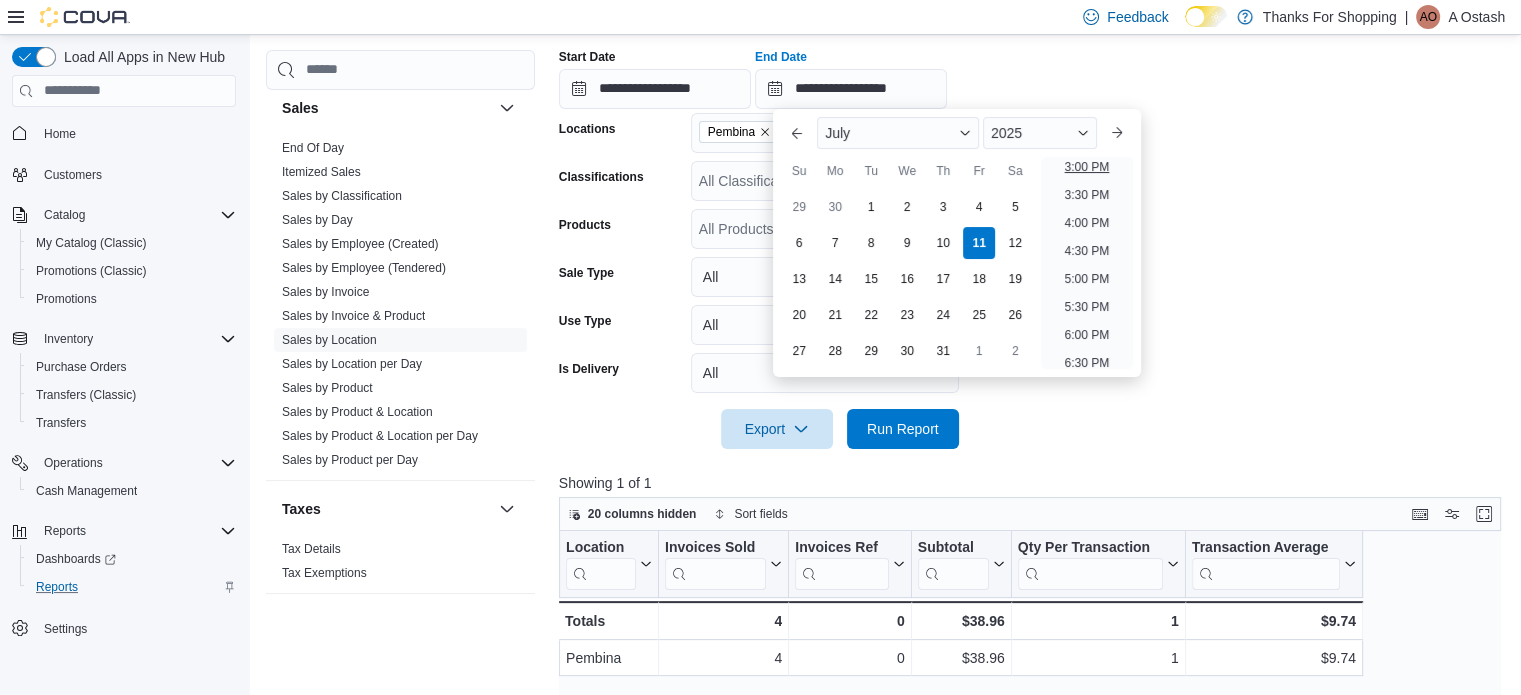 click on "3:00 PM" at bounding box center (1087, 167) 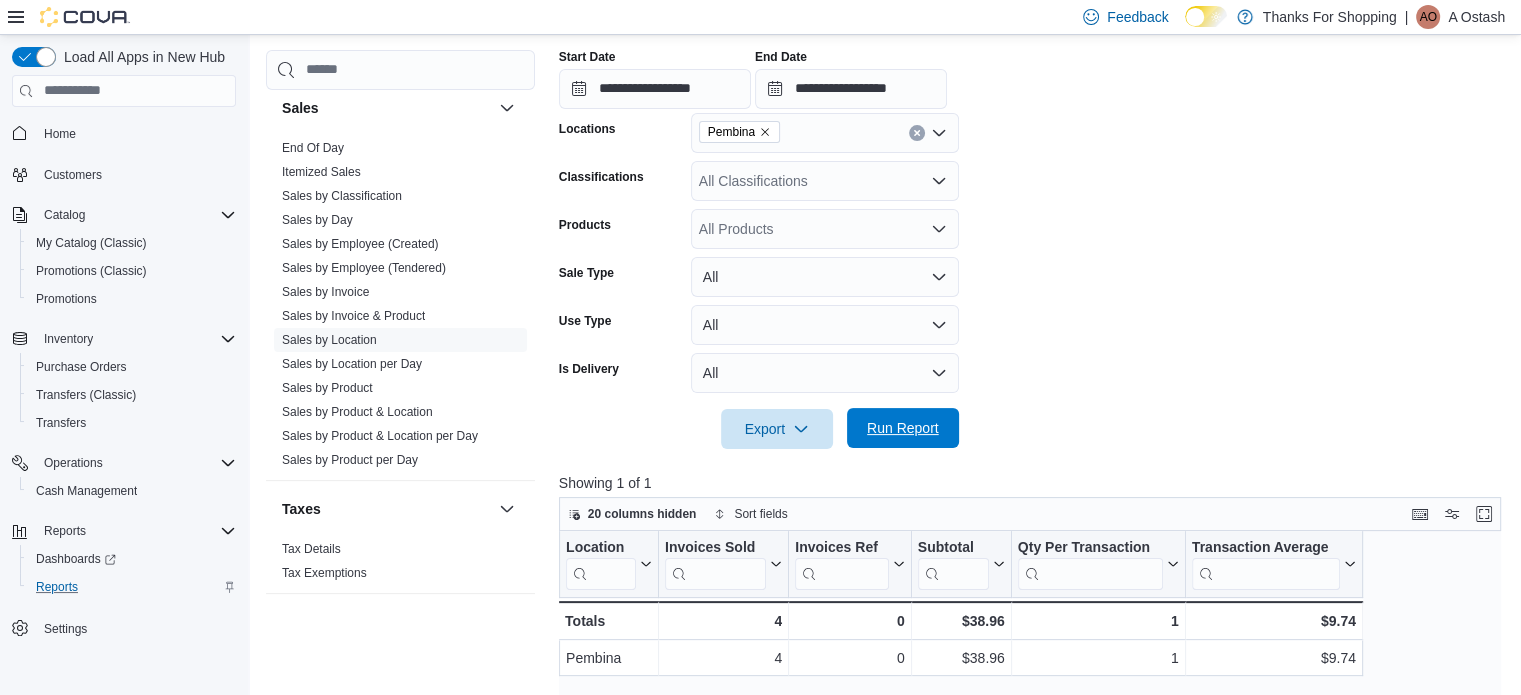 click on "Run Report" at bounding box center [903, 428] 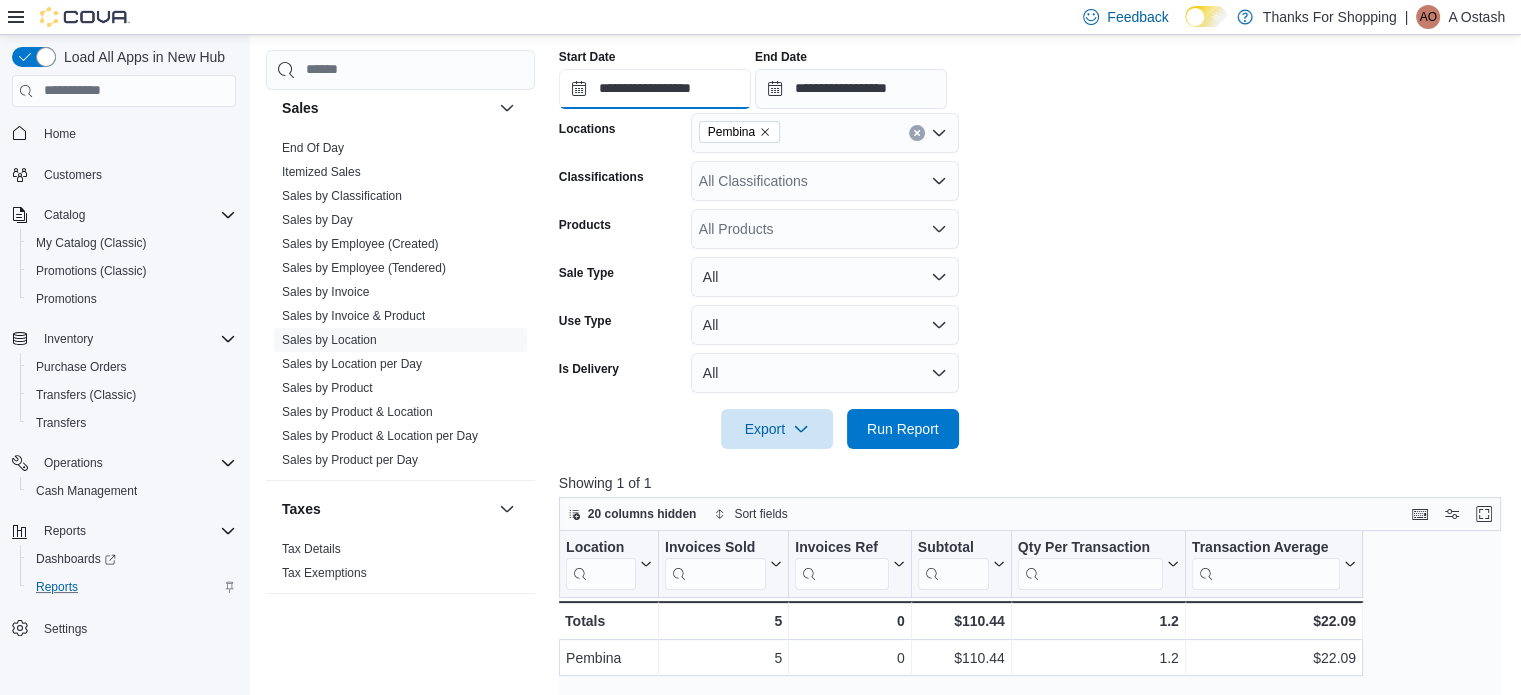 click on "**********" at bounding box center [655, 89] 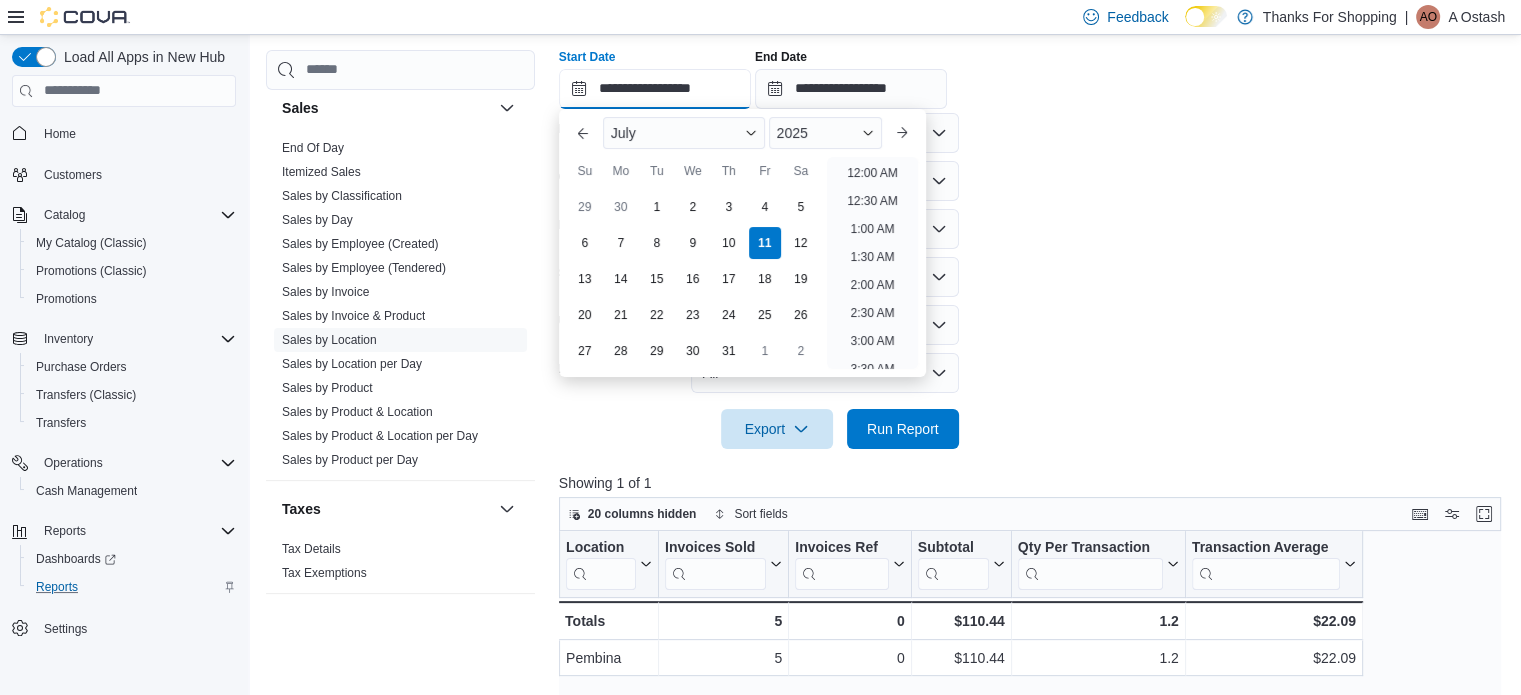 scroll, scrollTop: 846, scrollLeft: 0, axis: vertical 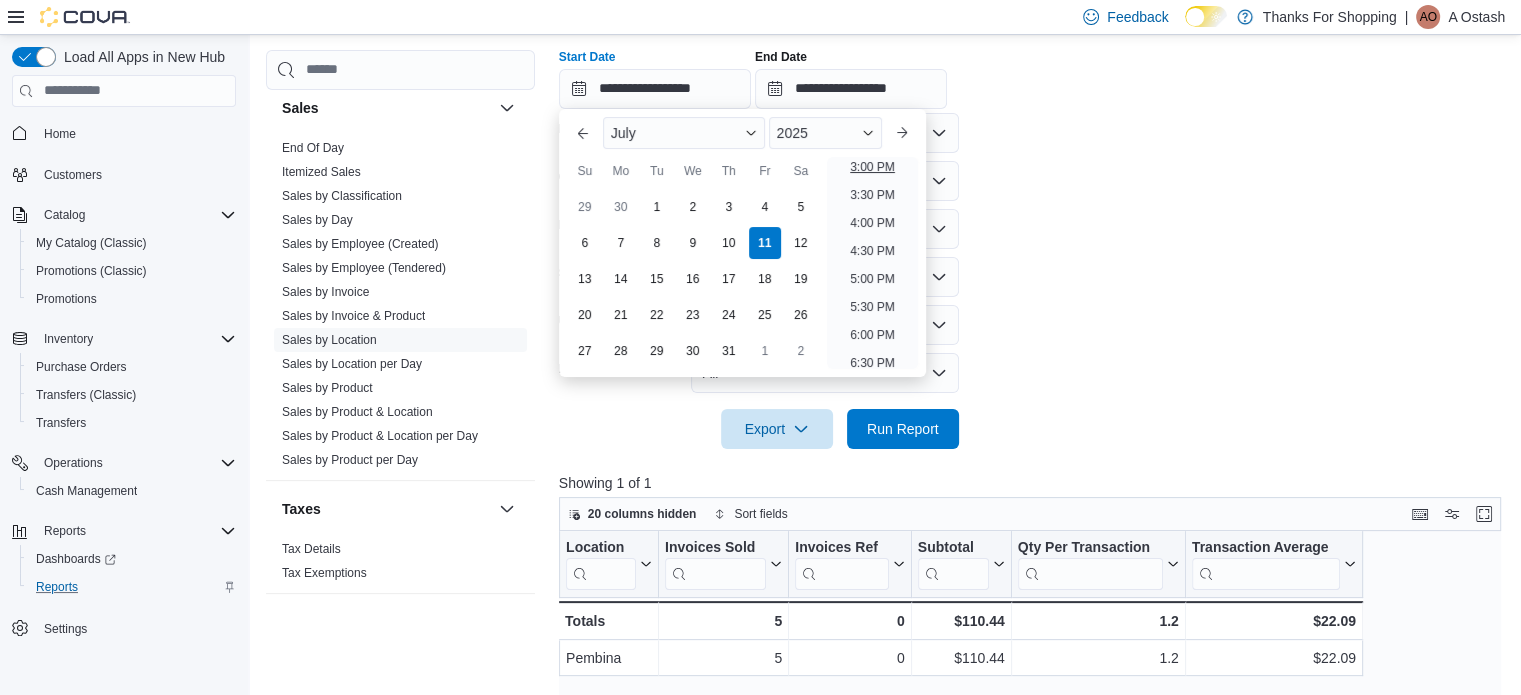 click on "3:00 PM" at bounding box center (872, 167) 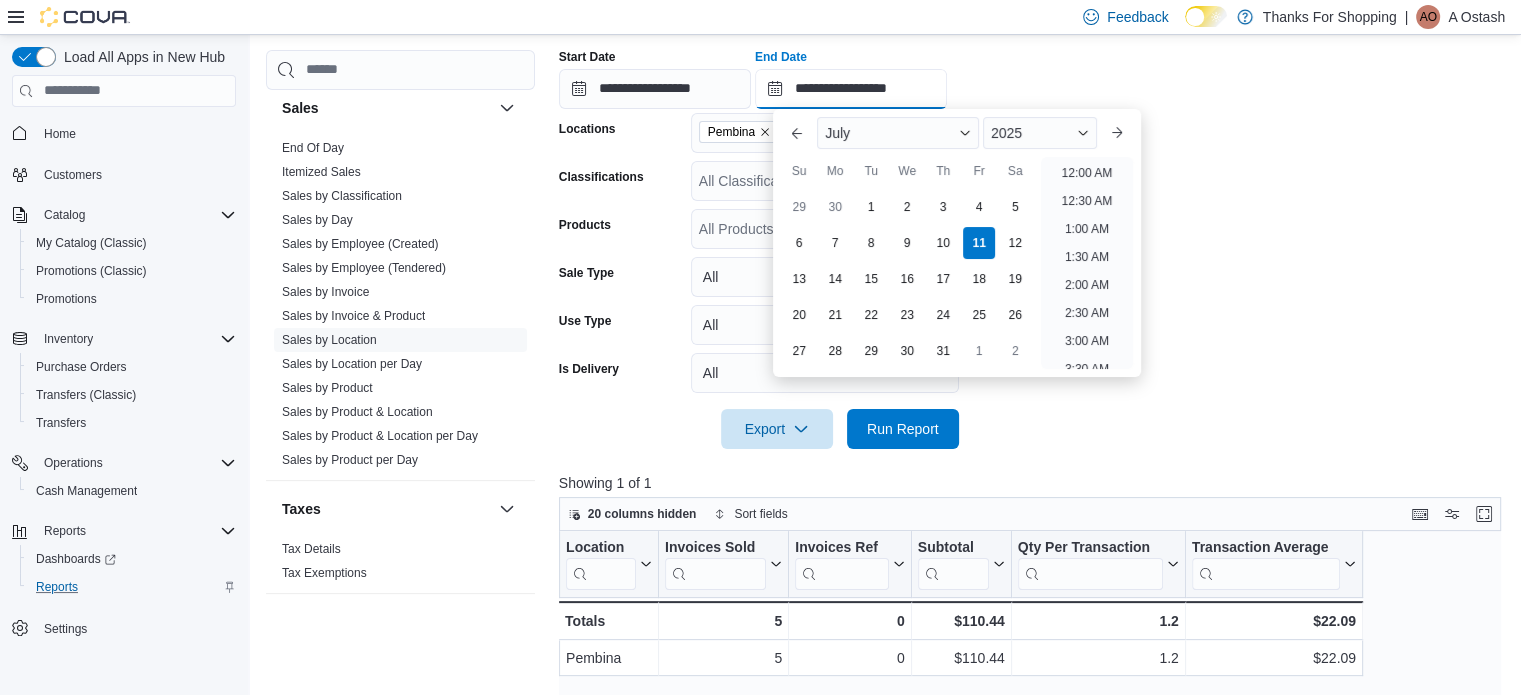click on "**********" at bounding box center (851, 89) 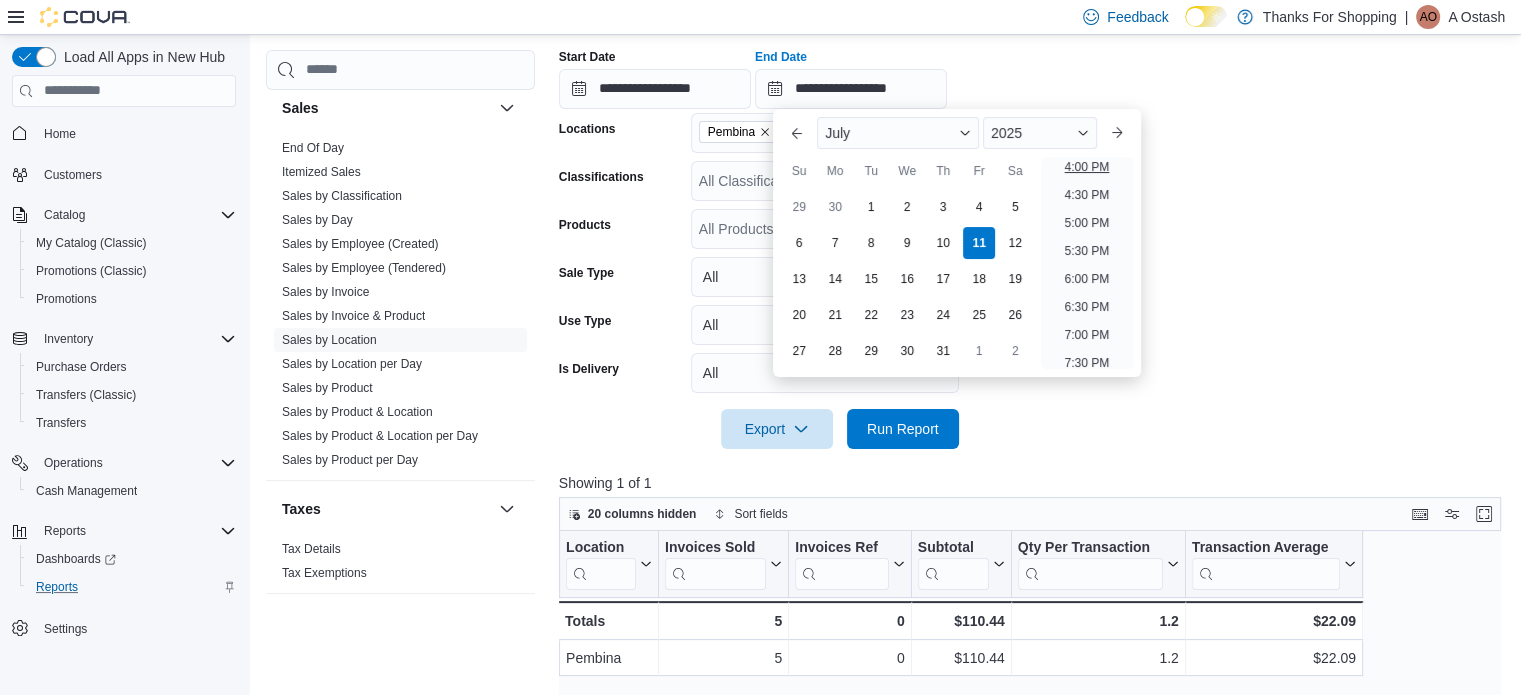 click on "4:00 PM" at bounding box center [1087, 167] 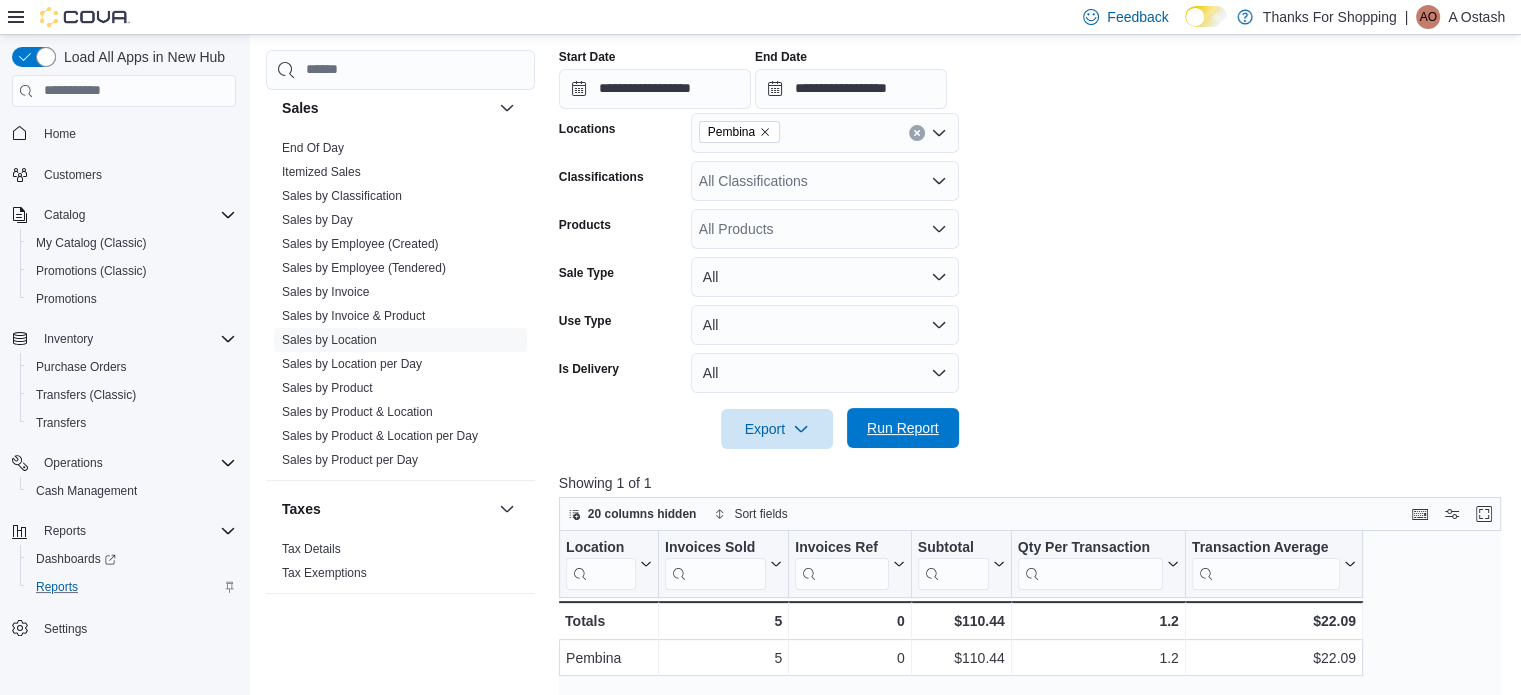 click on "Run Report" at bounding box center (903, 428) 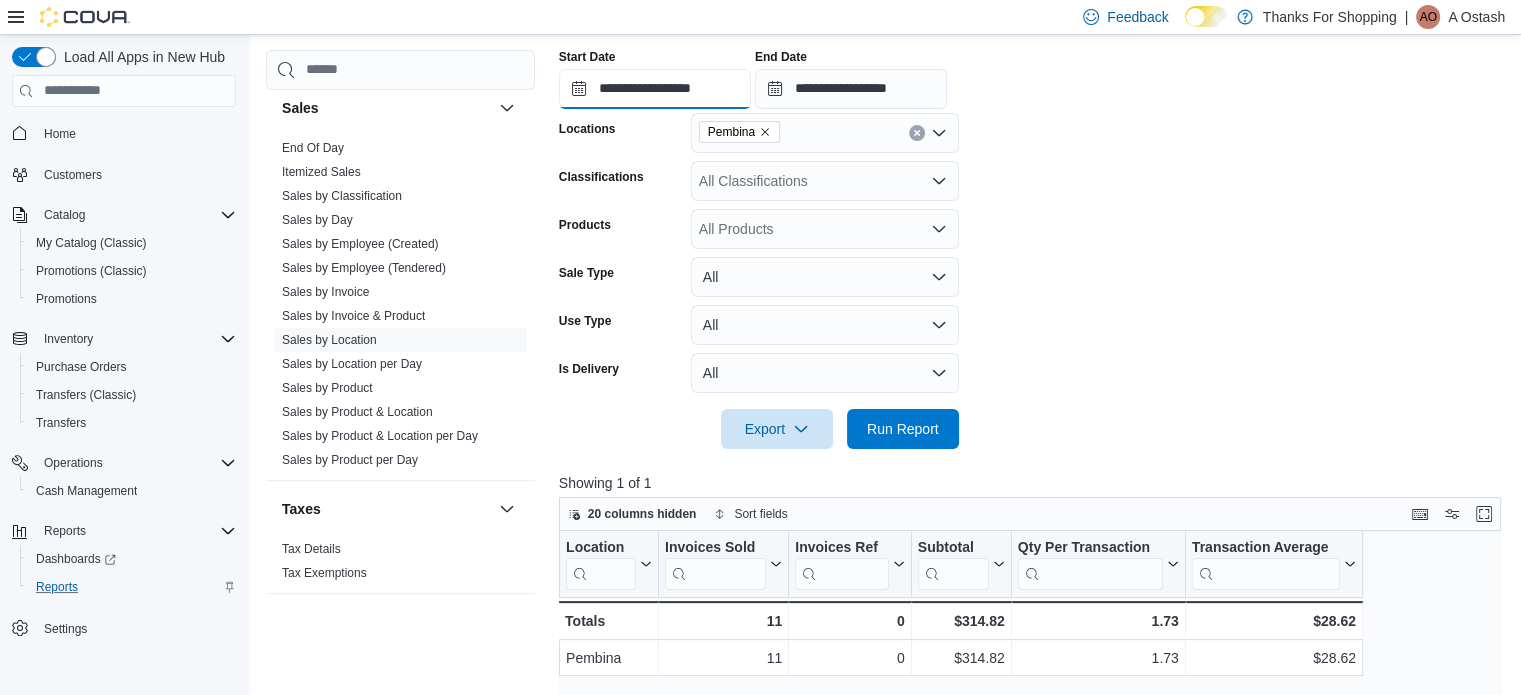 click on "**********" at bounding box center [655, 89] 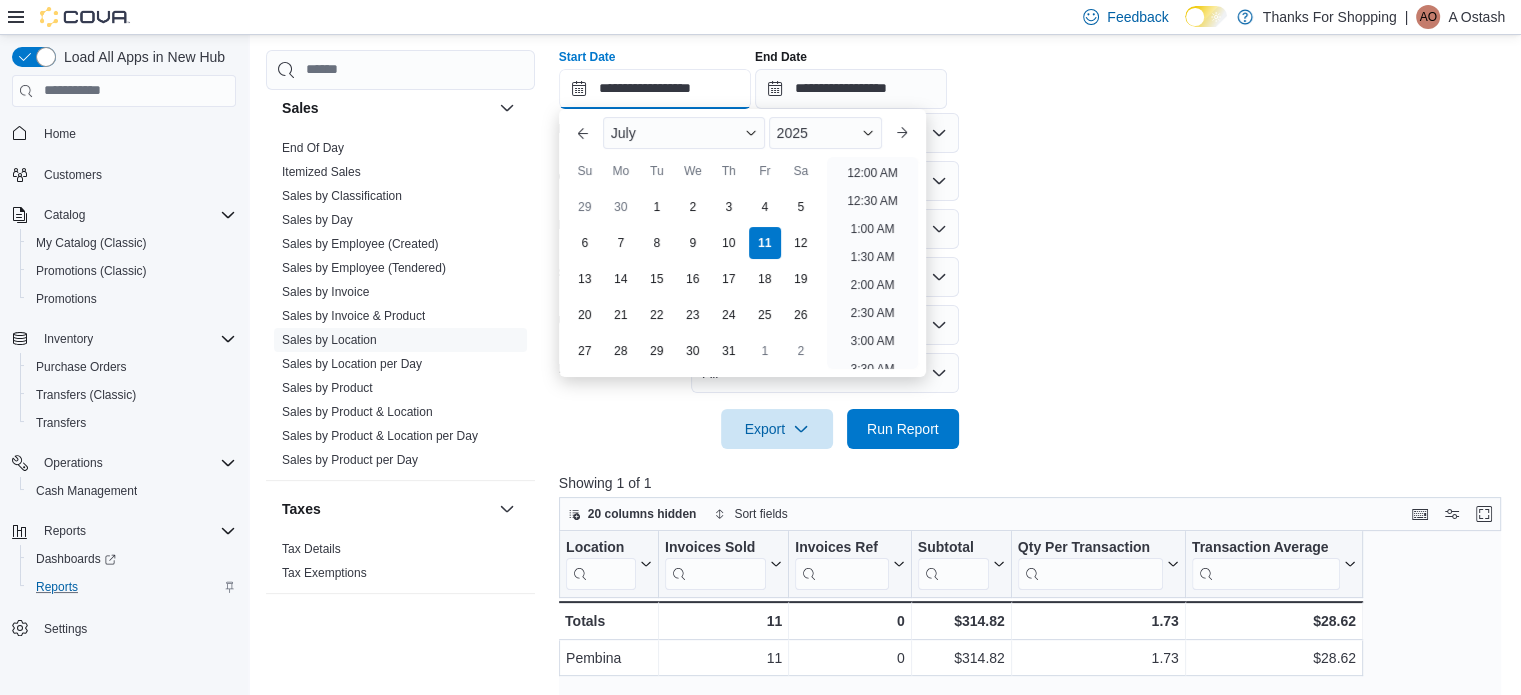 scroll, scrollTop: 902, scrollLeft: 0, axis: vertical 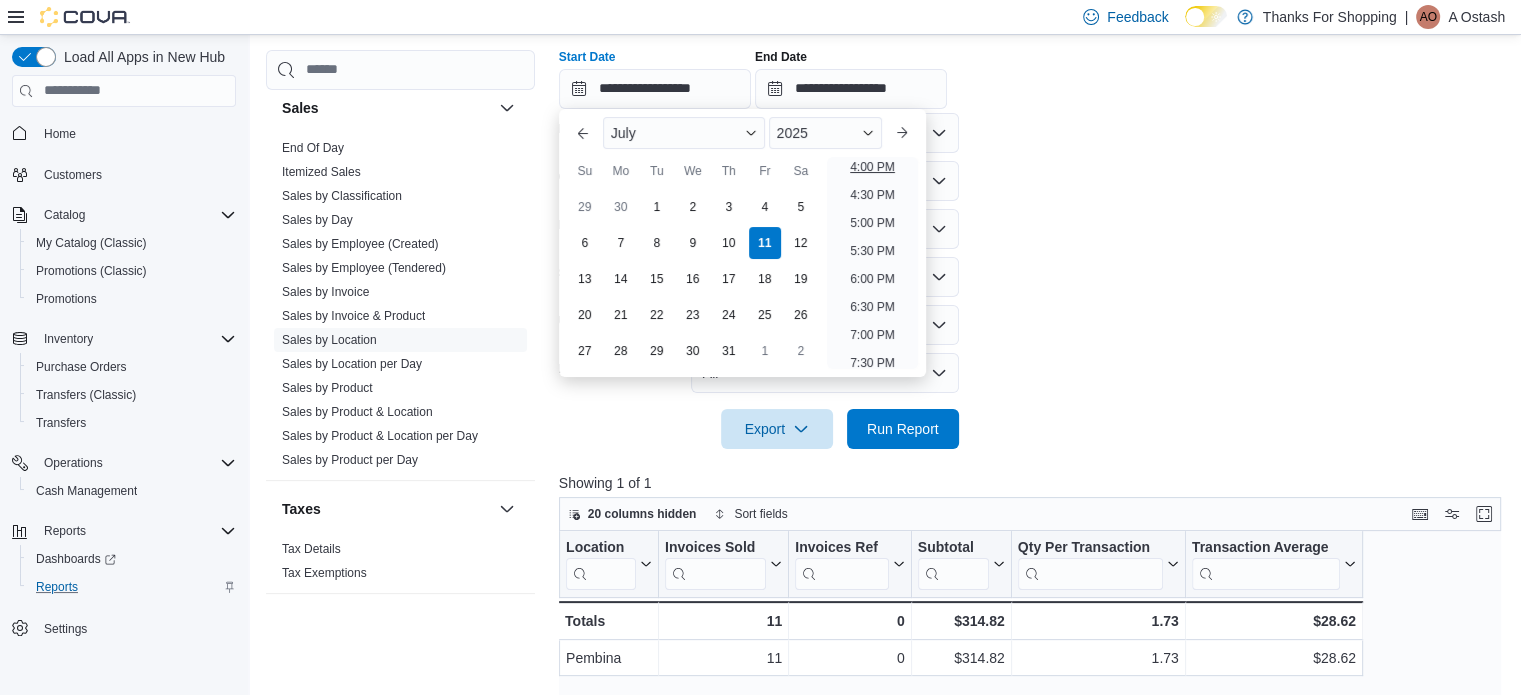 click on "4:00 PM" at bounding box center [872, 167] 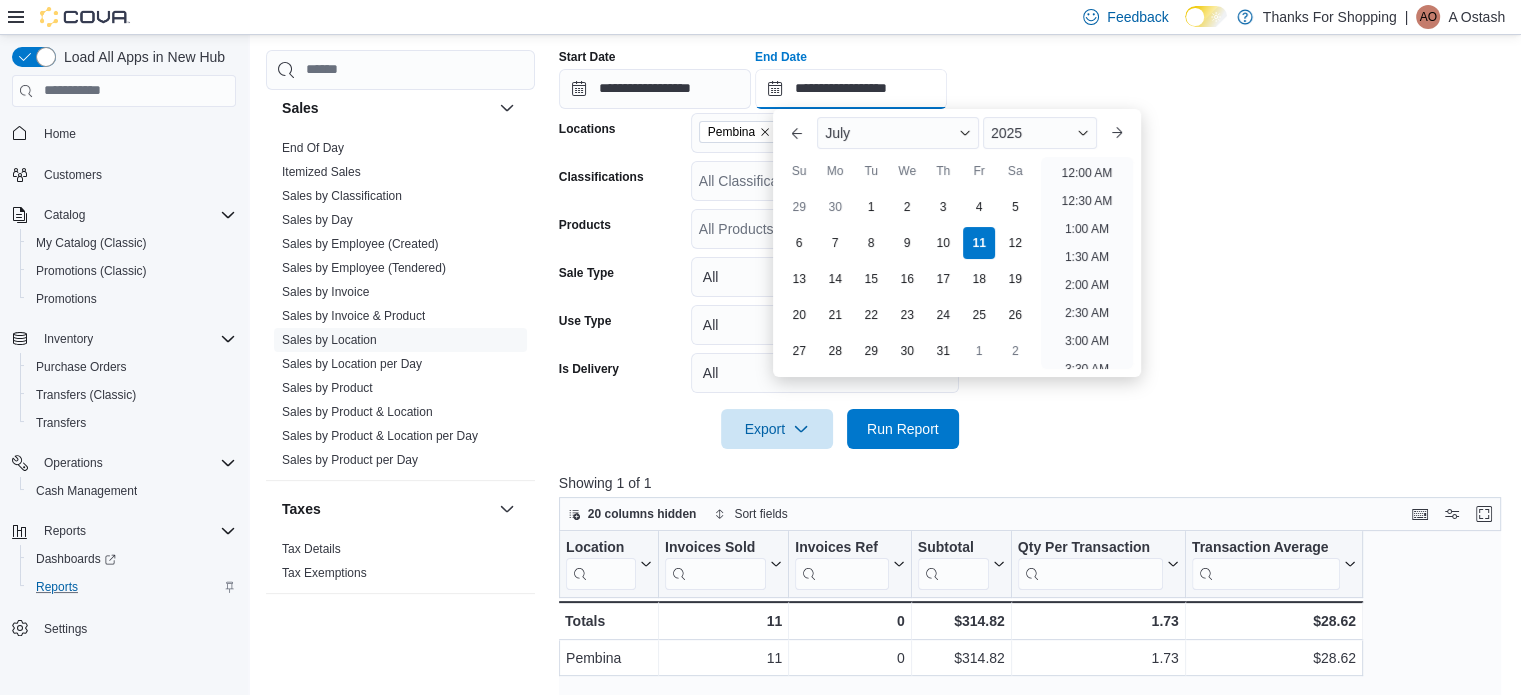 click on "**********" at bounding box center [851, 89] 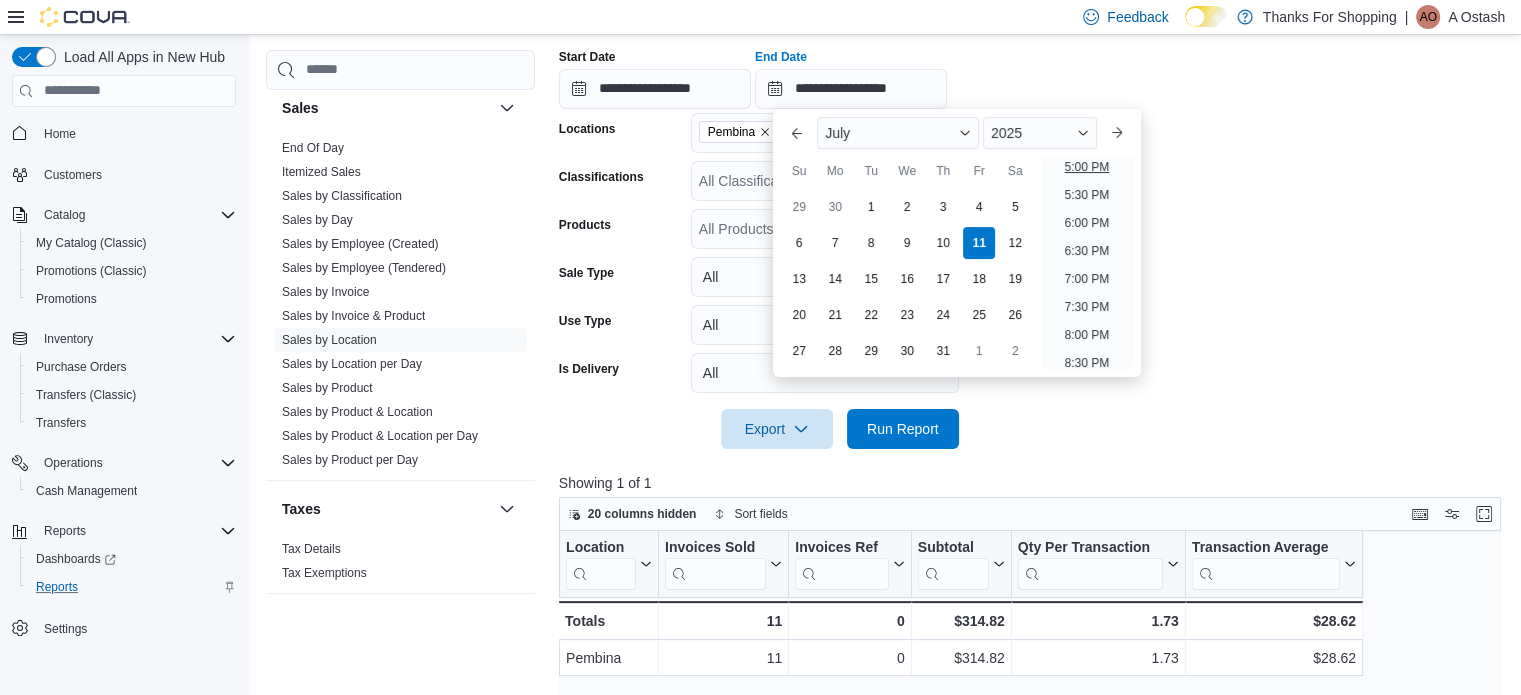 click on "5:00 PM" at bounding box center (1087, 167) 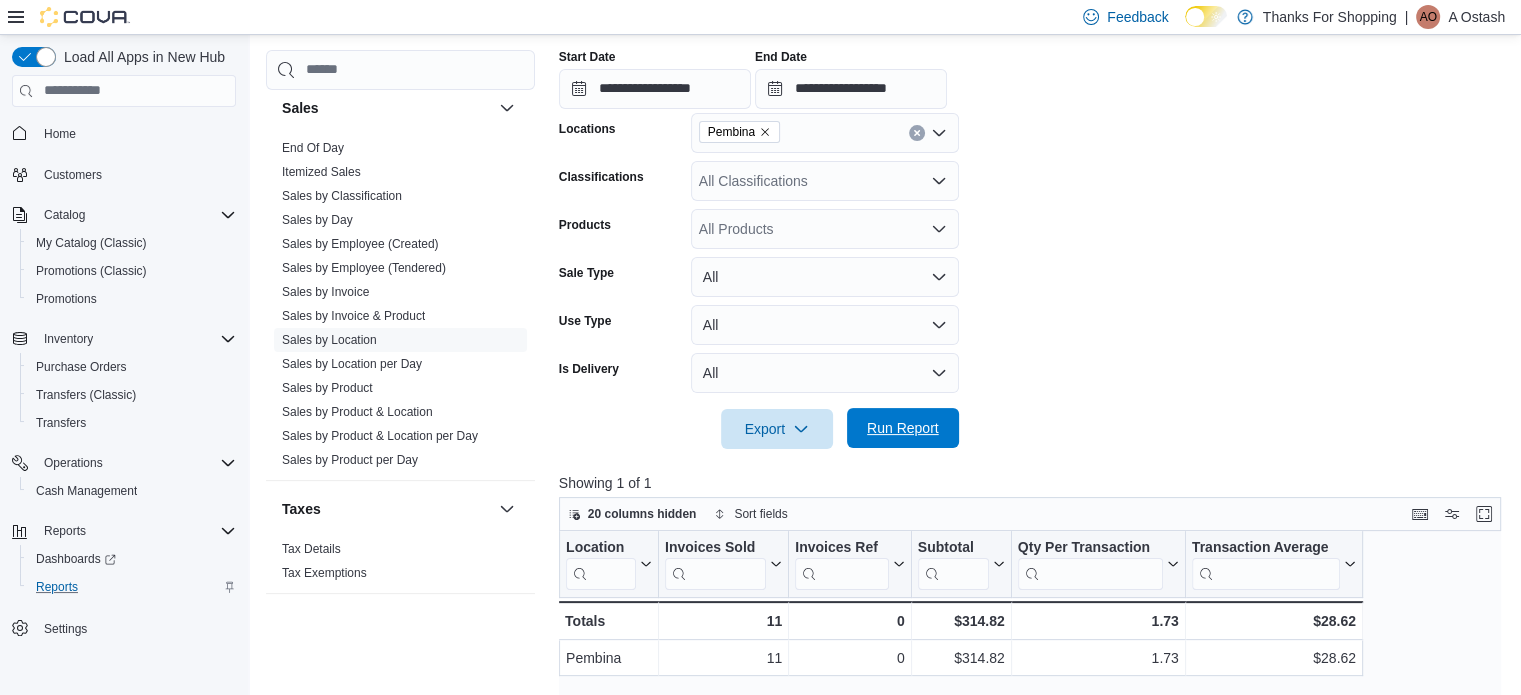 click on "Run Report" at bounding box center [903, 428] 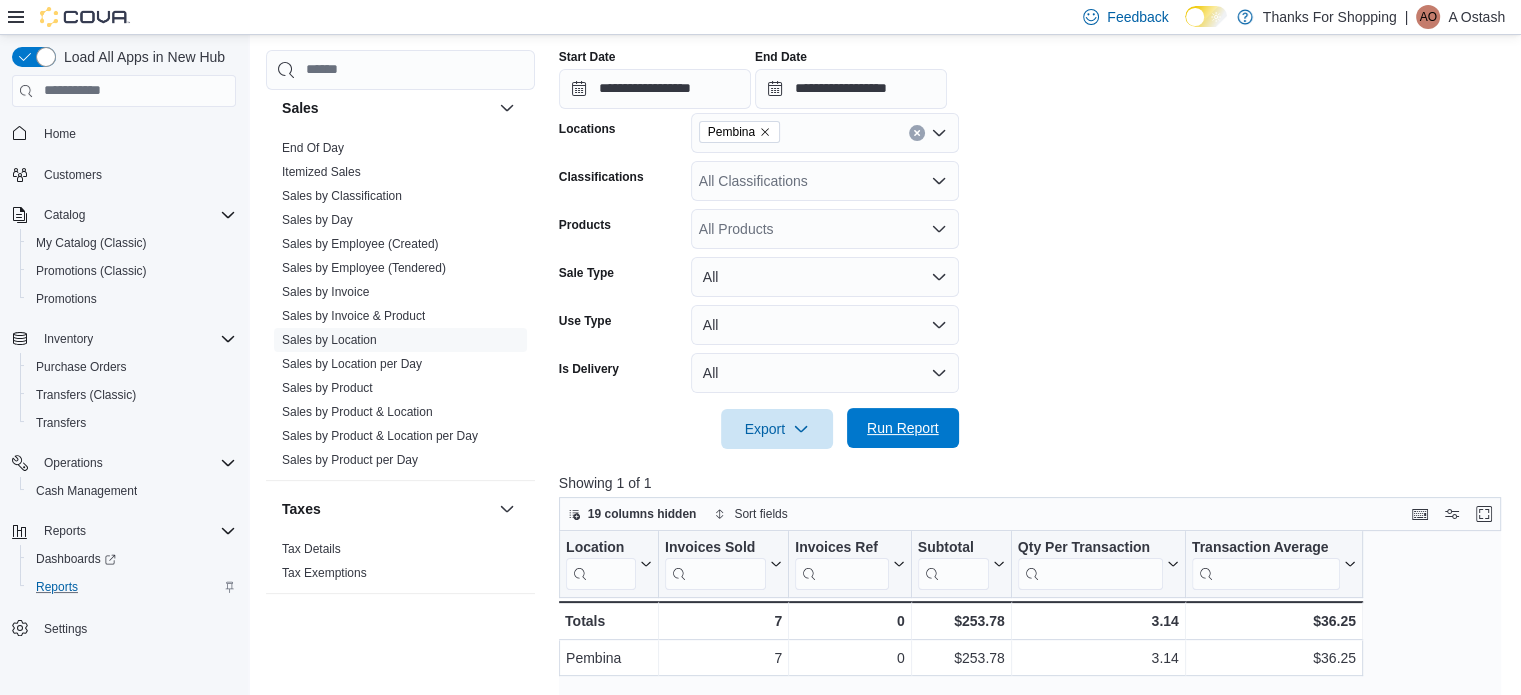 click on "Run Report" at bounding box center [903, 428] 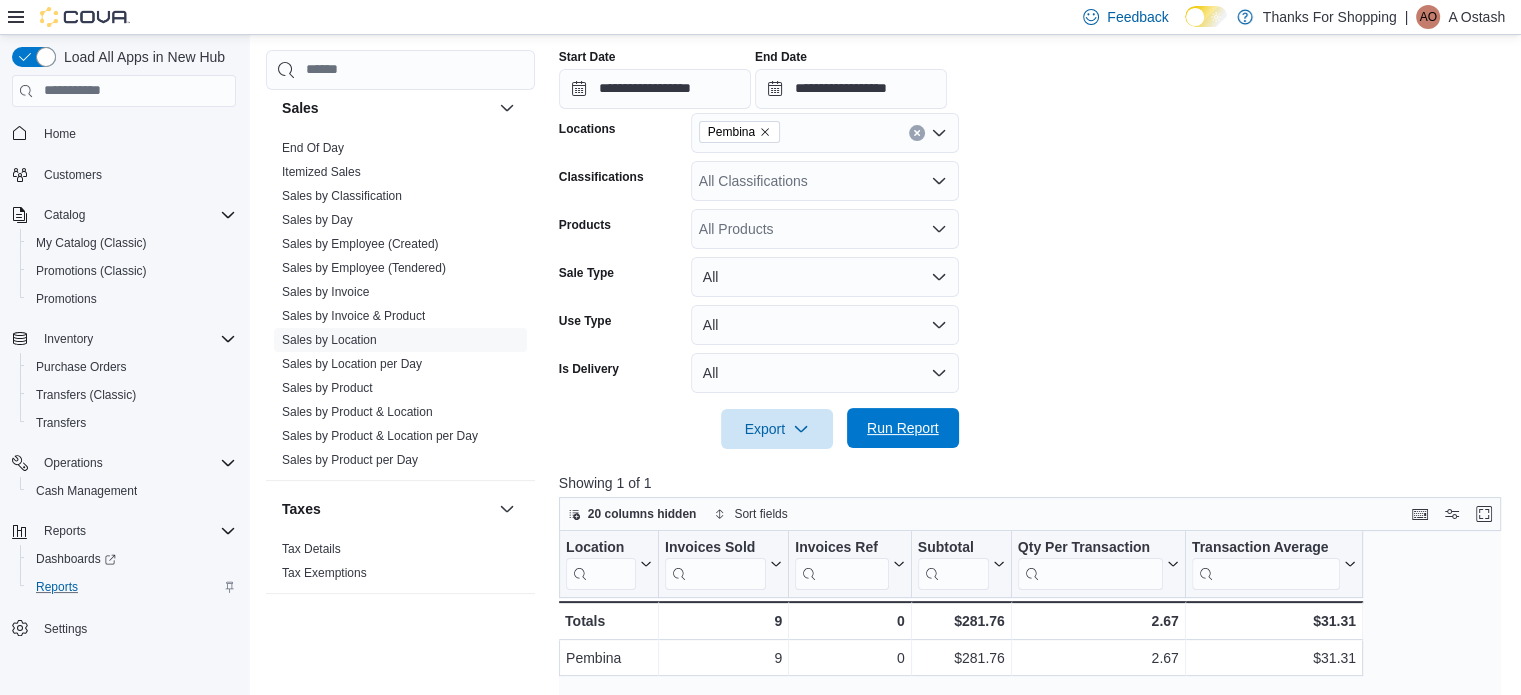 click on "Run Report" at bounding box center [903, 428] 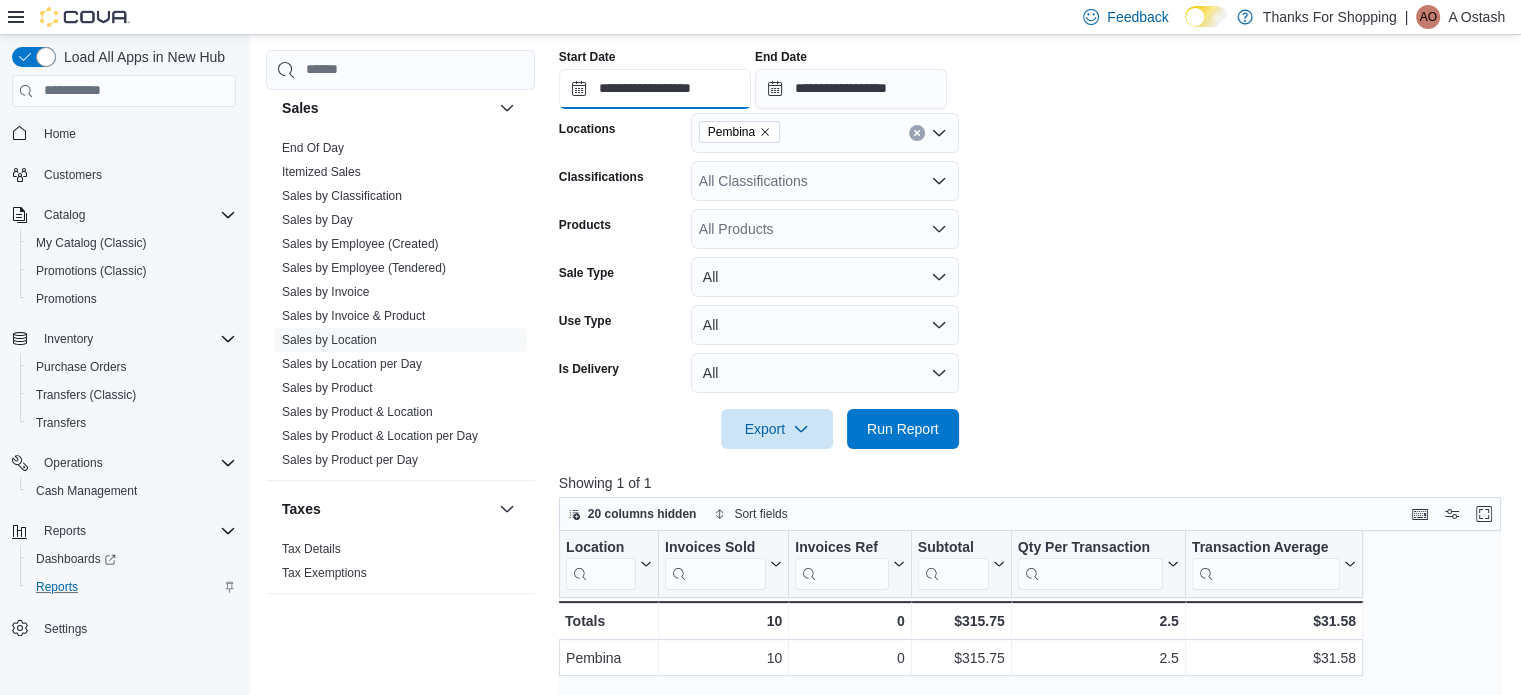 click on "**********" at bounding box center (655, 89) 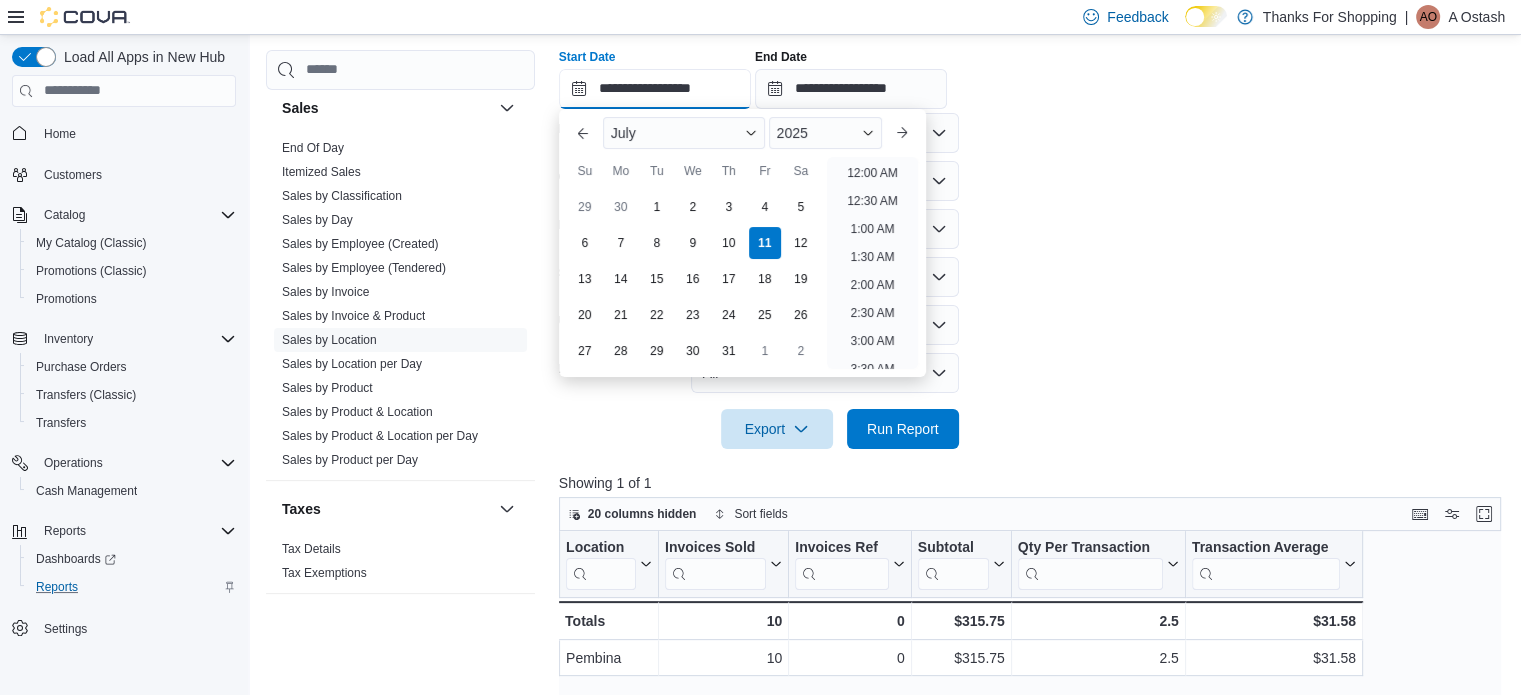 scroll, scrollTop: 958, scrollLeft: 0, axis: vertical 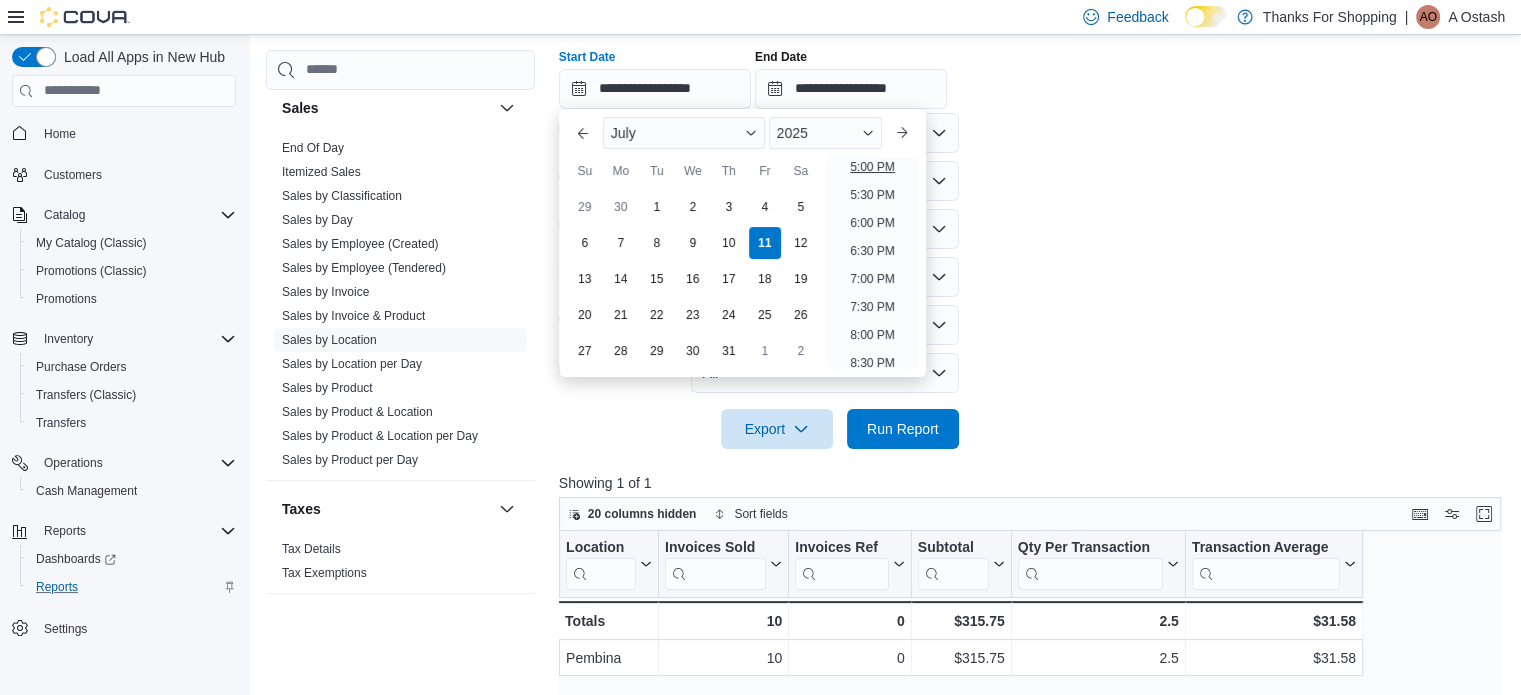 click on "5:00 PM" at bounding box center (872, 167) 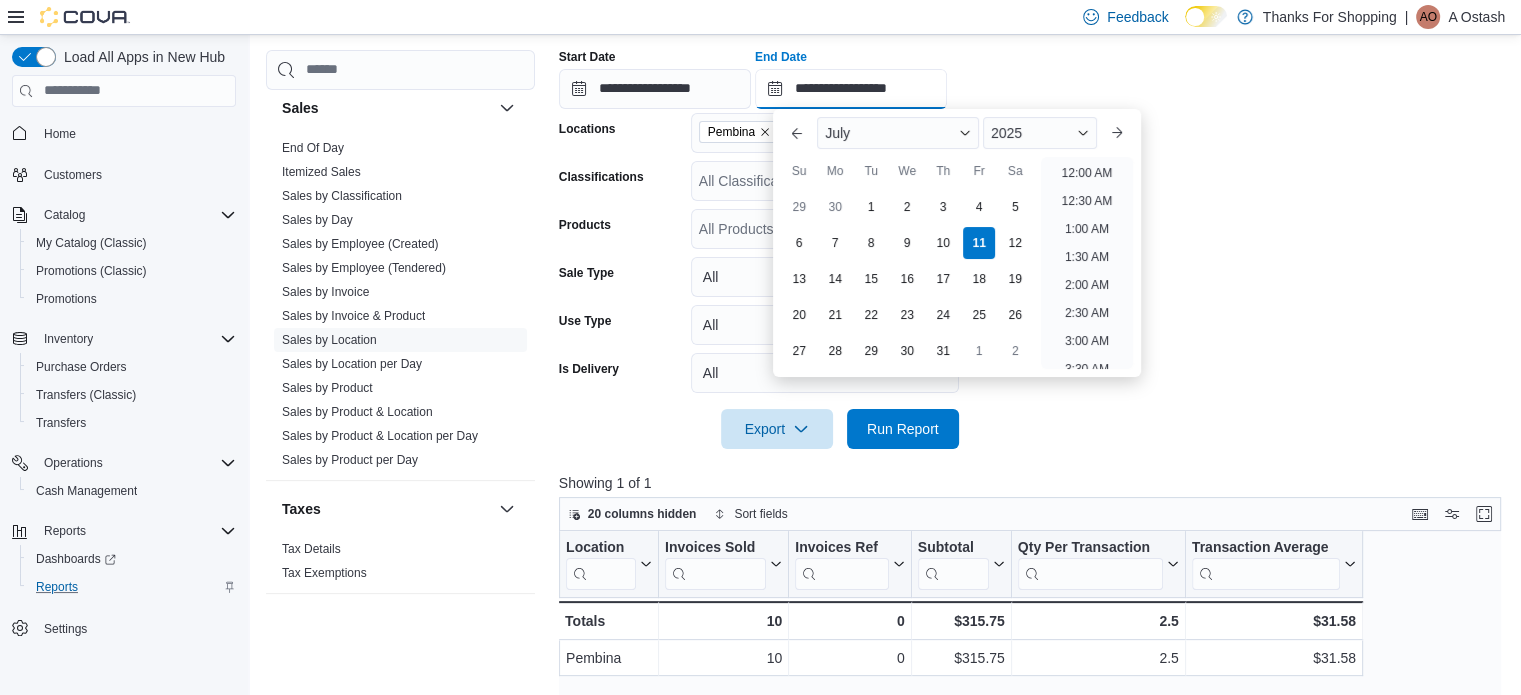 click on "**********" at bounding box center (851, 89) 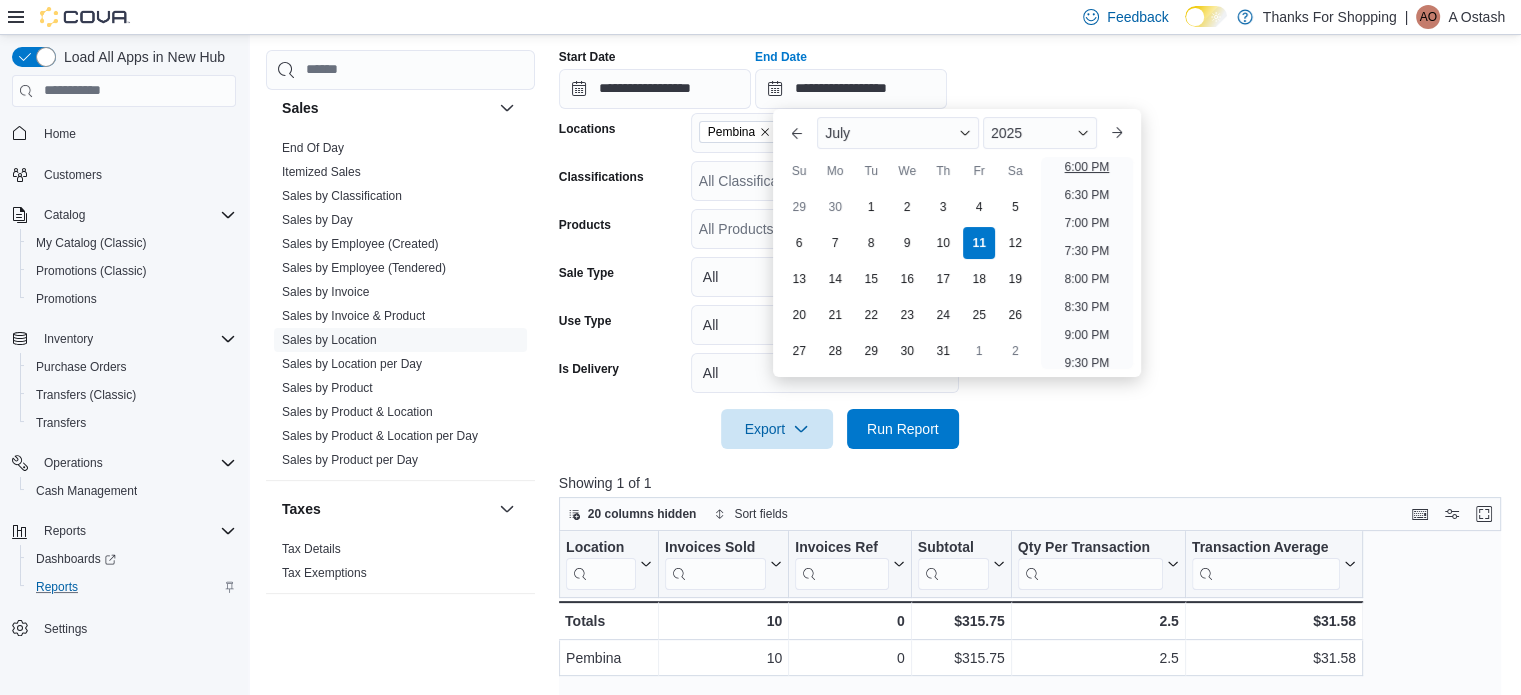 click on "6:00 PM" at bounding box center [1087, 167] 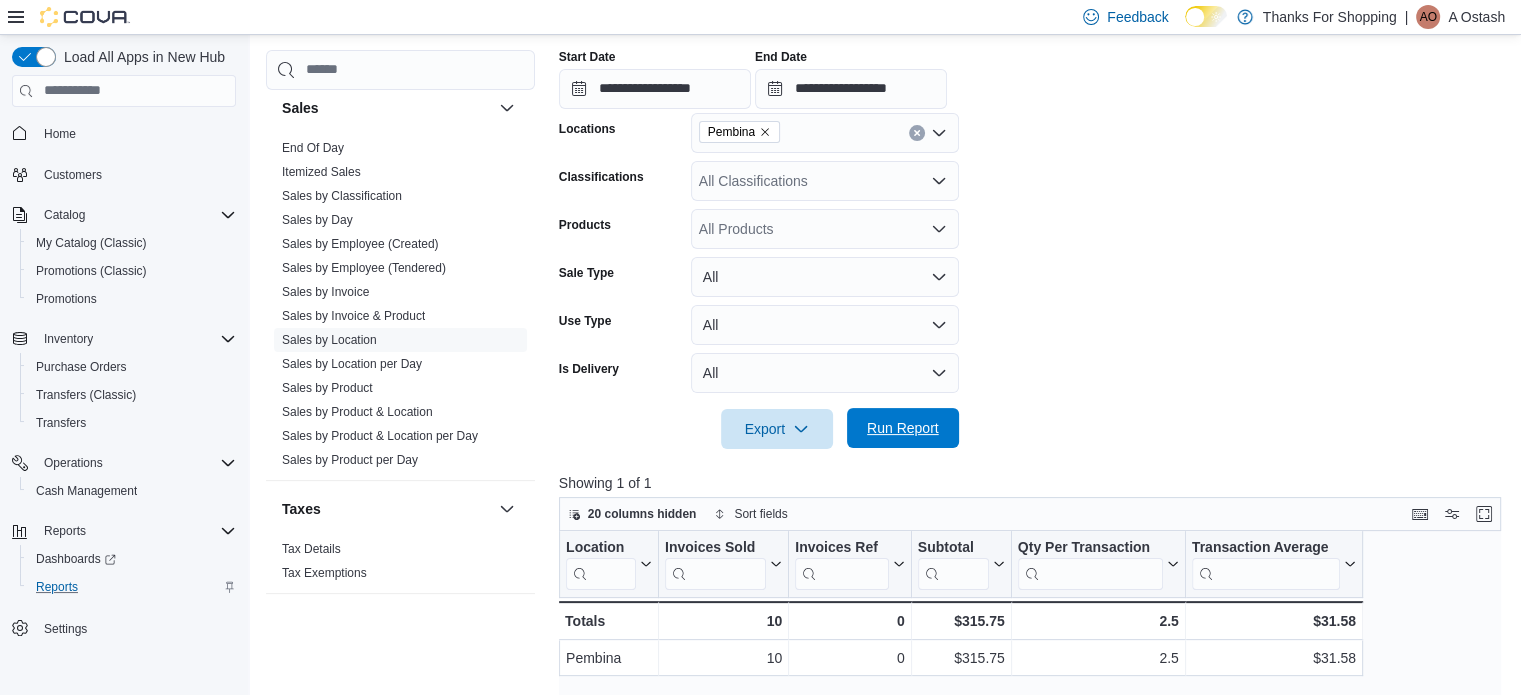 click on "Run Report" at bounding box center [903, 428] 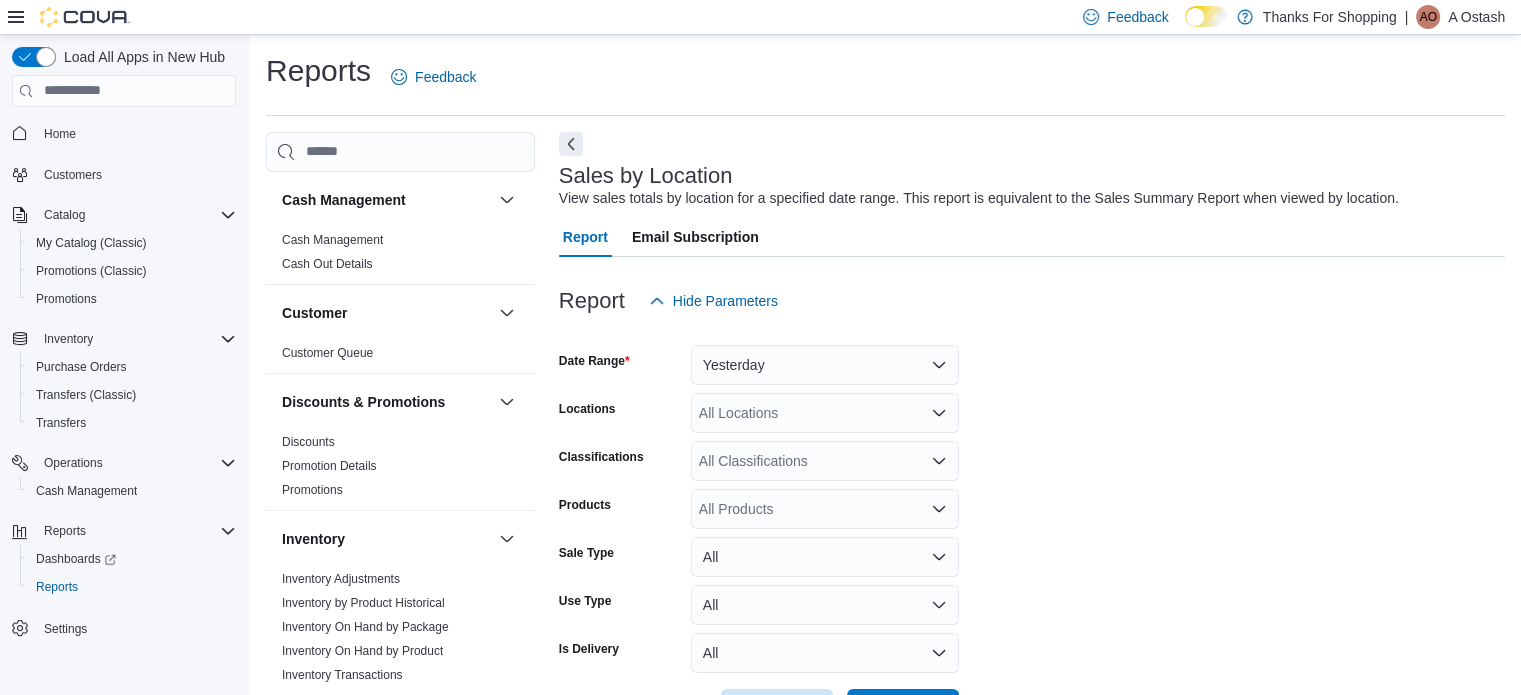 scroll, scrollTop: 46, scrollLeft: 0, axis: vertical 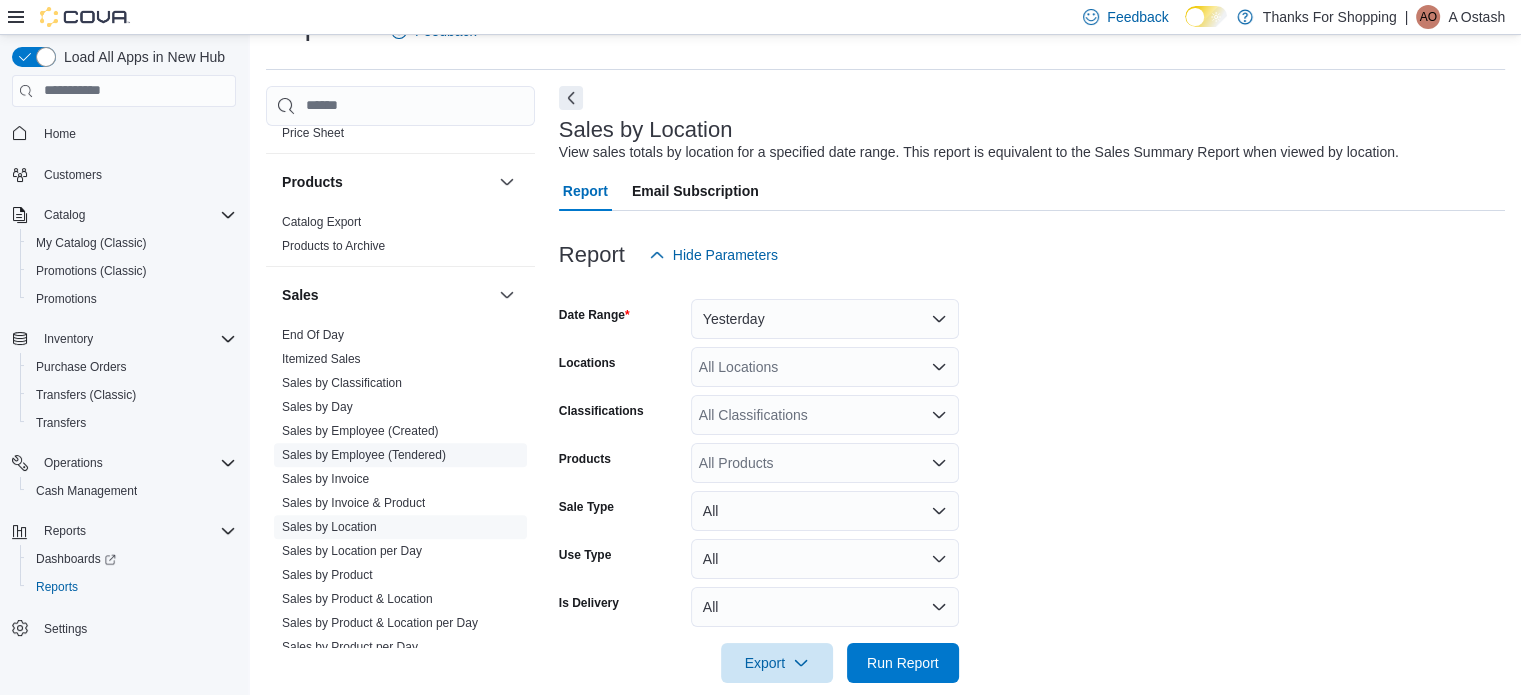 click on "Sales by Employee (Tendered)" at bounding box center (364, 455) 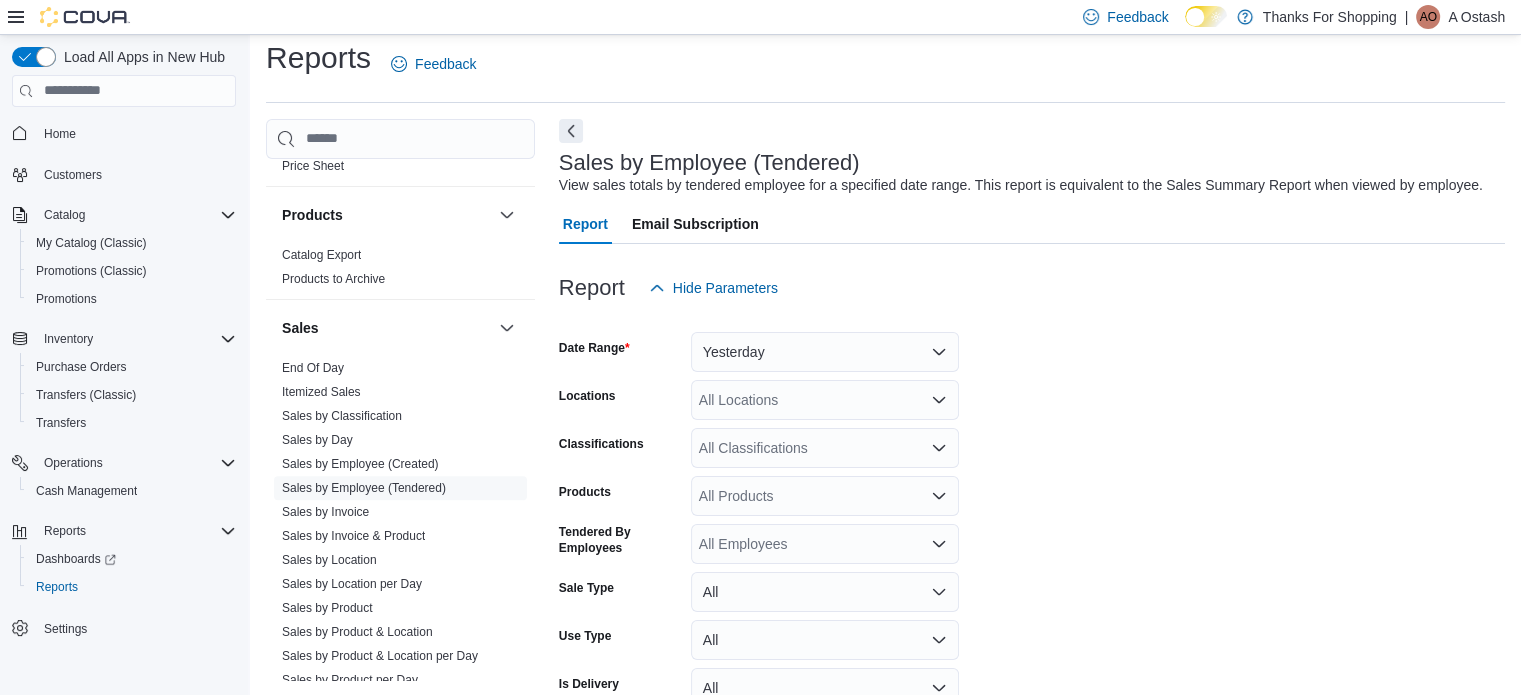 scroll, scrollTop: 46, scrollLeft: 0, axis: vertical 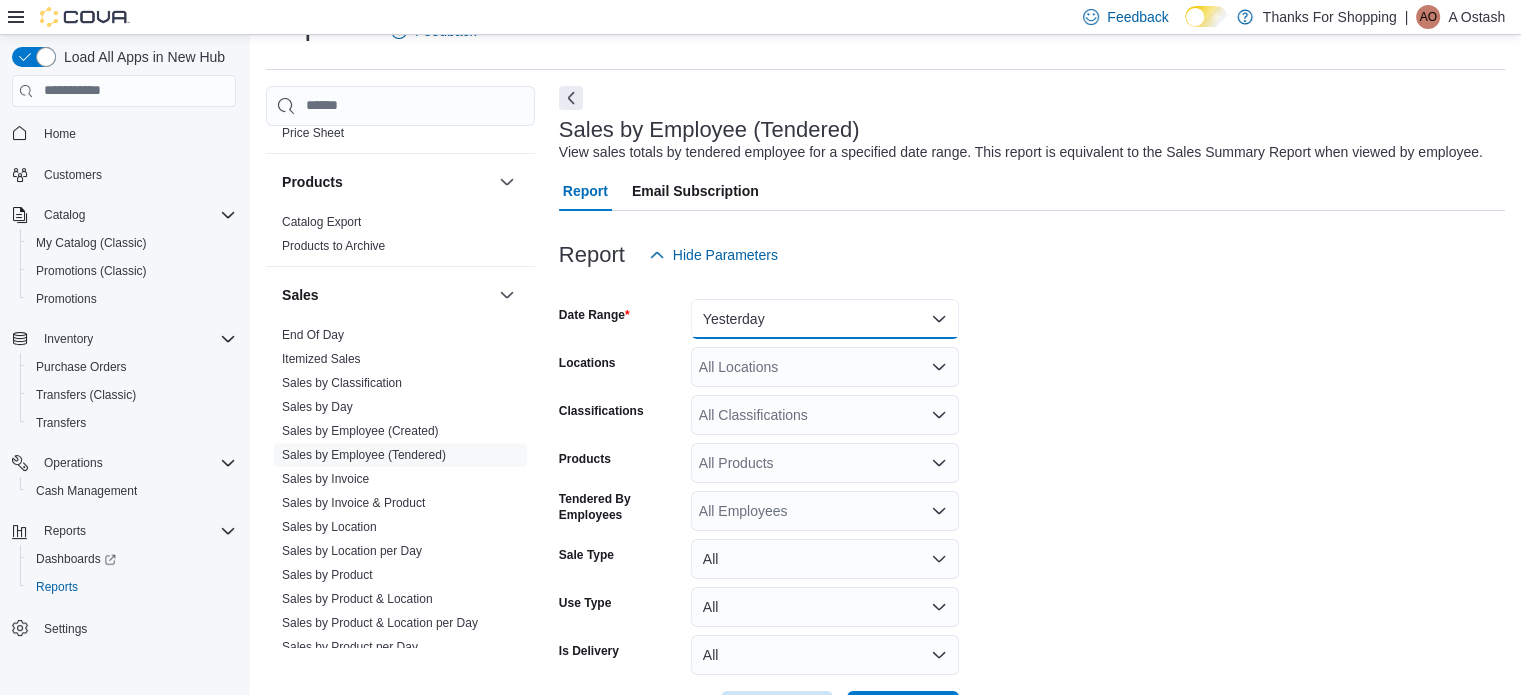 click on "Yesterday" at bounding box center [825, 319] 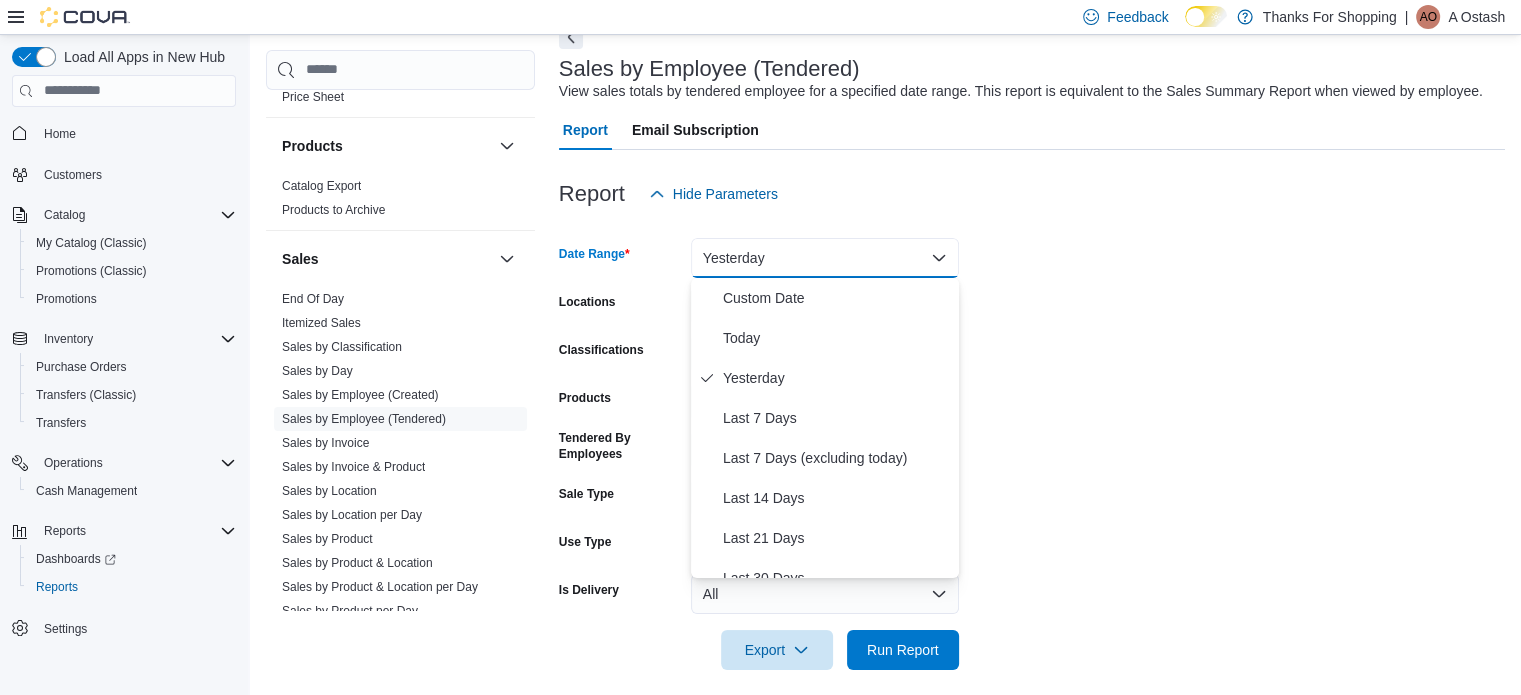 scroll, scrollTop: 106, scrollLeft: 0, axis: vertical 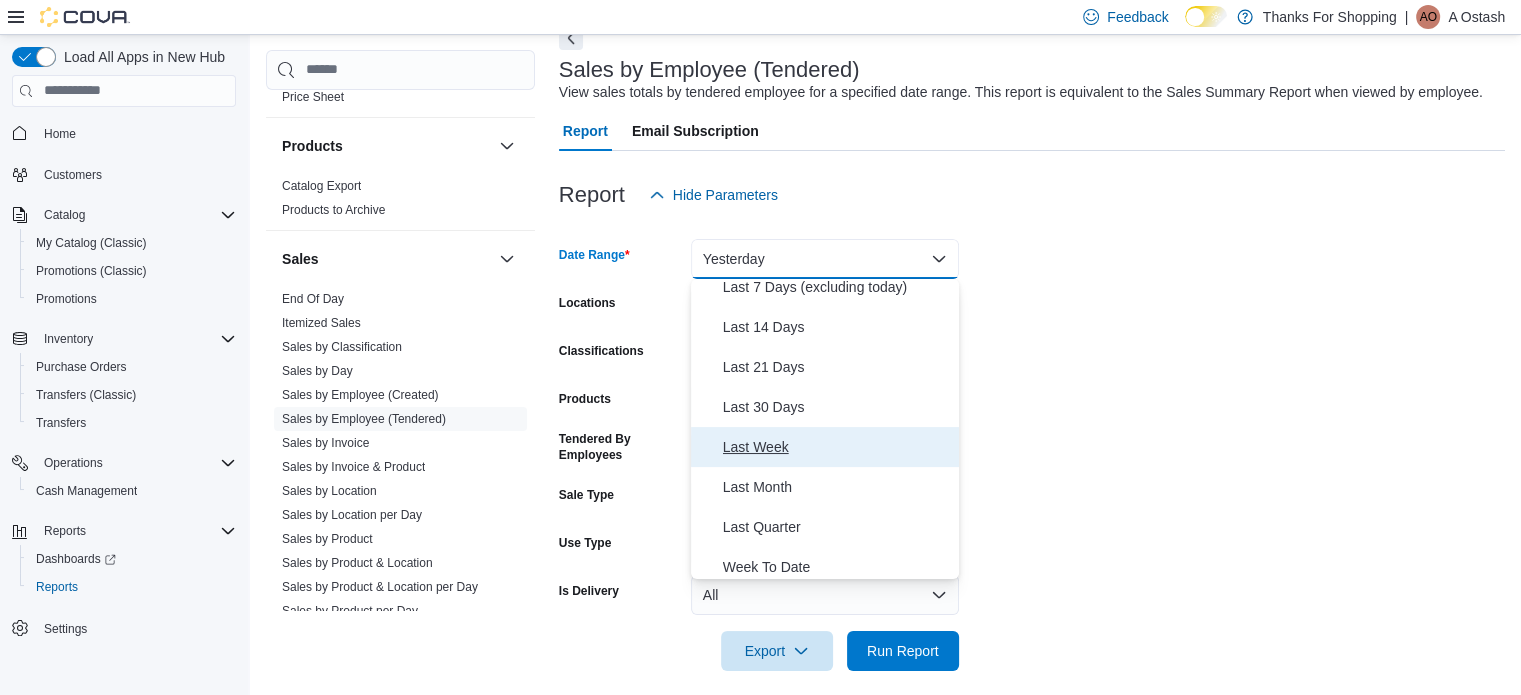 click on "Last Week" at bounding box center (825, 447) 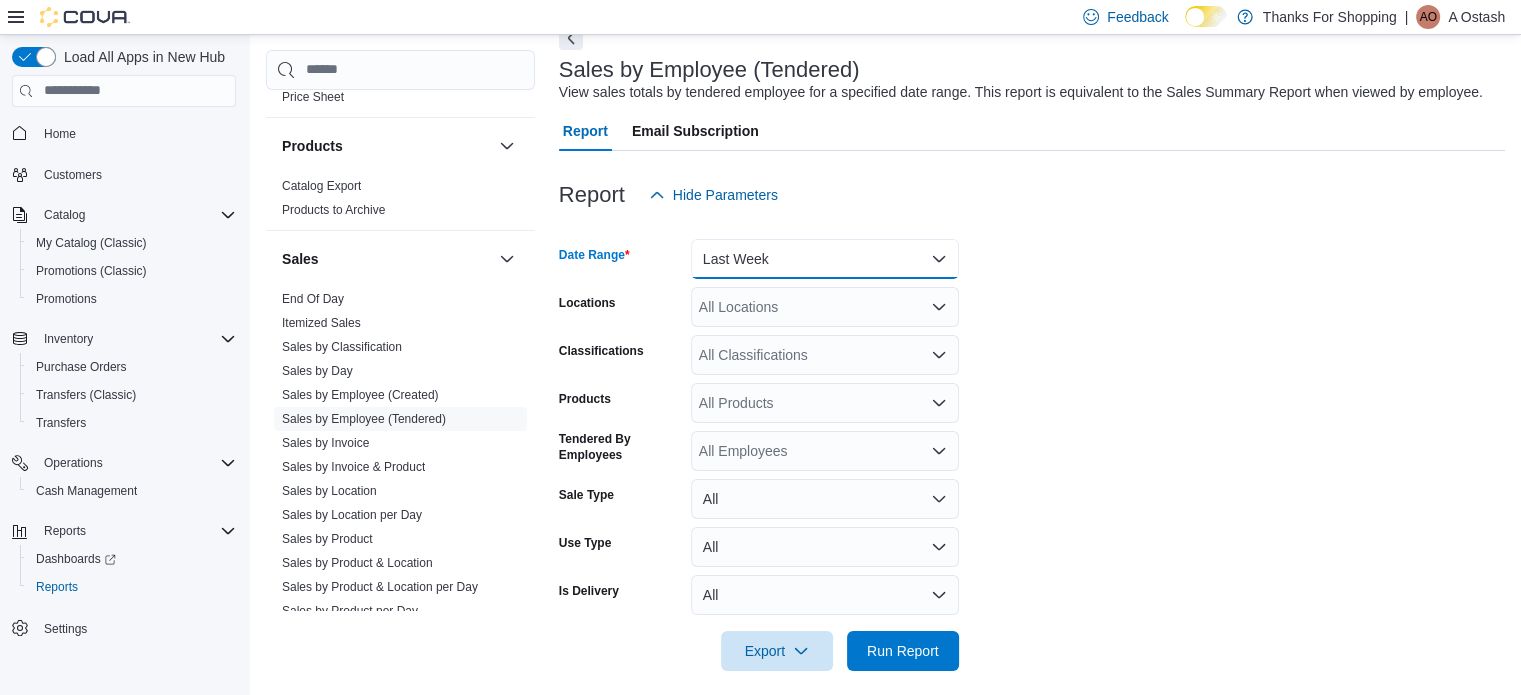 click on "Last Week" at bounding box center [825, 259] 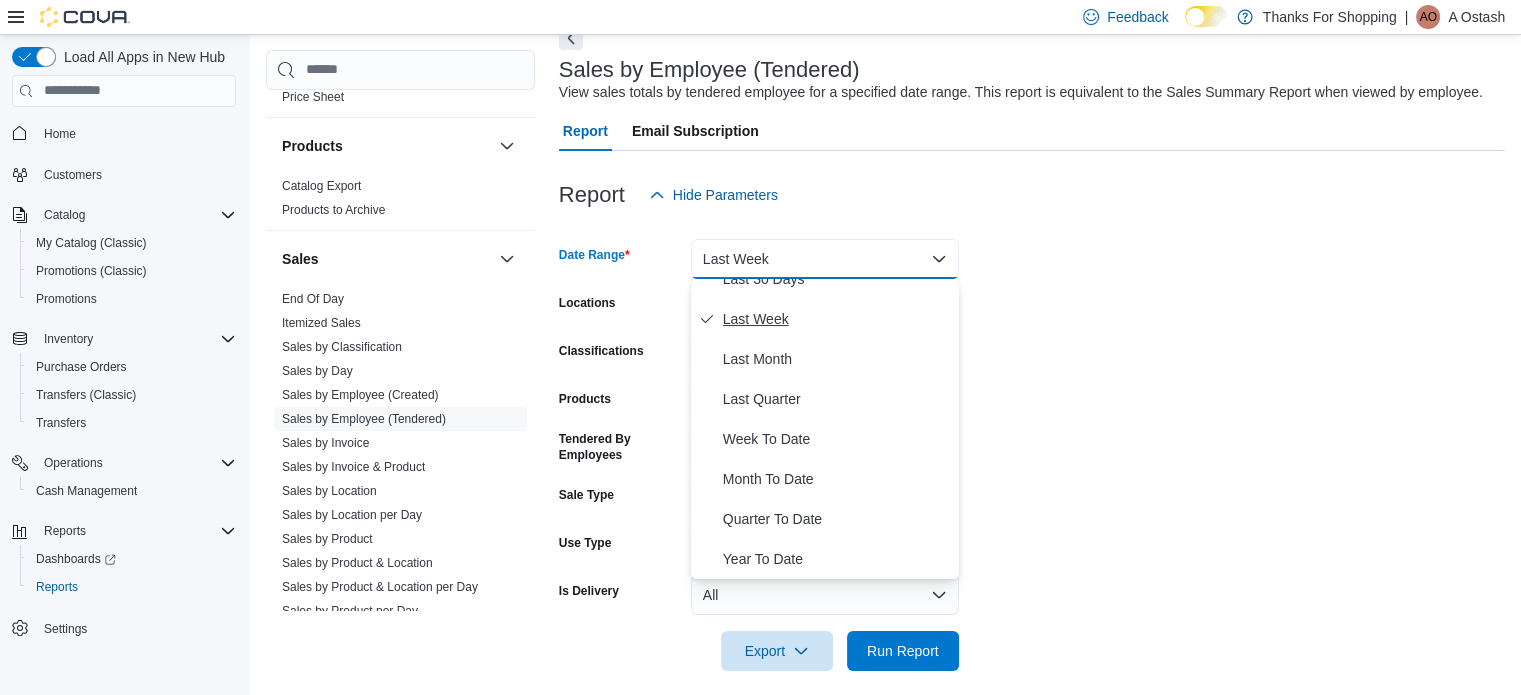 scroll, scrollTop: 299, scrollLeft: 0, axis: vertical 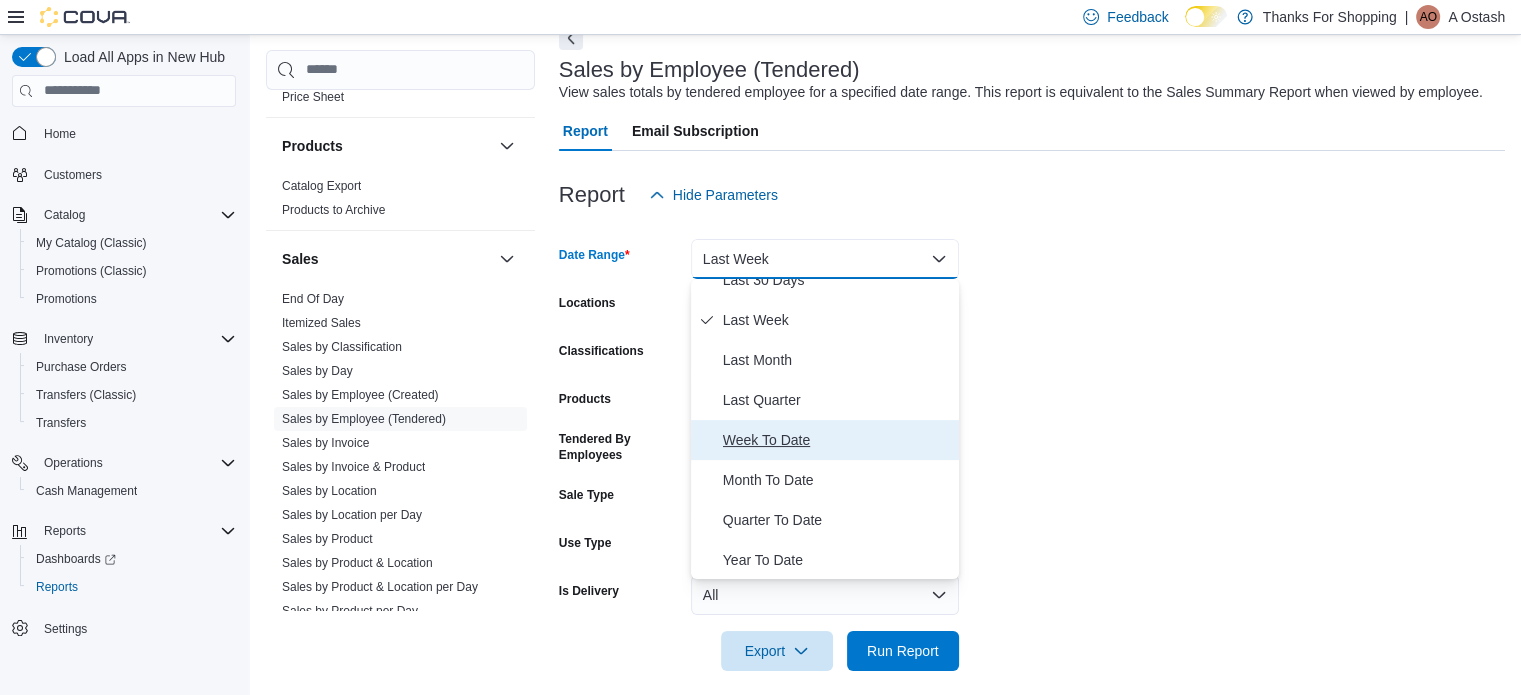 click on "Week To Date" at bounding box center (837, 440) 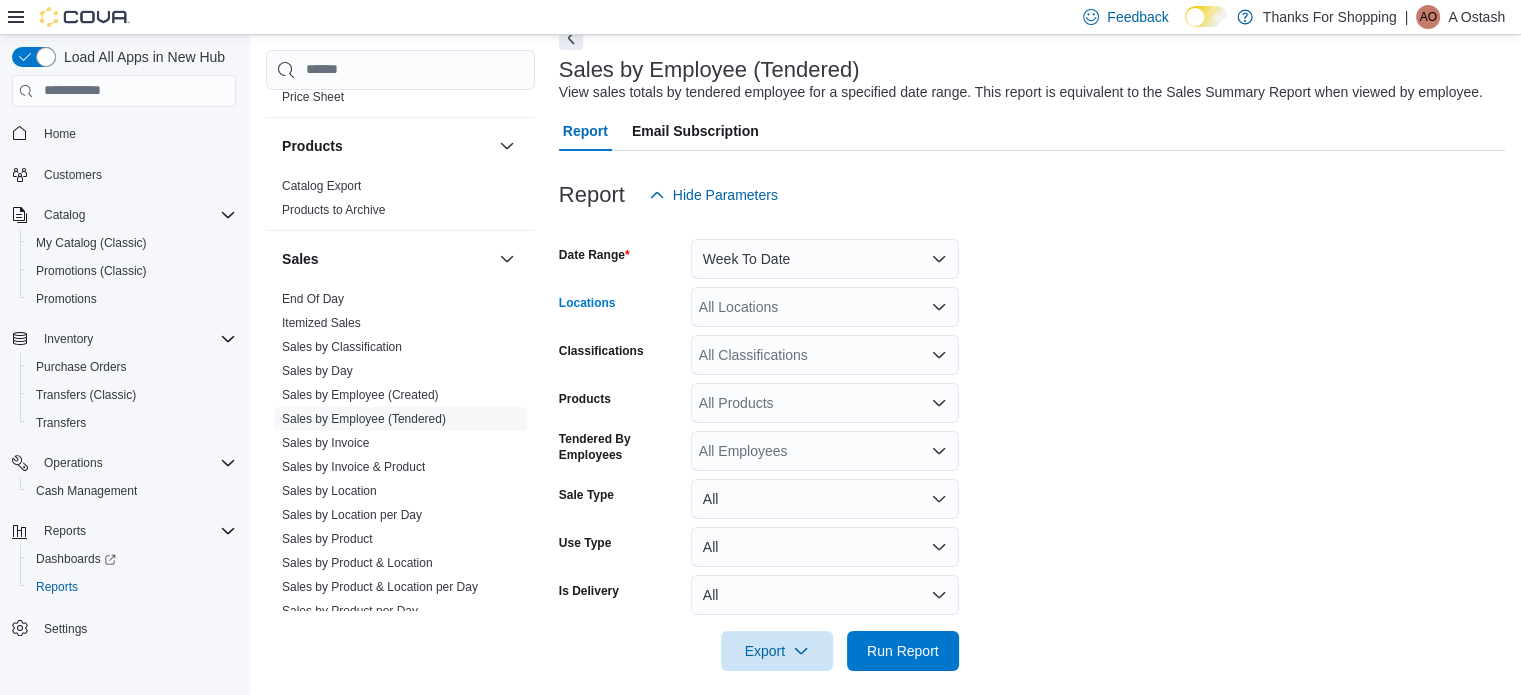 click on "All Locations" at bounding box center [825, 307] 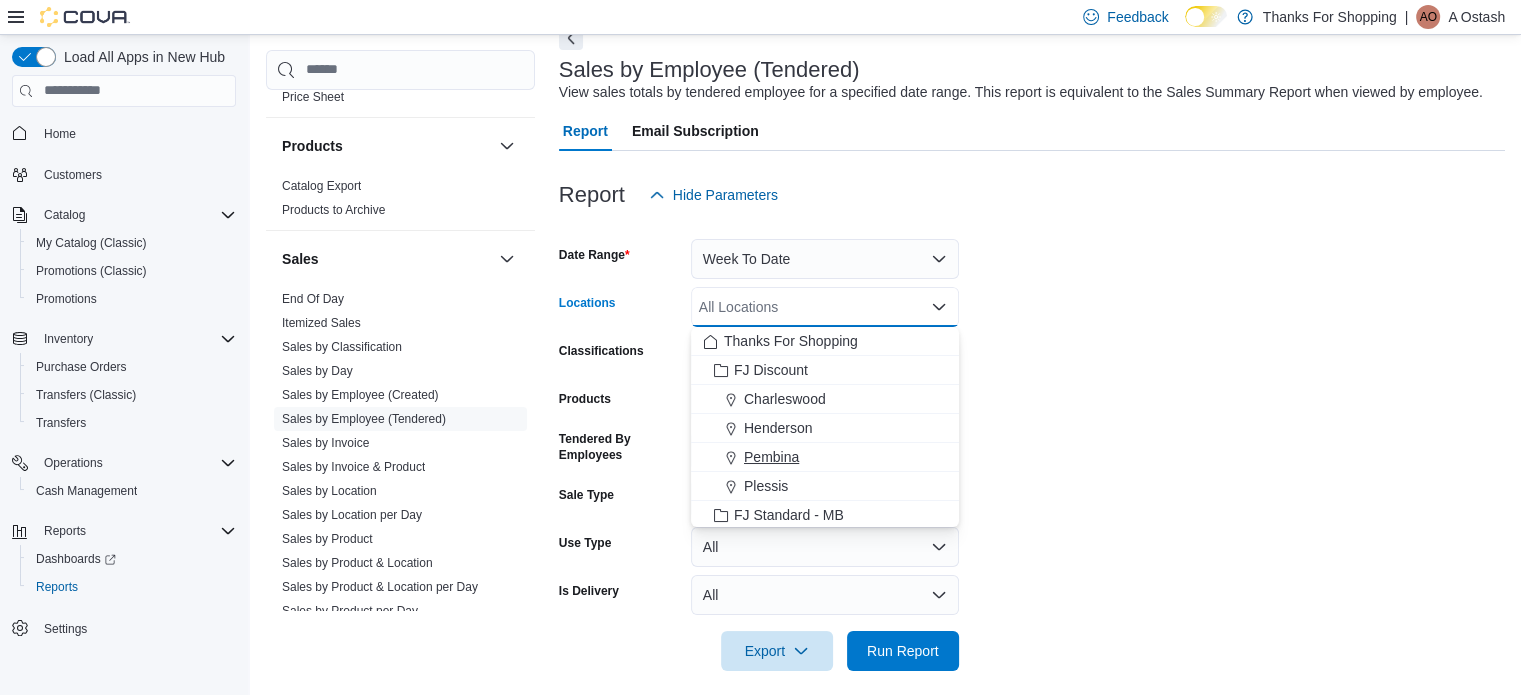 click on "Pembina" at bounding box center [771, 457] 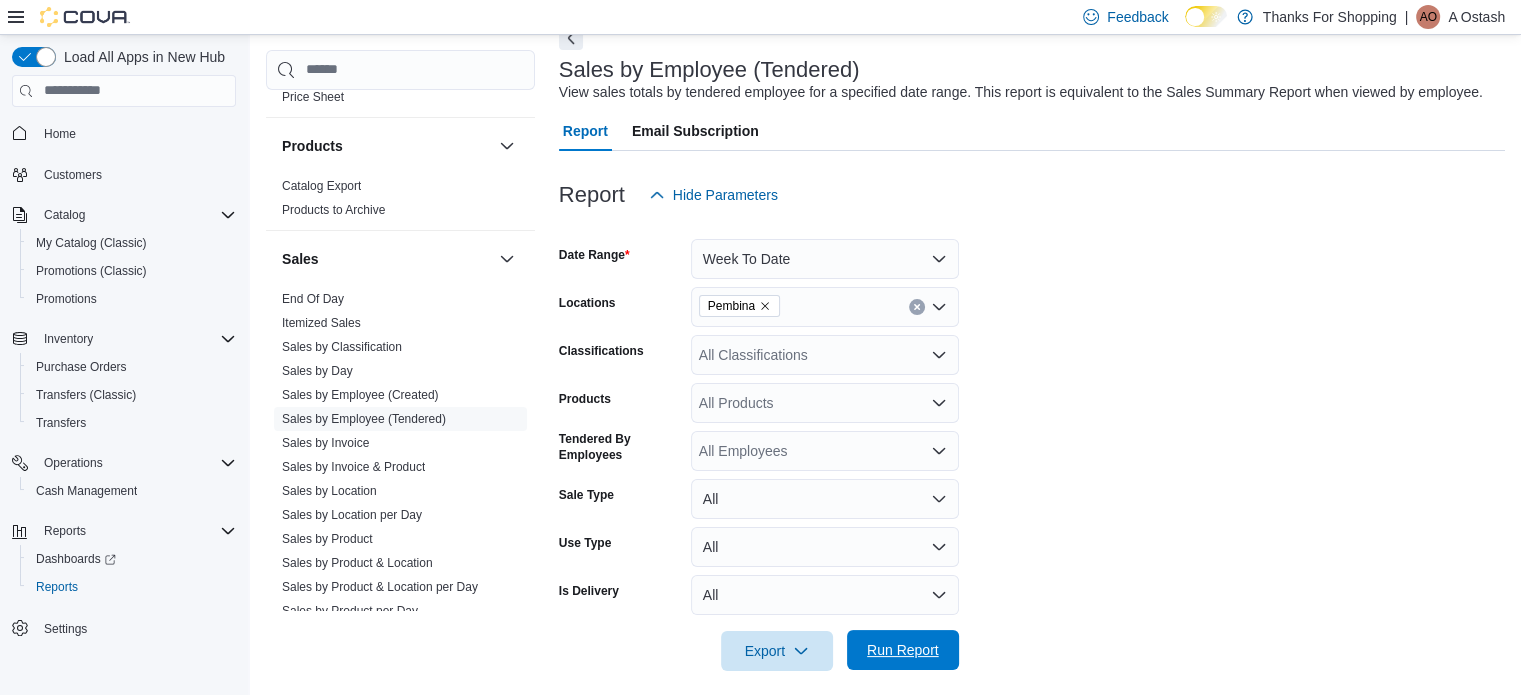 click on "Run Report" at bounding box center (903, 650) 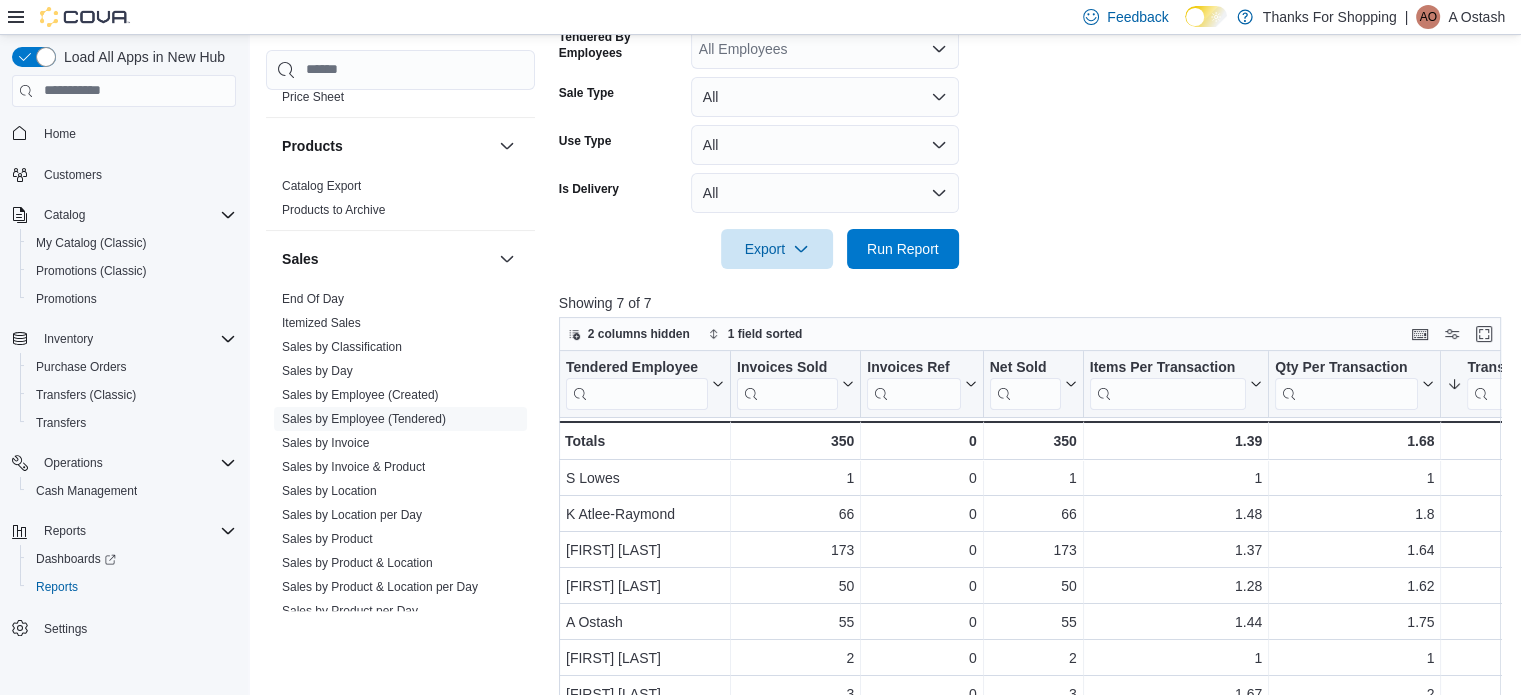 scroll, scrollTop: 507, scrollLeft: 0, axis: vertical 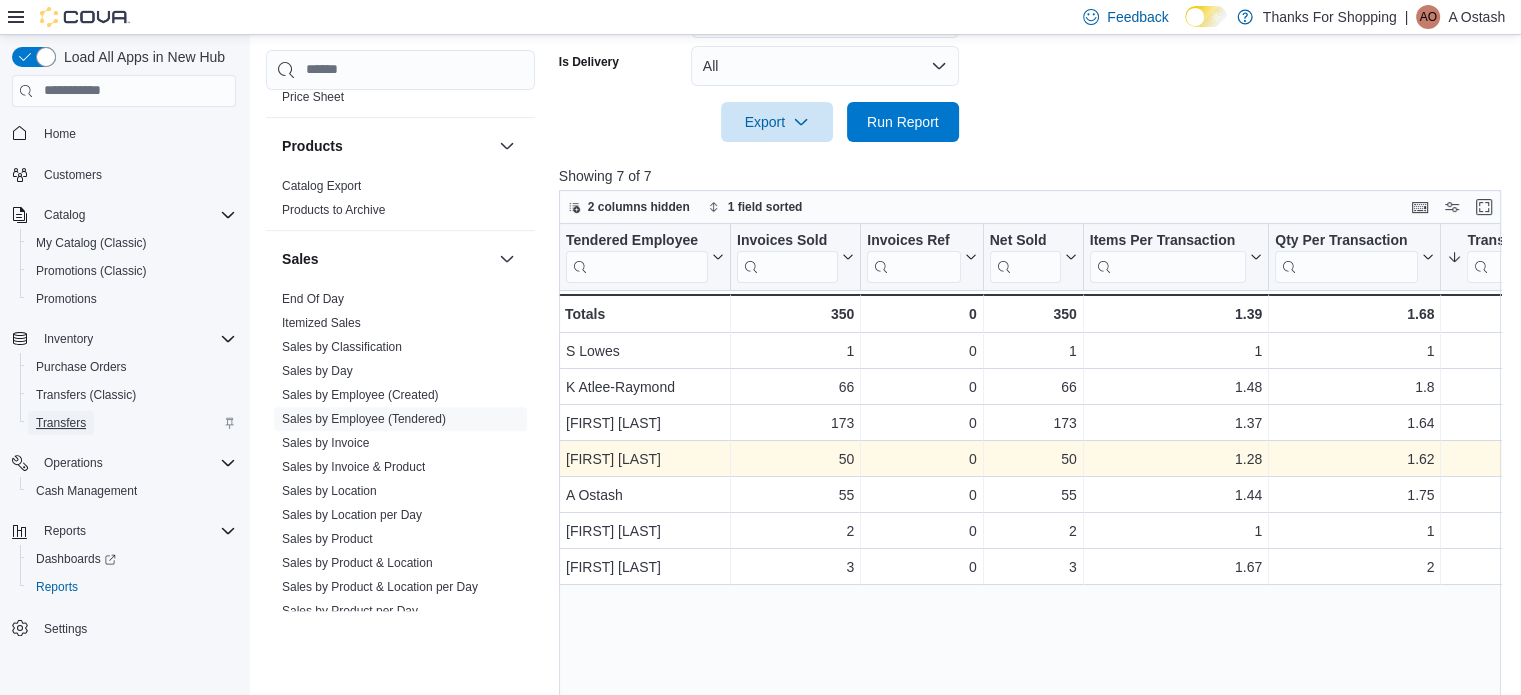 click on "Transfers" at bounding box center [61, 423] 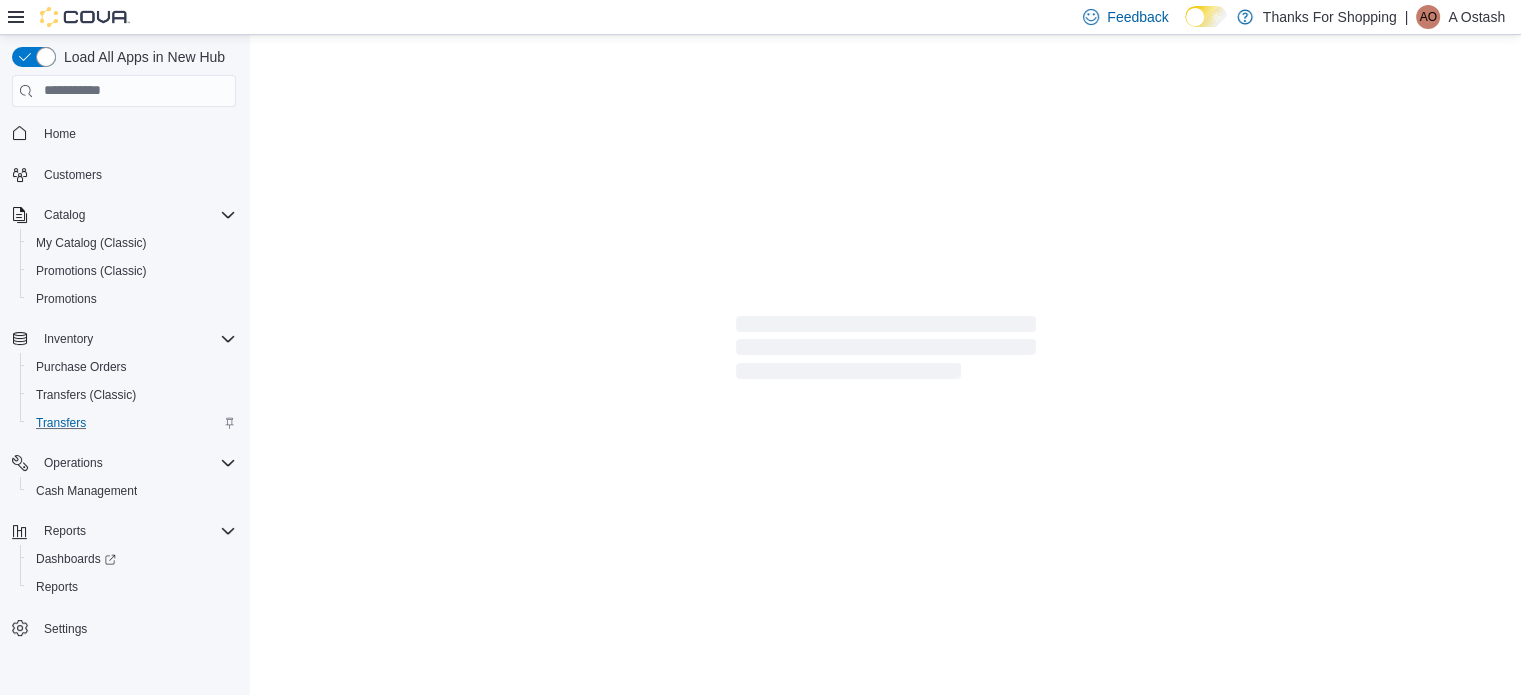 scroll, scrollTop: 0, scrollLeft: 0, axis: both 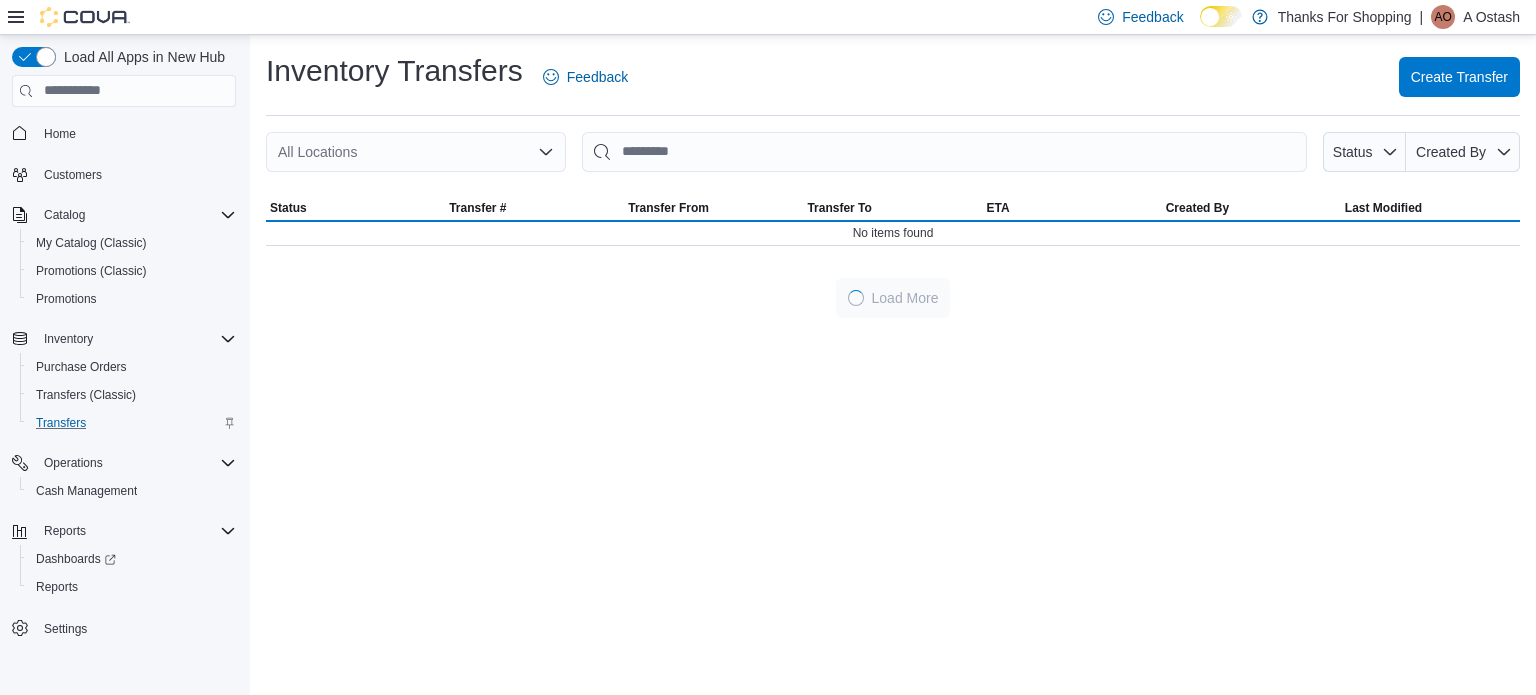 click on "All Locations" at bounding box center [416, 152] 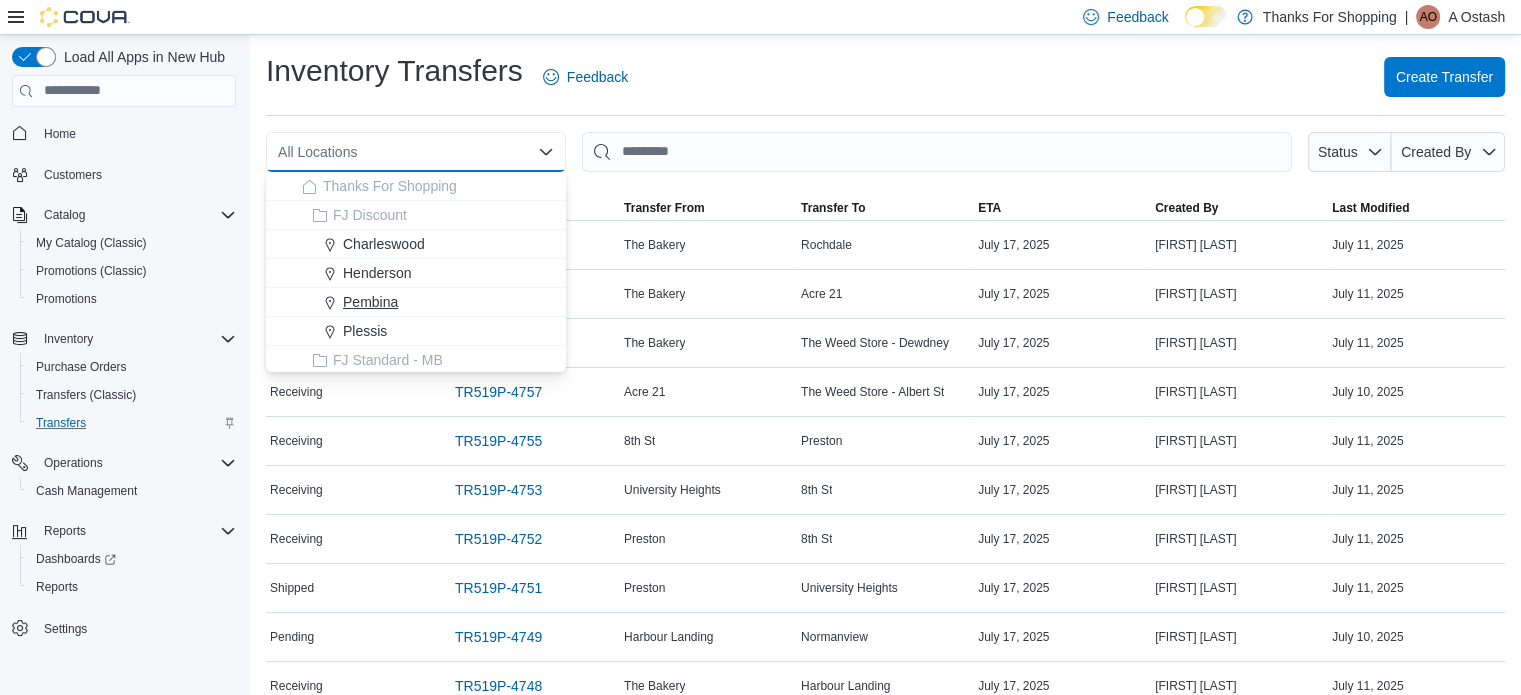 click on "Pembina" at bounding box center (370, 302) 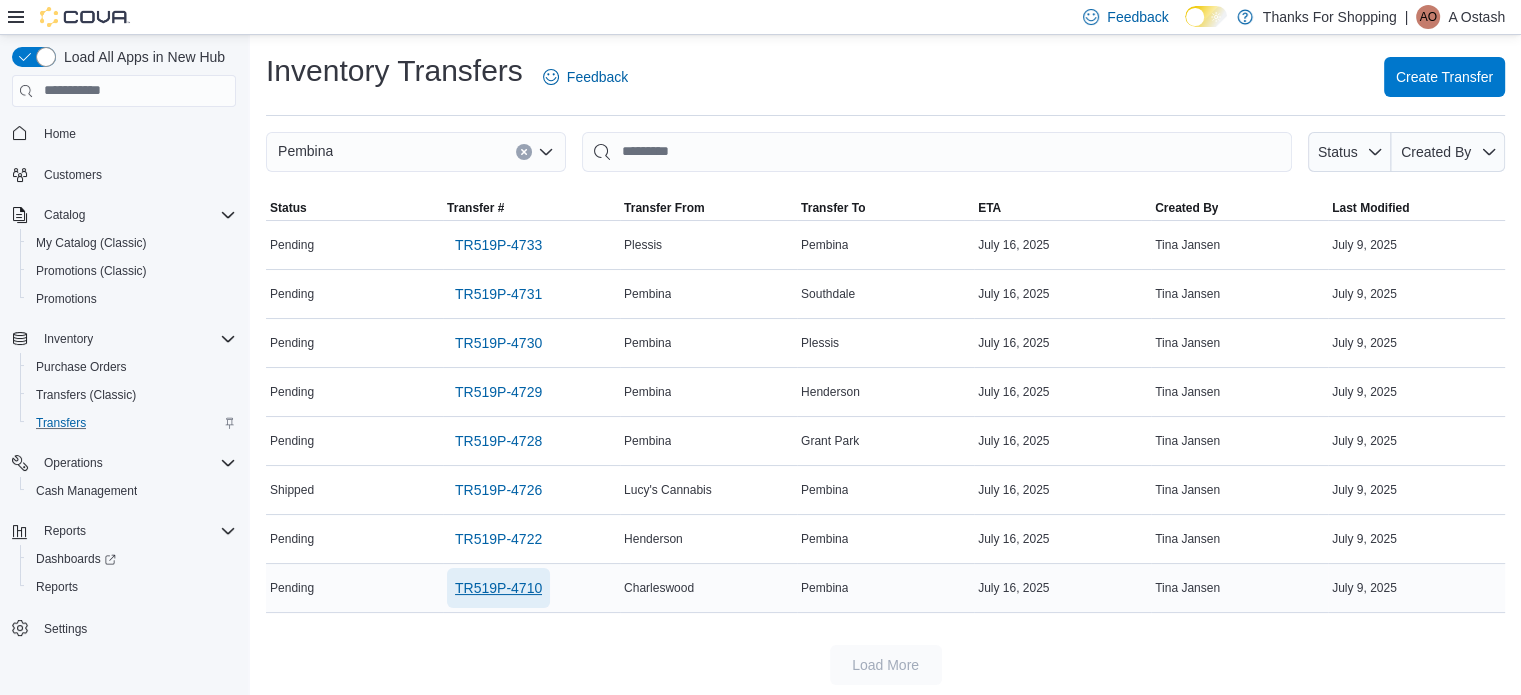 click on "TR519P-4710" at bounding box center [498, 588] 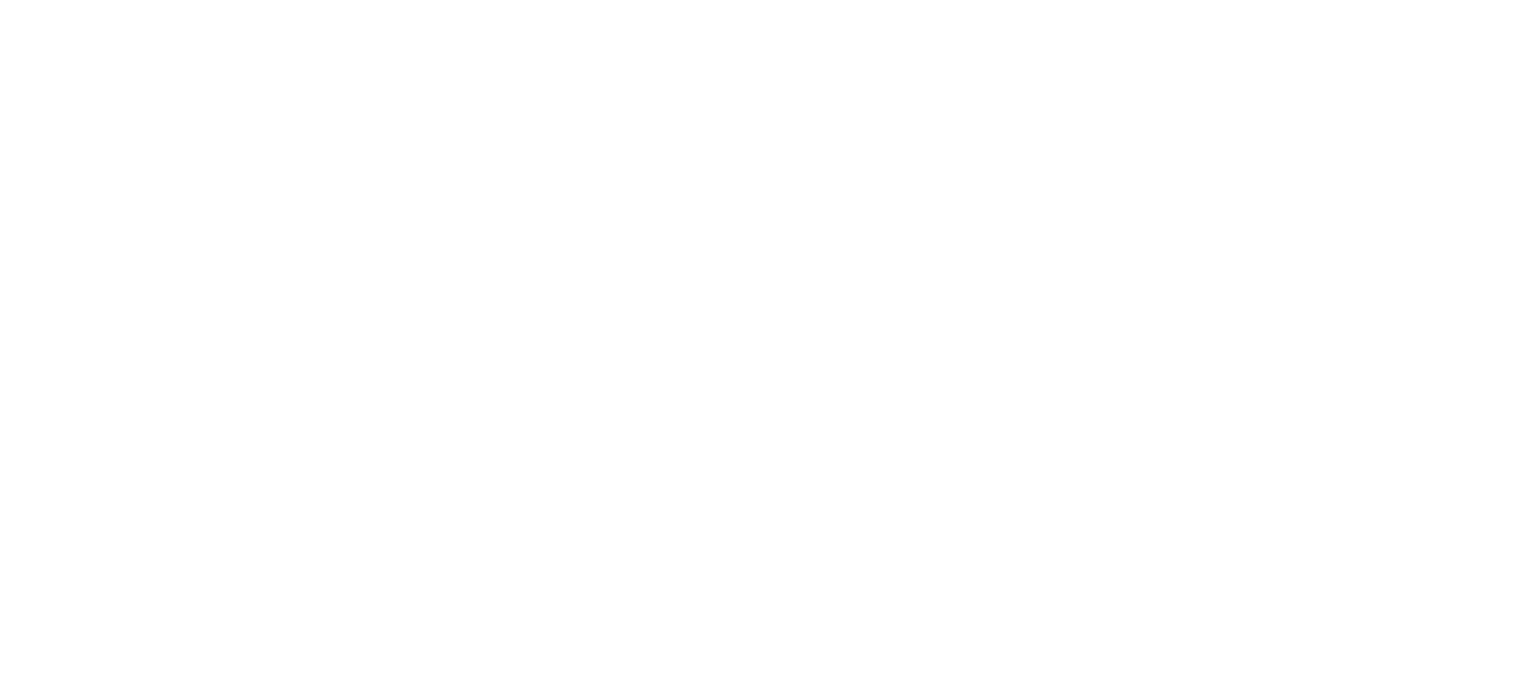 scroll, scrollTop: 0, scrollLeft: 0, axis: both 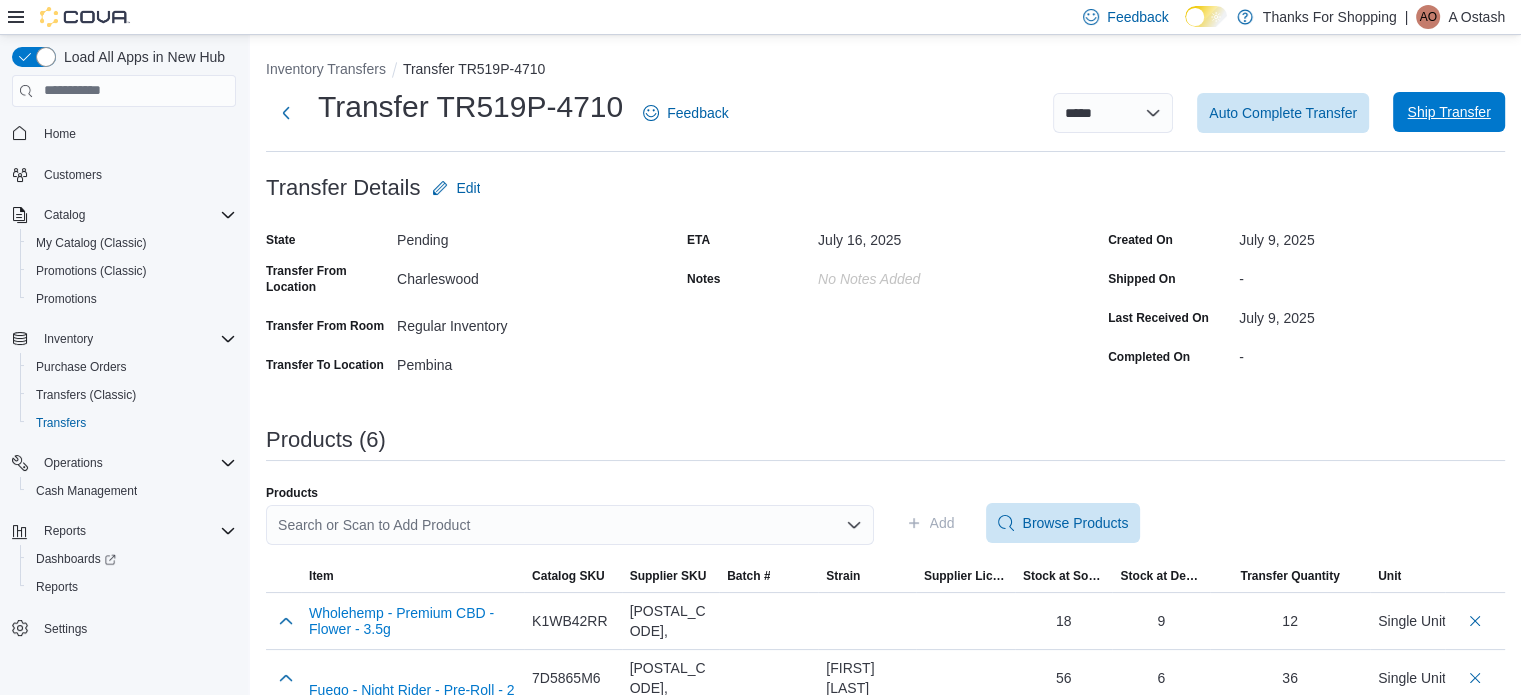 click on "Ship Transfer" at bounding box center (1448, 112) 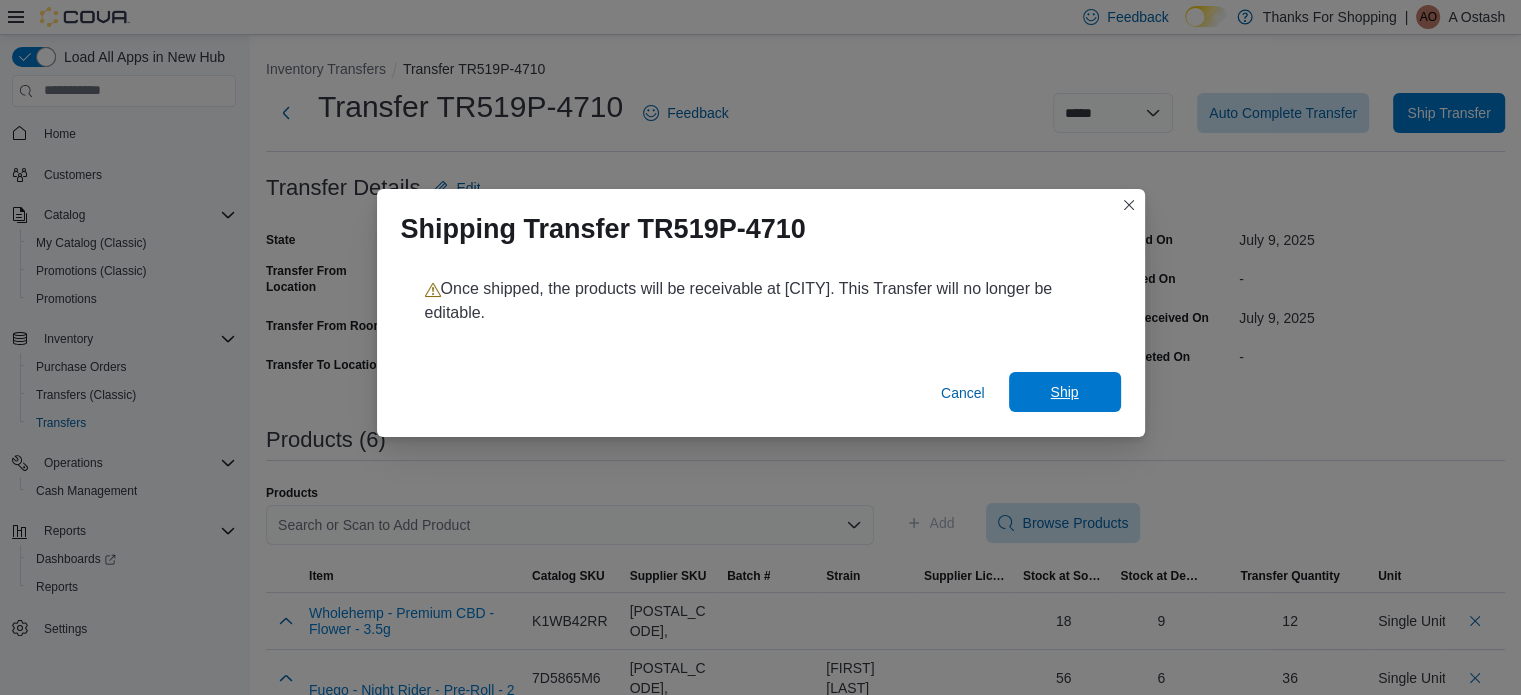 click on "Ship" at bounding box center [1065, 392] 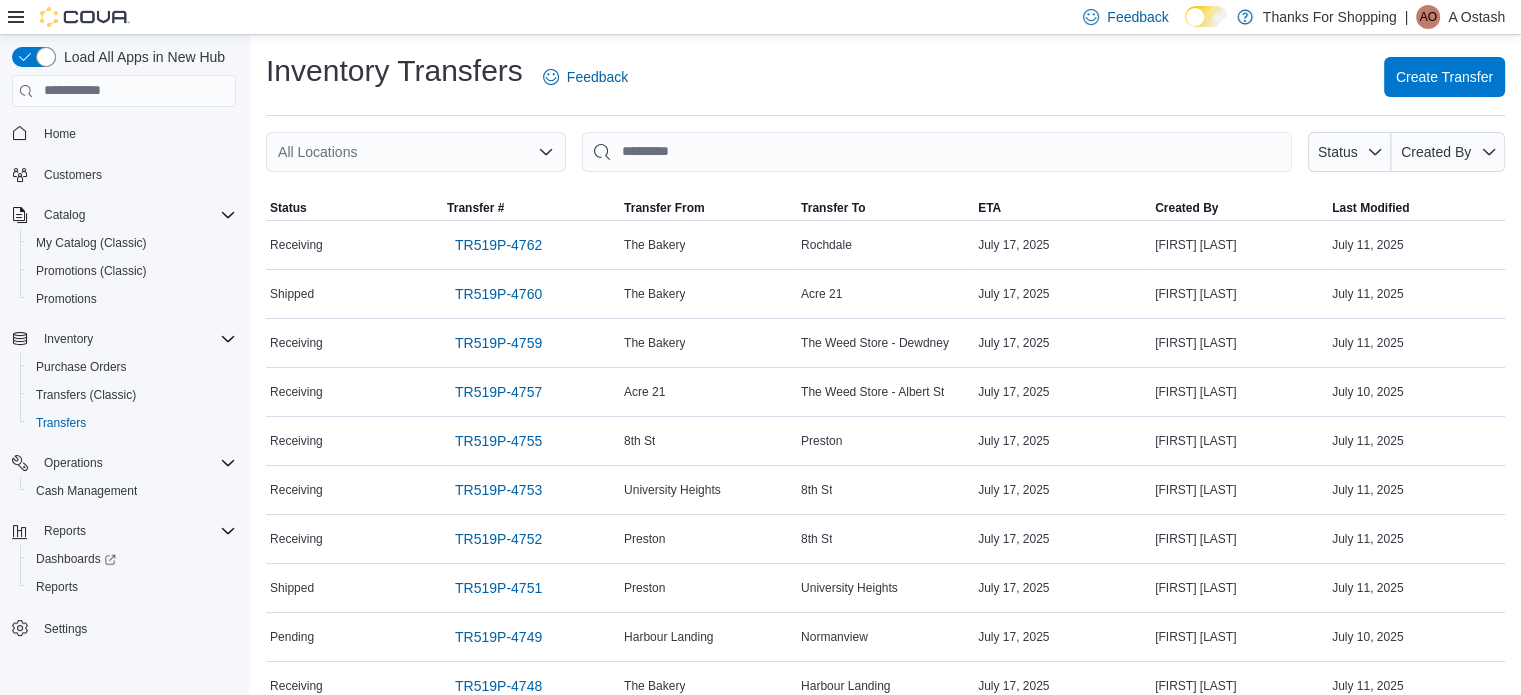 click on "All Locations" at bounding box center (416, 152) 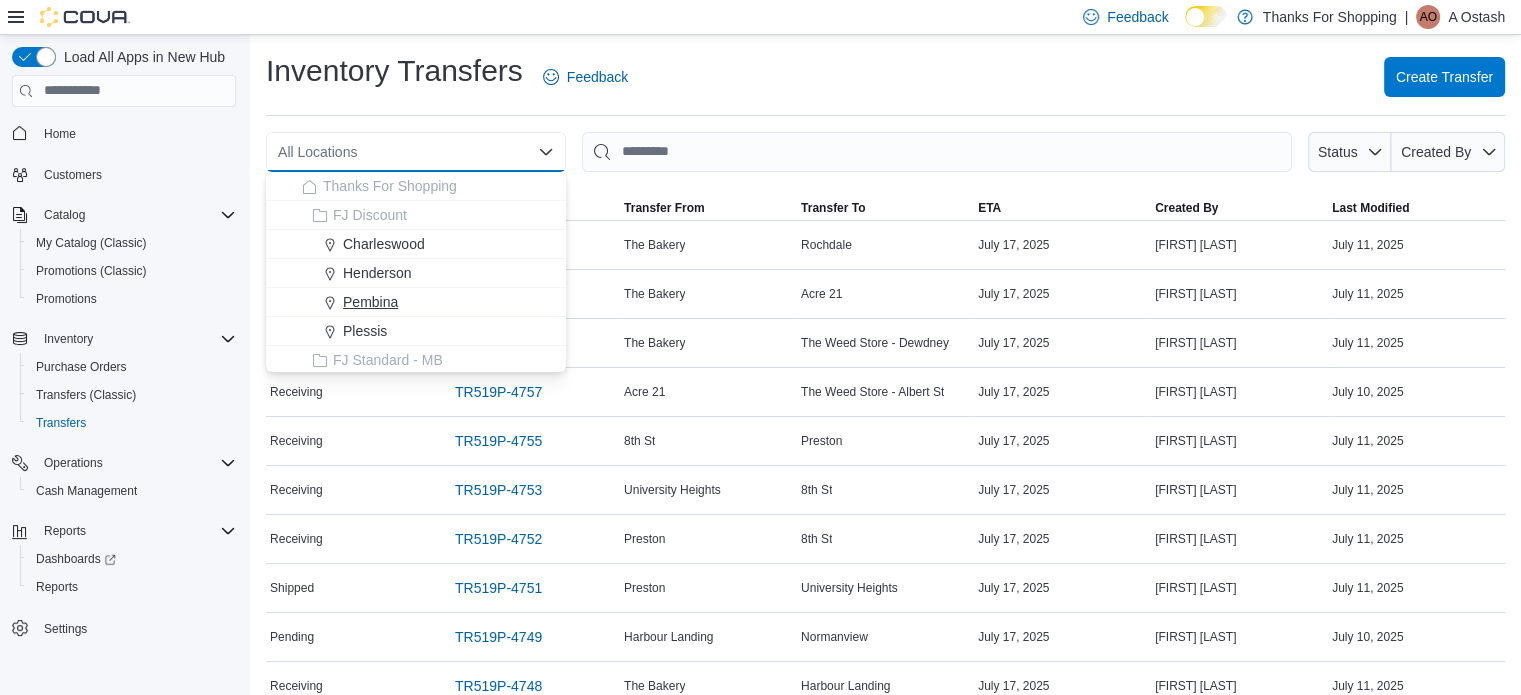 click on "Pembina" at bounding box center (370, 302) 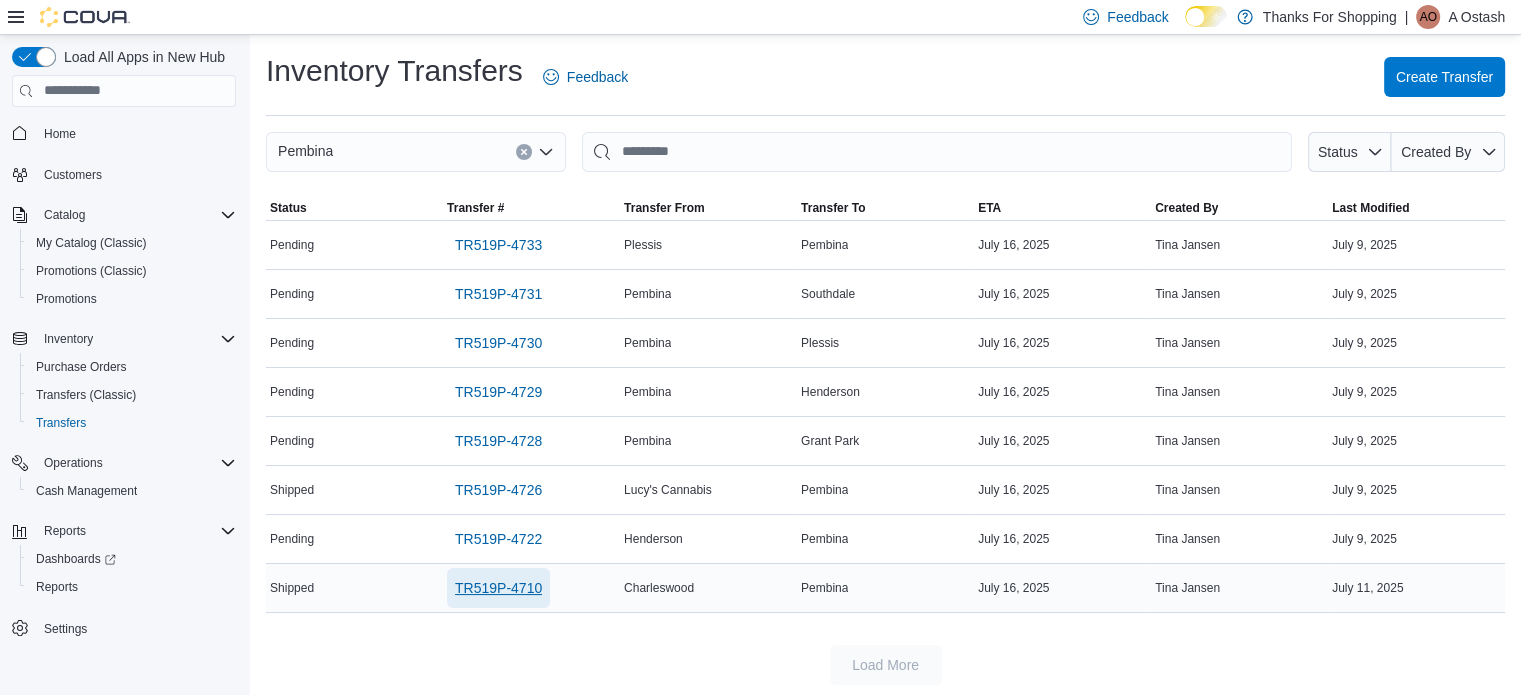 click on "TR519P-4710" at bounding box center [498, 588] 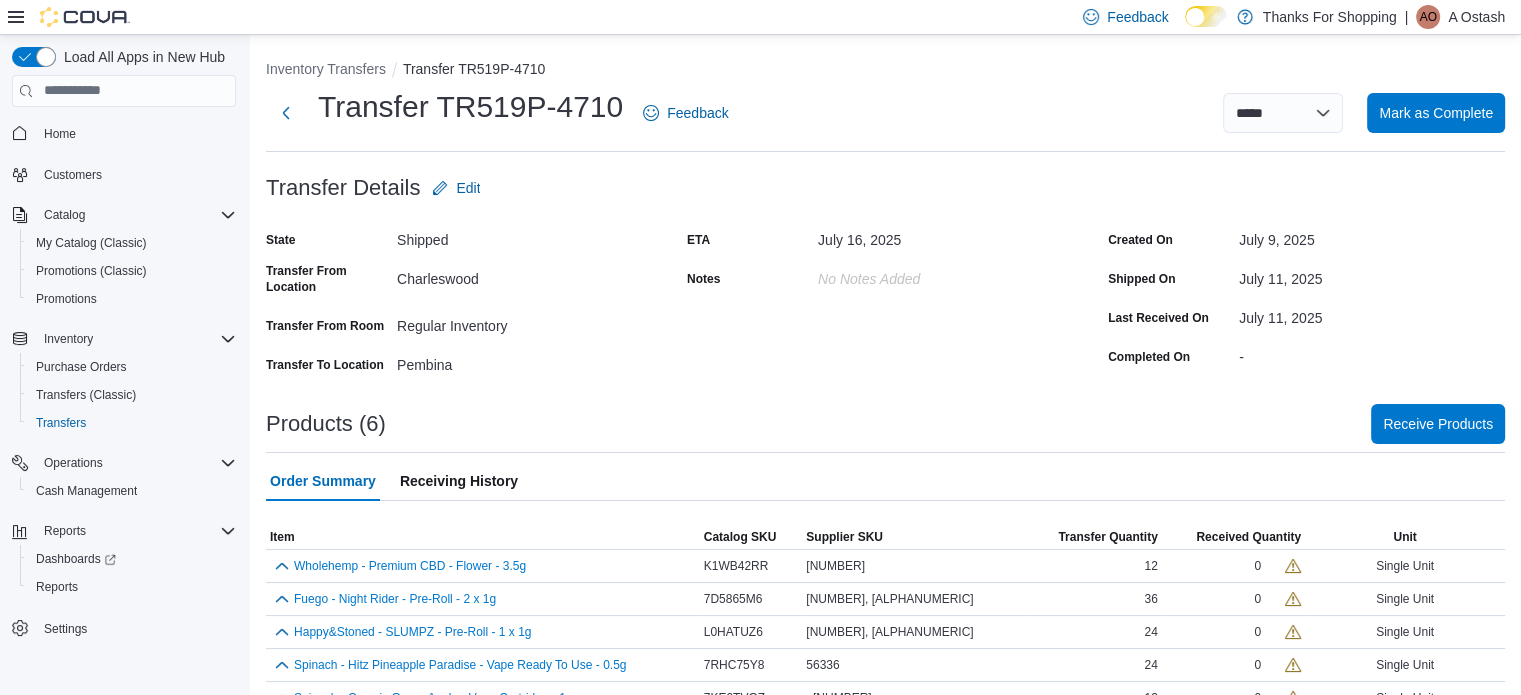 scroll, scrollTop: 15, scrollLeft: 0, axis: vertical 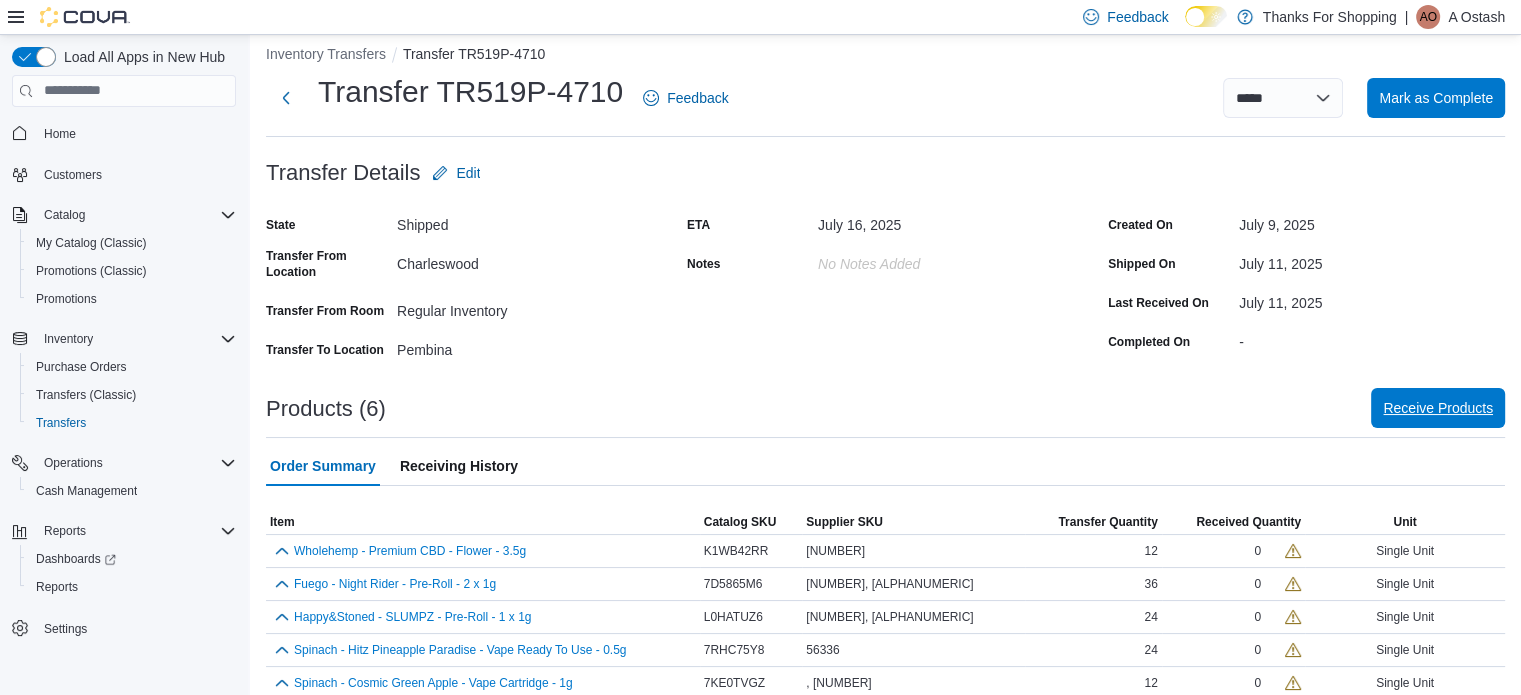 click on "Receive Products" at bounding box center [1438, 408] 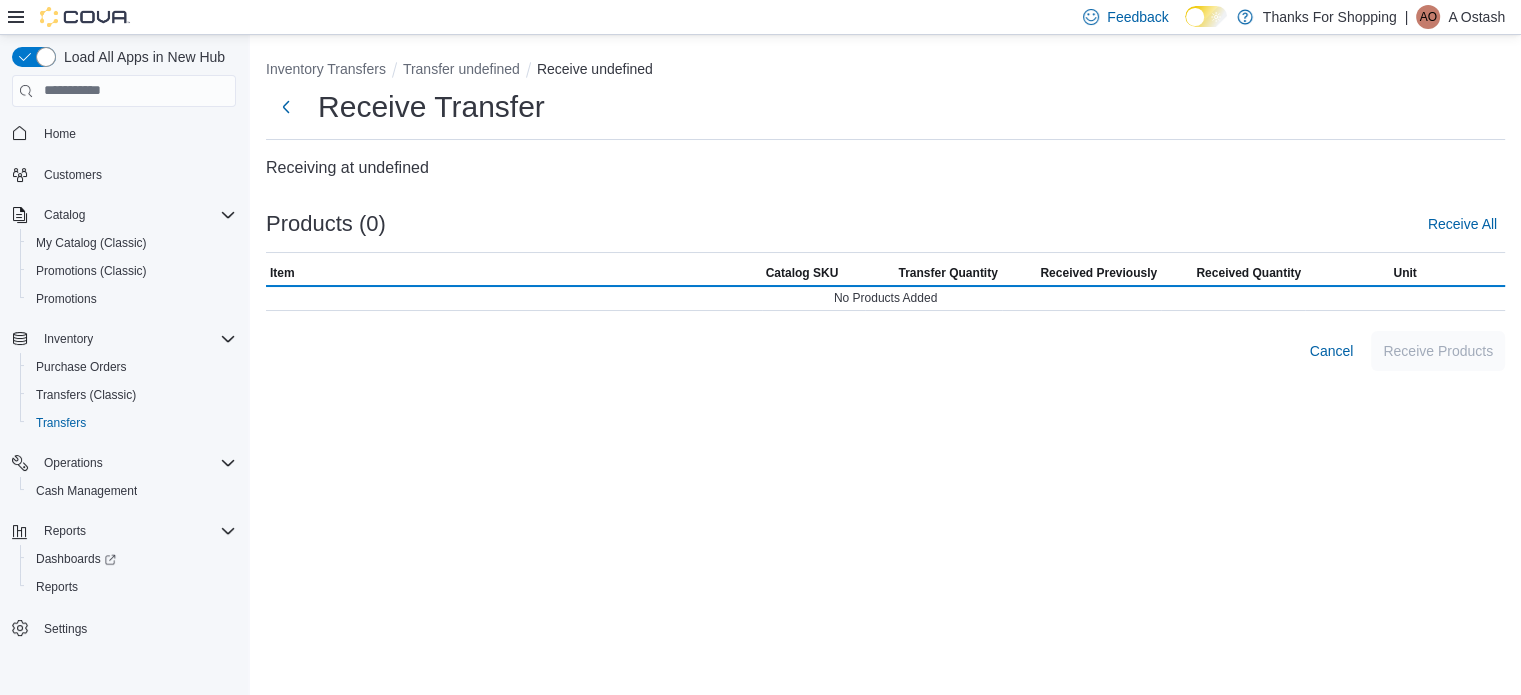scroll, scrollTop: 0, scrollLeft: 0, axis: both 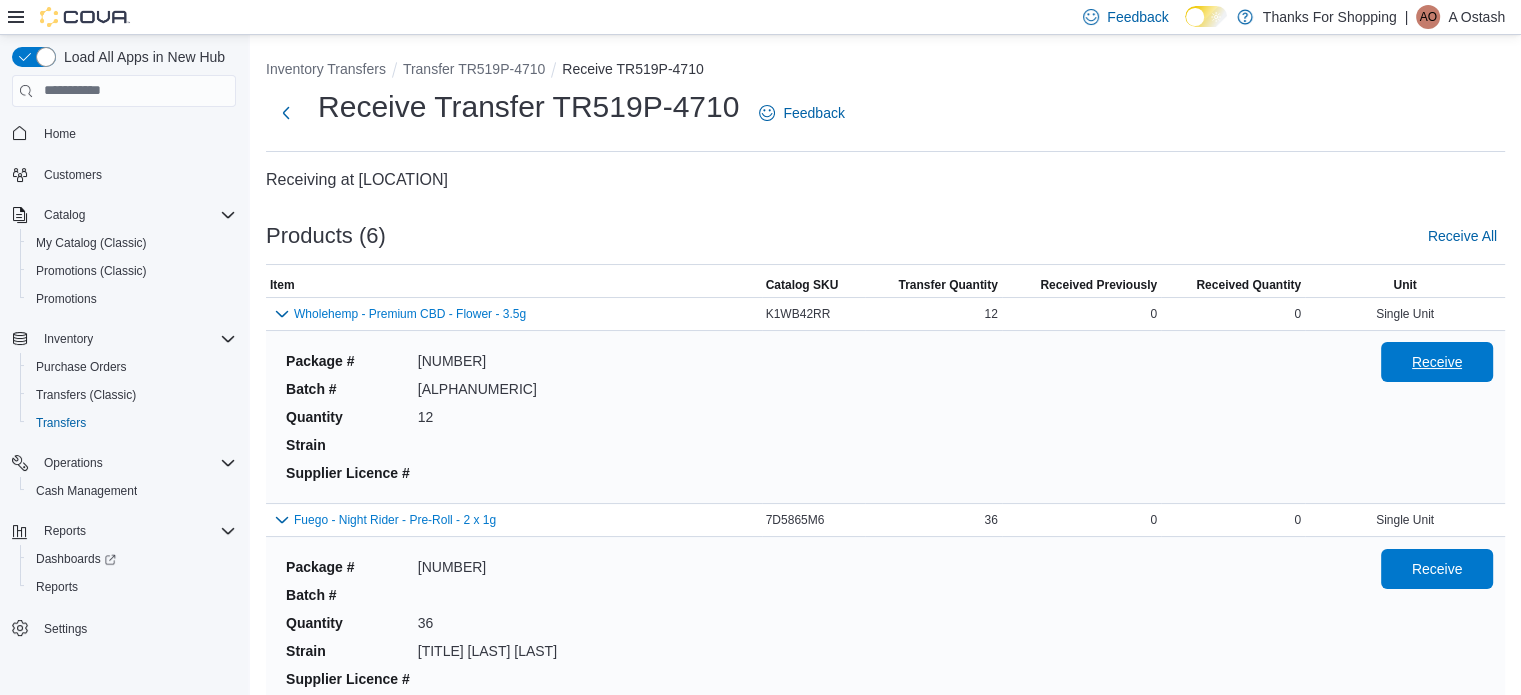 click on "Receive" at bounding box center (1437, 362) 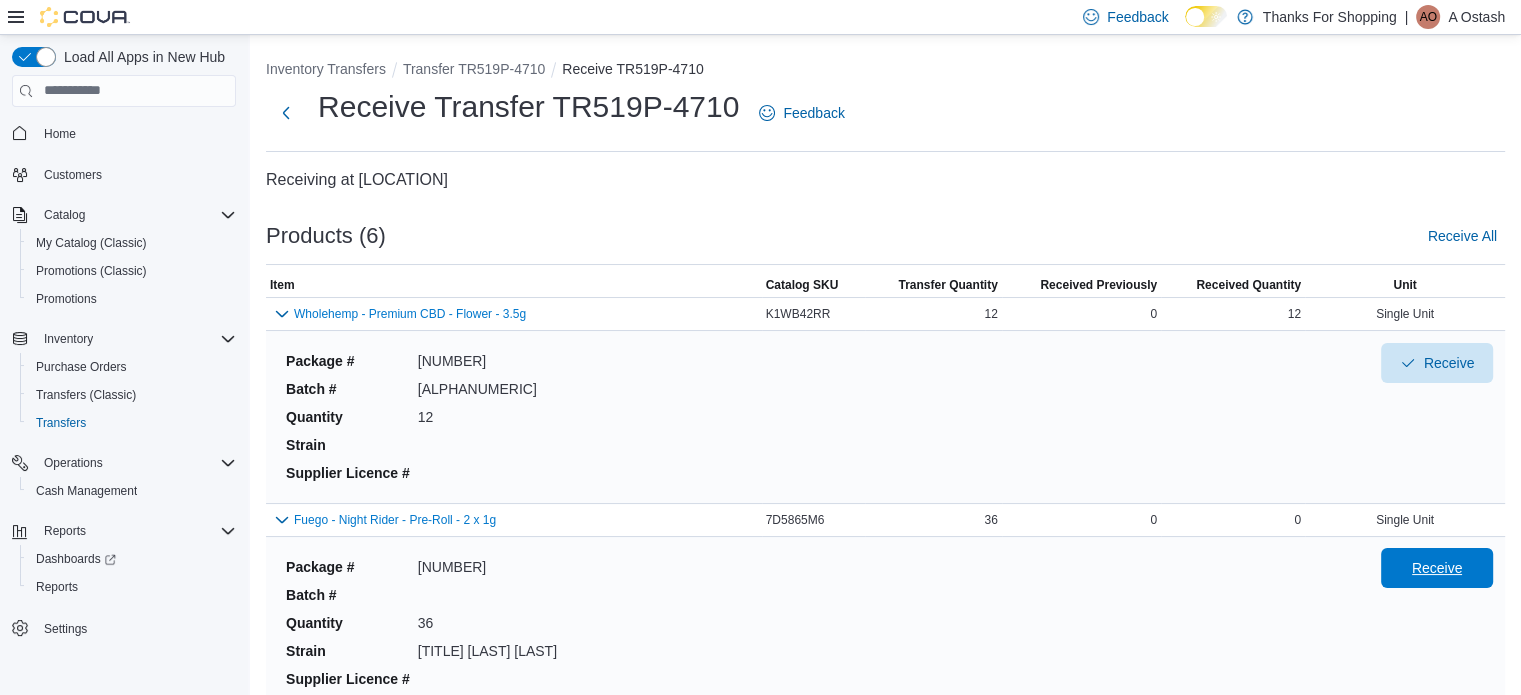 click on "Receive" at bounding box center [1437, 568] 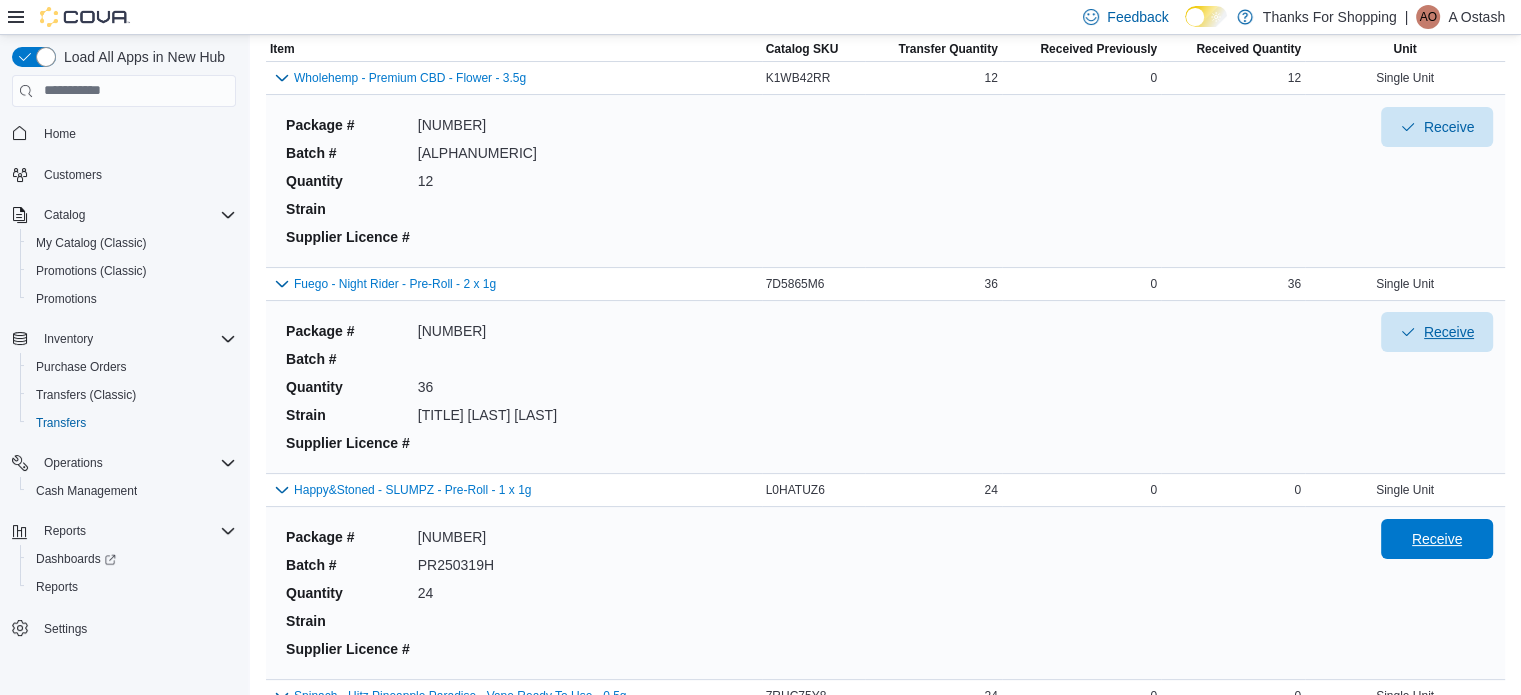 click on "Receive" at bounding box center (1437, 539) 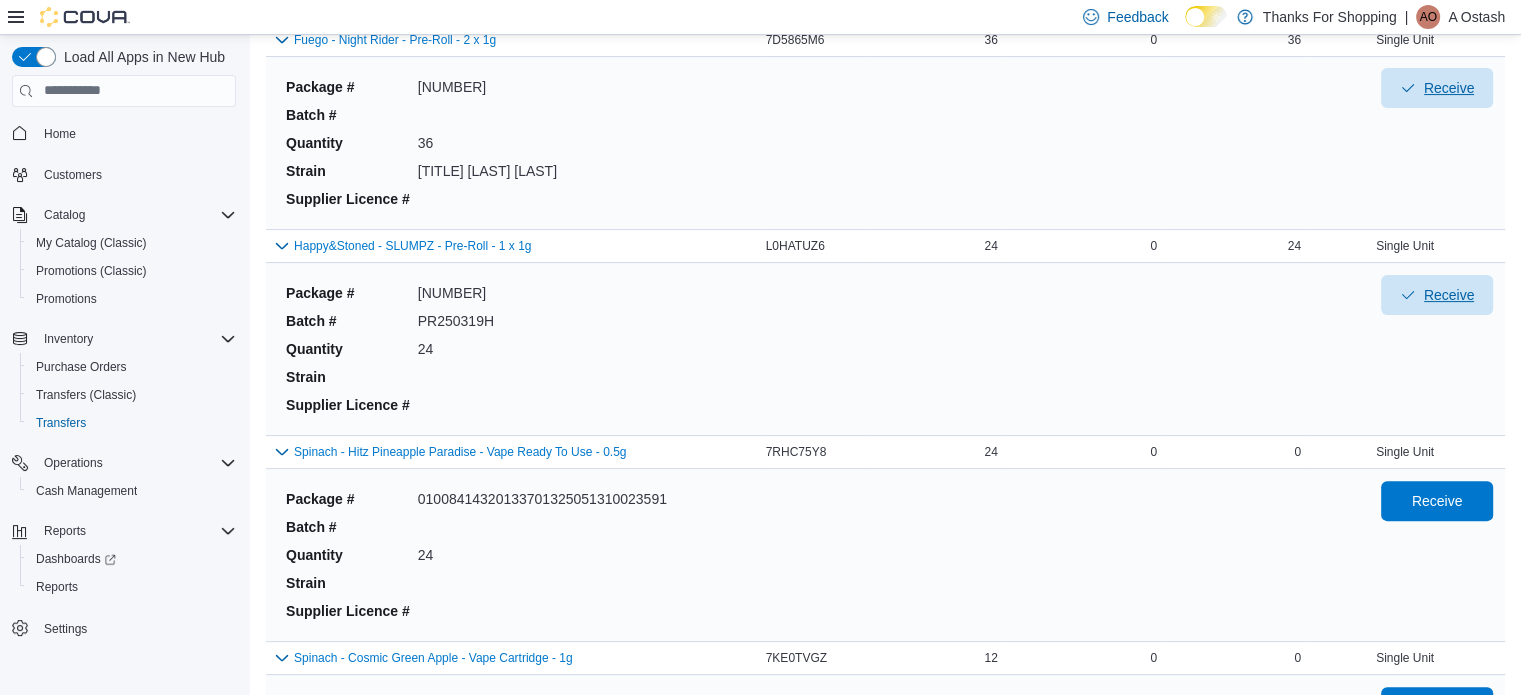 scroll, scrollTop: 482, scrollLeft: 0, axis: vertical 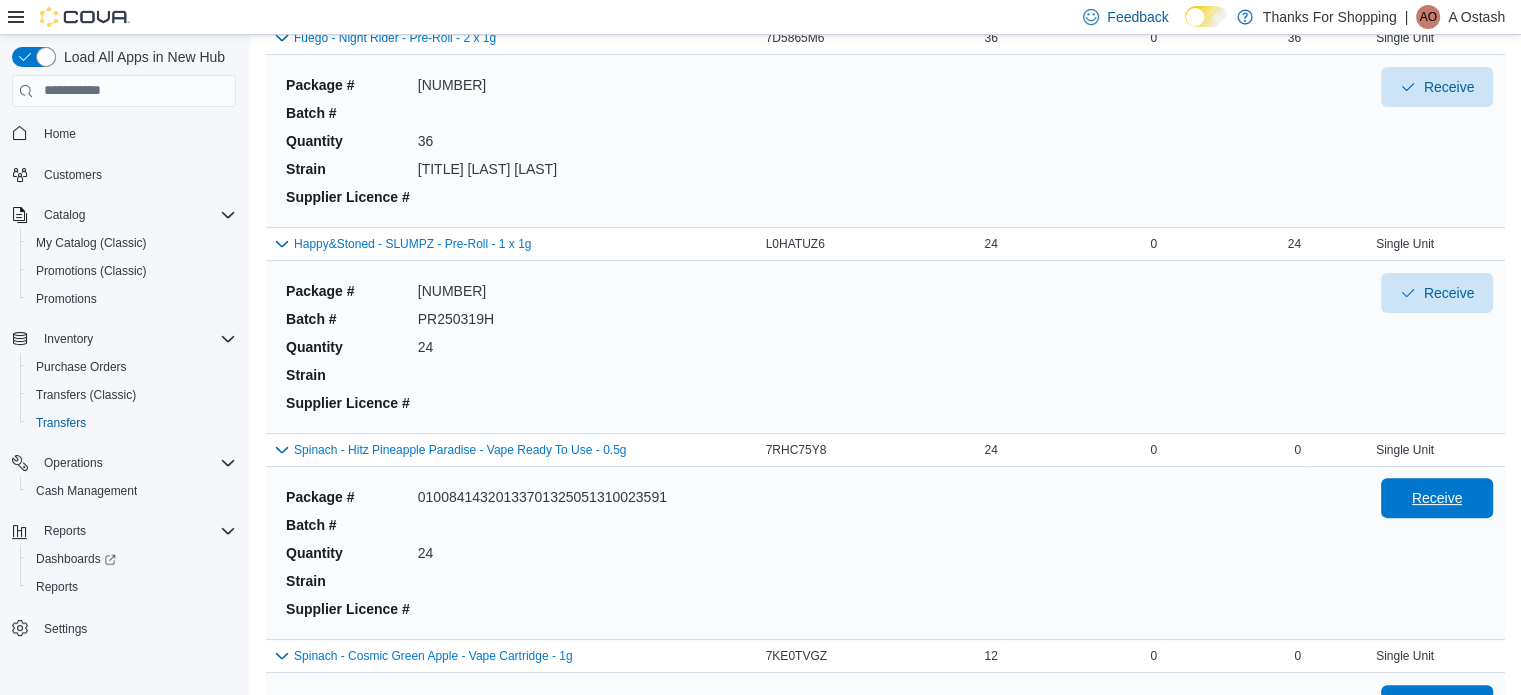 click on "Receive" at bounding box center (1437, 498) 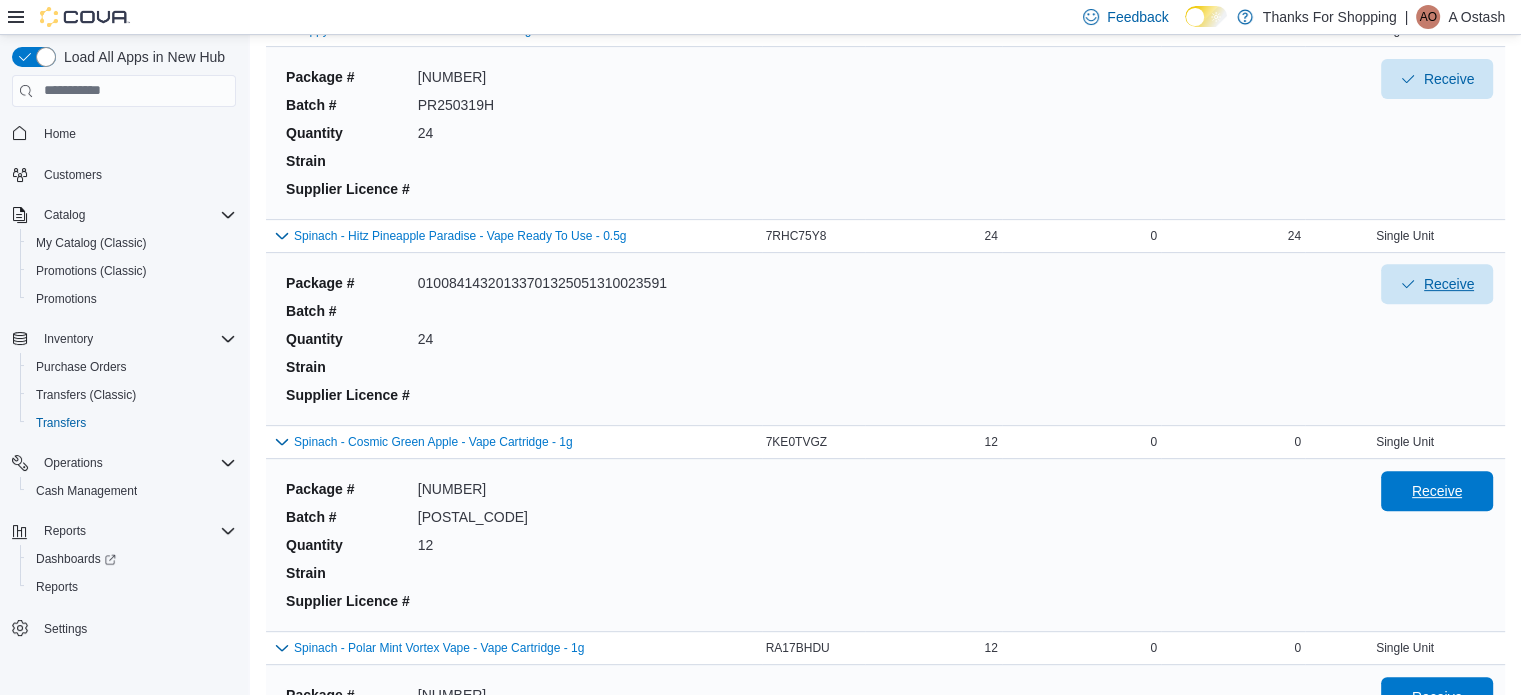click on "Receive" at bounding box center (1437, 491) 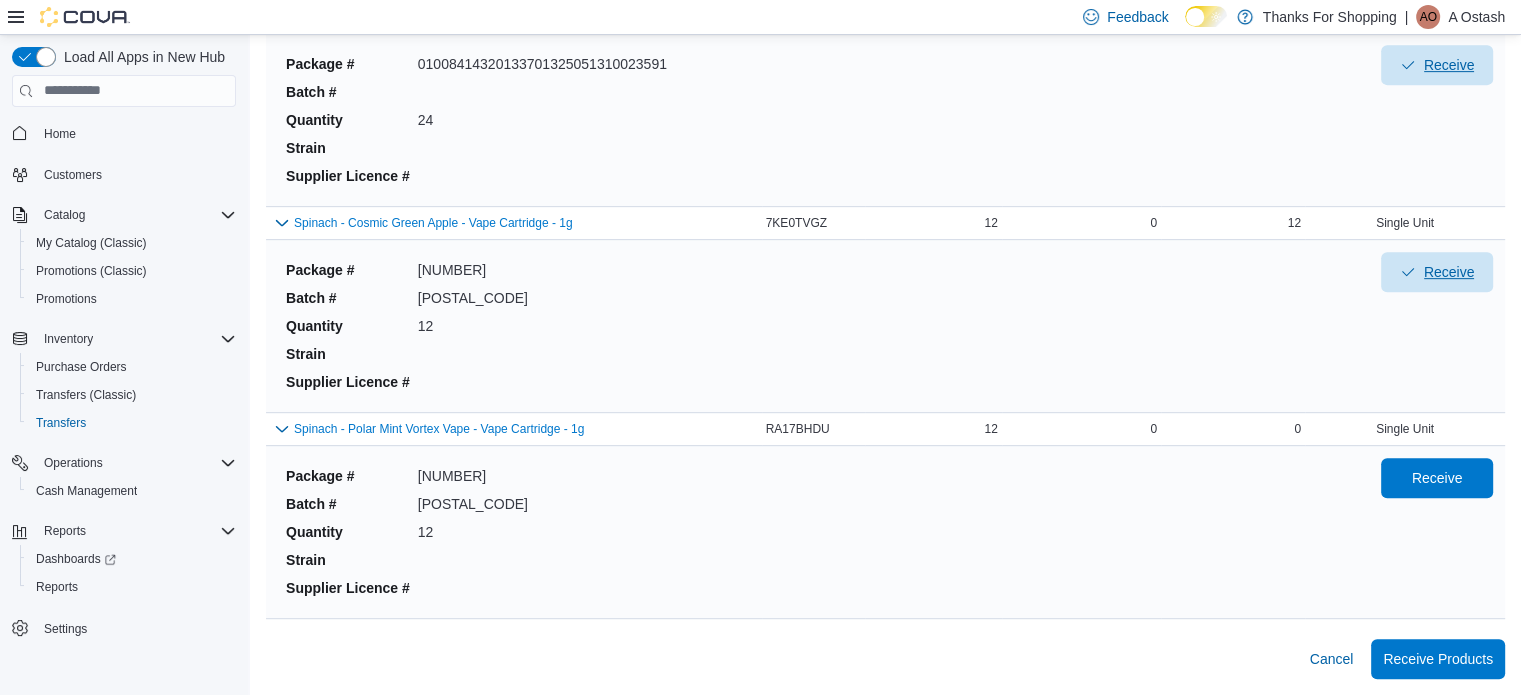 scroll, scrollTop: 971, scrollLeft: 0, axis: vertical 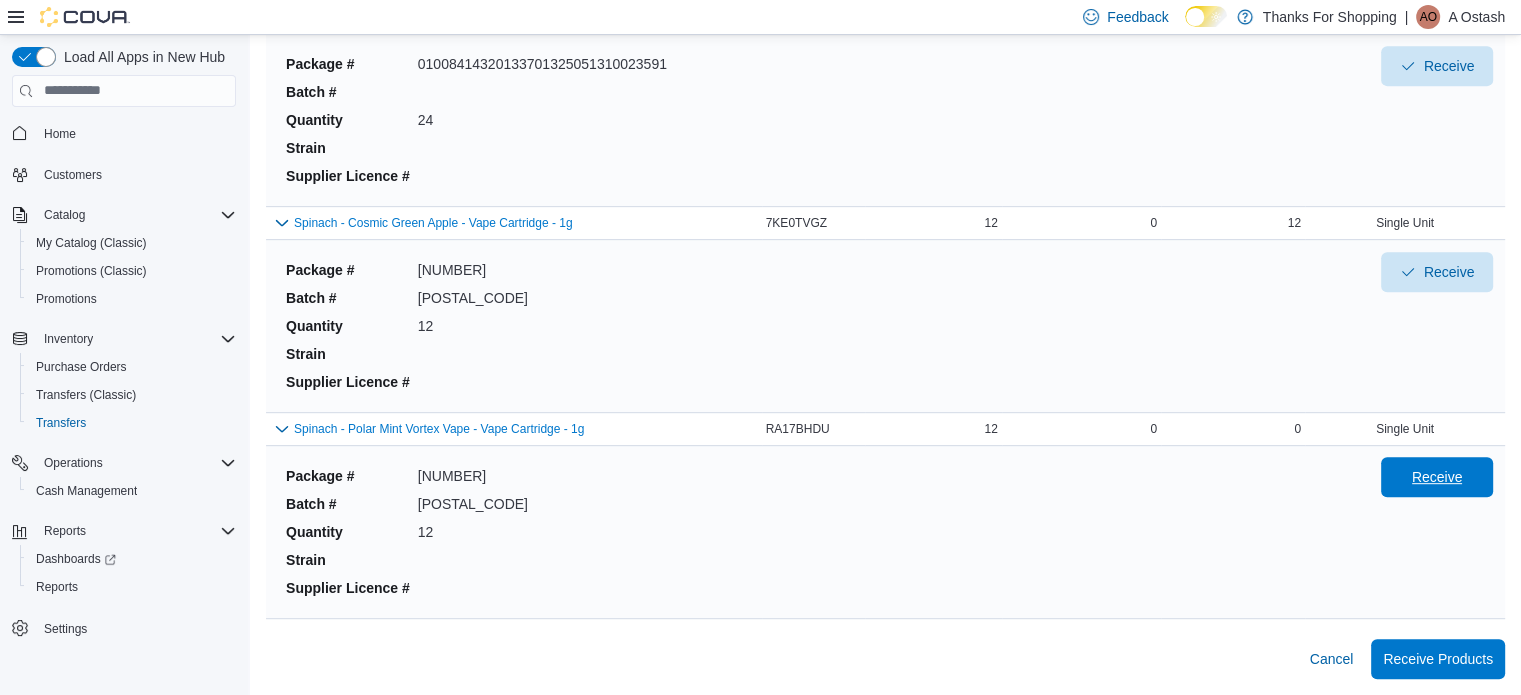click on "Receive" at bounding box center (1437, 477) 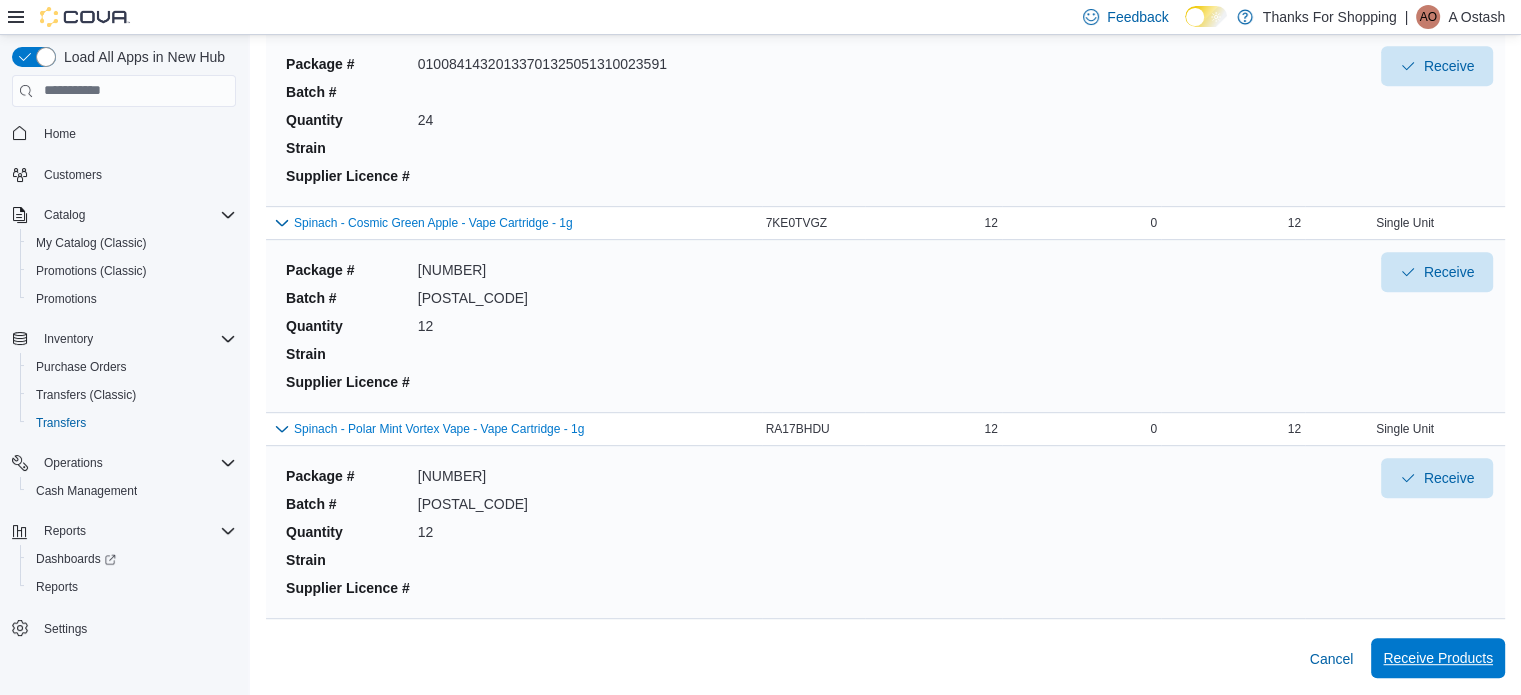 click on "Receive Products" at bounding box center (1438, 658) 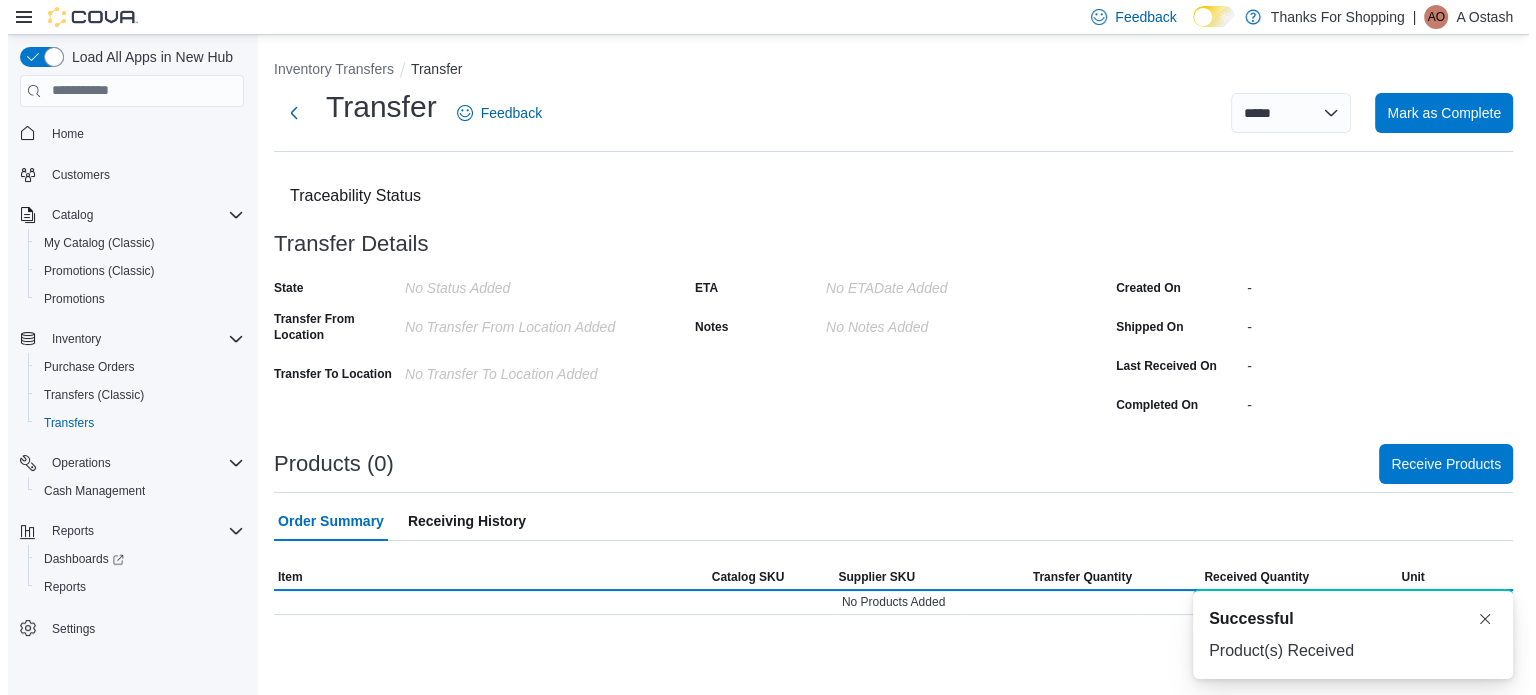 scroll, scrollTop: 0, scrollLeft: 0, axis: both 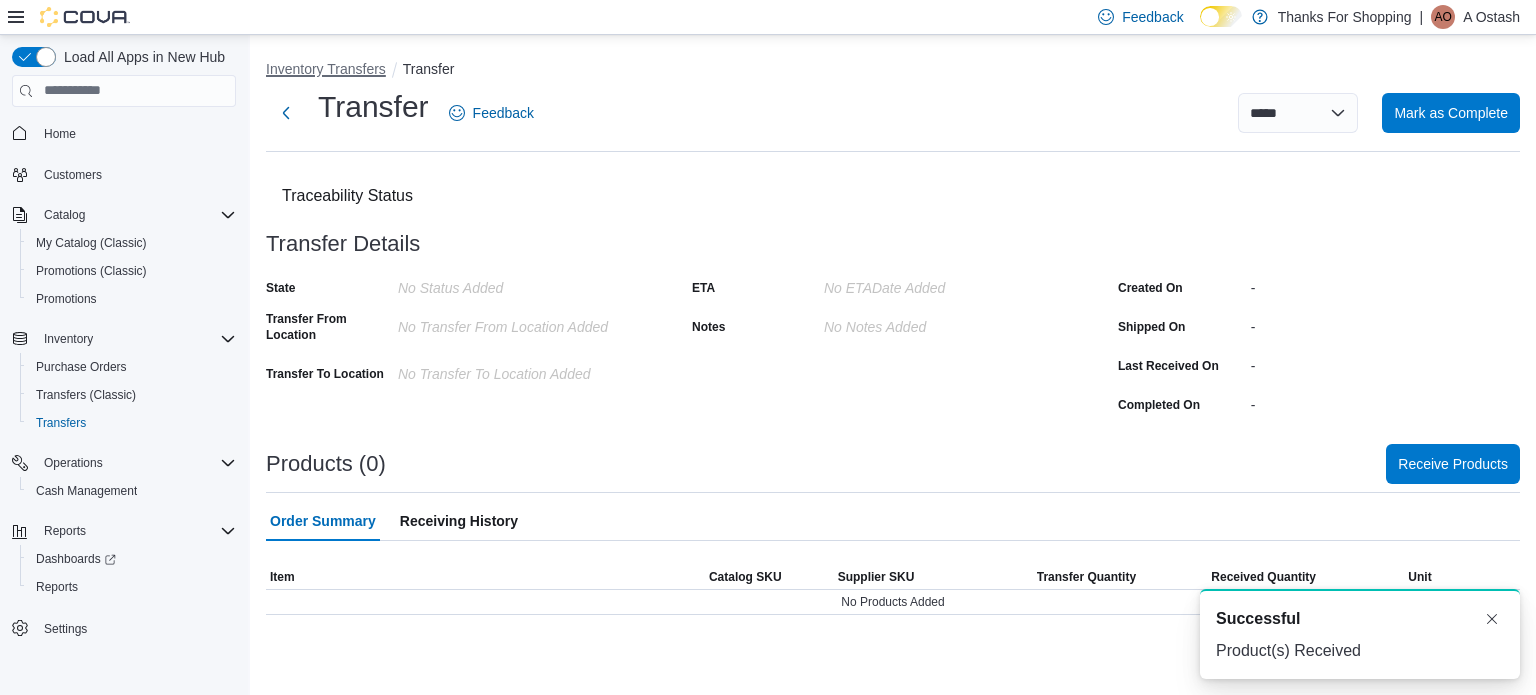 click on "Inventory Transfers" at bounding box center [326, 69] 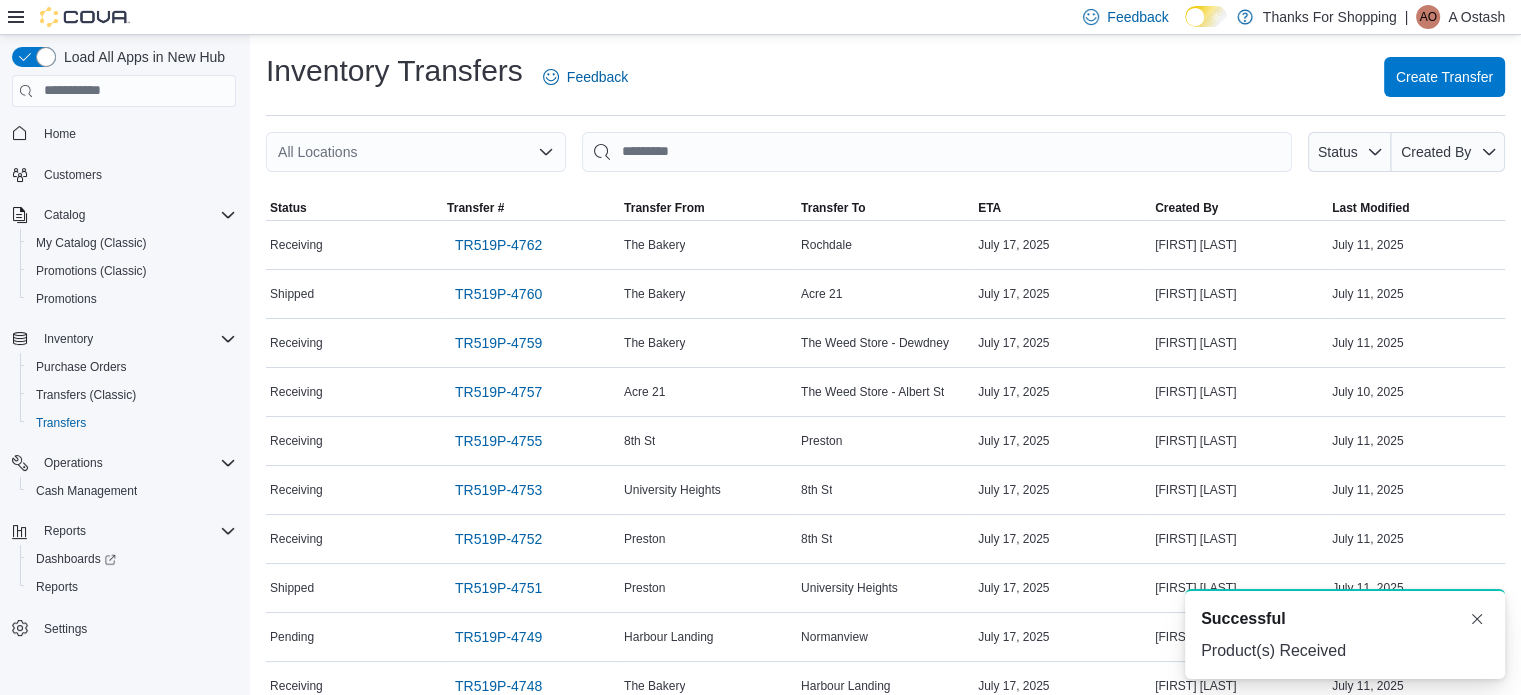 click on "All Locations" at bounding box center [416, 152] 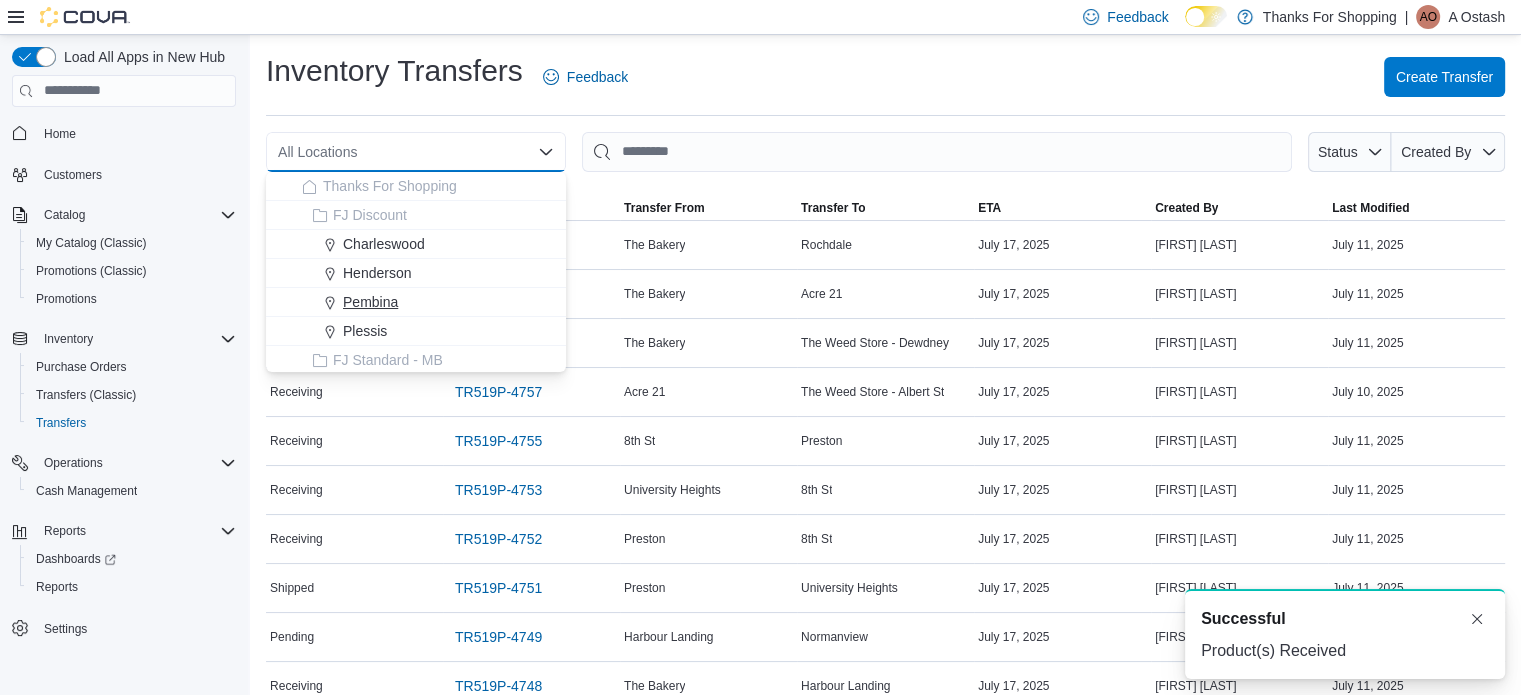 click on "Pembina" at bounding box center [370, 302] 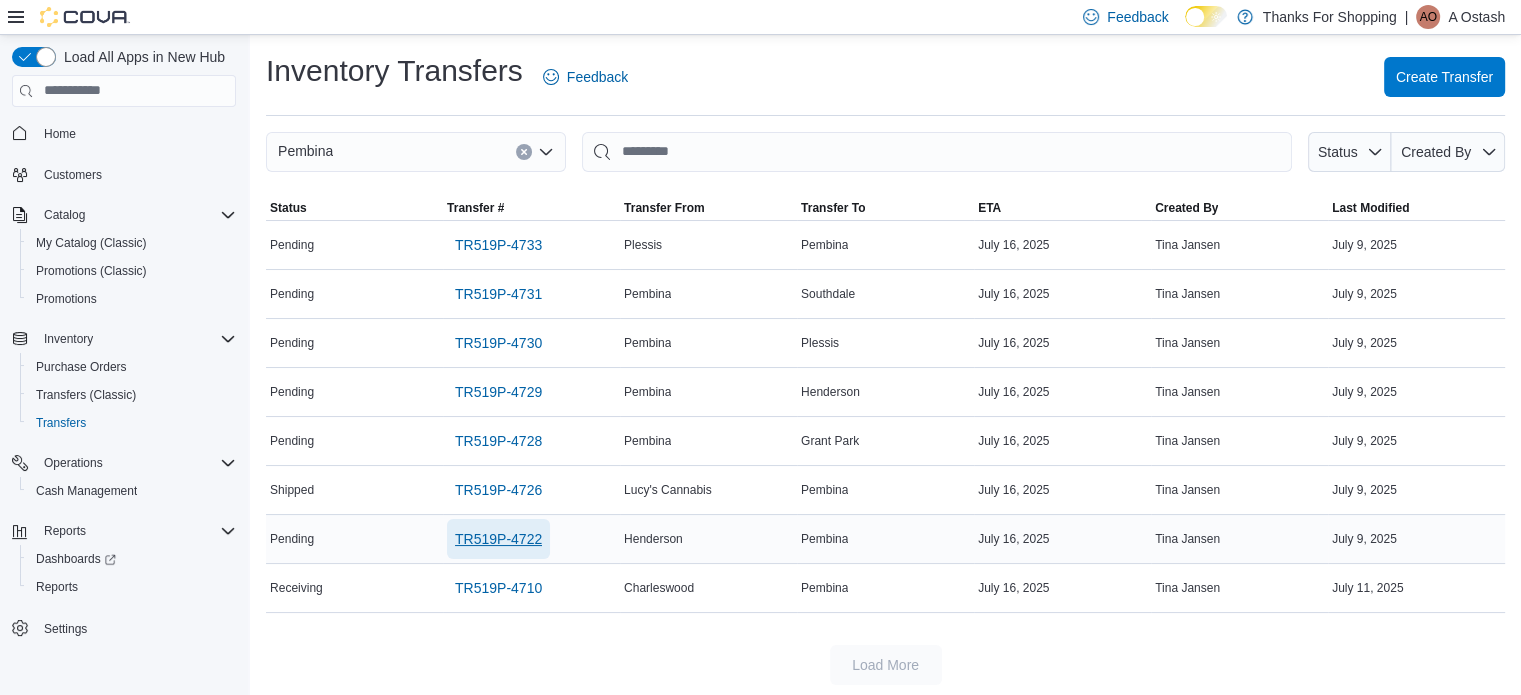 click on "TR519P-4722" at bounding box center (498, 539) 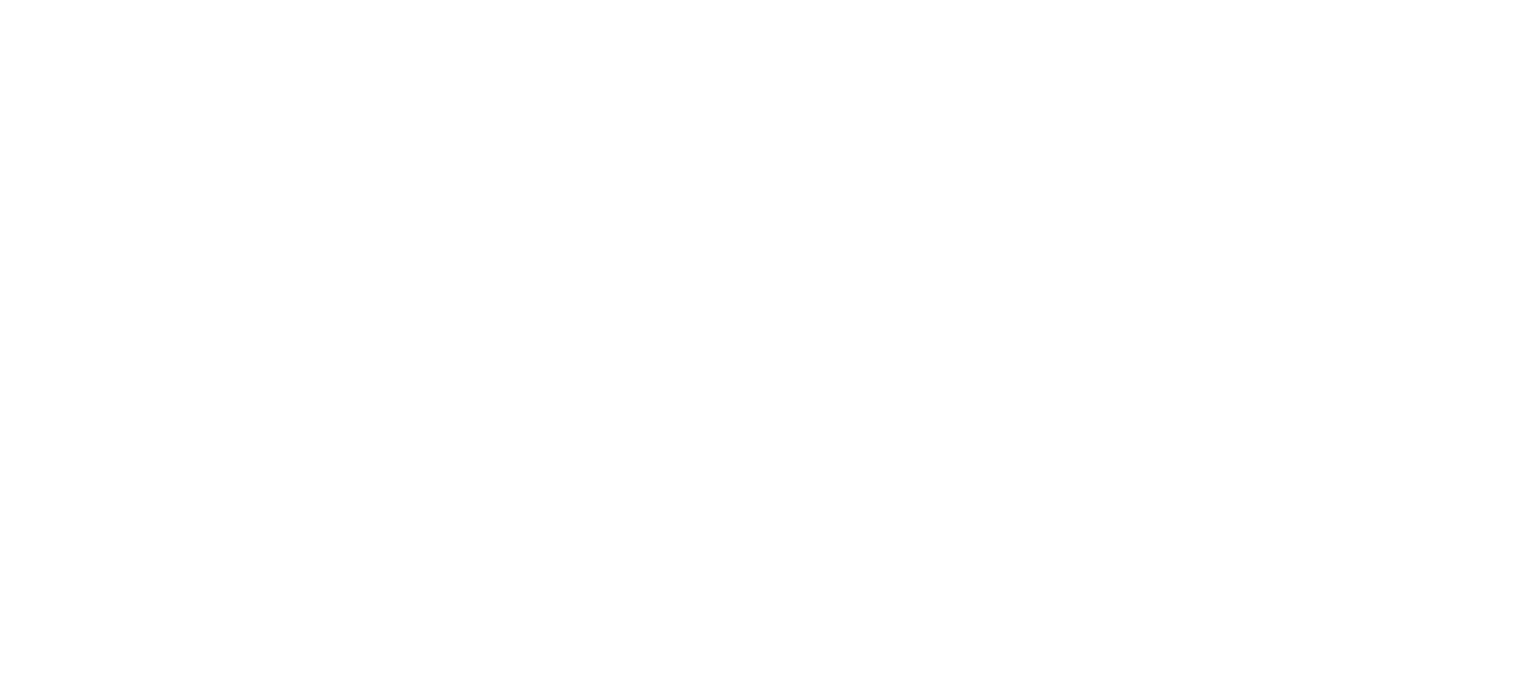 scroll, scrollTop: 0, scrollLeft: 0, axis: both 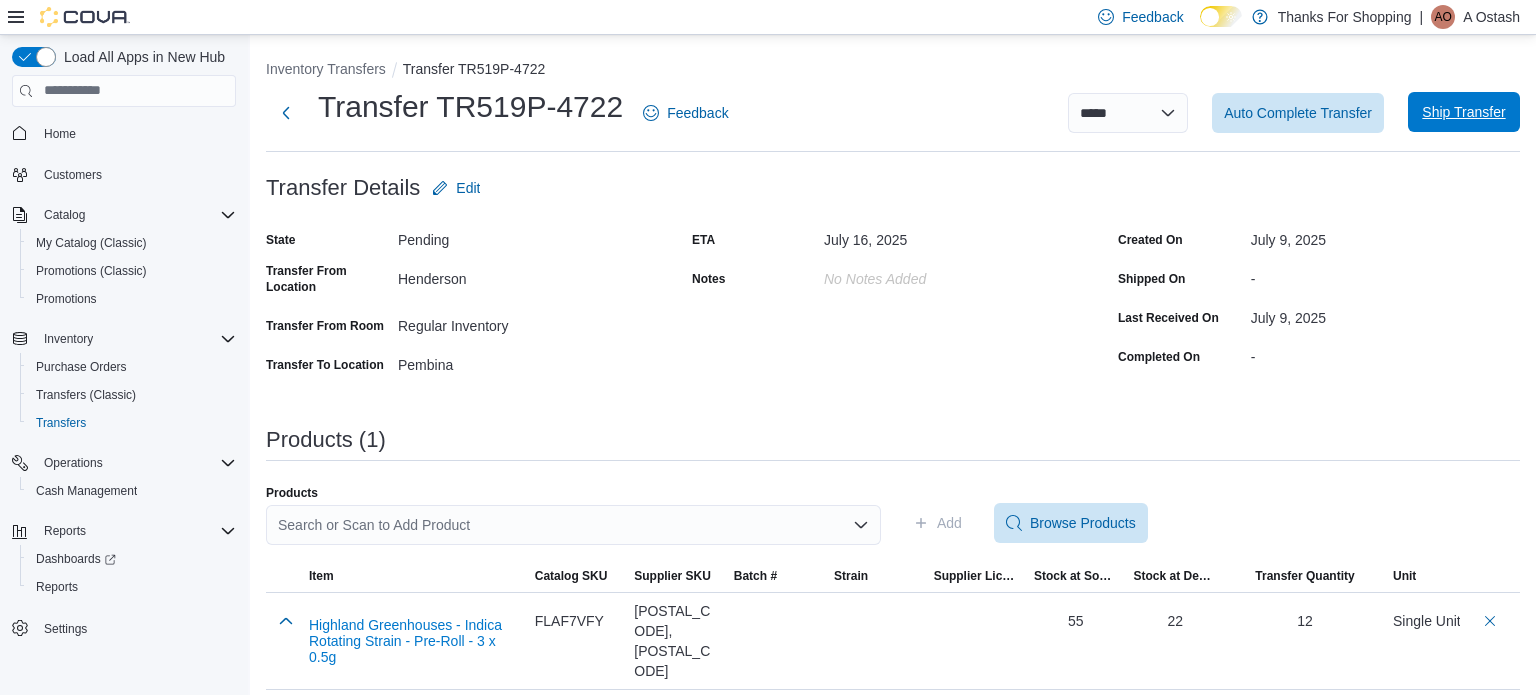 click on "Ship Transfer" at bounding box center [1463, 112] 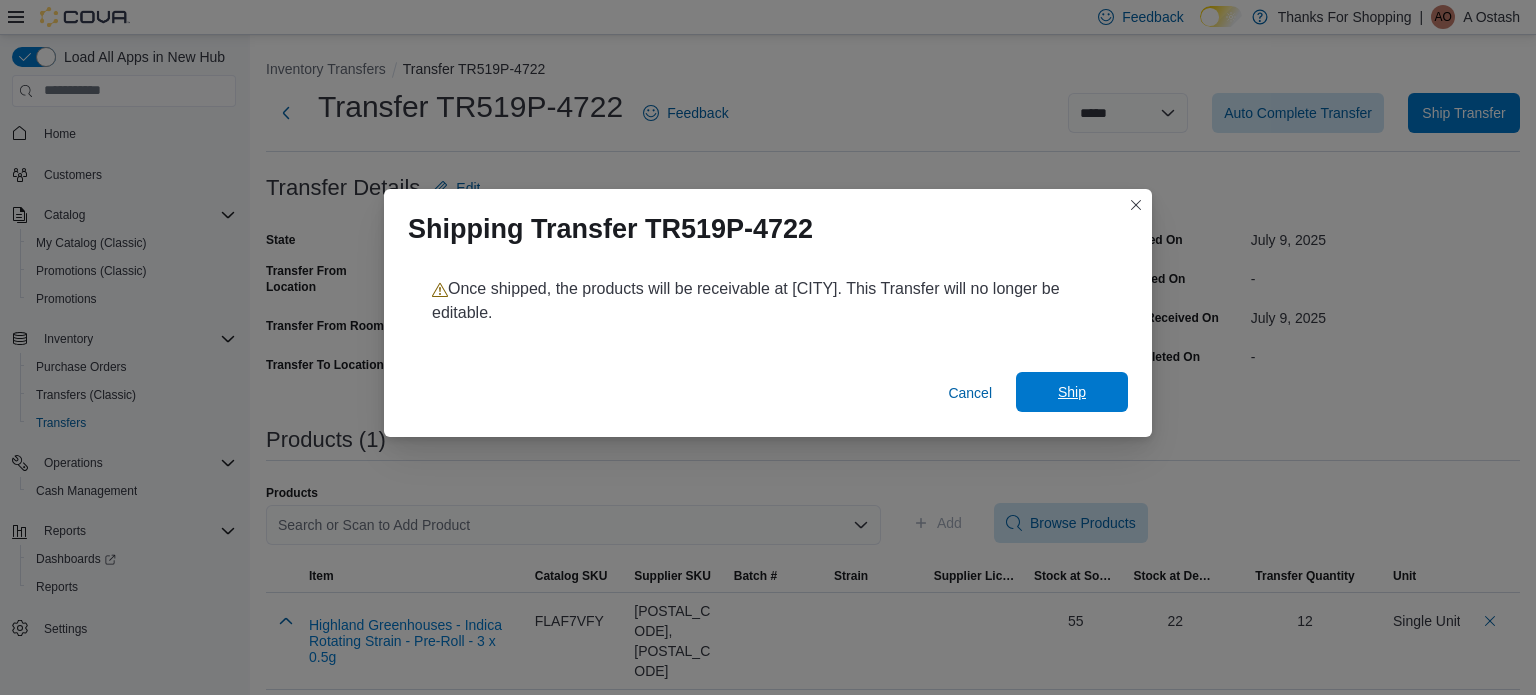 click on "Ship" at bounding box center (1072, 392) 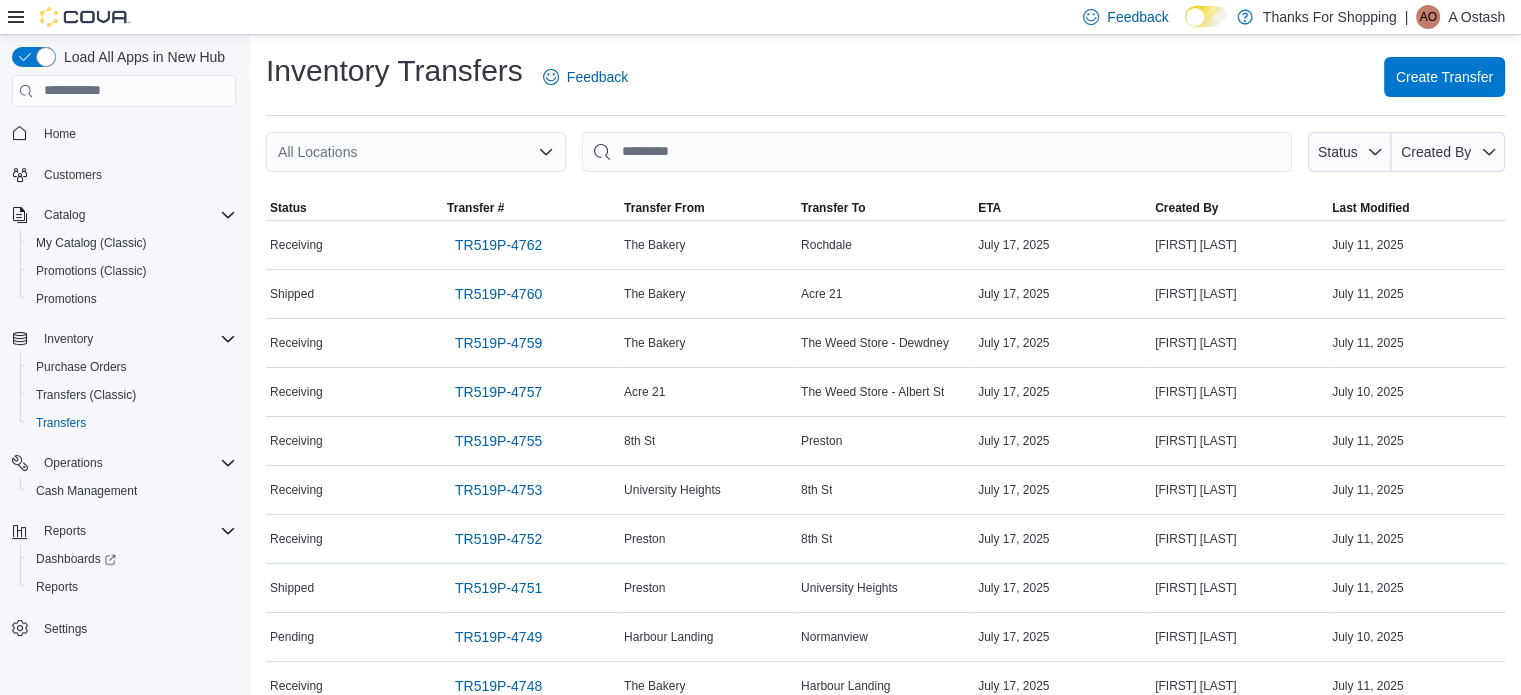 click on "All Locations" at bounding box center [416, 152] 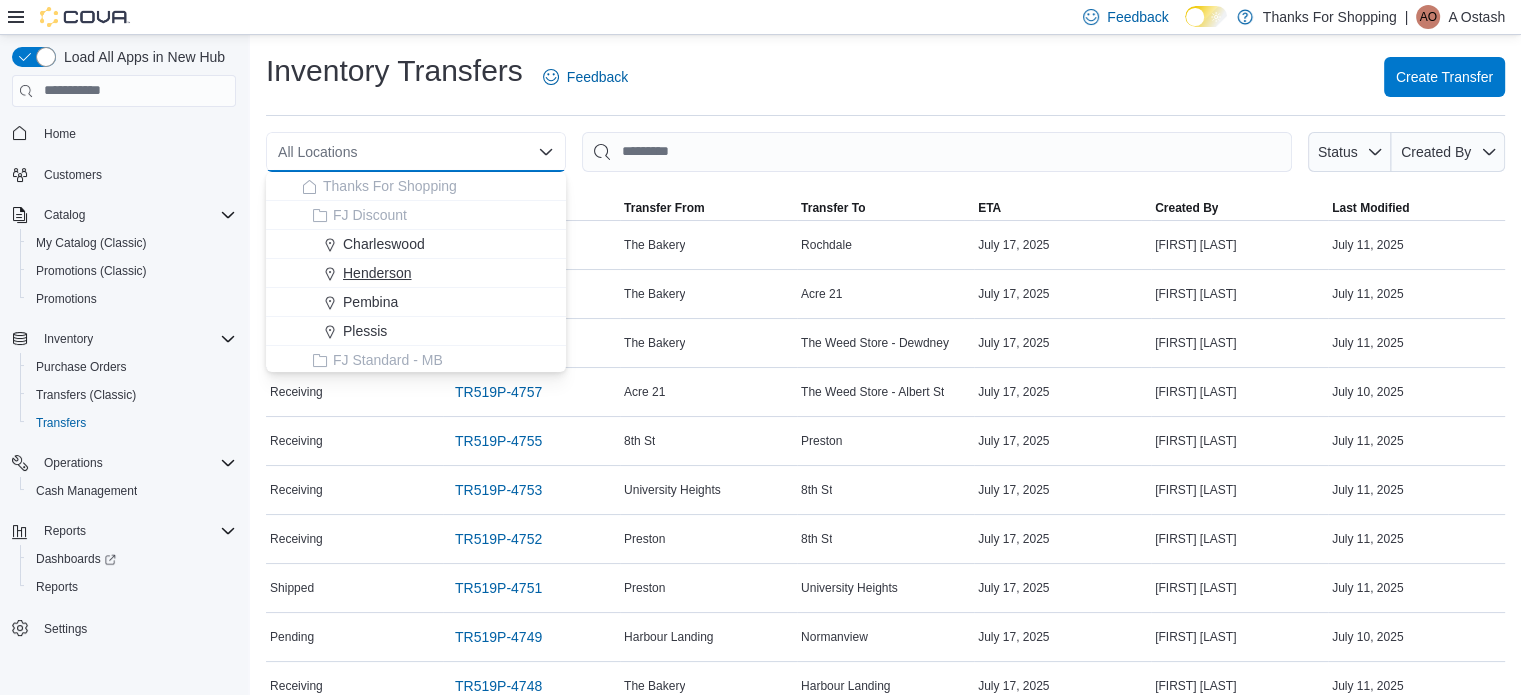 click on "Henderson" at bounding box center [416, 273] 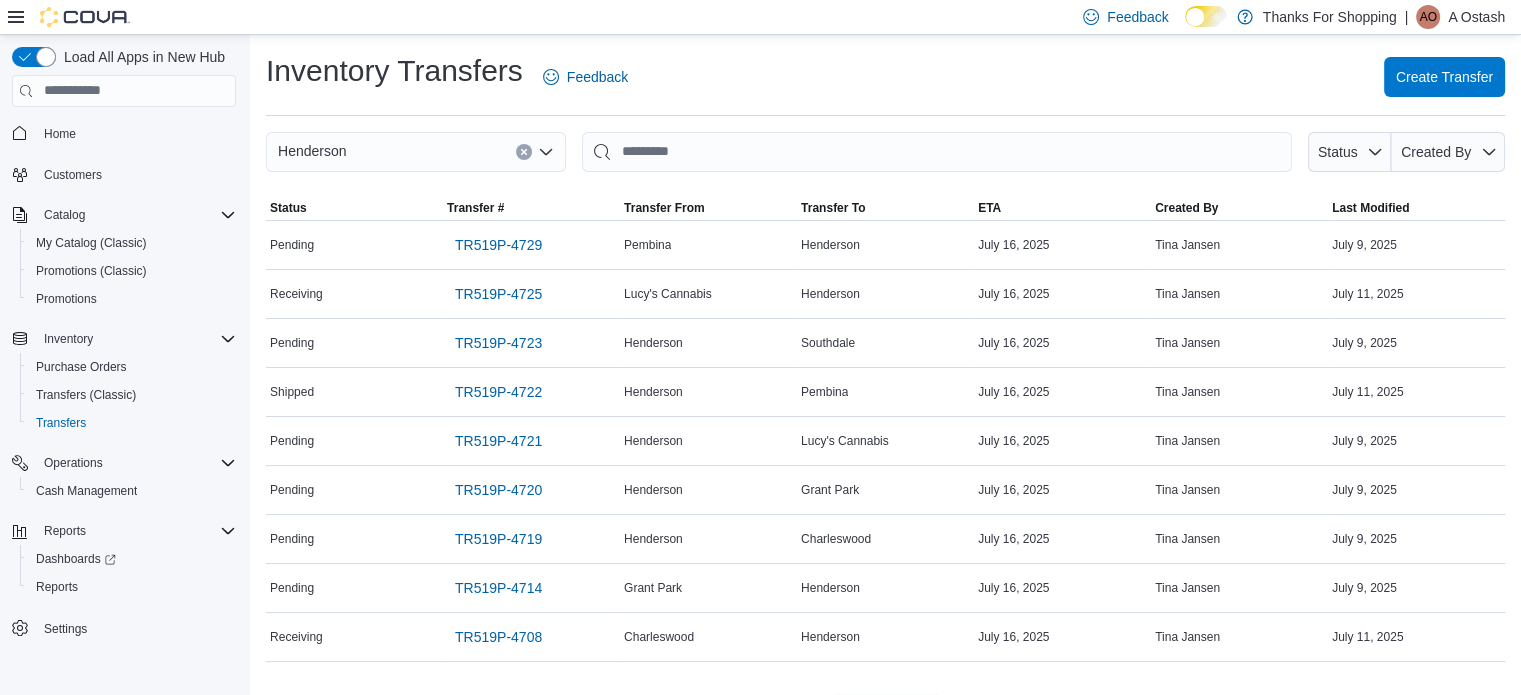 click at bounding box center [524, 152] 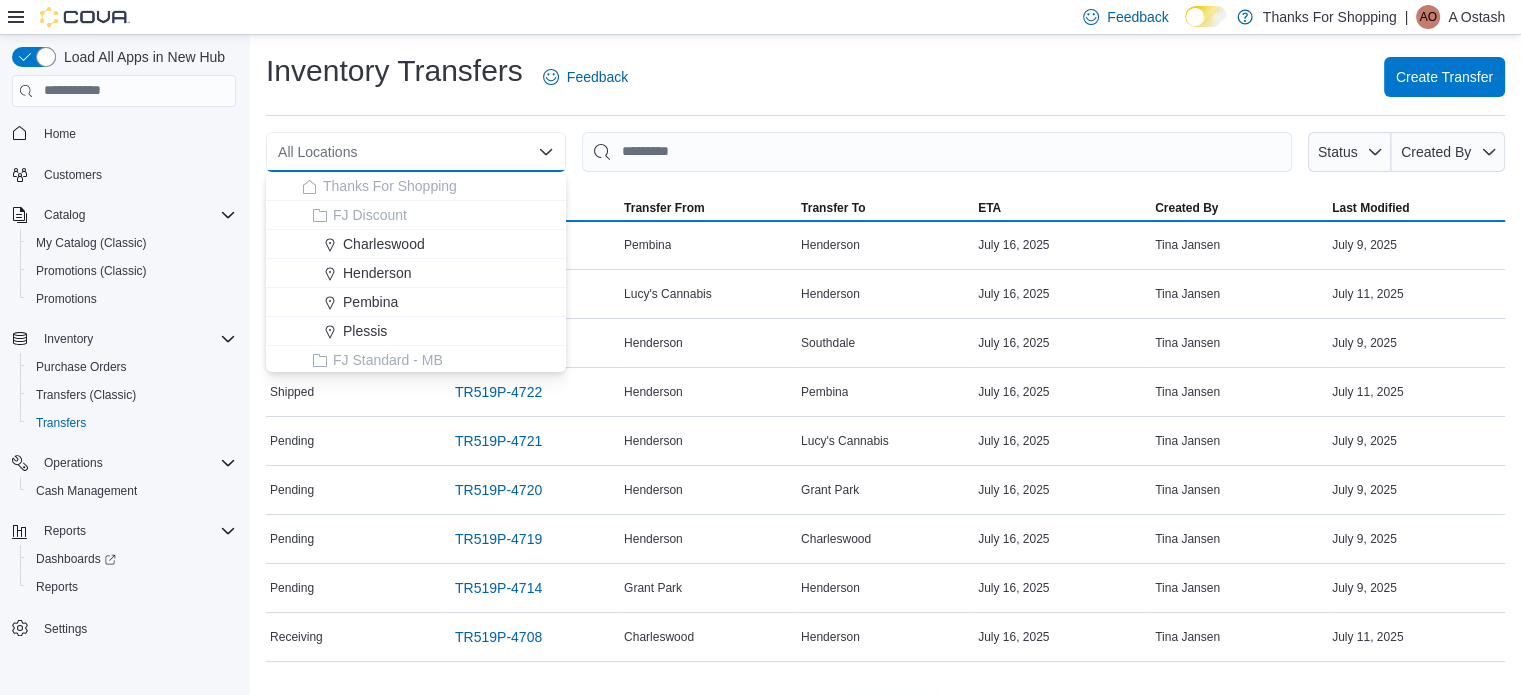 click on "All Locations Combo box. Selected. Combo box input. All Locations. Type some text or, to display a list of choices, press Down Arrow. To exit the list of choices, press Escape." at bounding box center (416, 152) 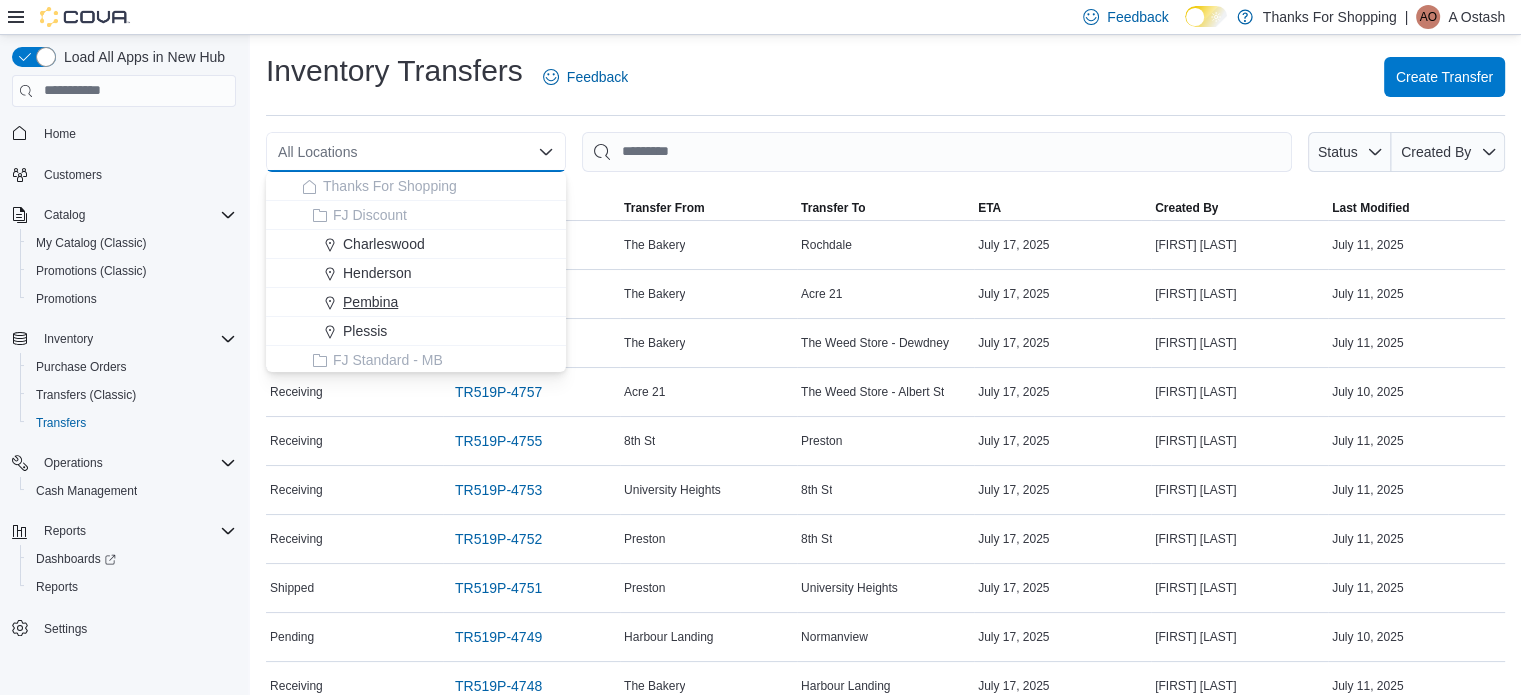 click on "Pembina" at bounding box center (370, 302) 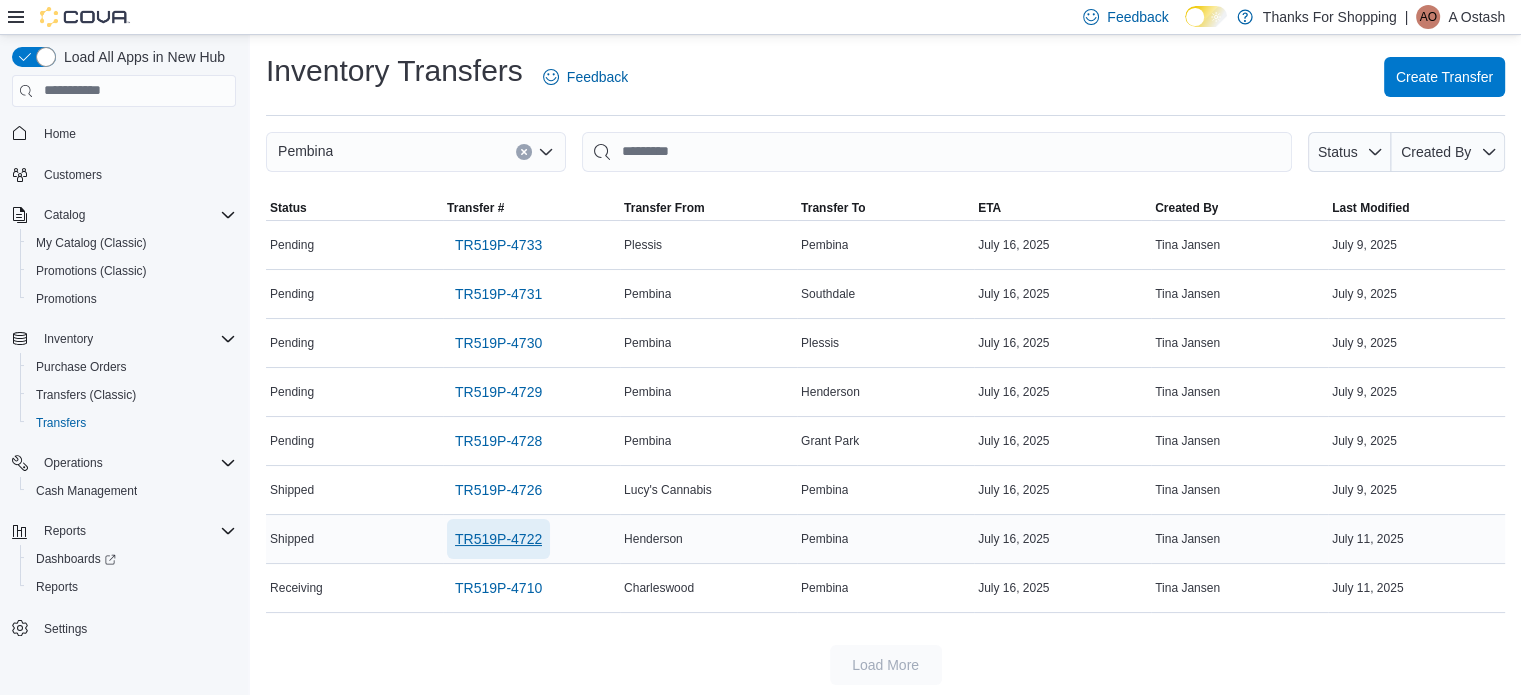 click on "TR519P-4722" at bounding box center [498, 539] 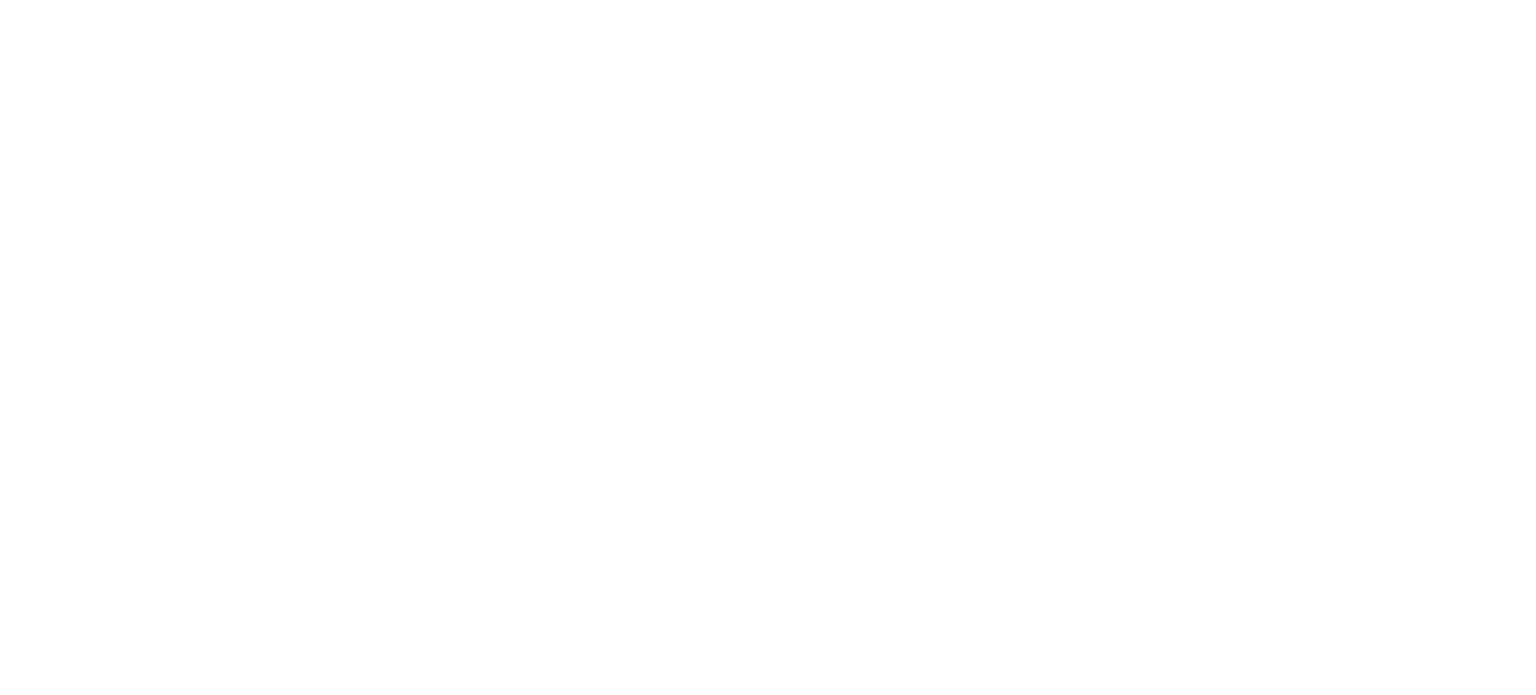 scroll, scrollTop: 0, scrollLeft: 0, axis: both 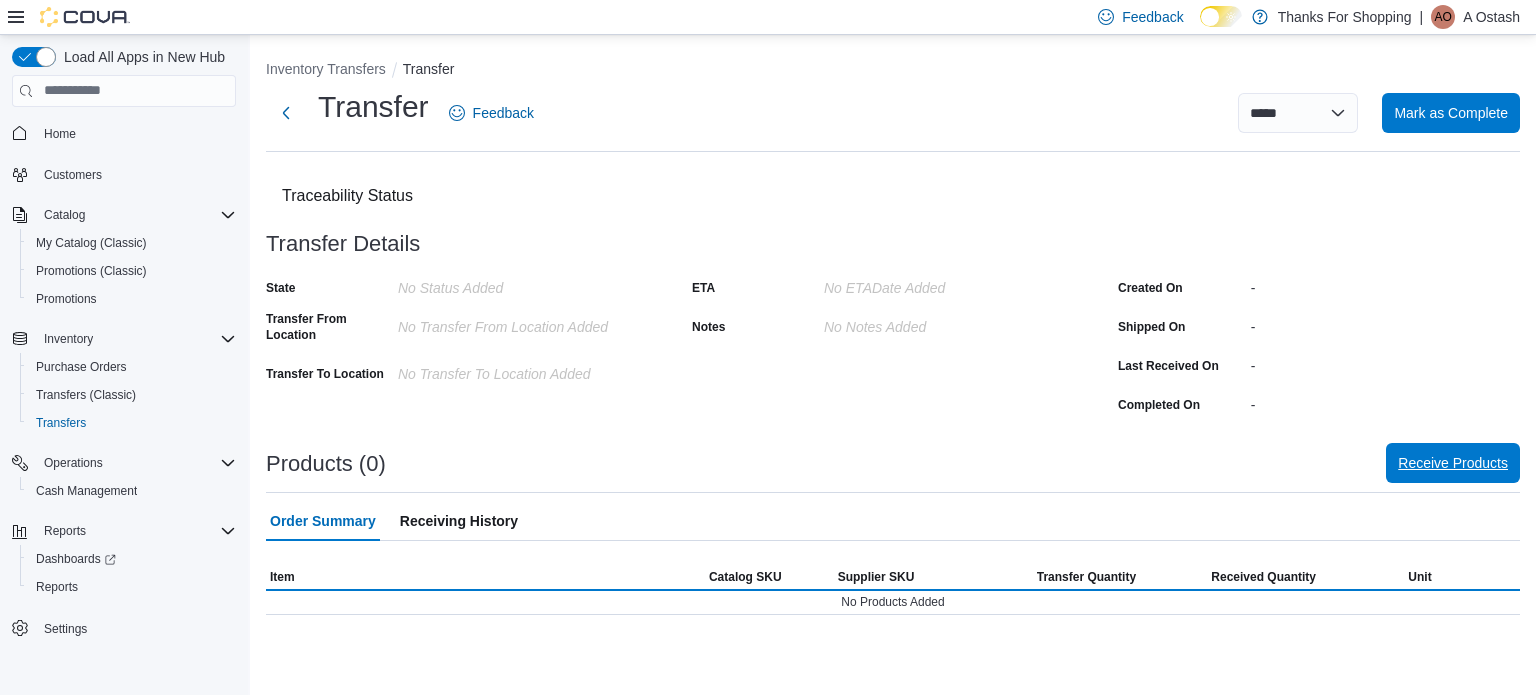 click on "Receive Products" at bounding box center (1453, 463) 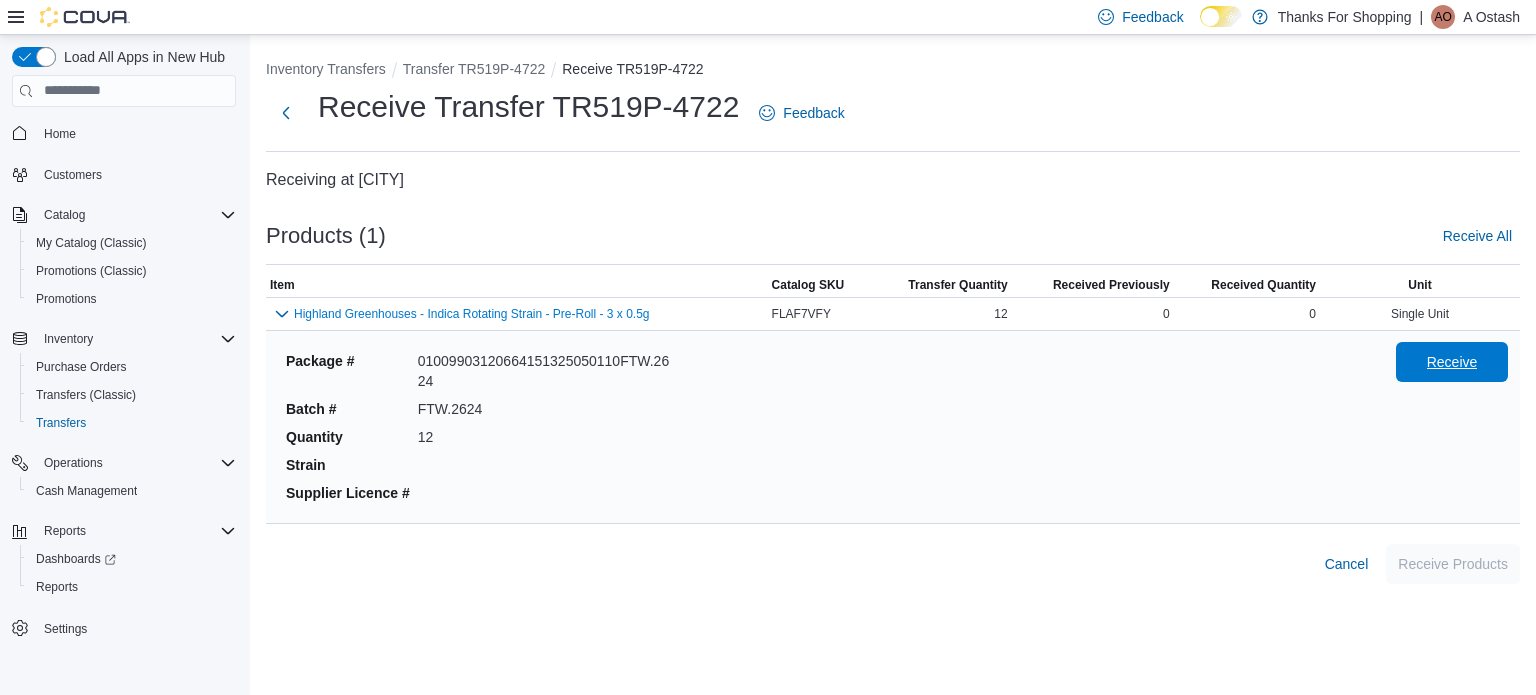click on "Receive" at bounding box center [1452, 362] 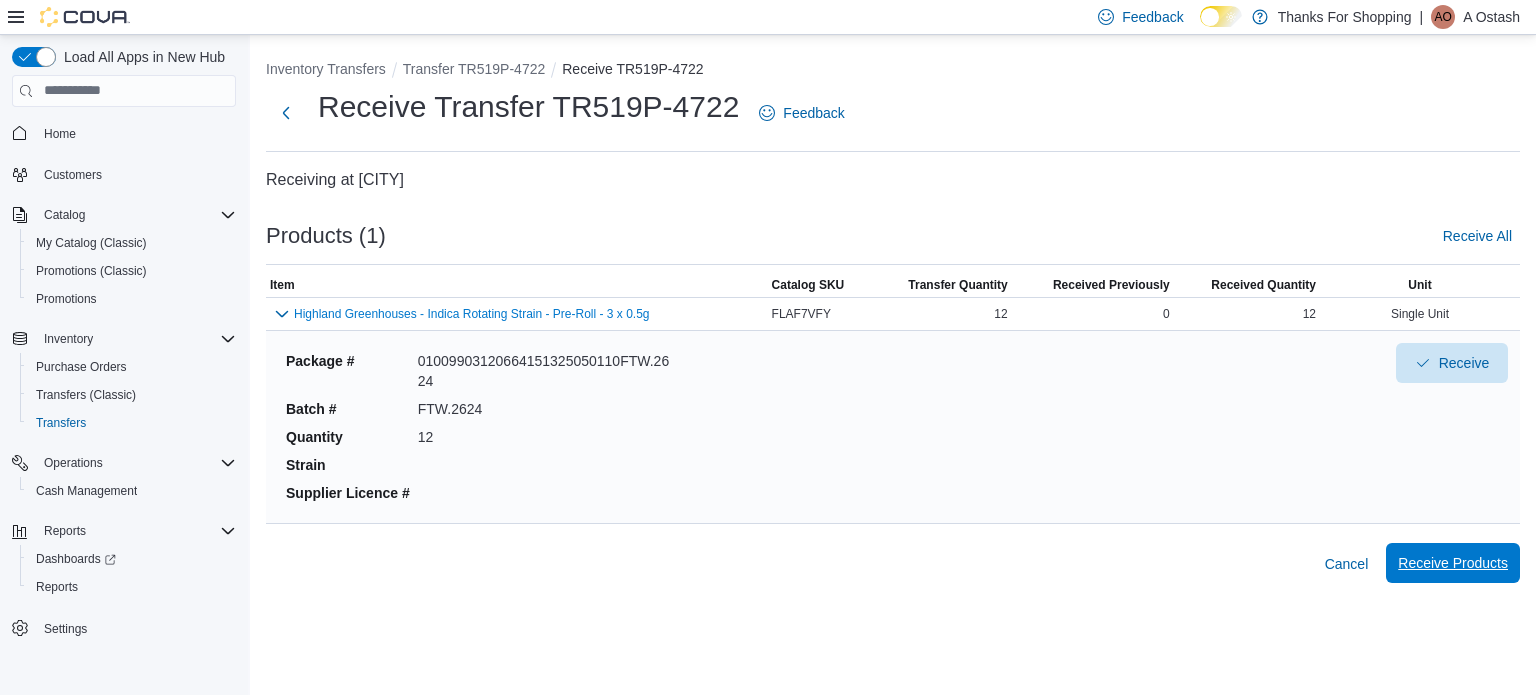 click on "Receive Products" at bounding box center (1453, 563) 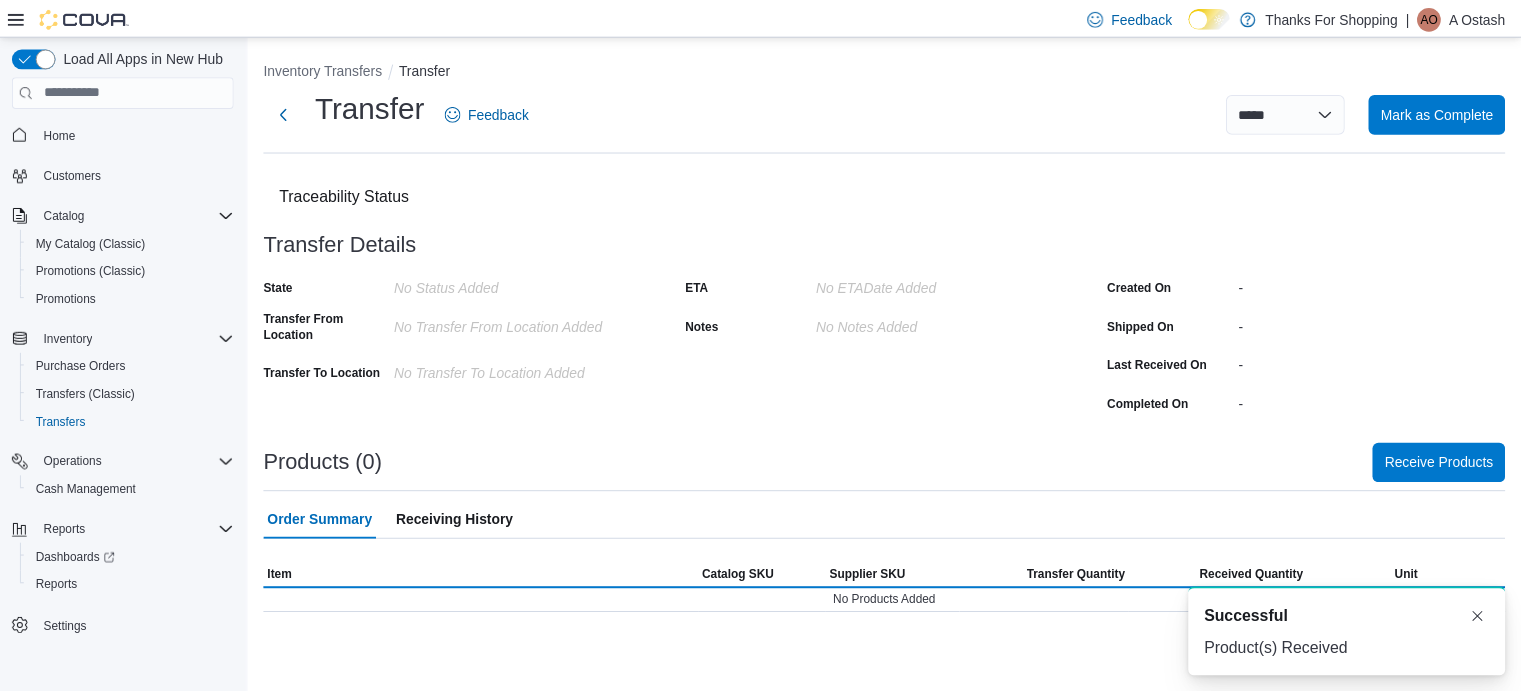scroll, scrollTop: 0, scrollLeft: 0, axis: both 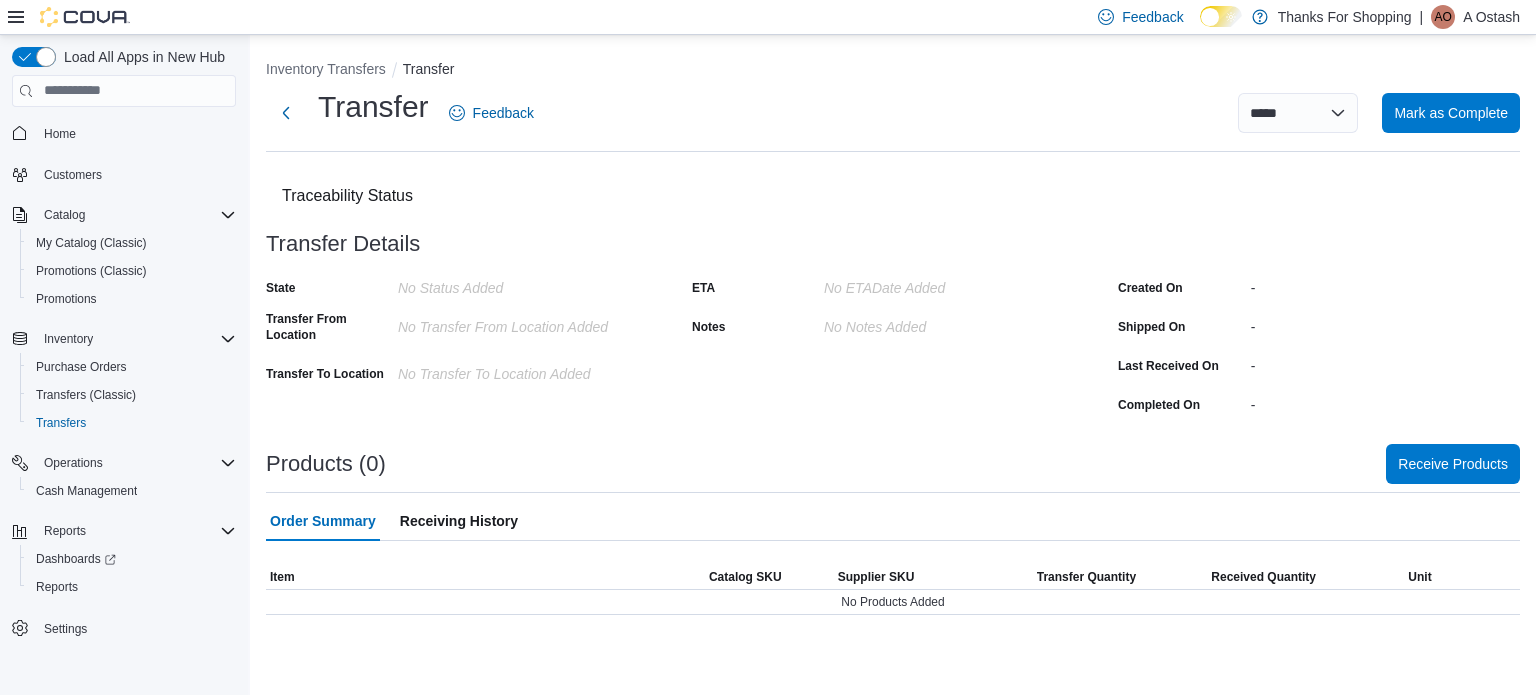 click on "Inventory Transfers" at bounding box center (334, 69) 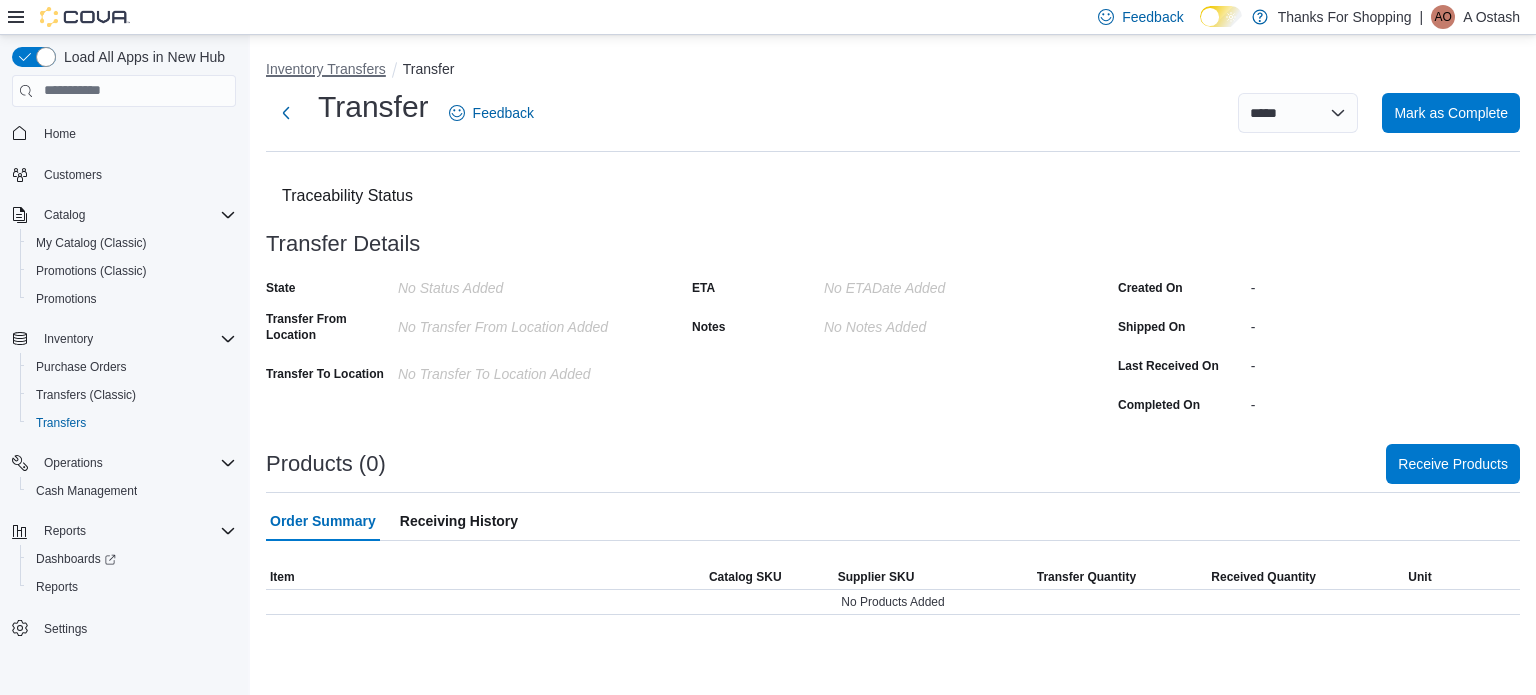 click on "Inventory Transfers" at bounding box center [326, 69] 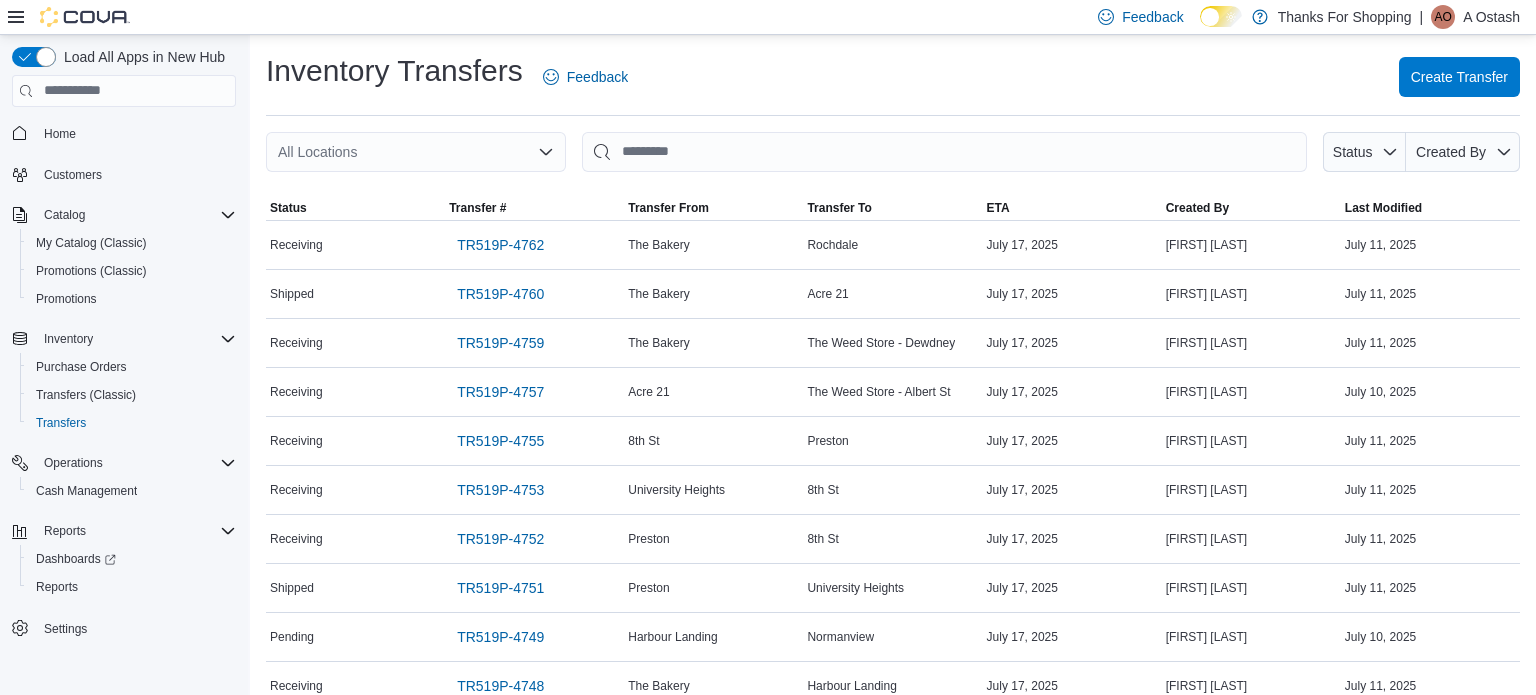 click on "All Locations" at bounding box center (416, 152) 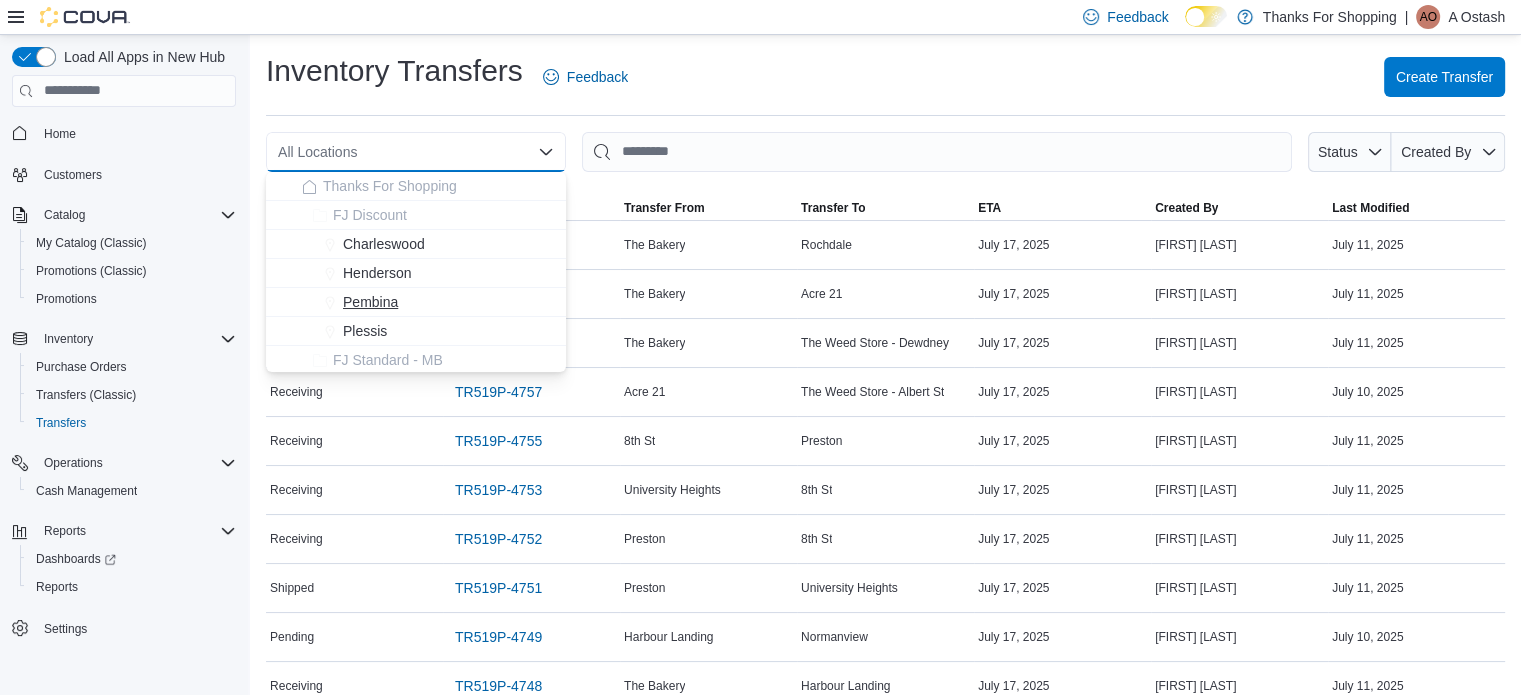 click on "Pembina" at bounding box center [370, 302] 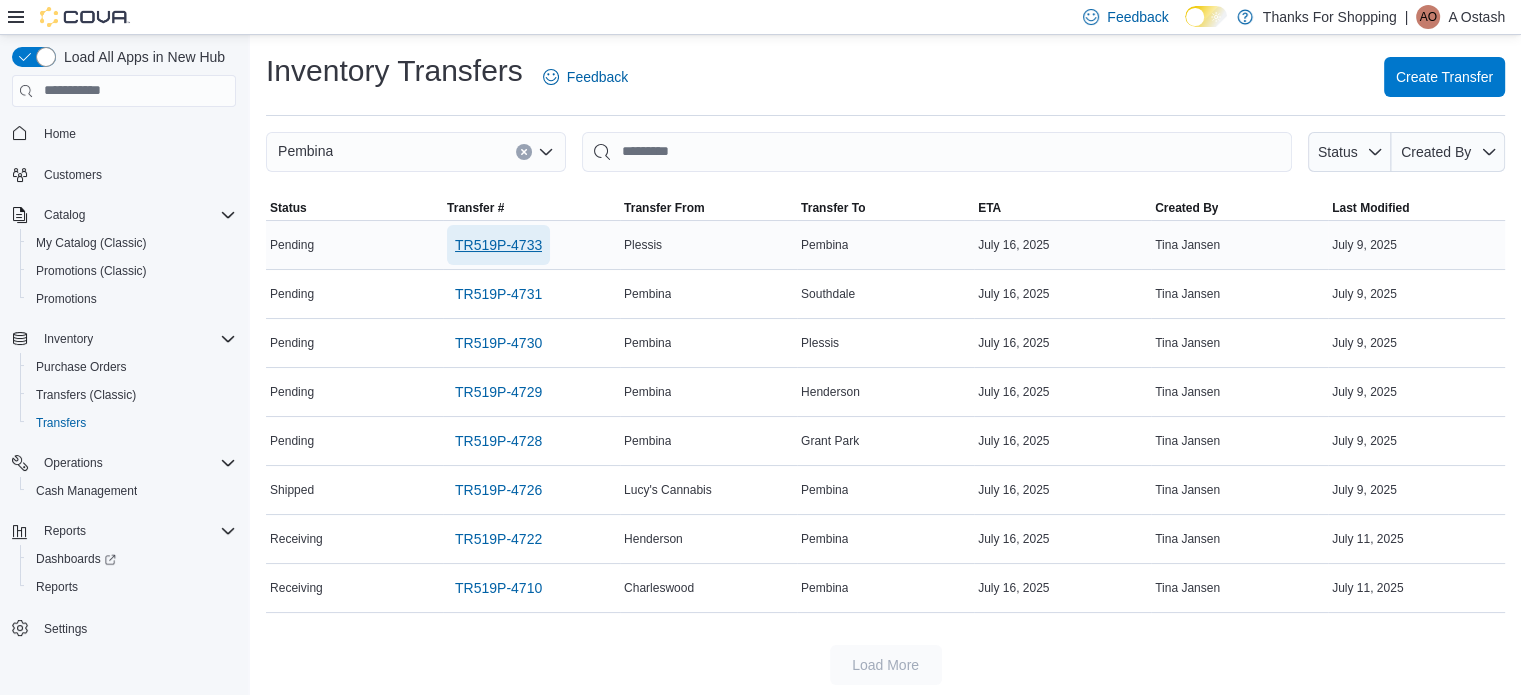 click on "TR519P-4733" at bounding box center (498, 245) 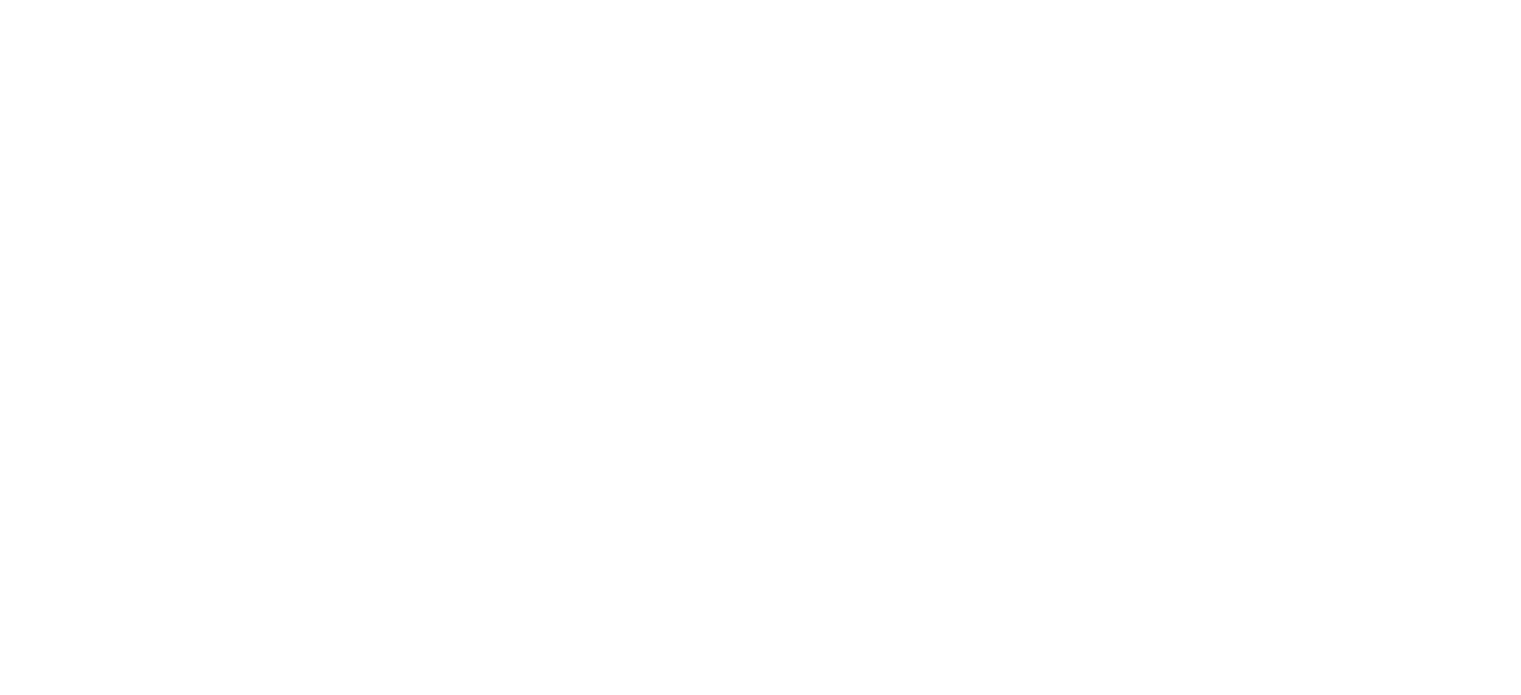 scroll, scrollTop: 0, scrollLeft: 0, axis: both 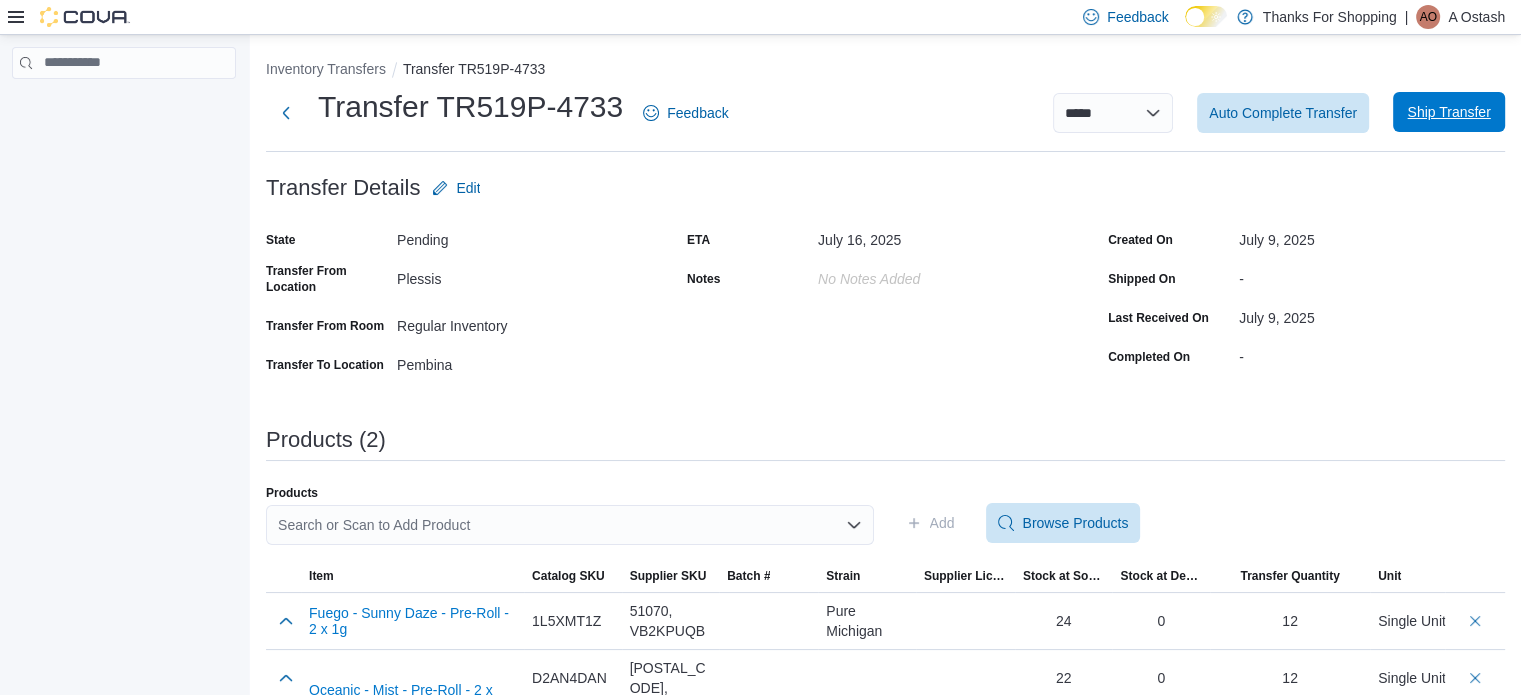 click on "Ship Transfer" at bounding box center [1449, 112] 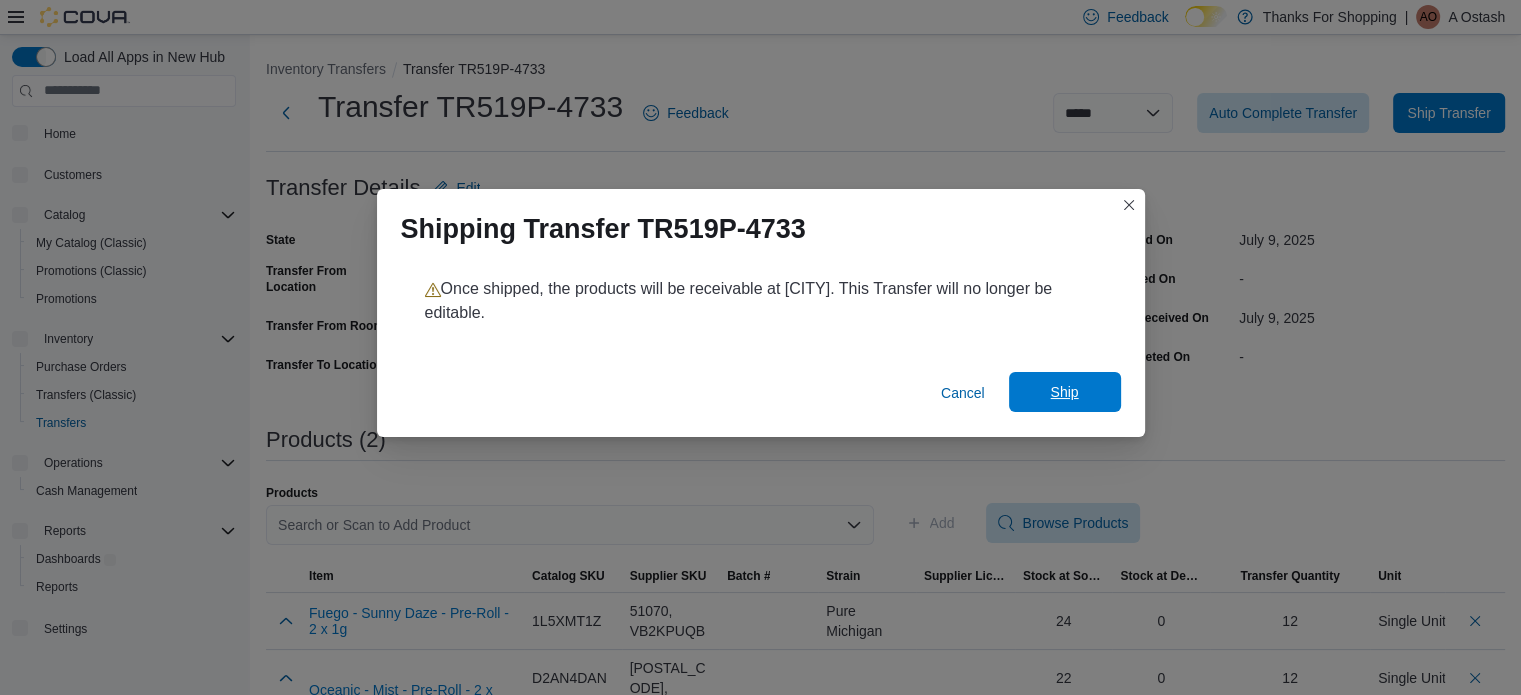 click on "Ship" at bounding box center (1065, 392) 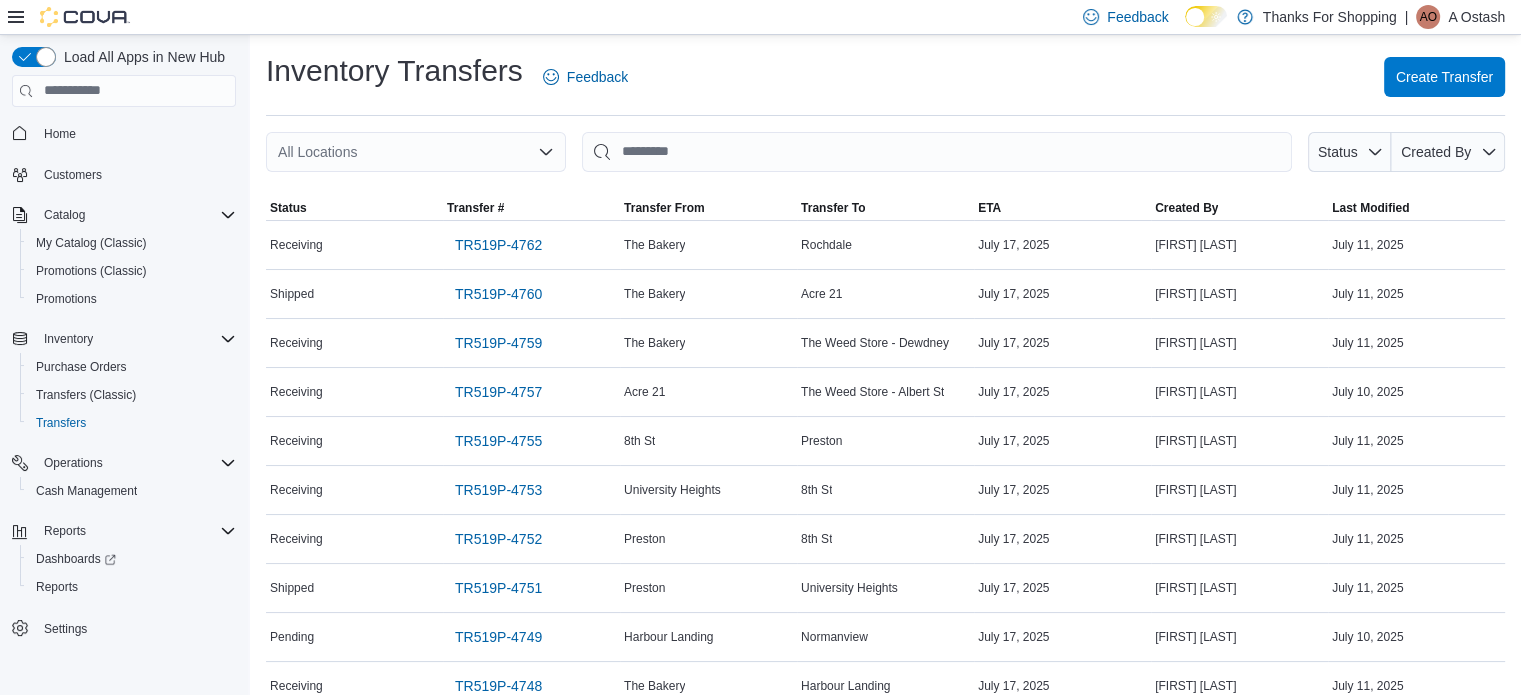click on "All Locations" at bounding box center [416, 152] 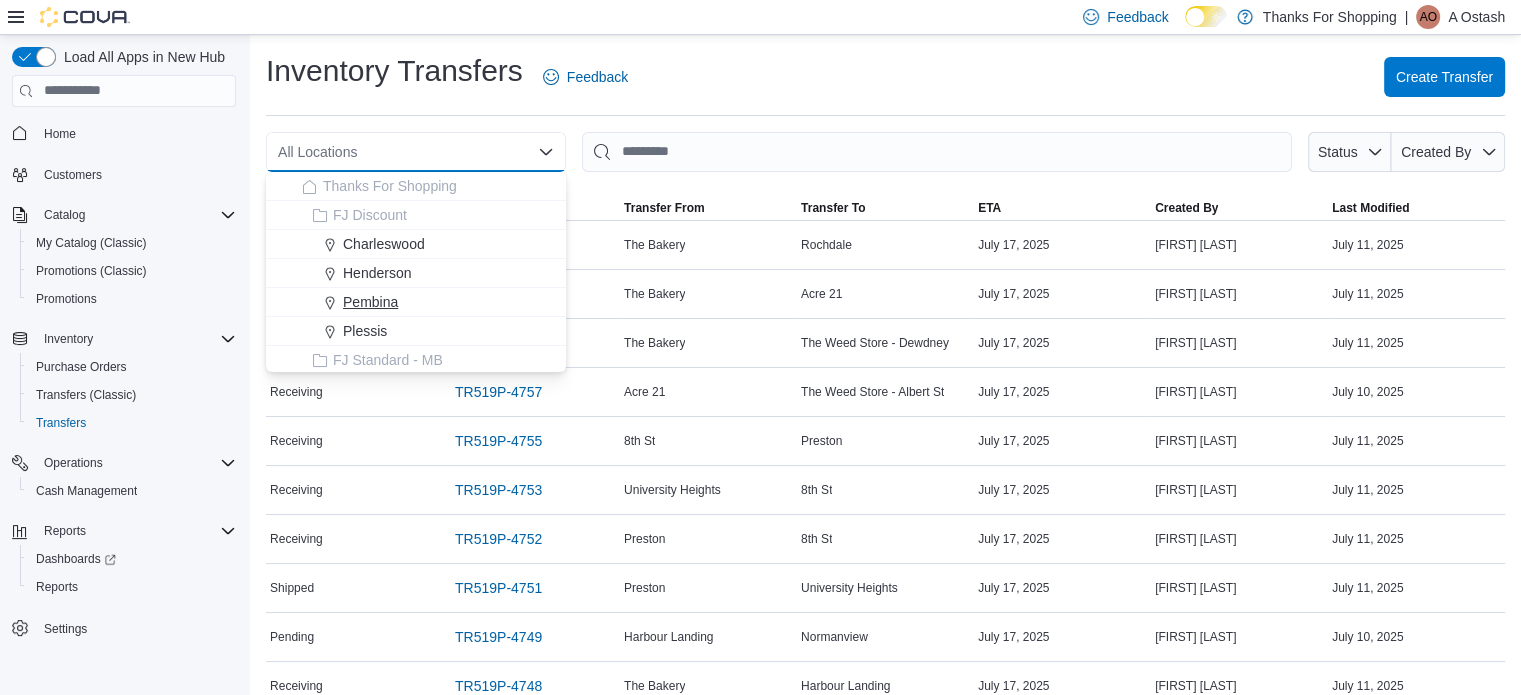 click on "Pembina" at bounding box center [370, 302] 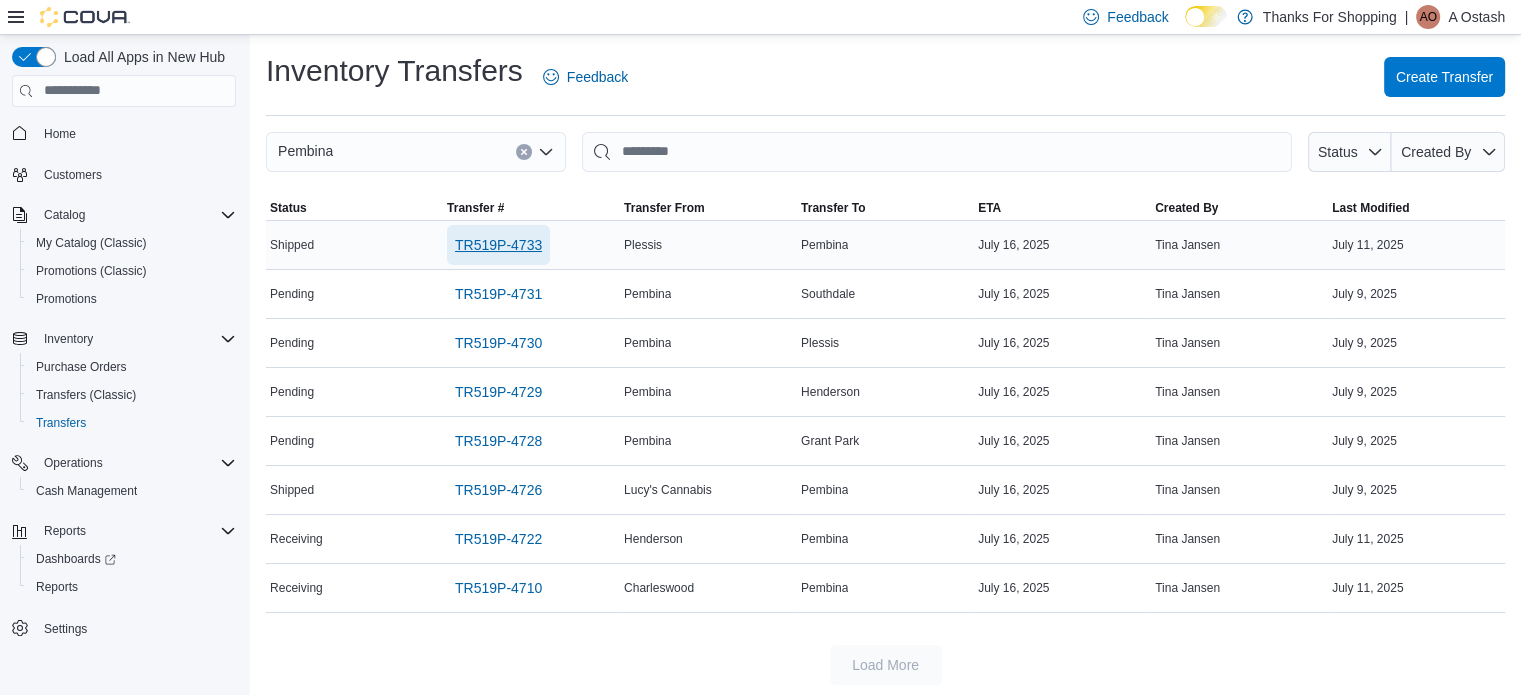 click on "TR519P-4733" at bounding box center [498, 245] 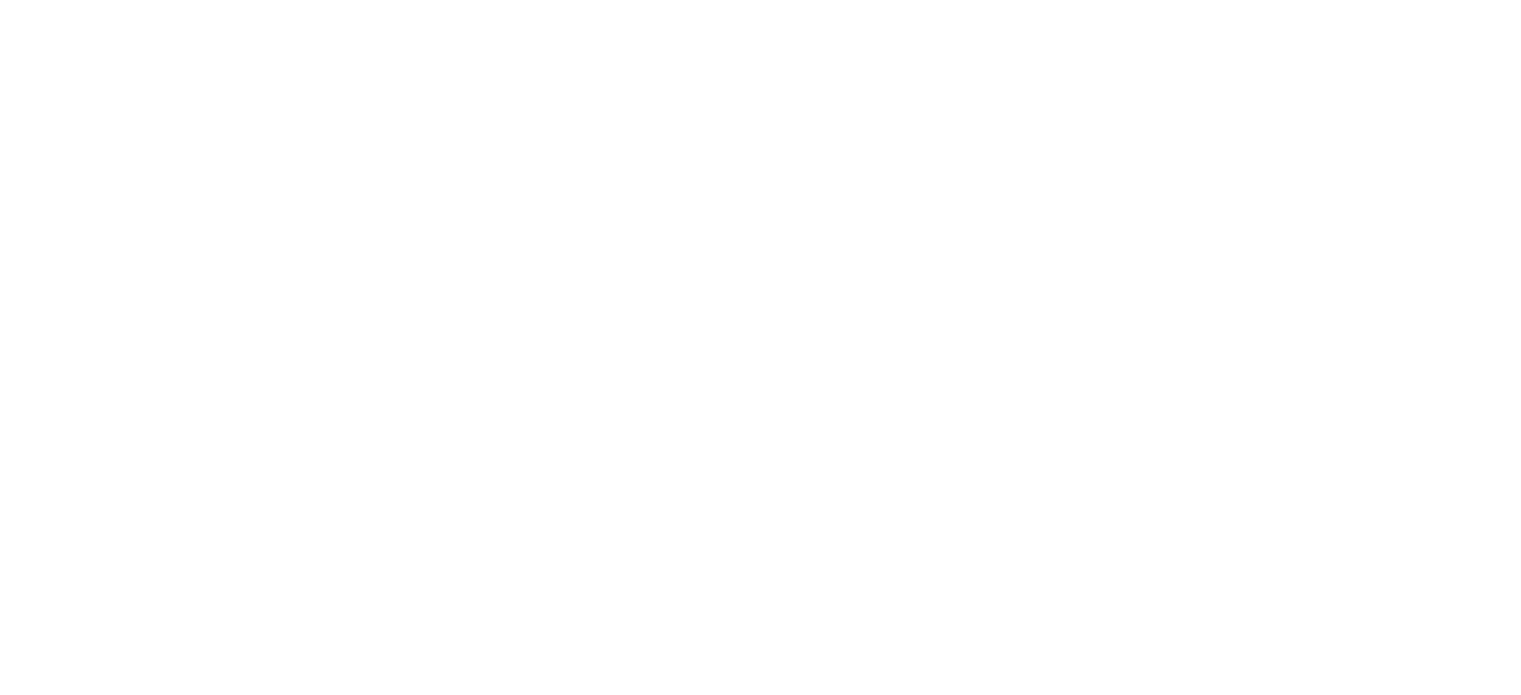 scroll, scrollTop: 0, scrollLeft: 0, axis: both 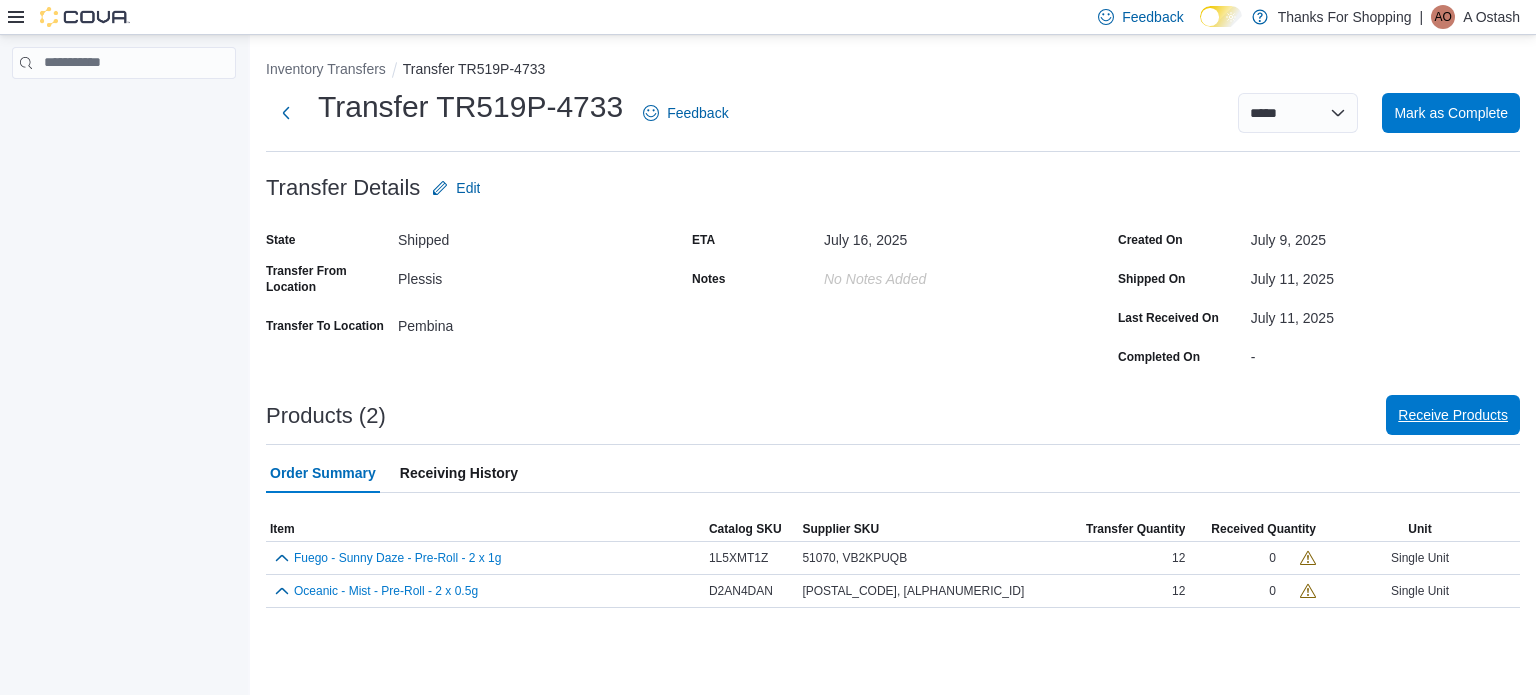 click on "Receive Products" at bounding box center (1453, 415) 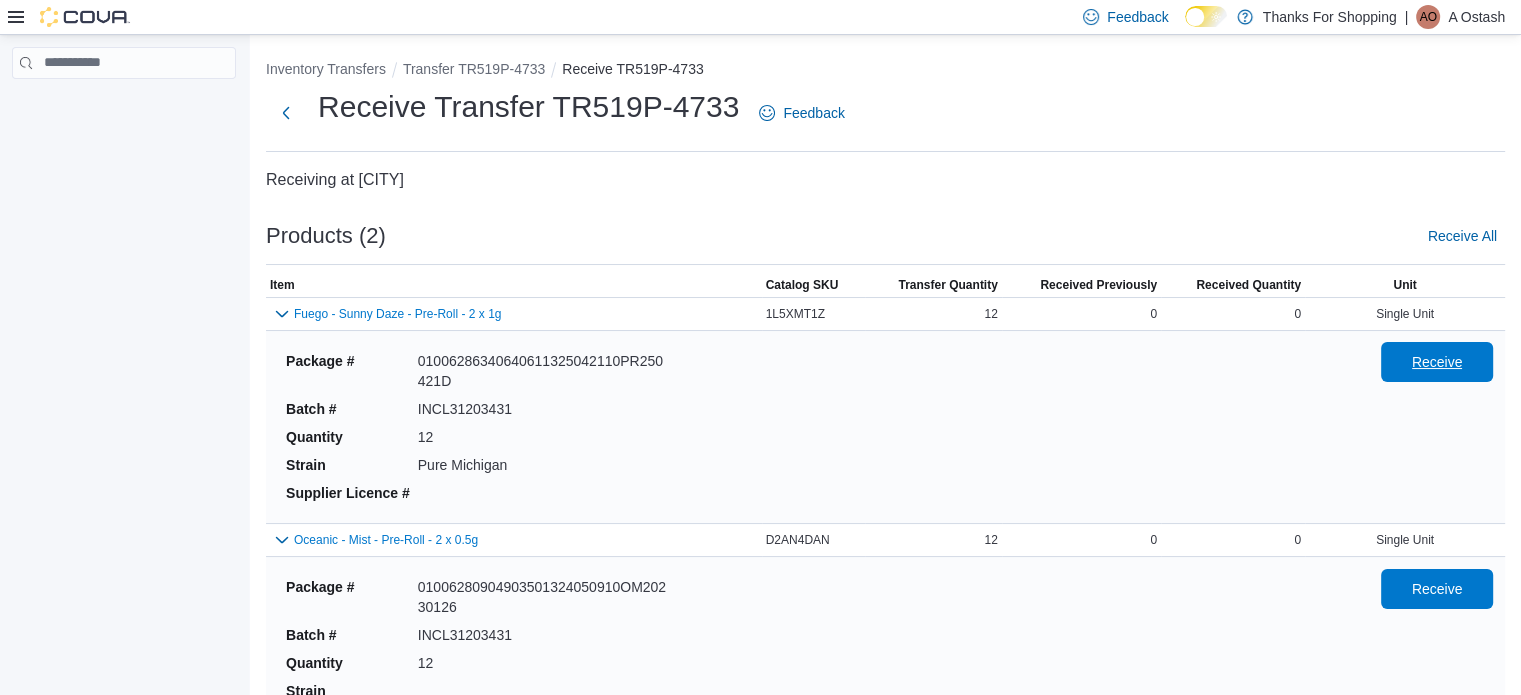 click on "Receive" at bounding box center [1437, 362] 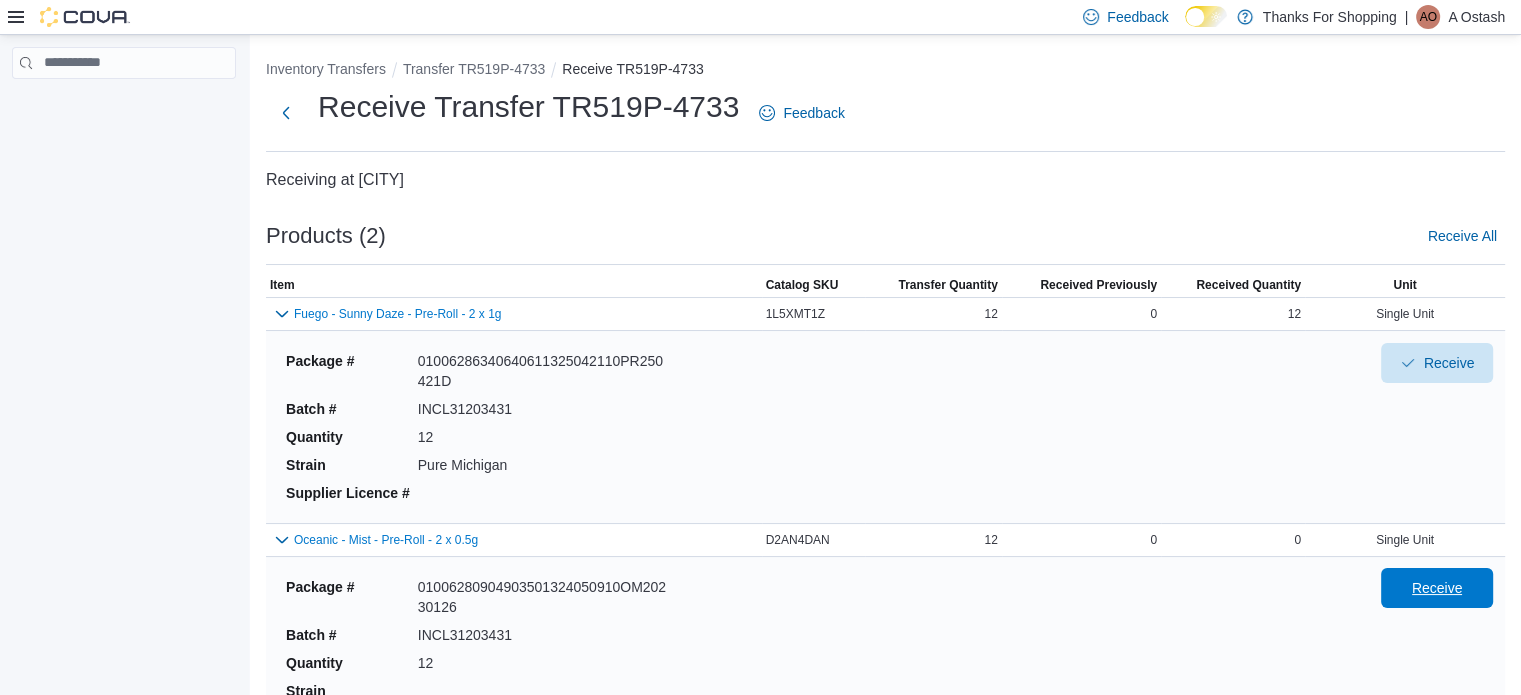 click on "Receive" at bounding box center [1437, 588] 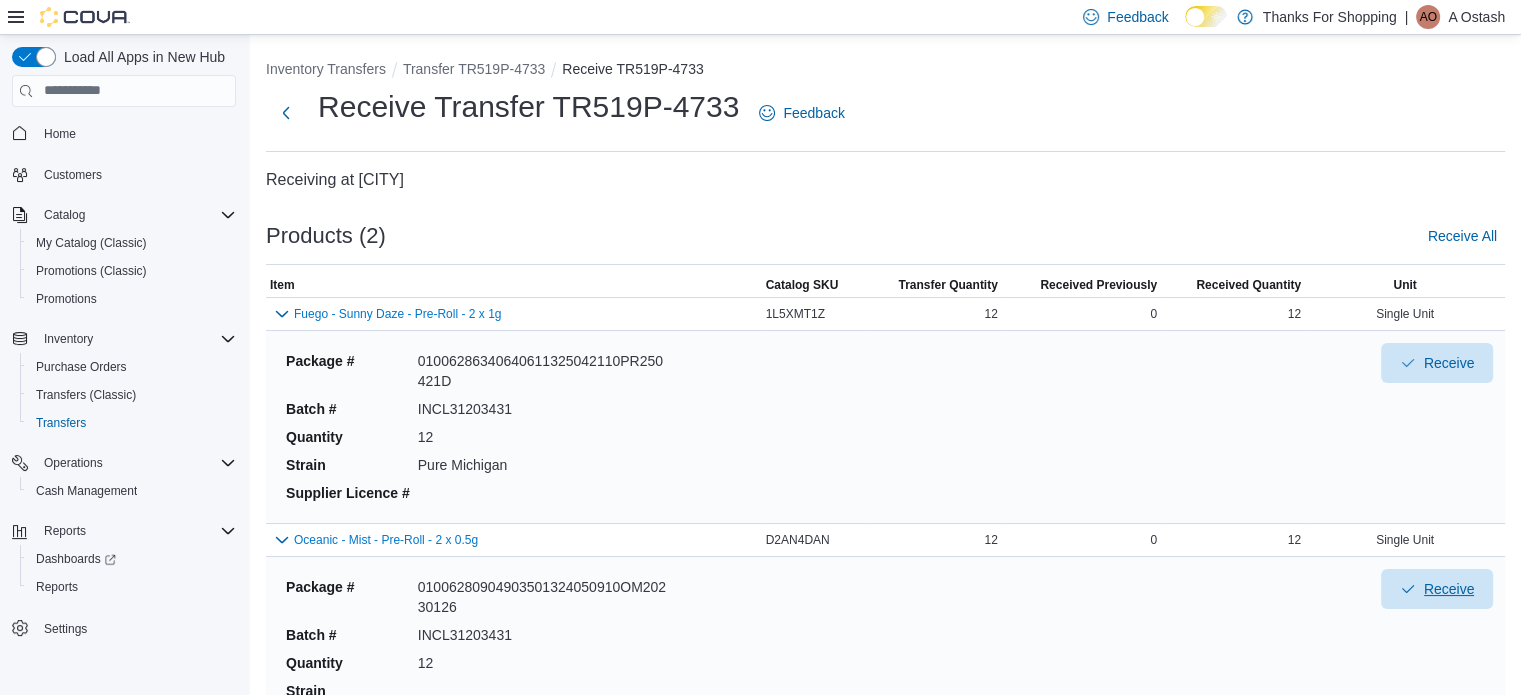 scroll, scrollTop: 129, scrollLeft: 0, axis: vertical 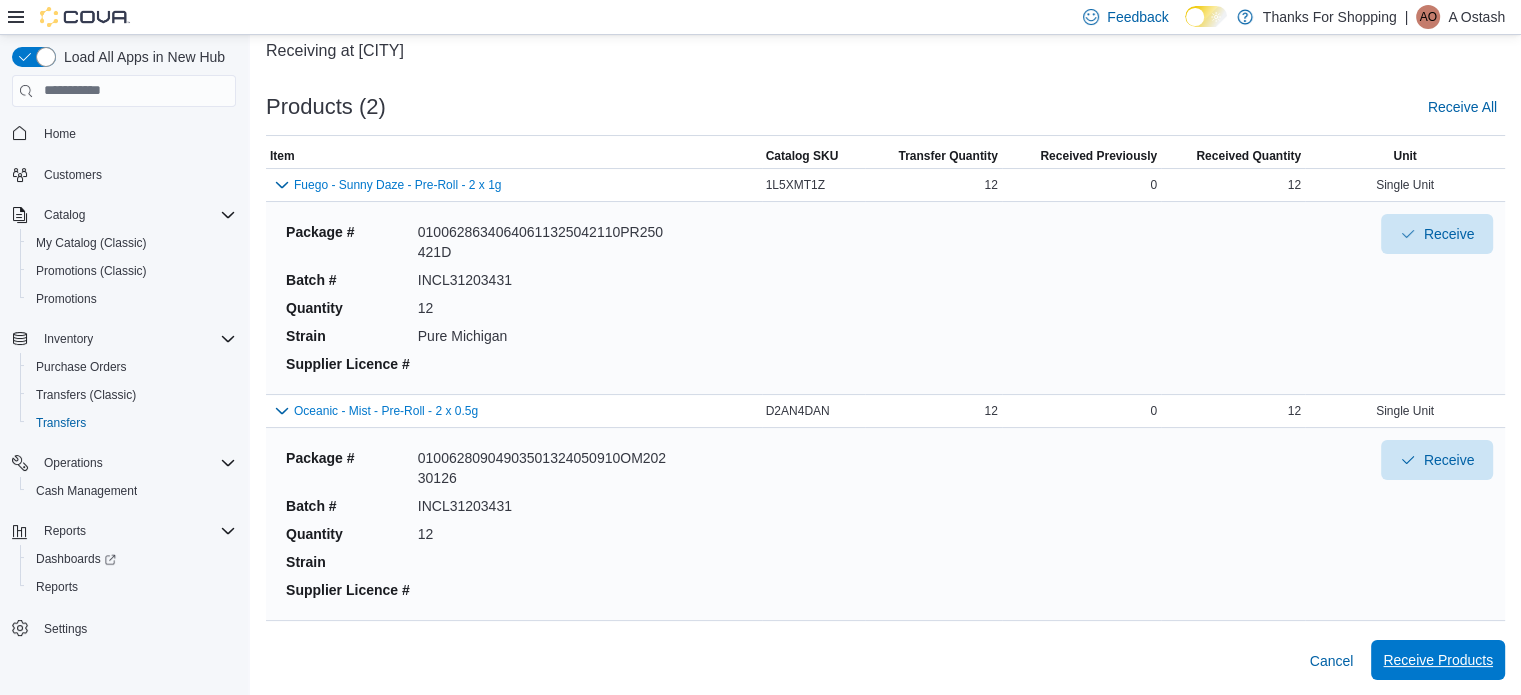 click on "Receive Products" at bounding box center (1438, 660) 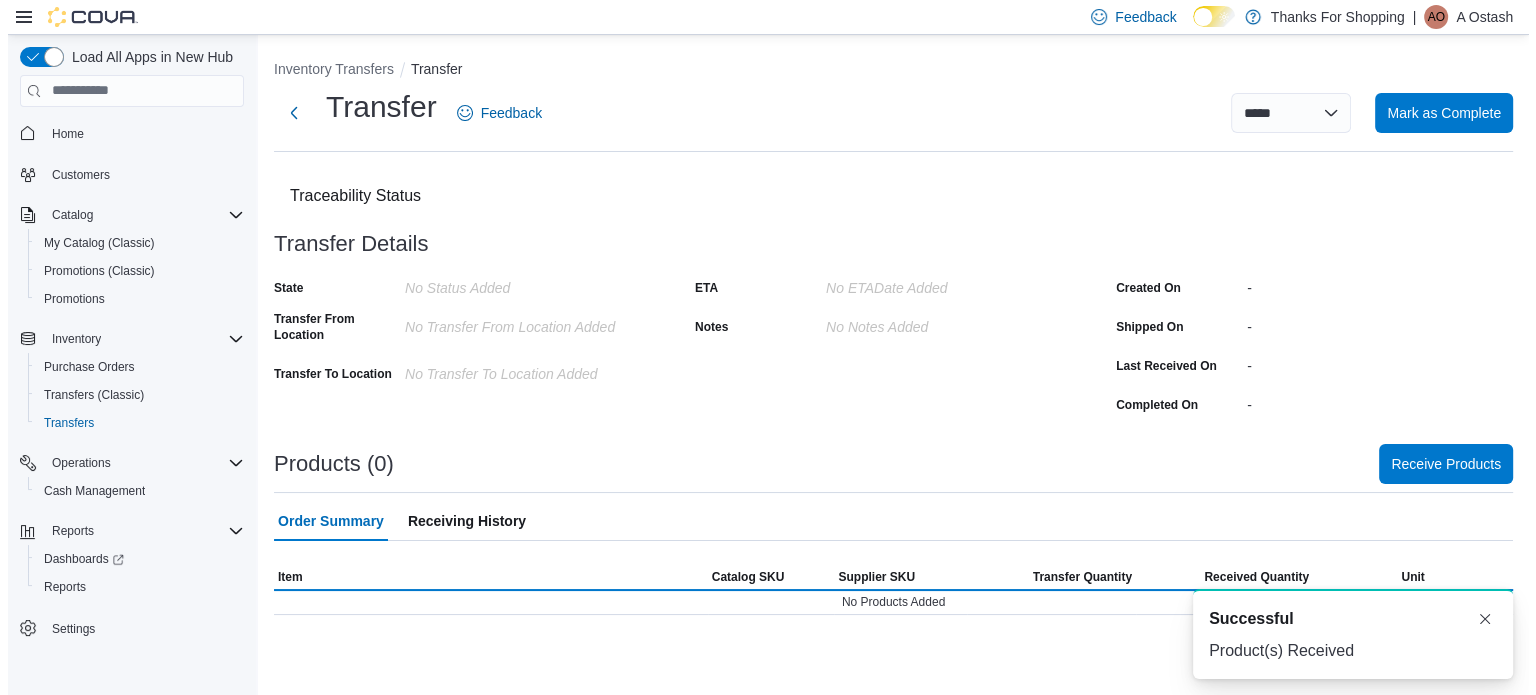 scroll, scrollTop: 0, scrollLeft: 0, axis: both 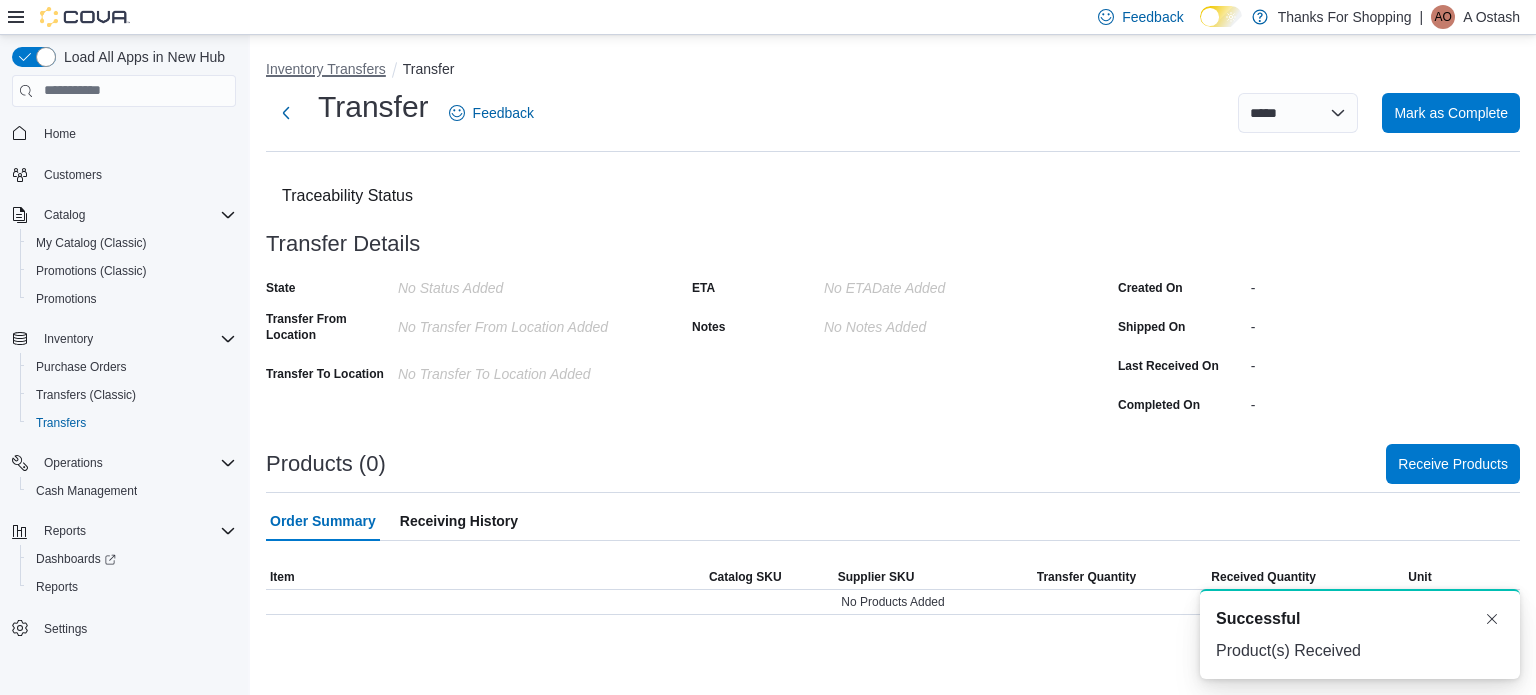 click on "Inventory Transfers" at bounding box center [326, 69] 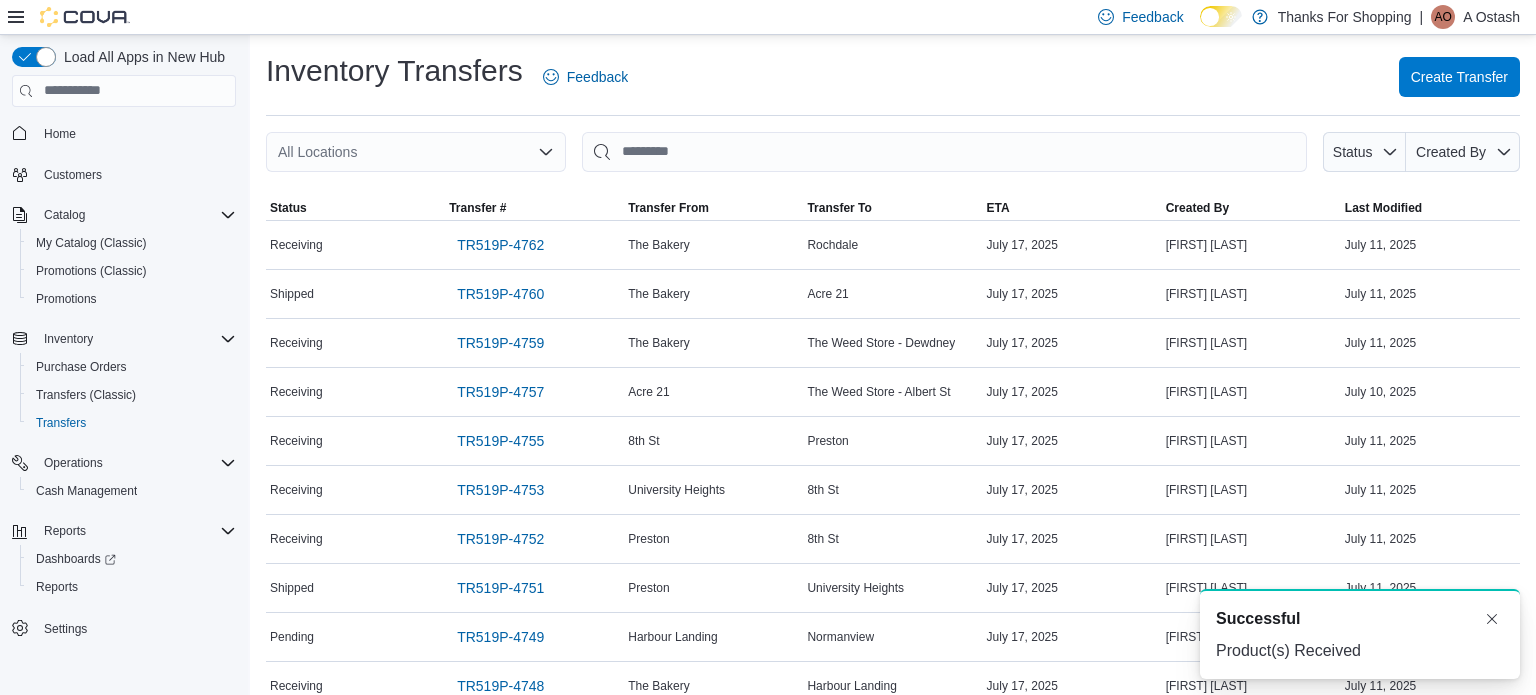 click on "All Locations" at bounding box center [416, 152] 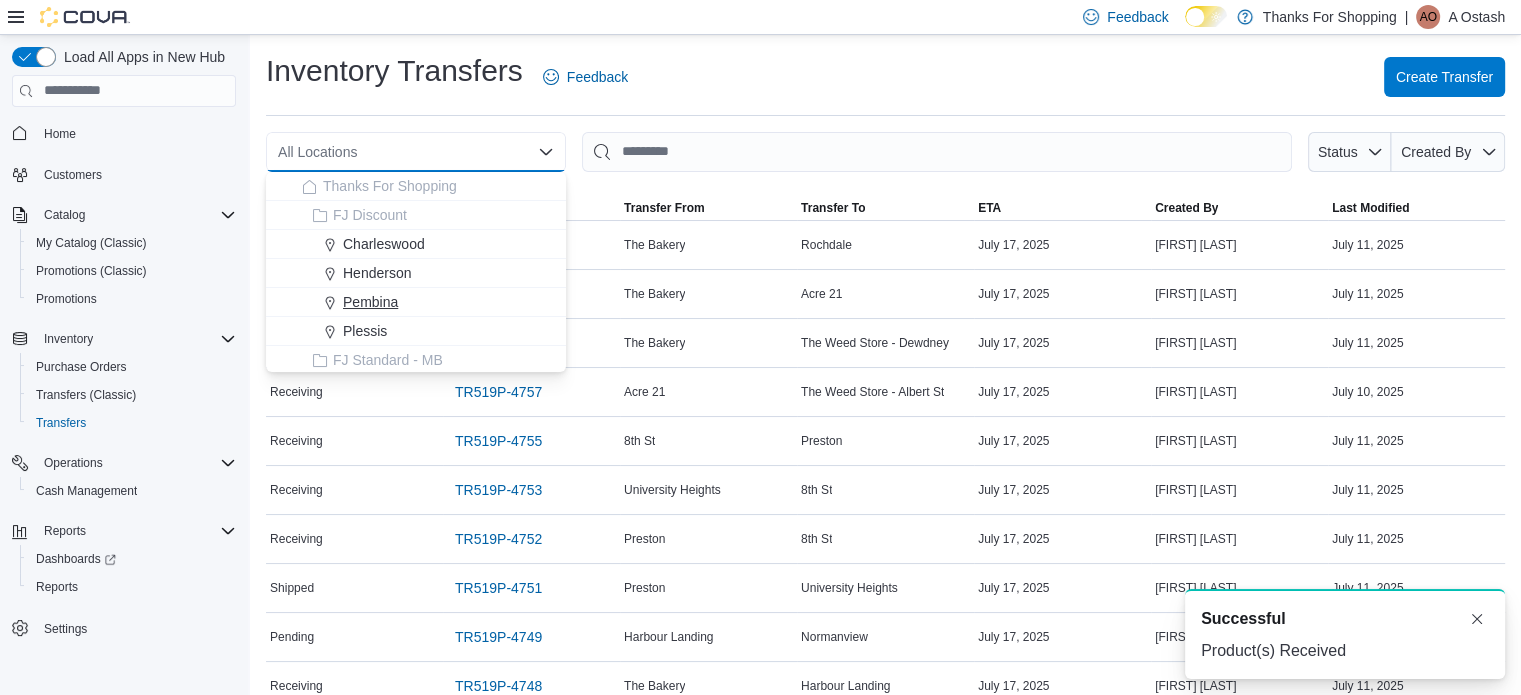 click on "Pembina" at bounding box center (370, 302) 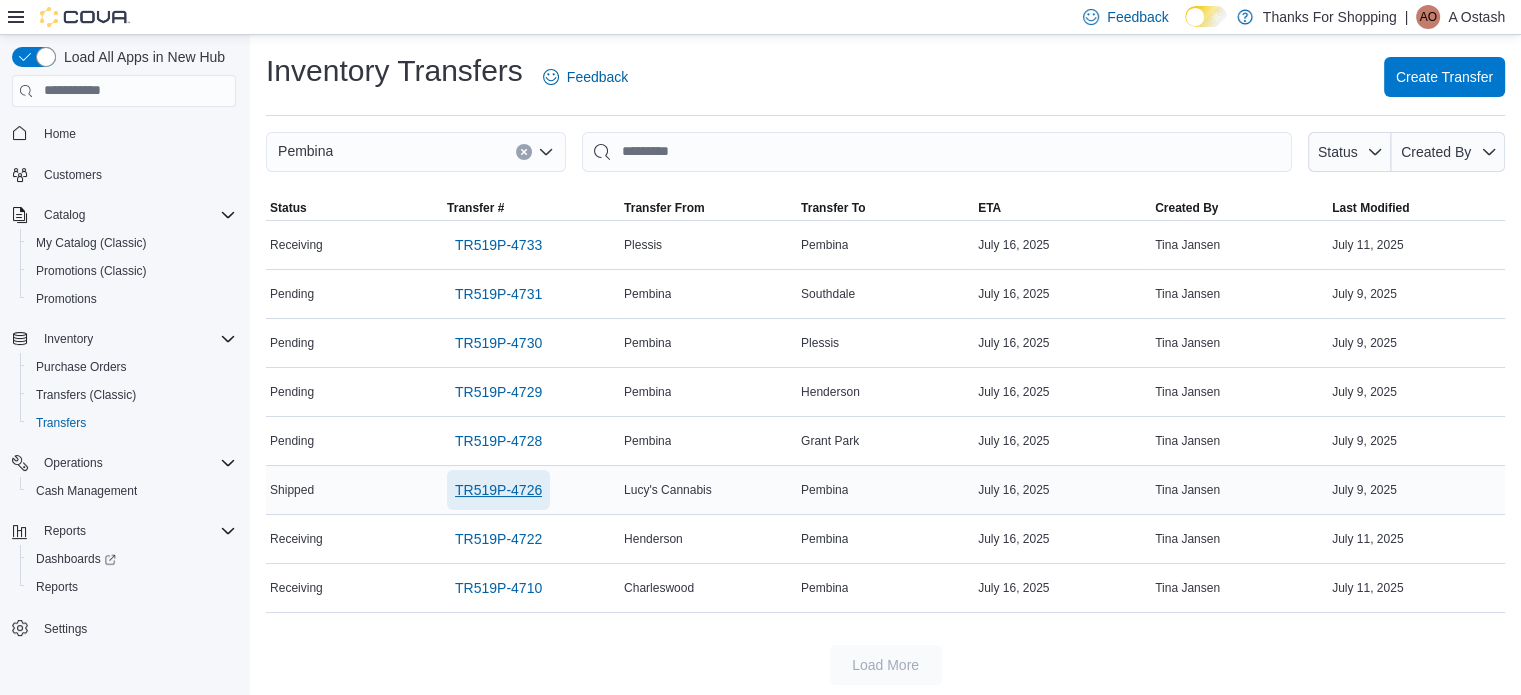 click on "TR519P-4726" at bounding box center (498, 490) 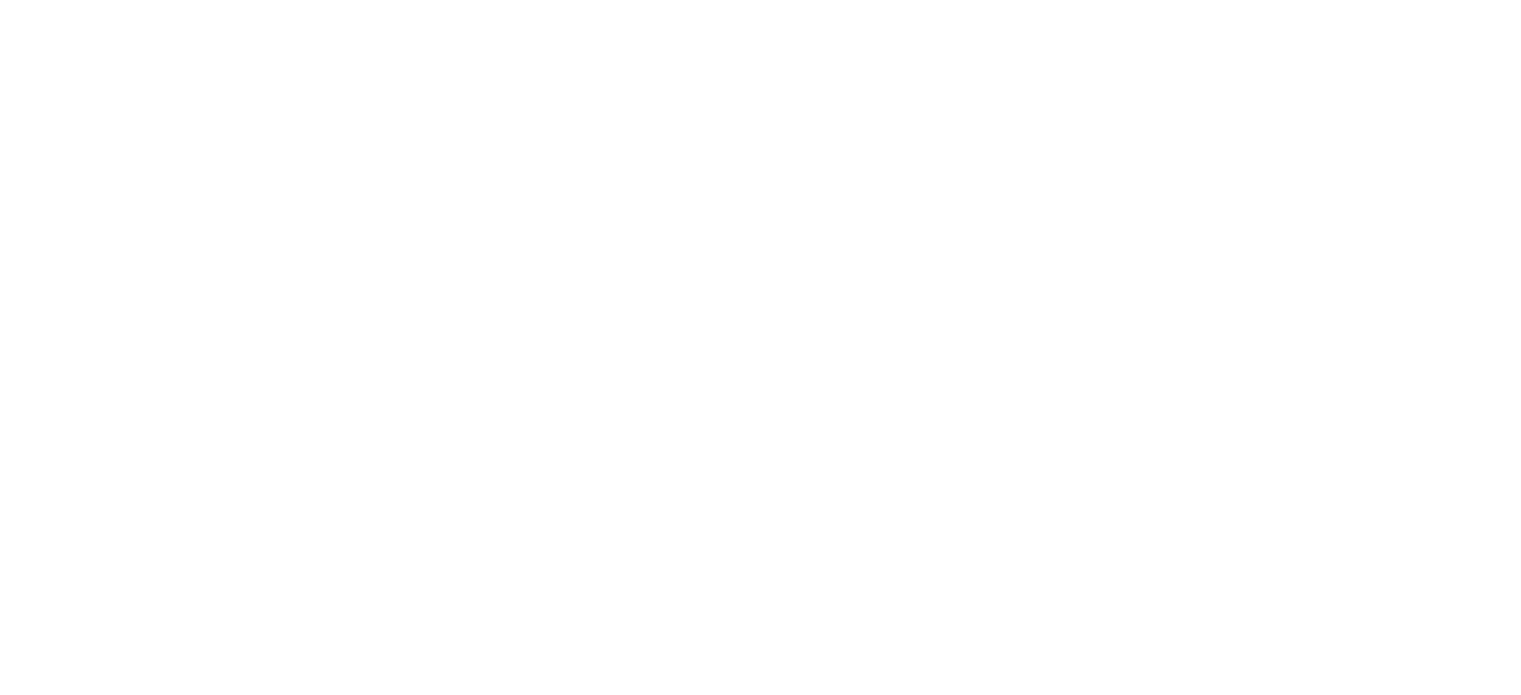 scroll, scrollTop: 0, scrollLeft: 0, axis: both 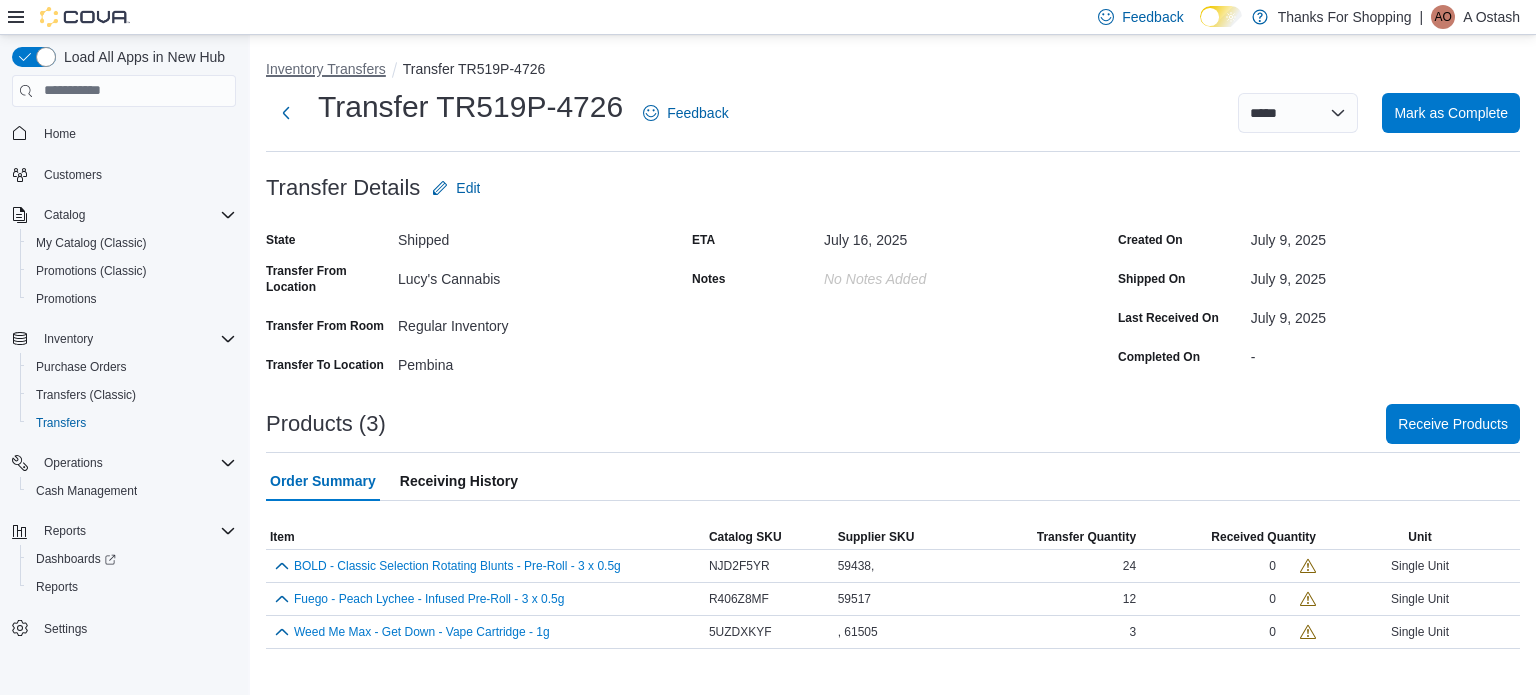 click on "Inventory Transfers" at bounding box center [326, 69] 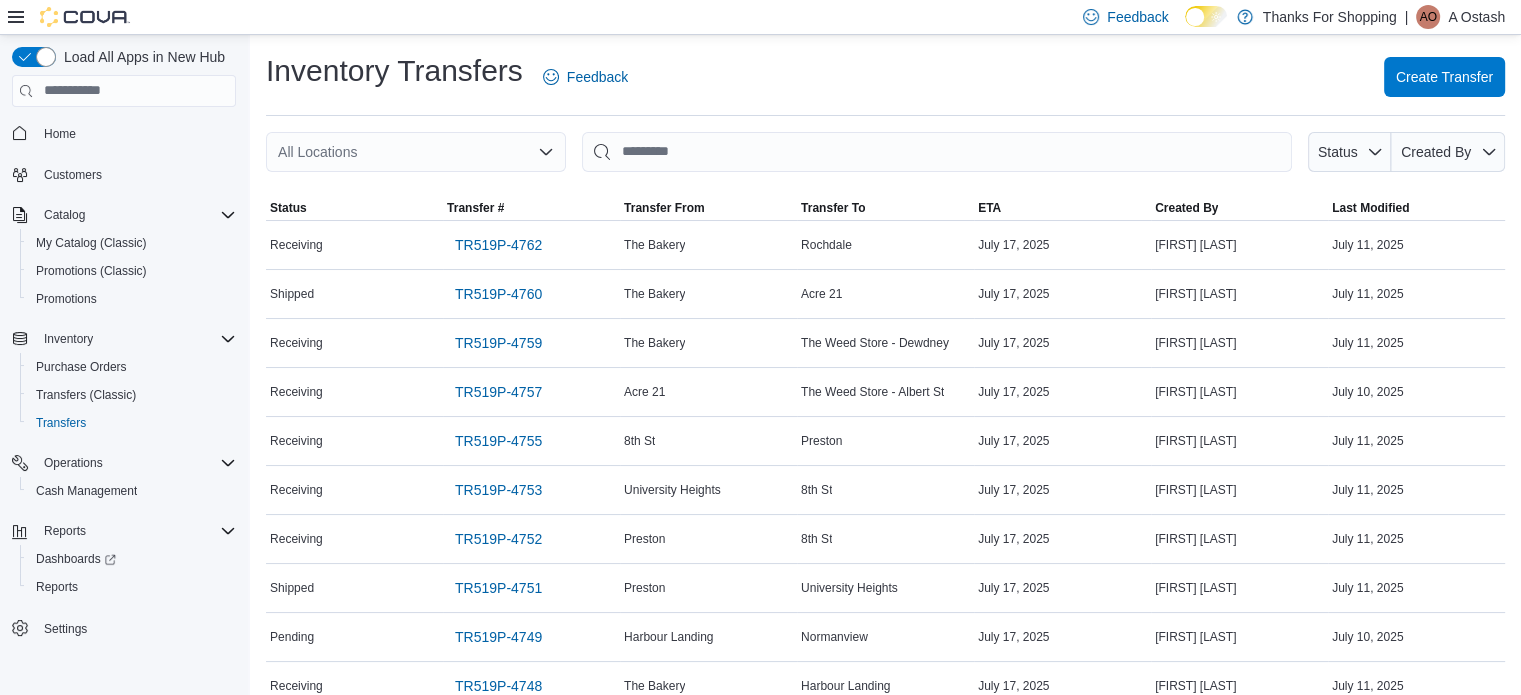 click on "All Locations" at bounding box center [416, 152] 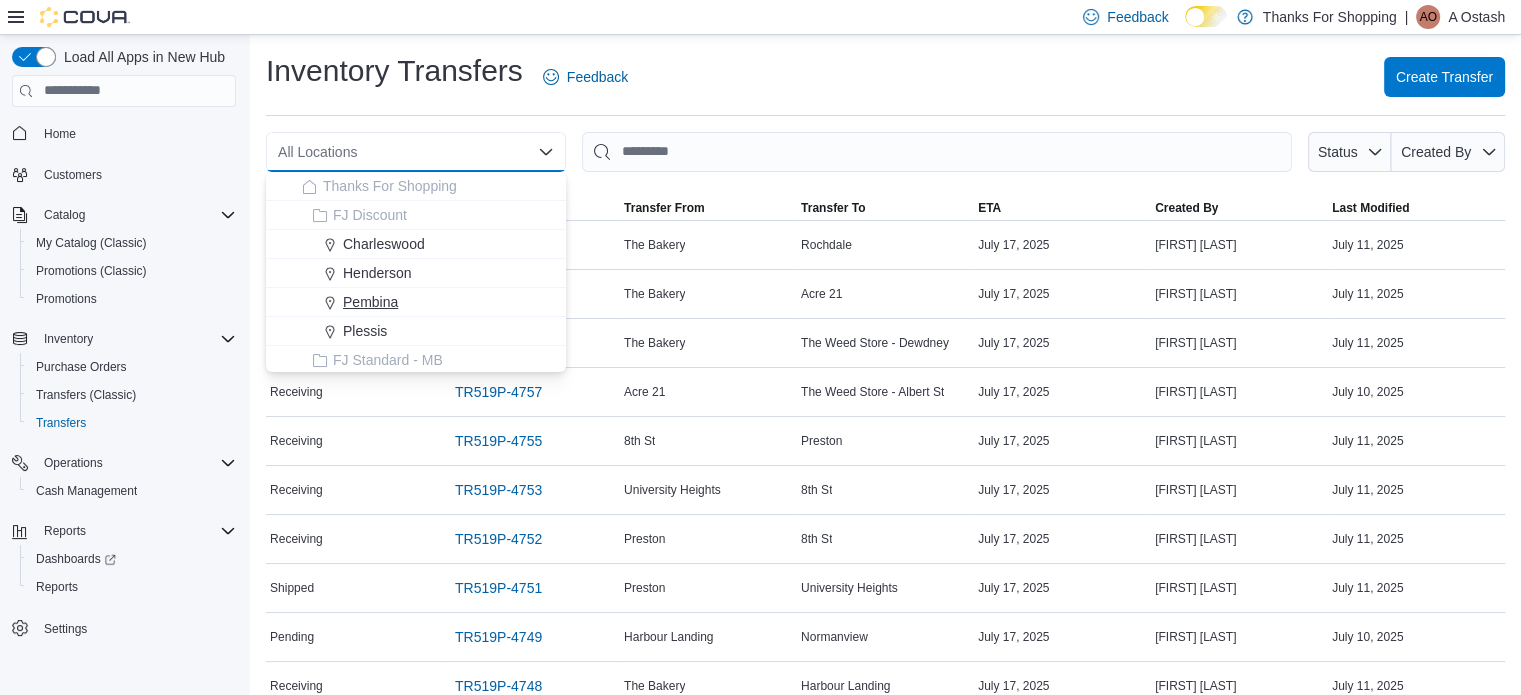 click on "Pembina" at bounding box center [416, 302] 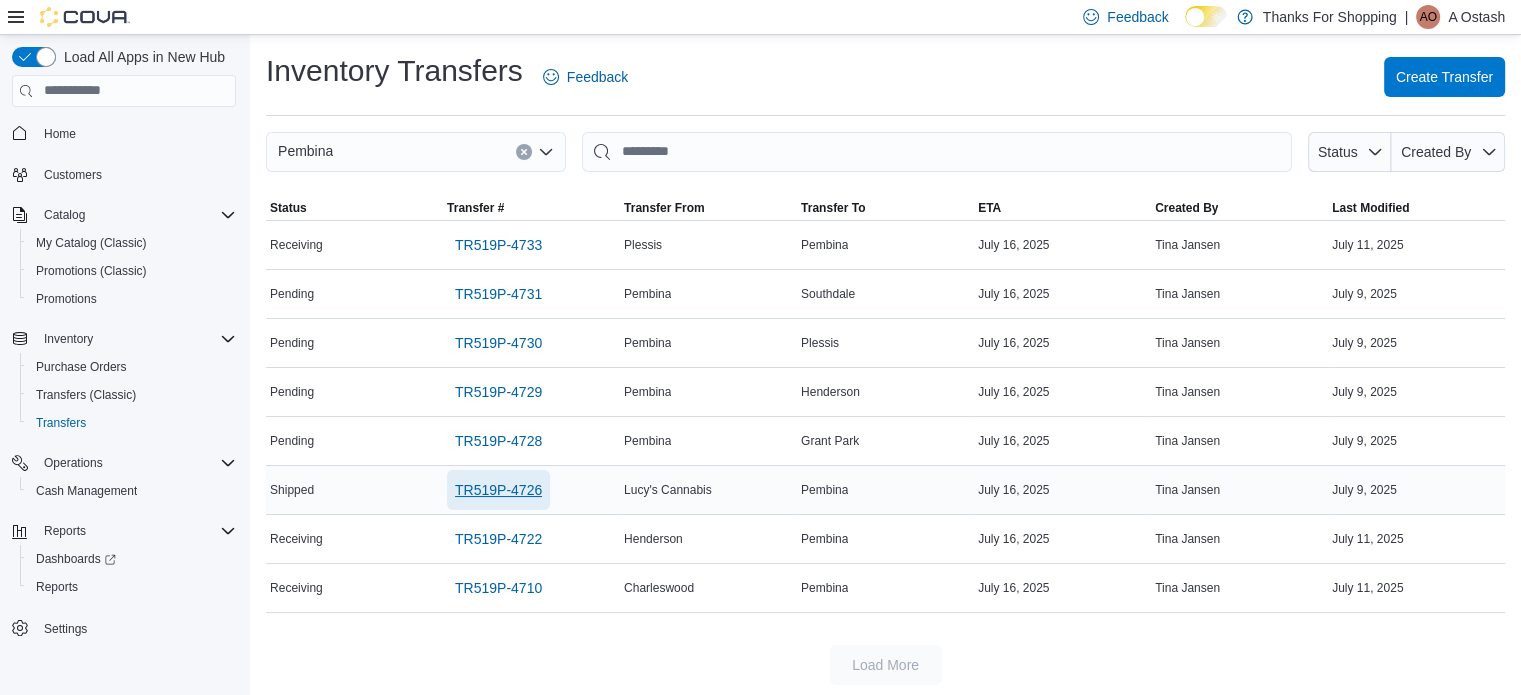 click on "TR519P-4726" at bounding box center (498, 490) 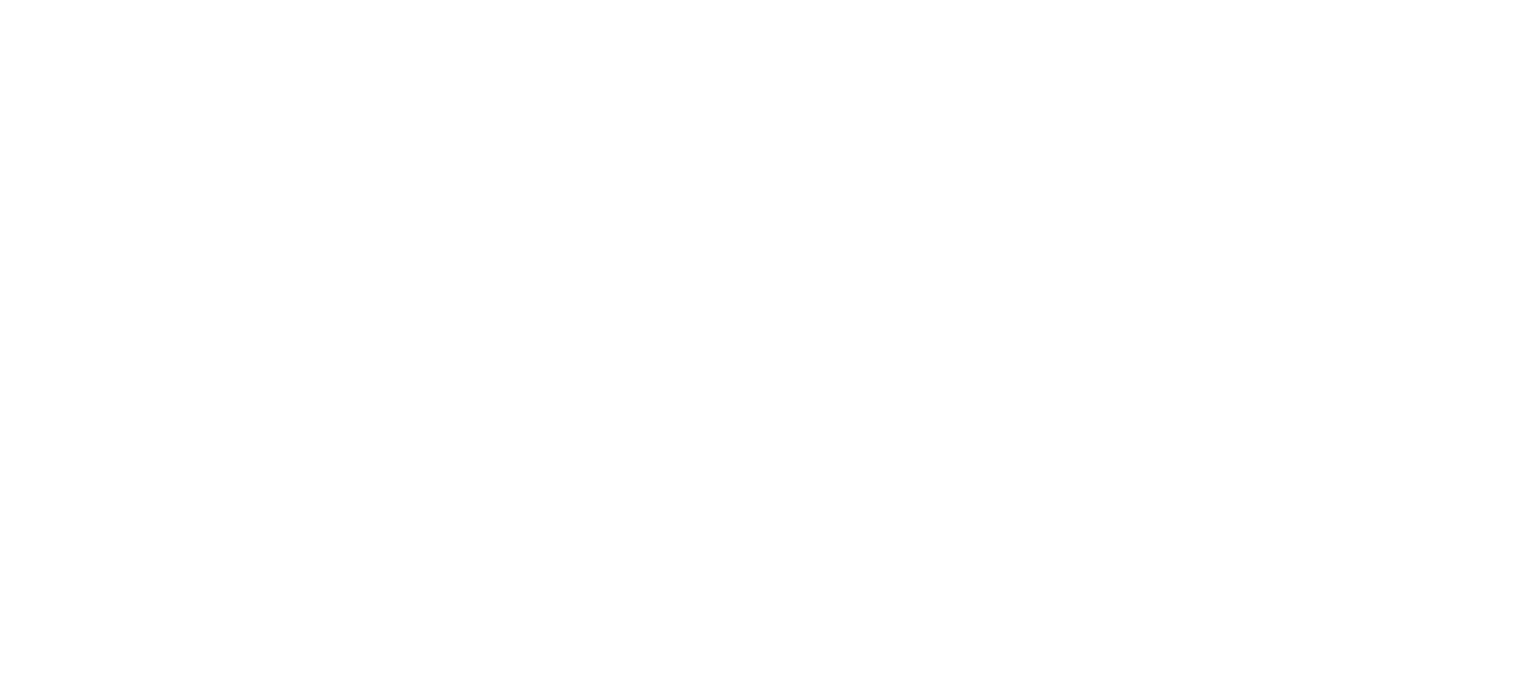 scroll, scrollTop: 0, scrollLeft: 0, axis: both 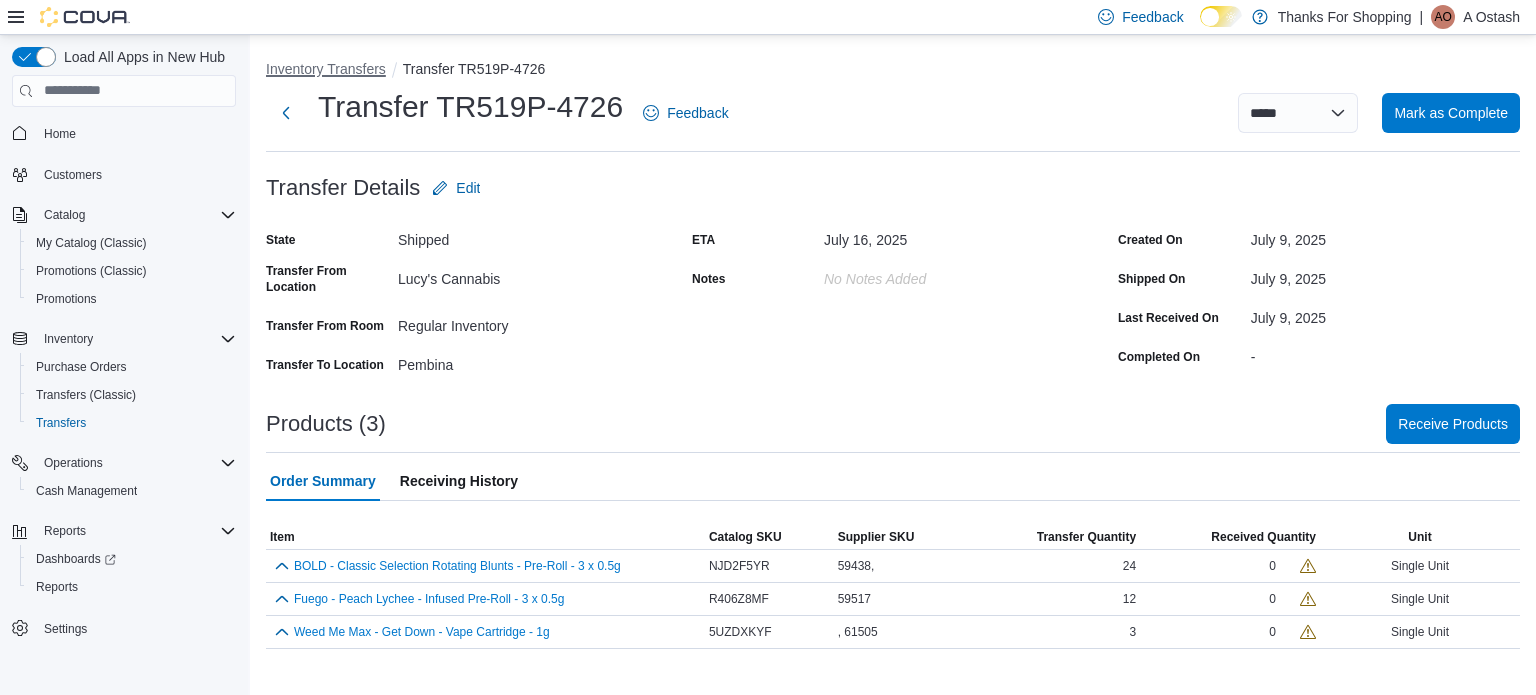 click on "Inventory Transfers" at bounding box center (326, 69) 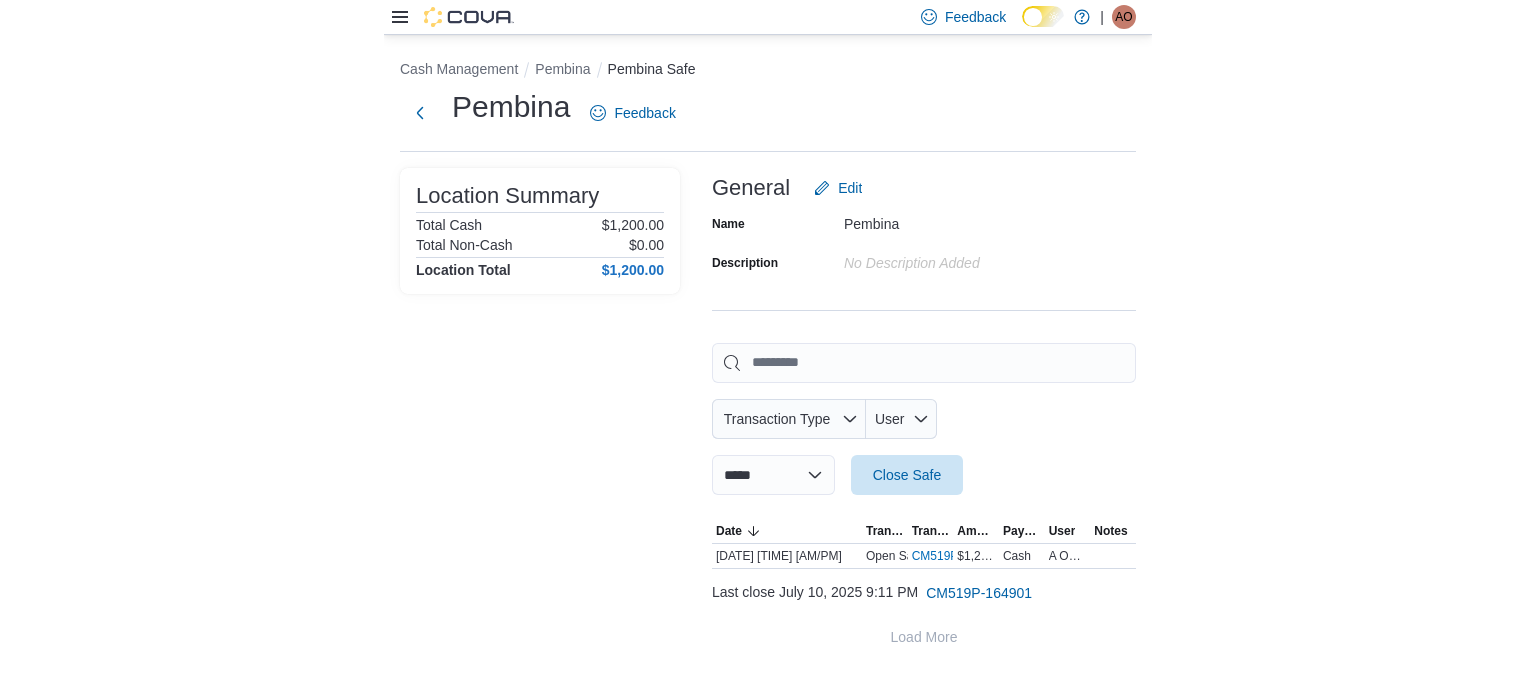 scroll, scrollTop: 0, scrollLeft: 0, axis: both 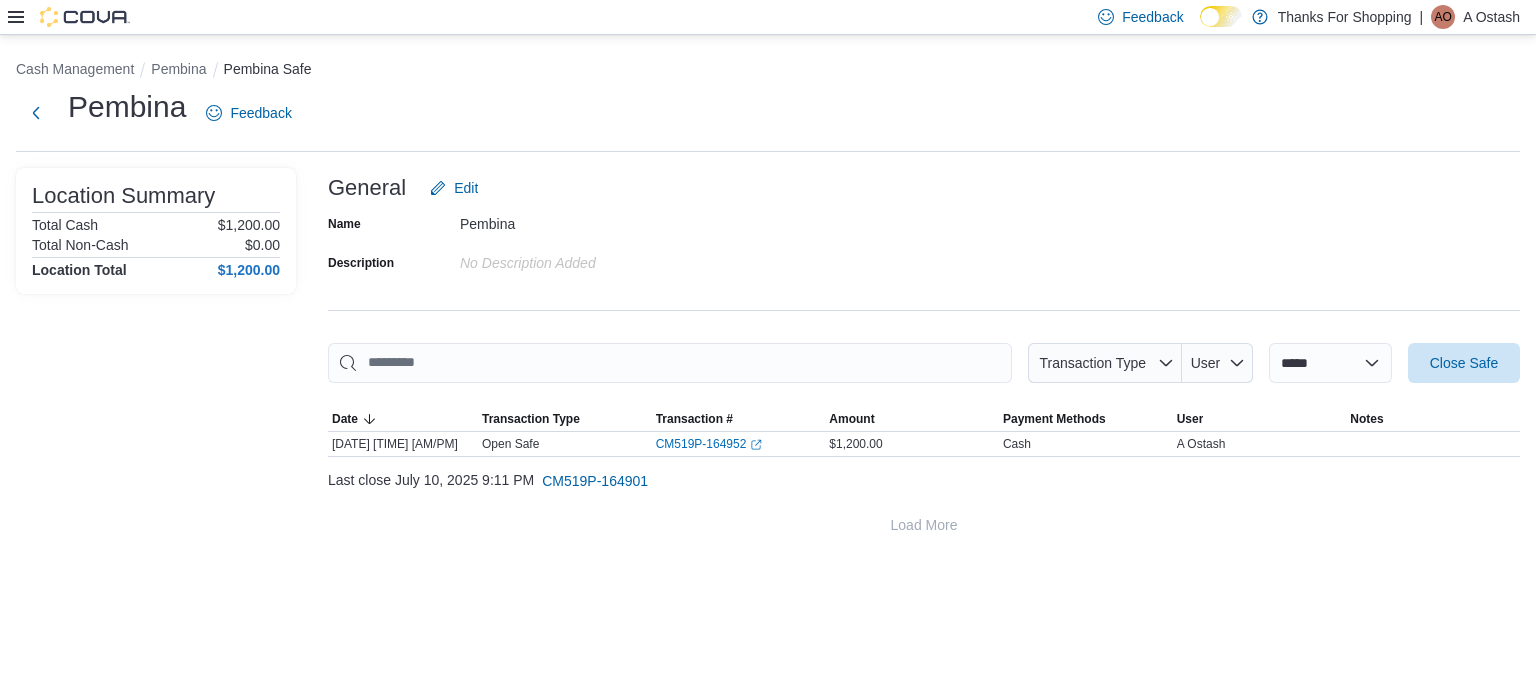 click on "Feedback Dark Mode Thanks For Shopping | AO A Ostash" at bounding box center [768, 17] 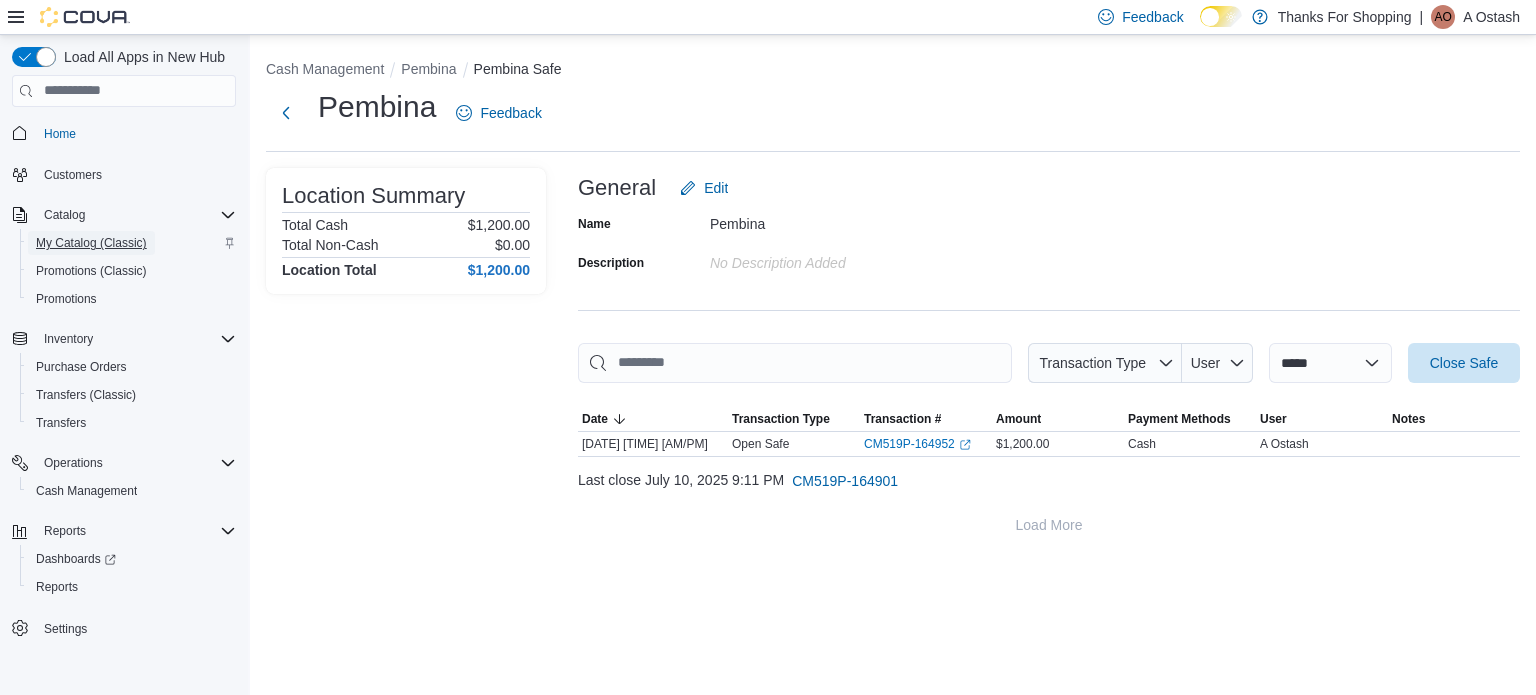 click on "My Catalog (Classic)" at bounding box center [91, 243] 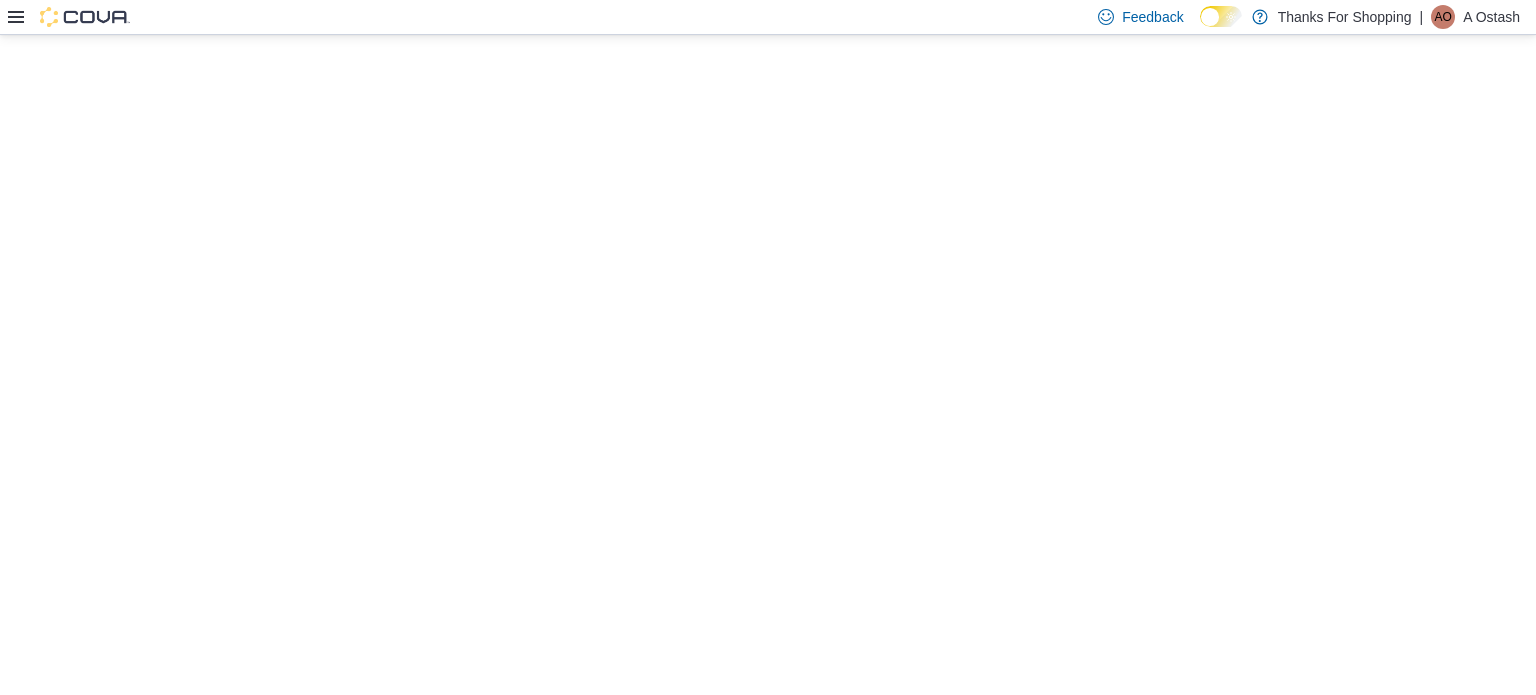 scroll, scrollTop: 0, scrollLeft: 0, axis: both 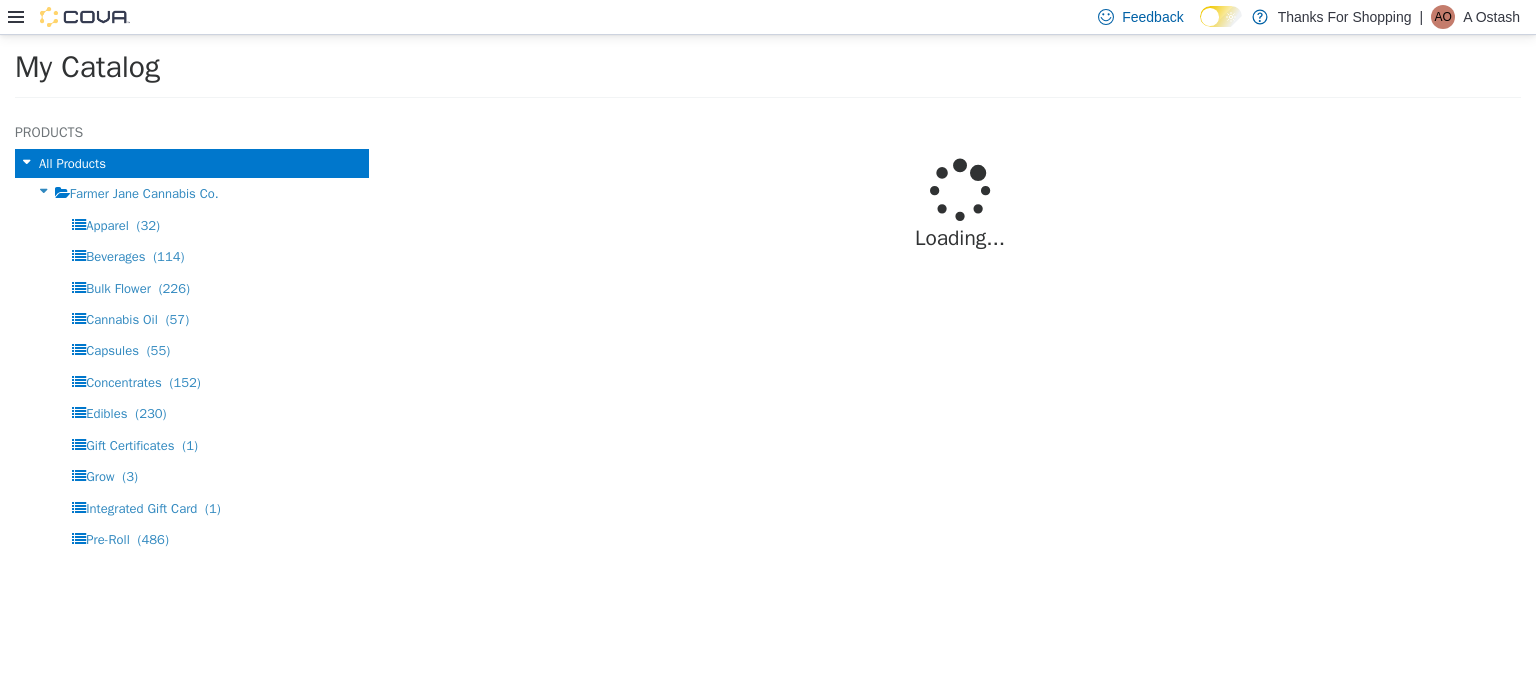 select on "**********" 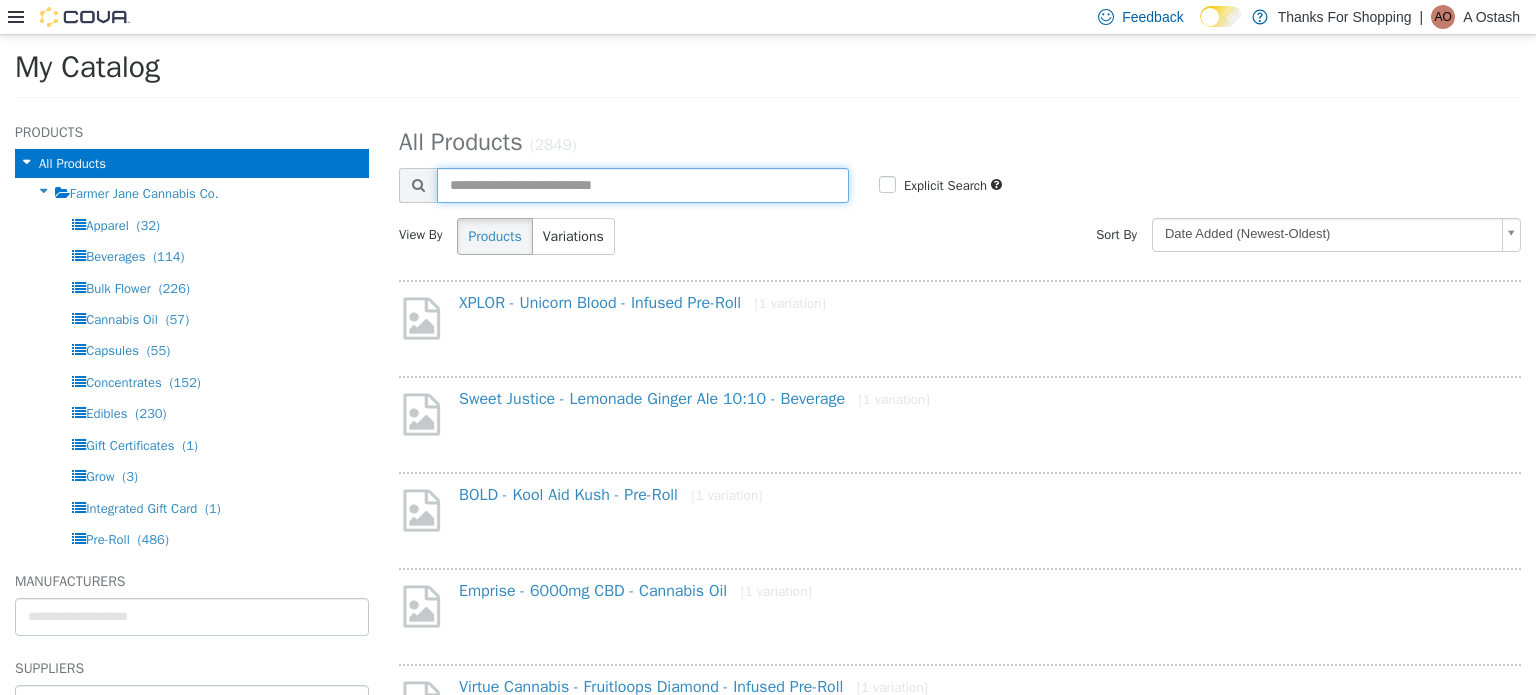 click at bounding box center [643, 184] 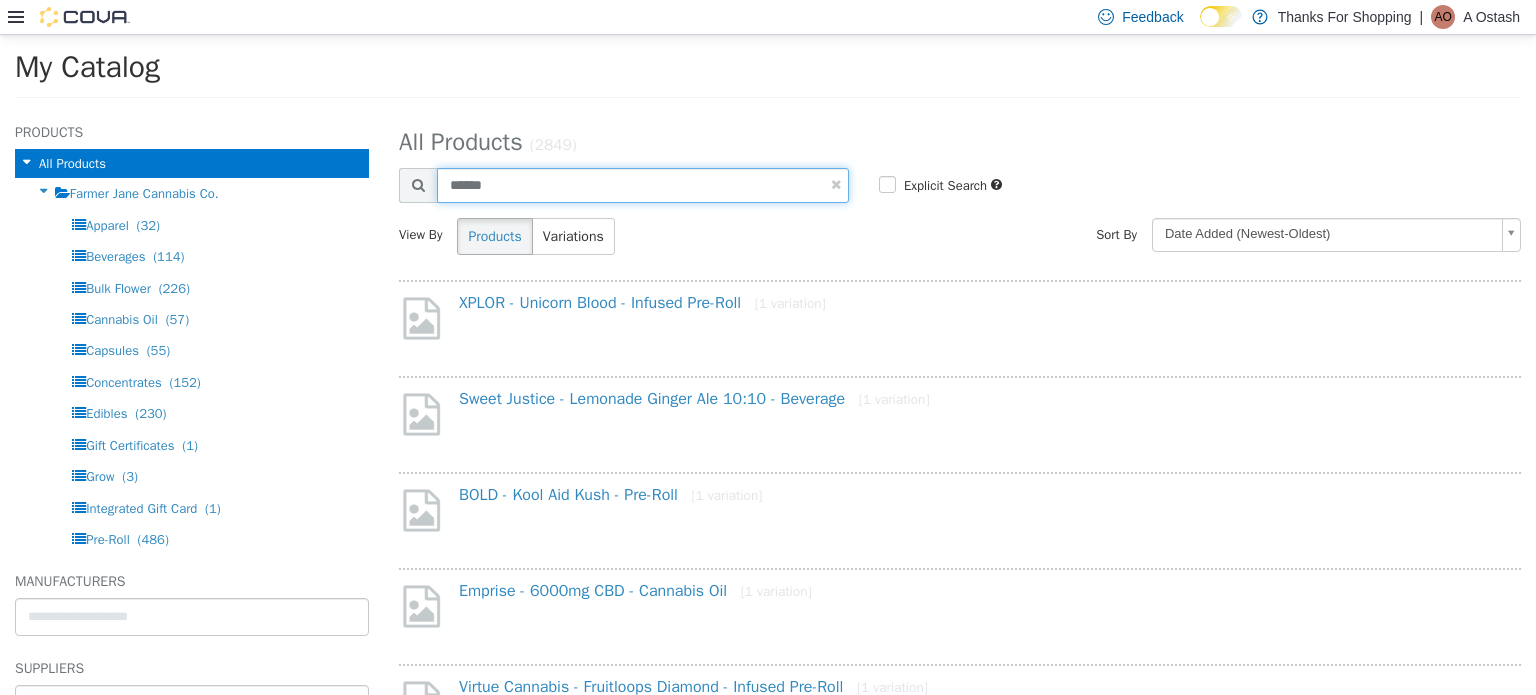 type on "******" 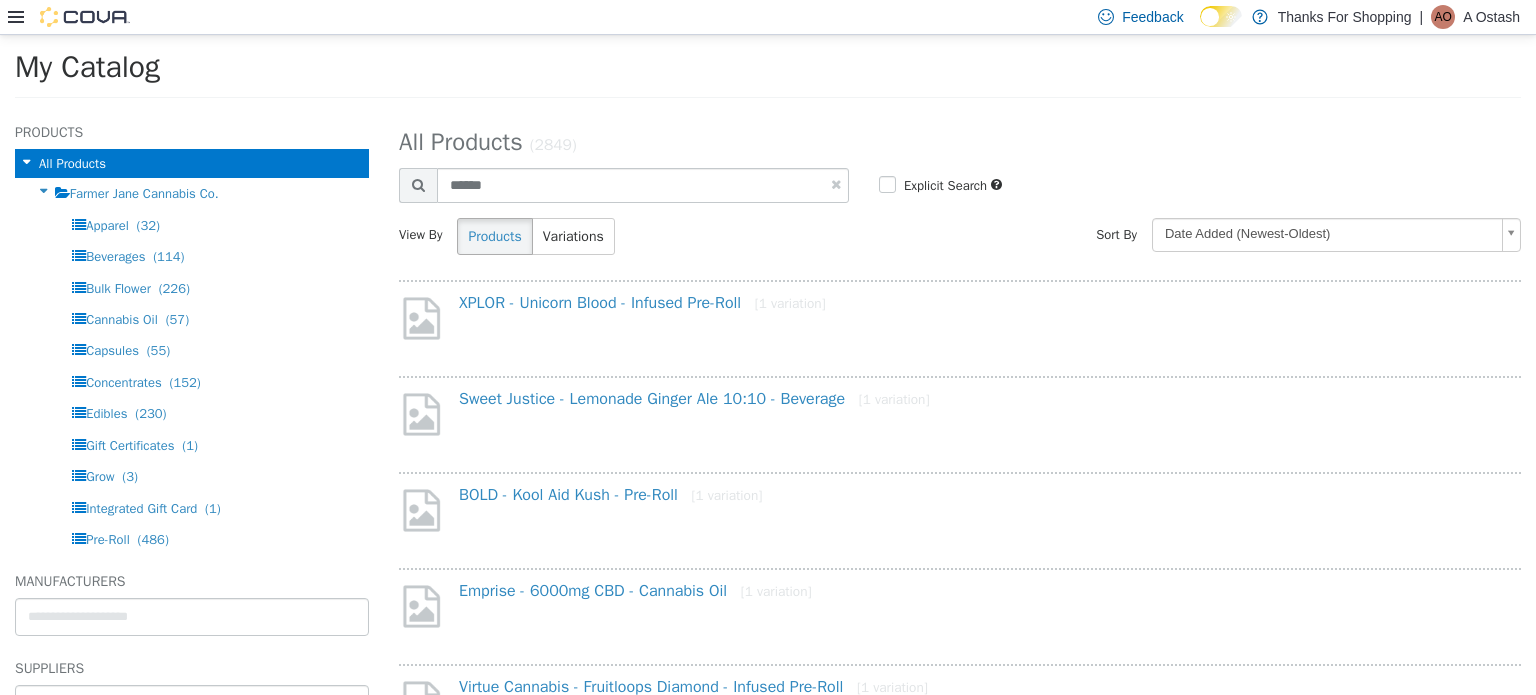 select on "**********" 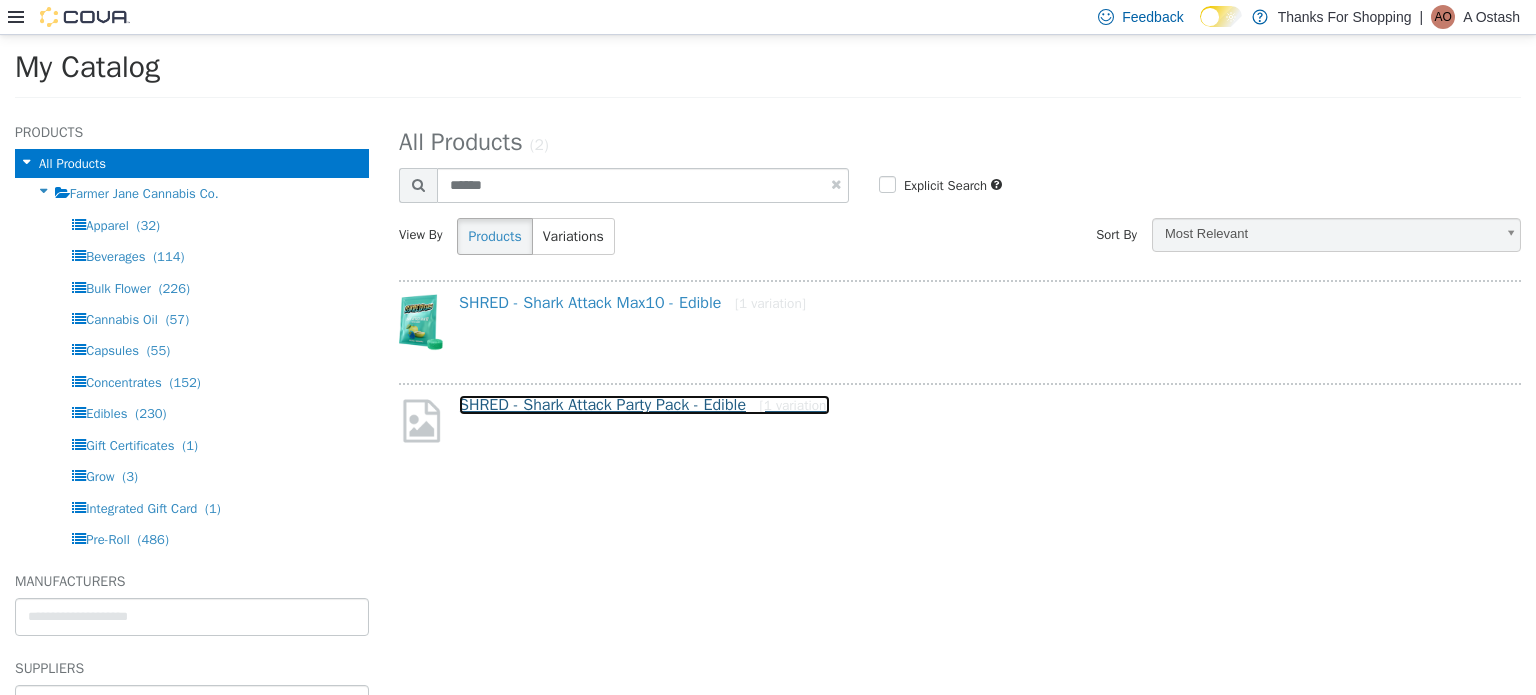 click on "SHRED - Shark Attack Party Pack - Edible
[1 variation]" at bounding box center (644, 404) 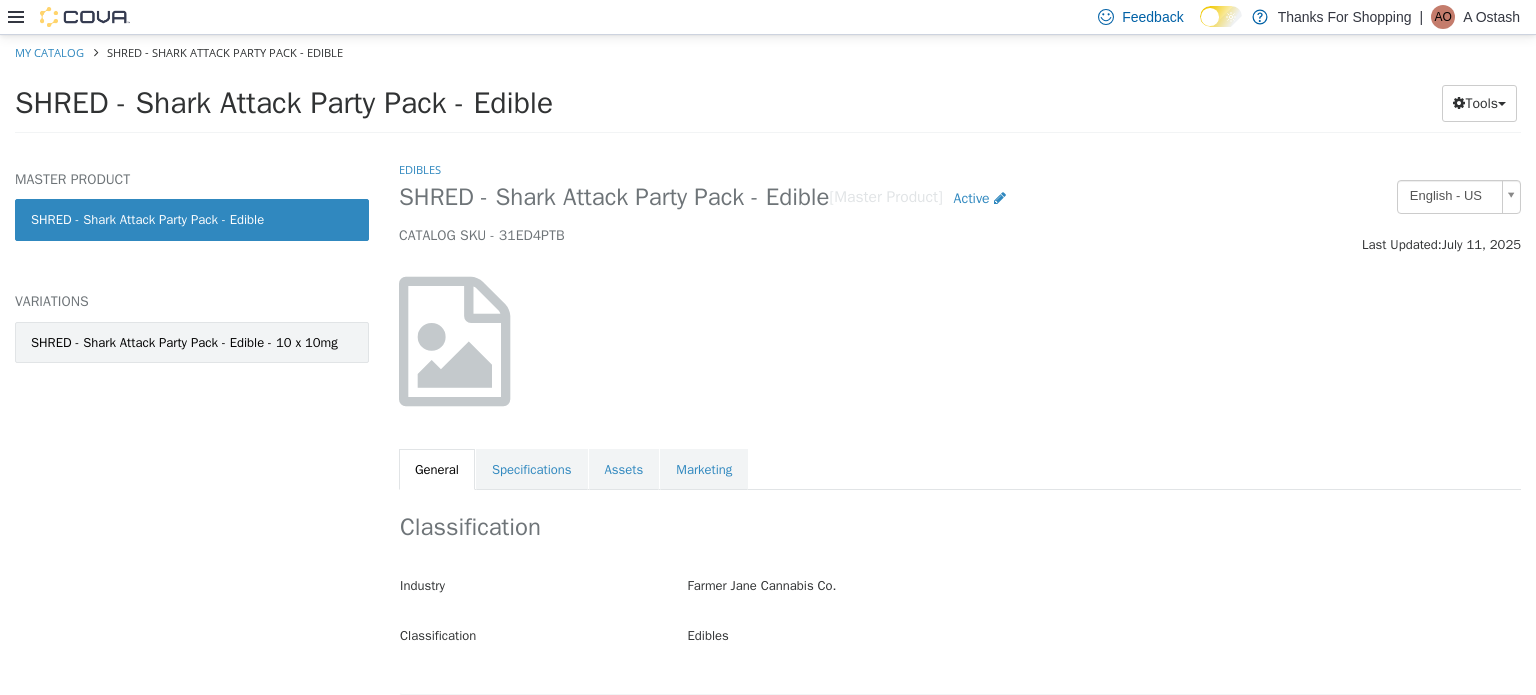 click on "SHRED - Shark Attack Party Pack - Edible - 10 x 10mg" at bounding box center (184, 342) 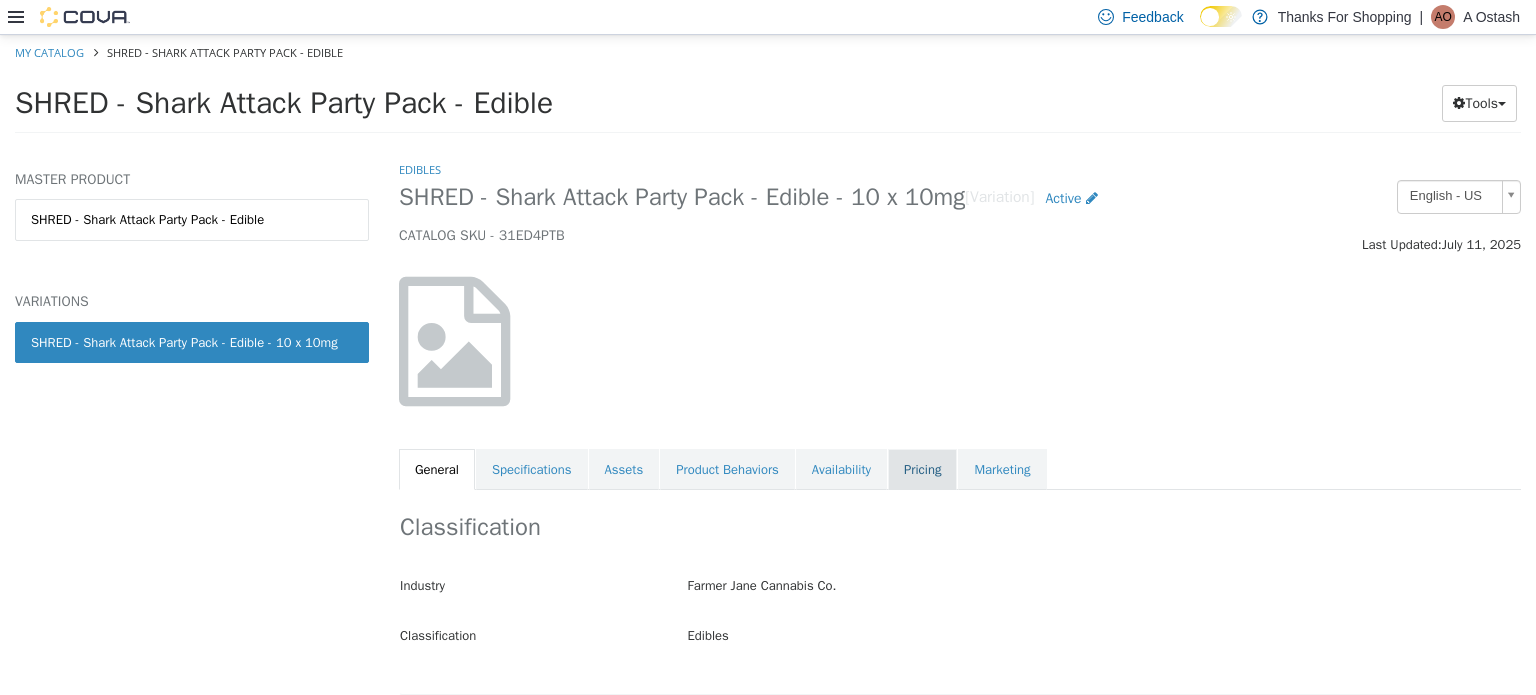 click on "Pricing" at bounding box center [922, 469] 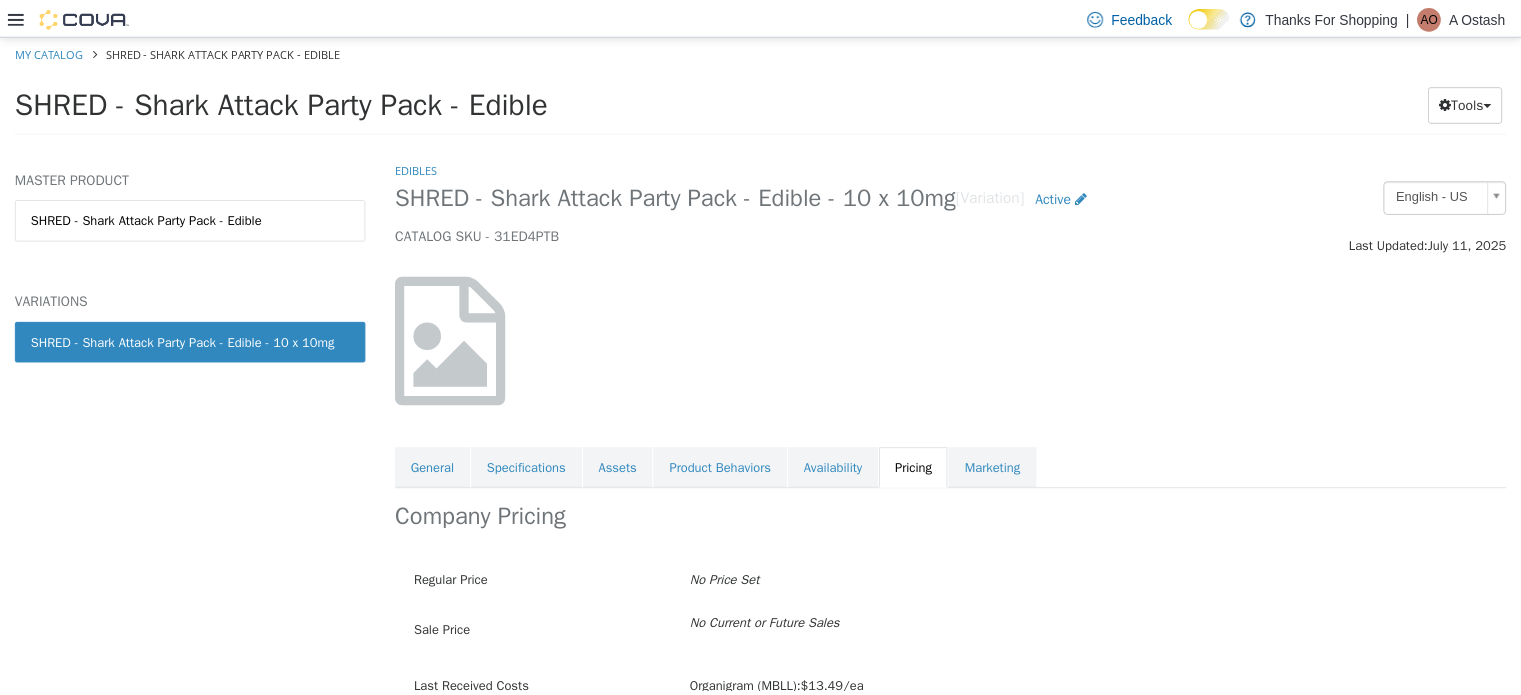 scroll, scrollTop: 117, scrollLeft: 0, axis: vertical 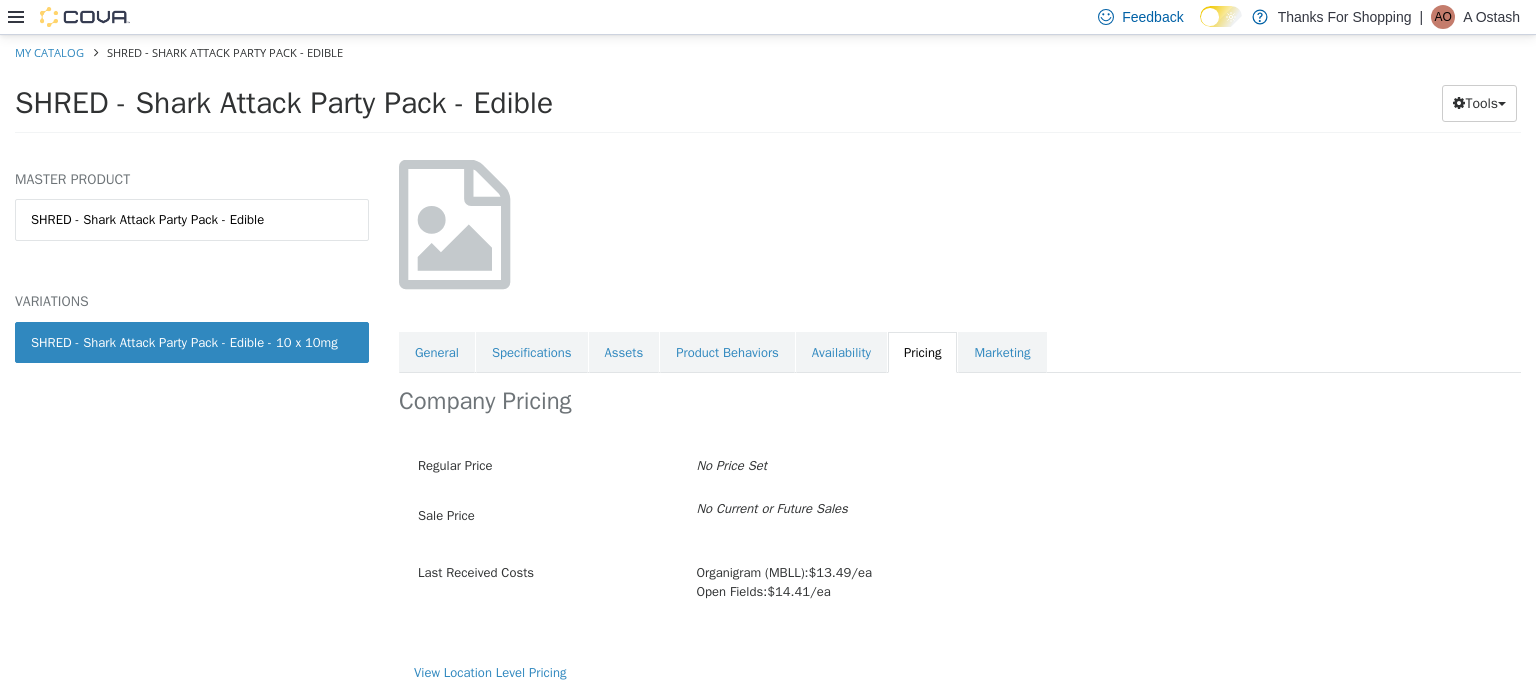 click on "Organigram (MBLL):   $13.49/ea" at bounding box center [785, 571] 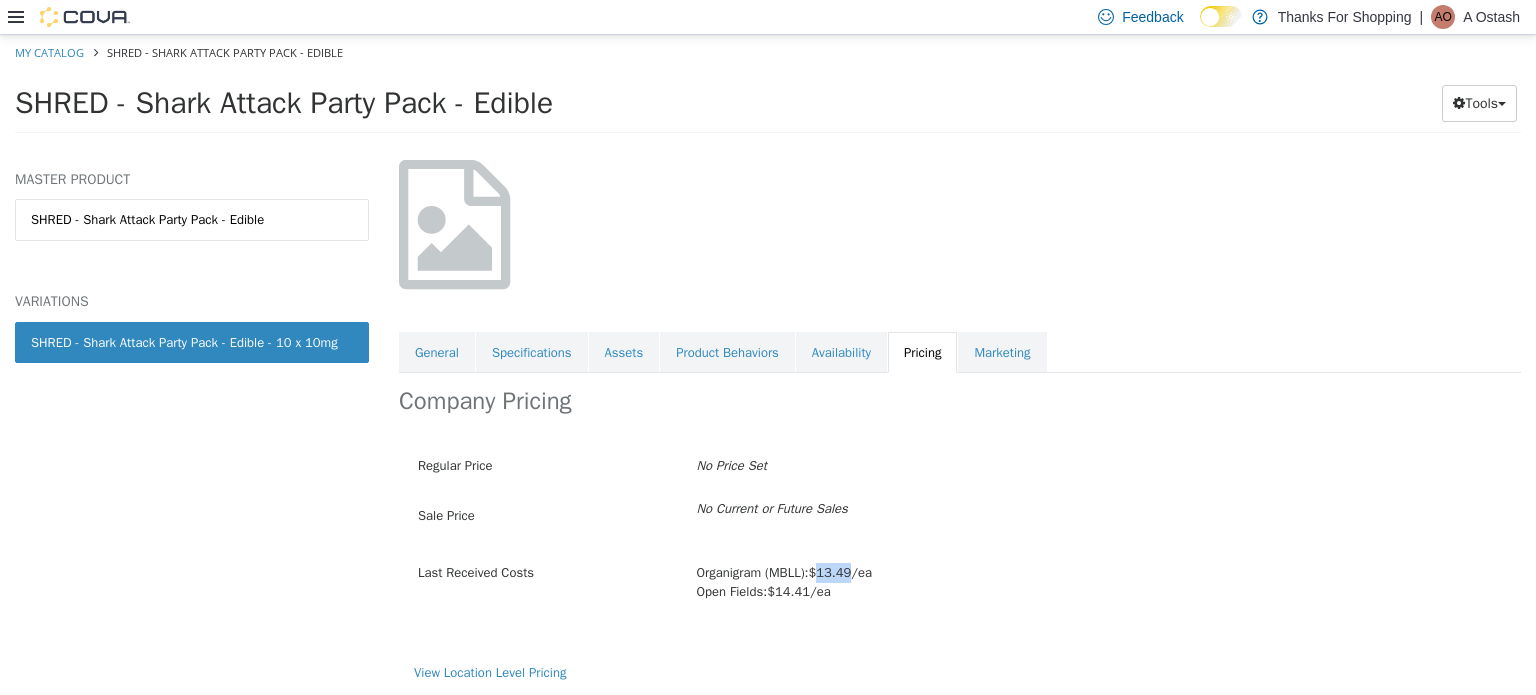 click on "Organigram (MBLL):   $13.49/ea" at bounding box center (785, 571) 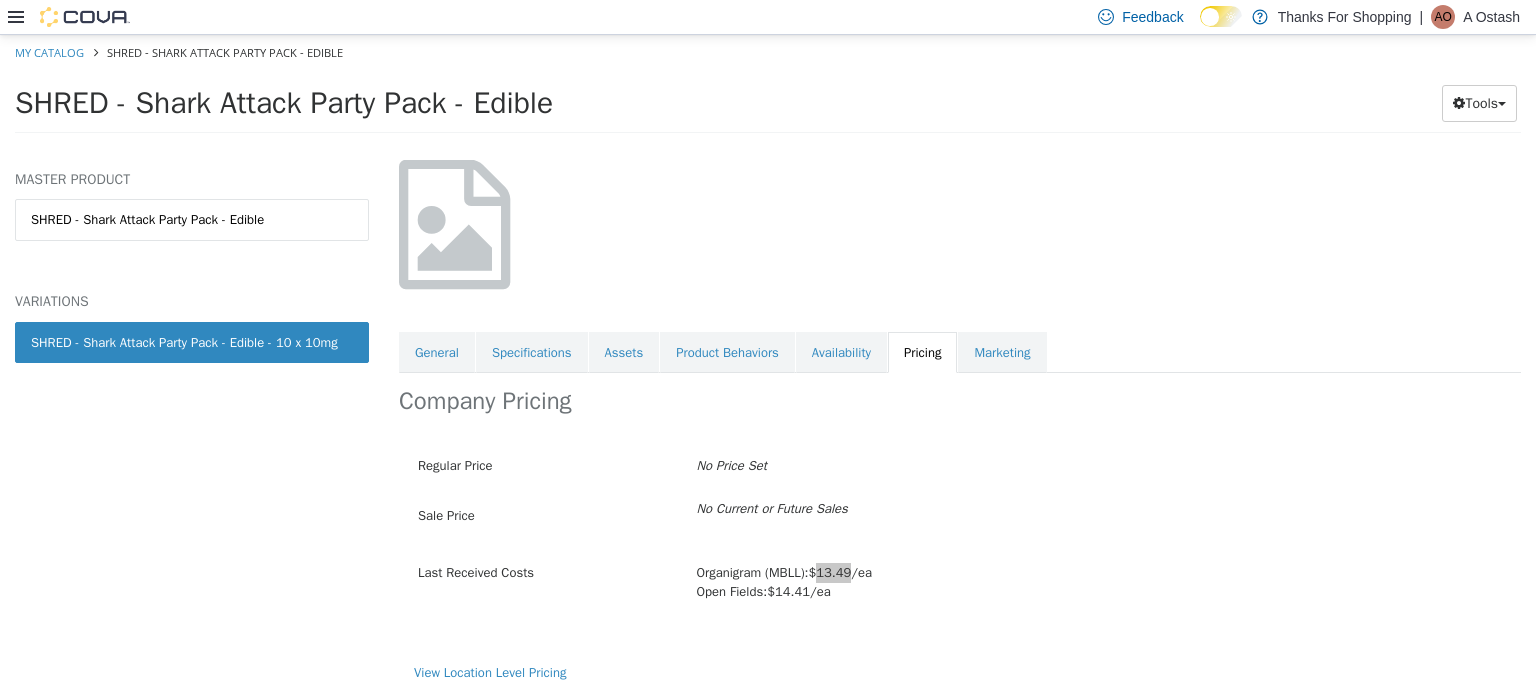 click 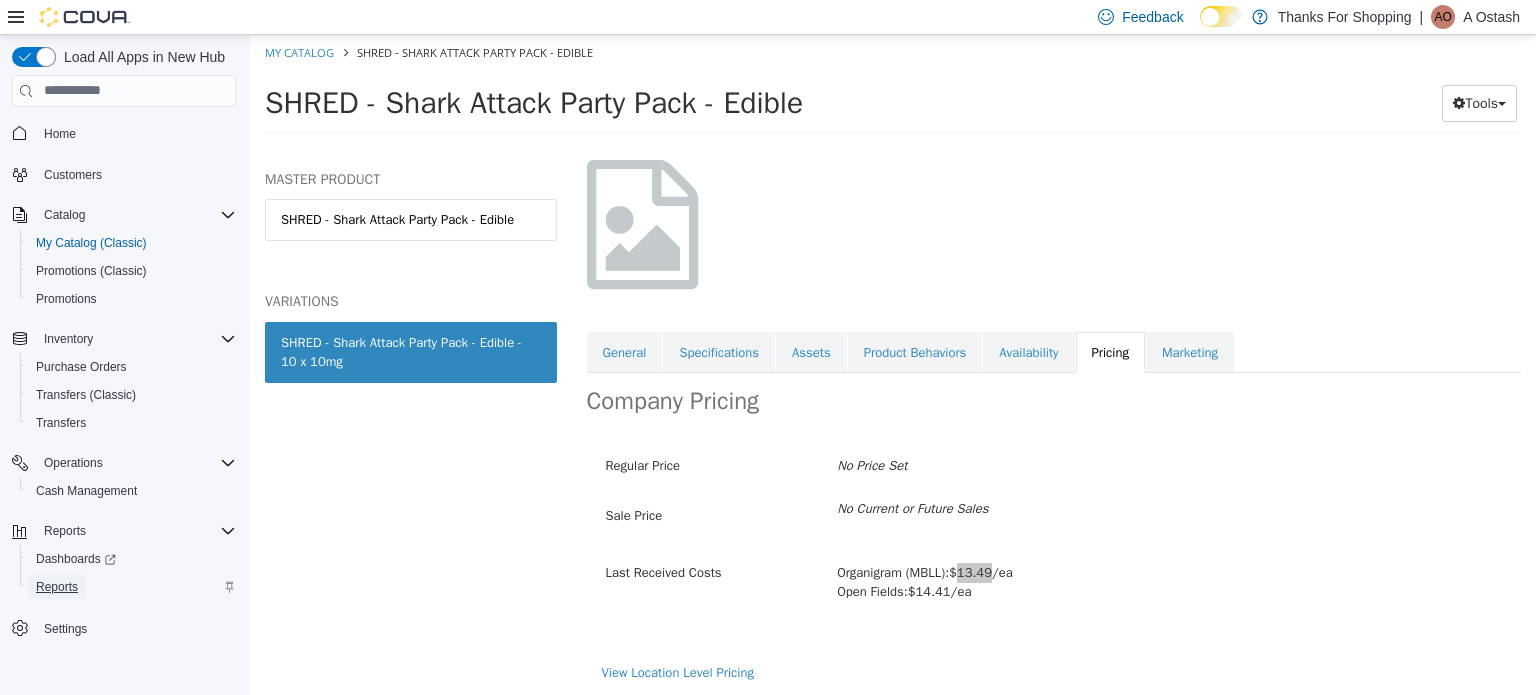click on "Reports" at bounding box center (57, 587) 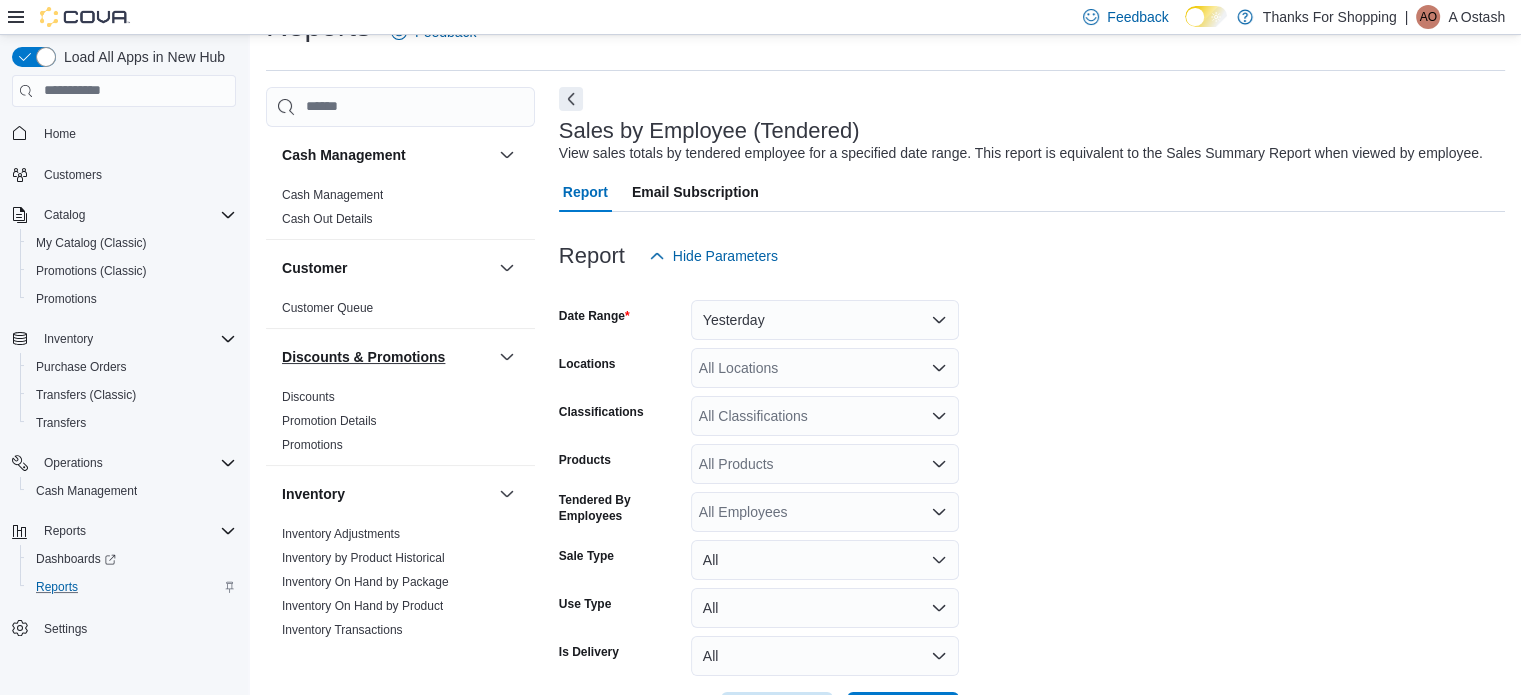 scroll, scrollTop: 46, scrollLeft: 0, axis: vertical 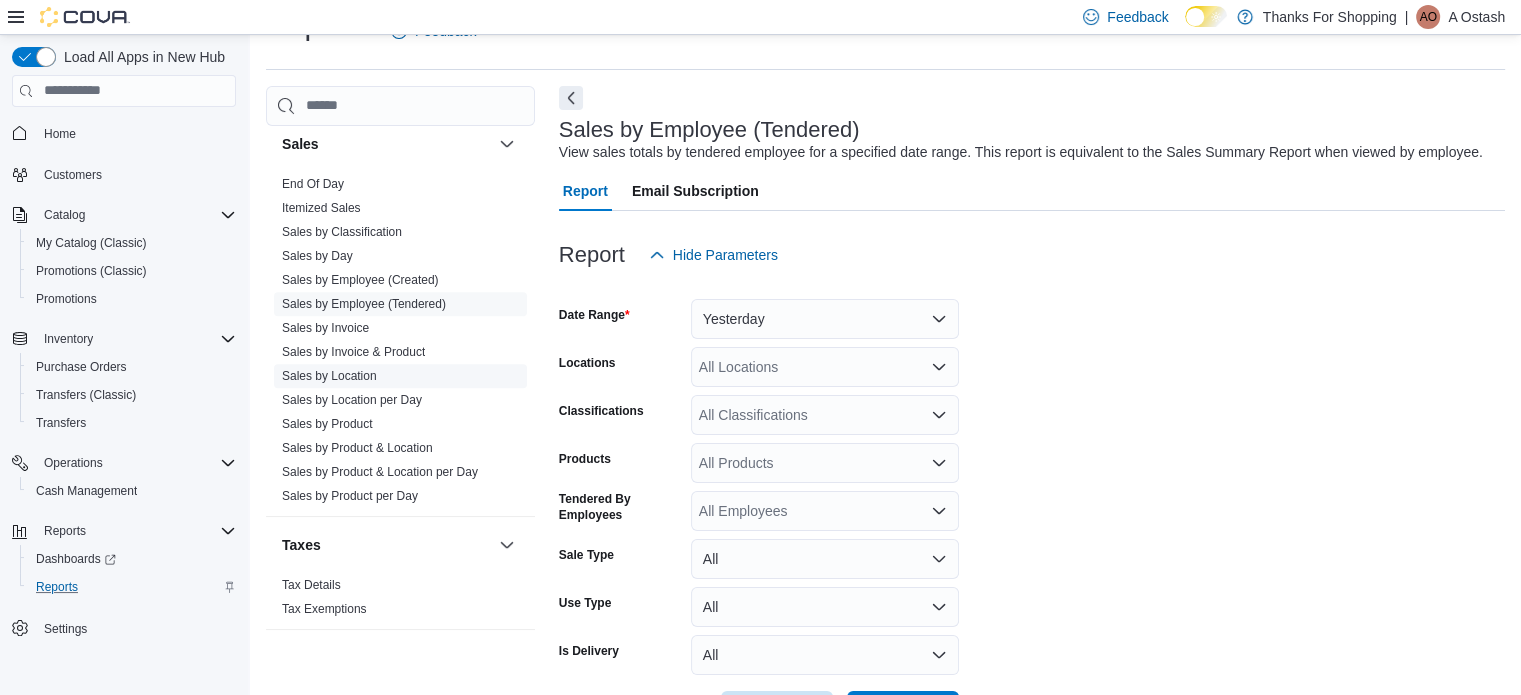 click on "Sales by Location" at bounding box center [329, 376] 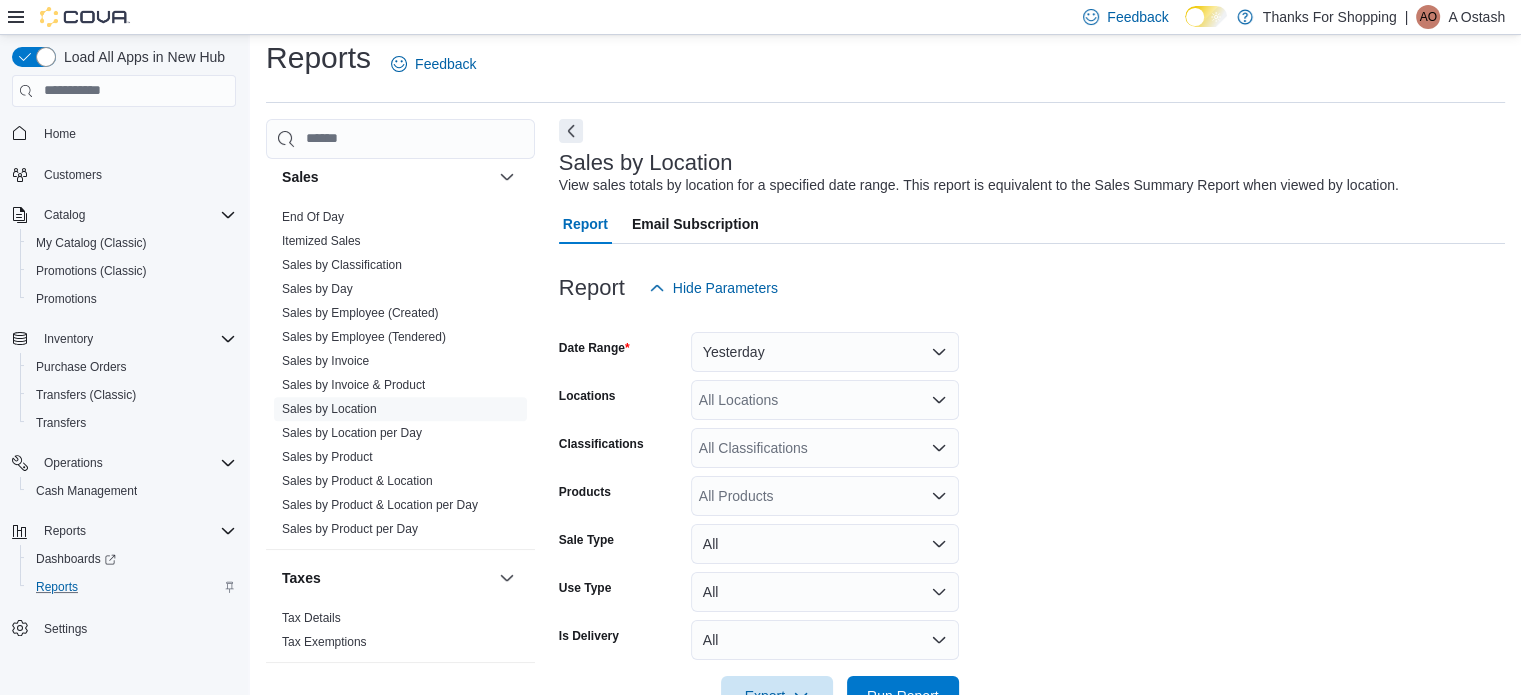 scroll, scrollTop: 46, scrollLeft: 0, axis: vertical 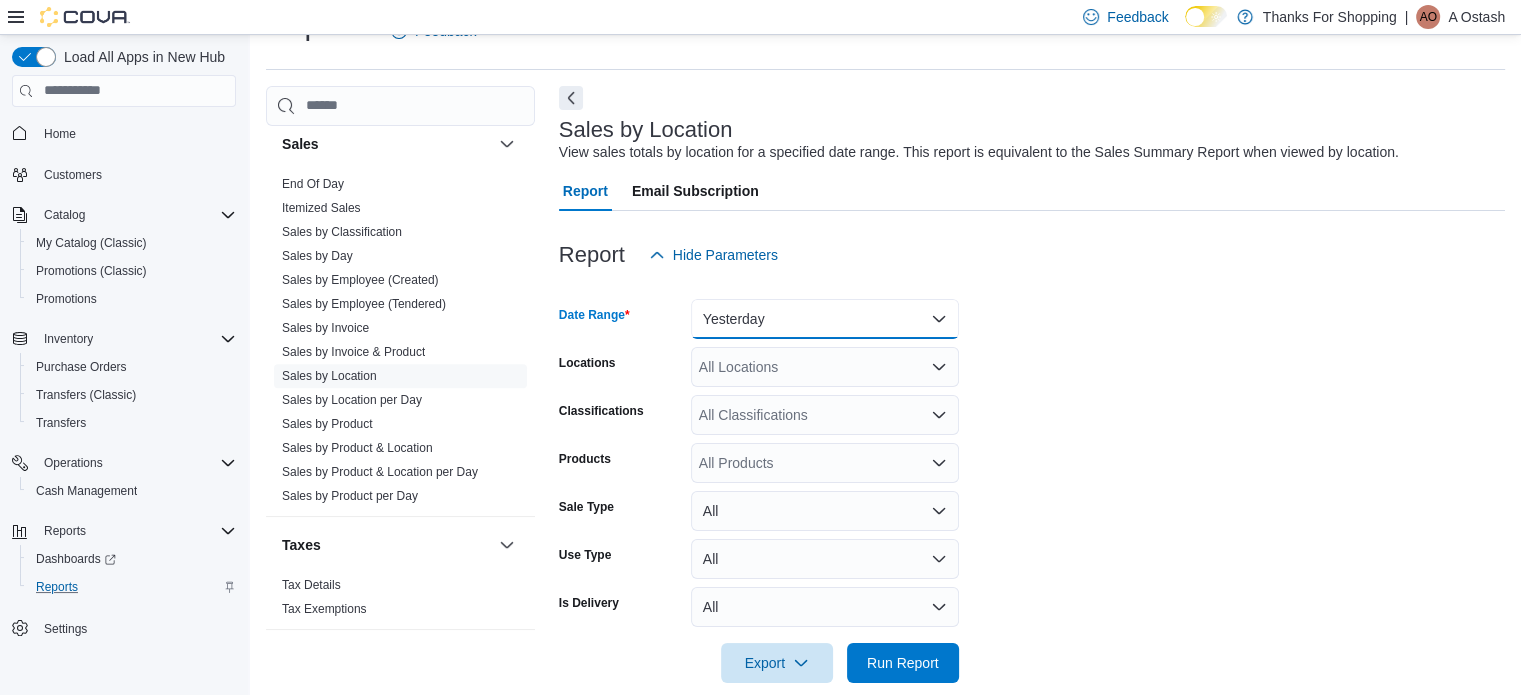 click on "Yesterday" at bounding box center (825, 319) 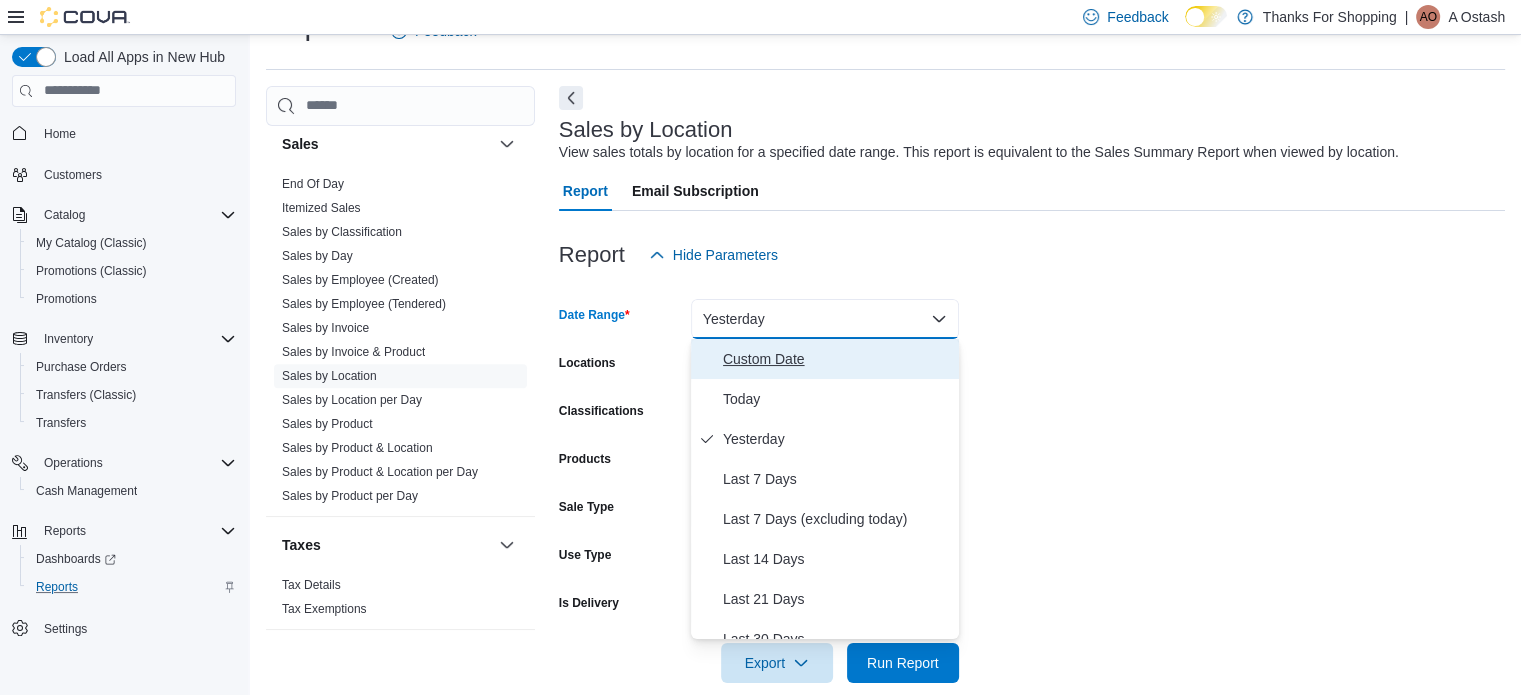 click on "Custom Date" at bounding box center [837, 359] 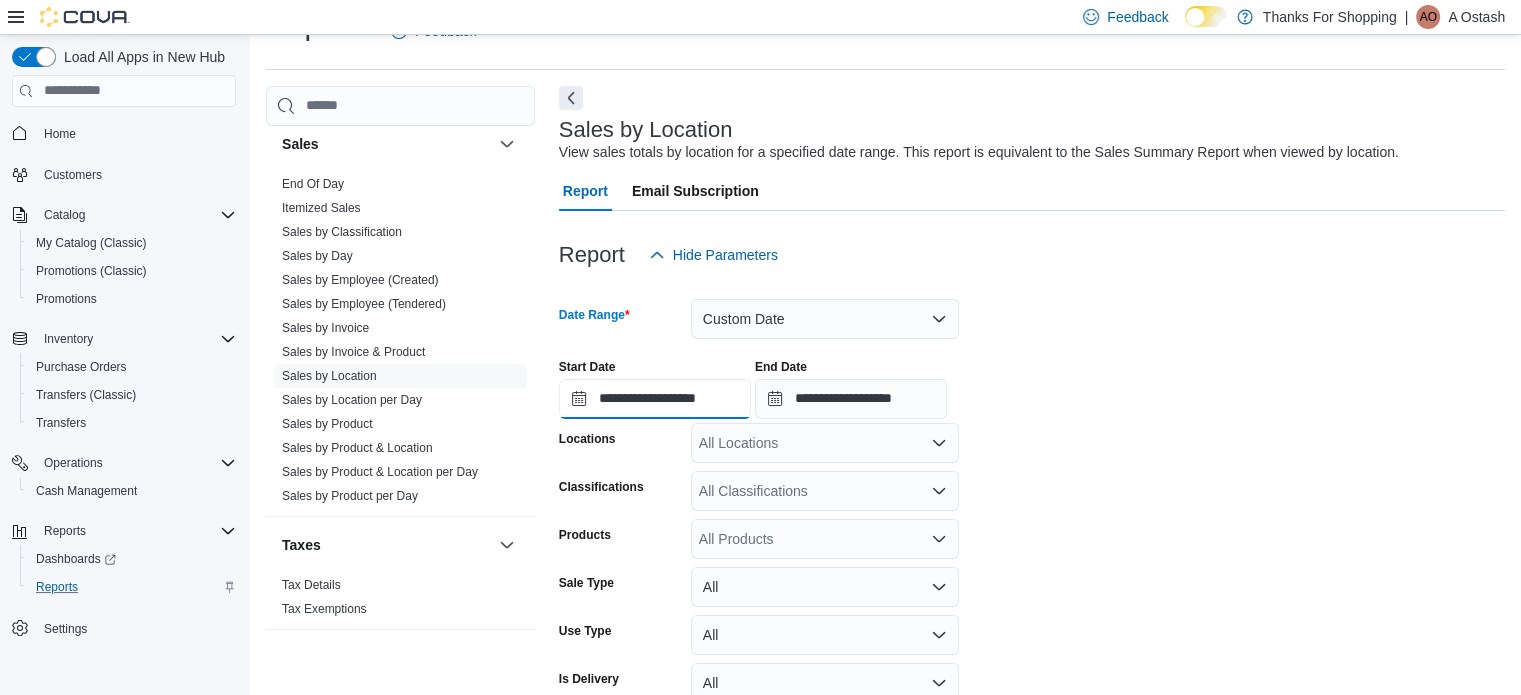 click on "**********" at bounding box center [655, 399] 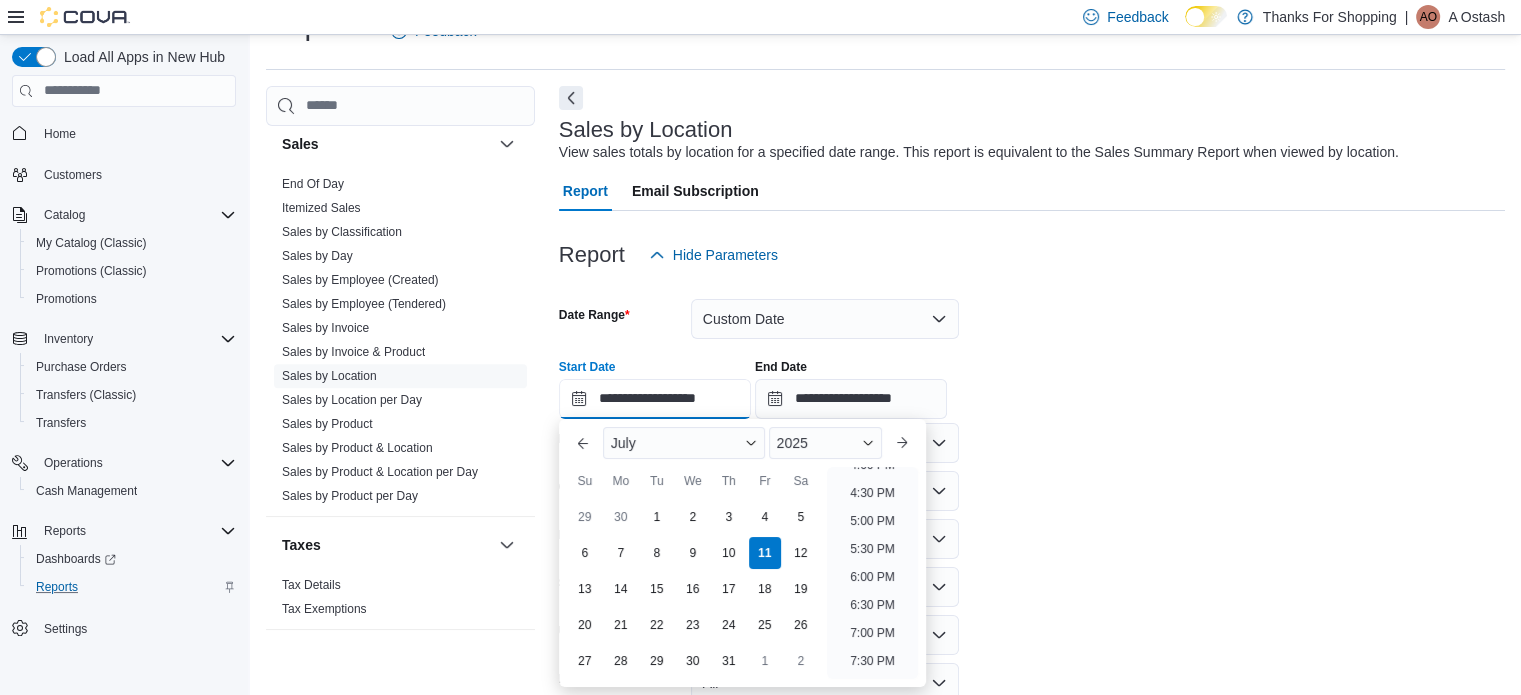scroll, scrollTop: 916, scrollLeft: 0, axis: vertical 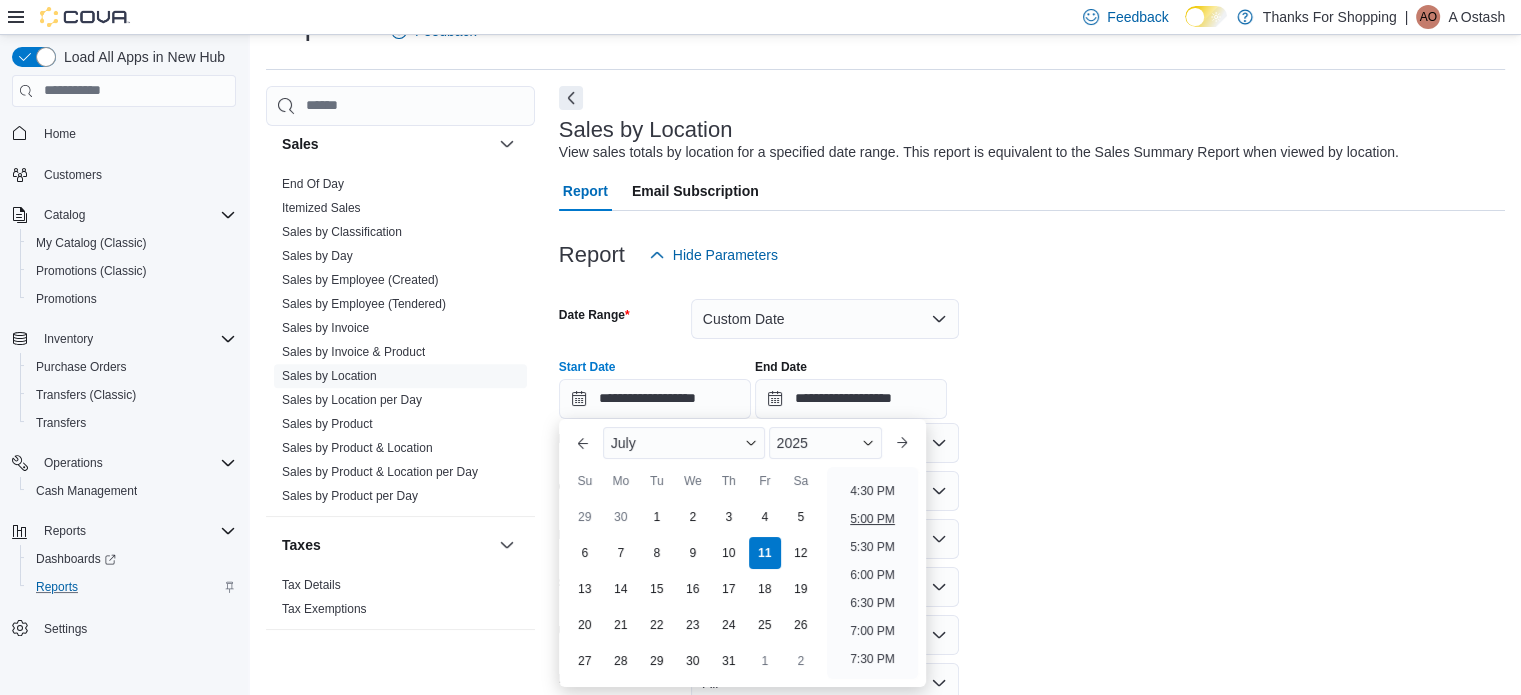 click on "5:00 PM" at bounding box center (872, 519) 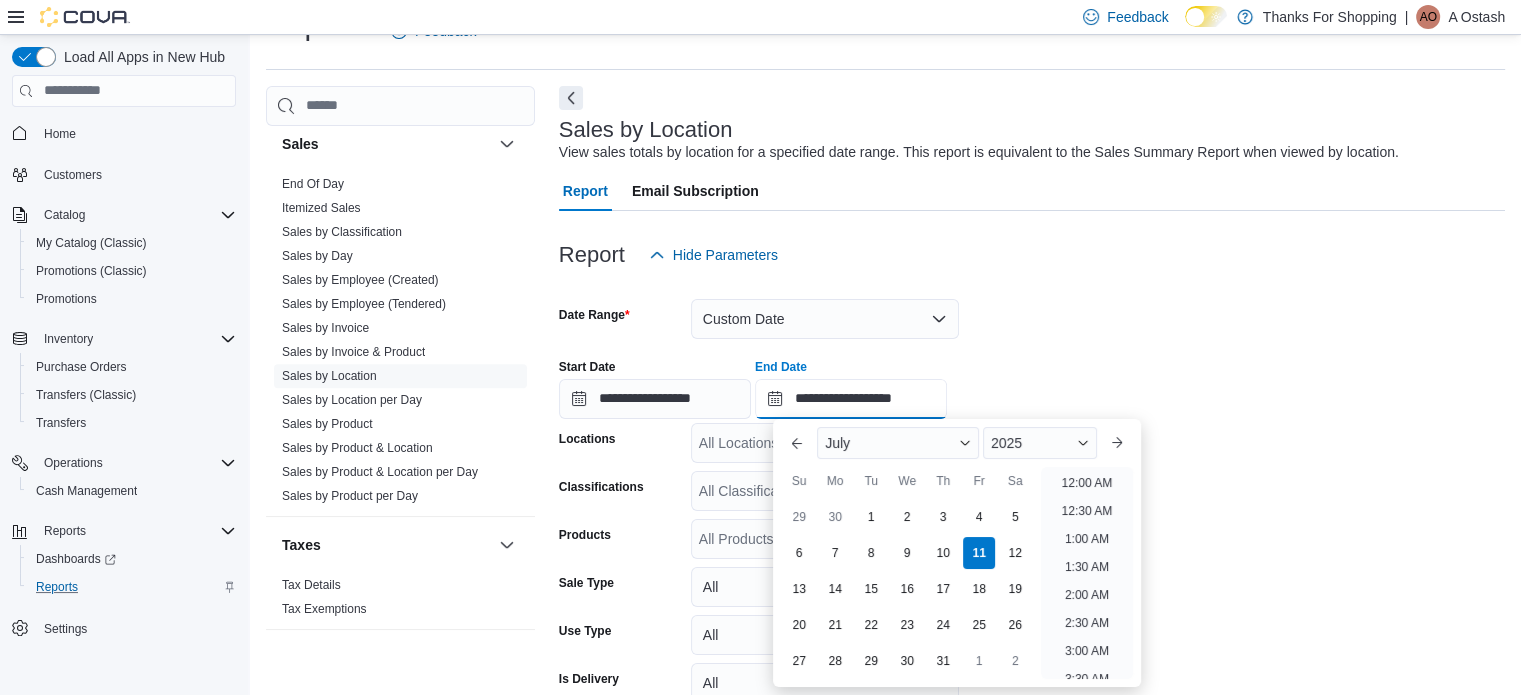 click on "**********" at bounding box center [851, 399] 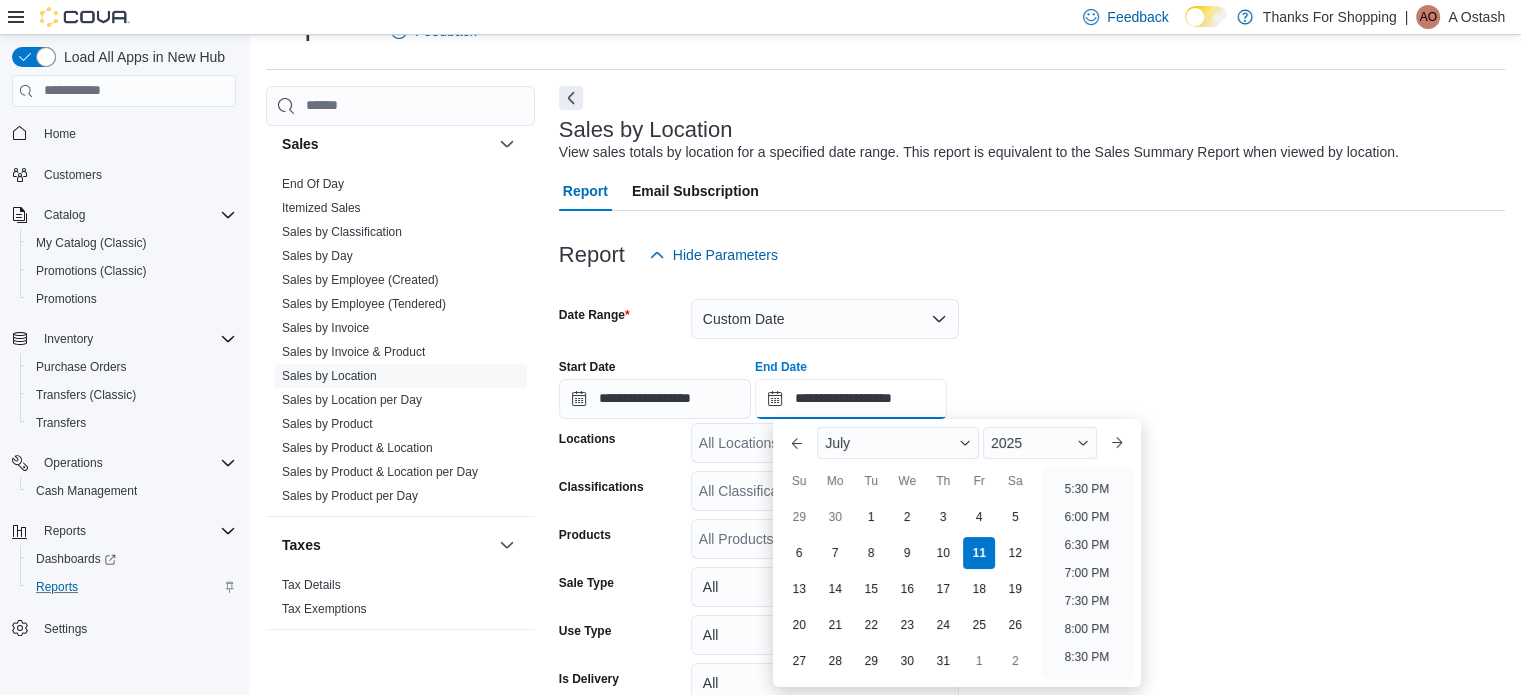 scroll, scrollTop: 972, scrollLeft: 0, axis: vertical 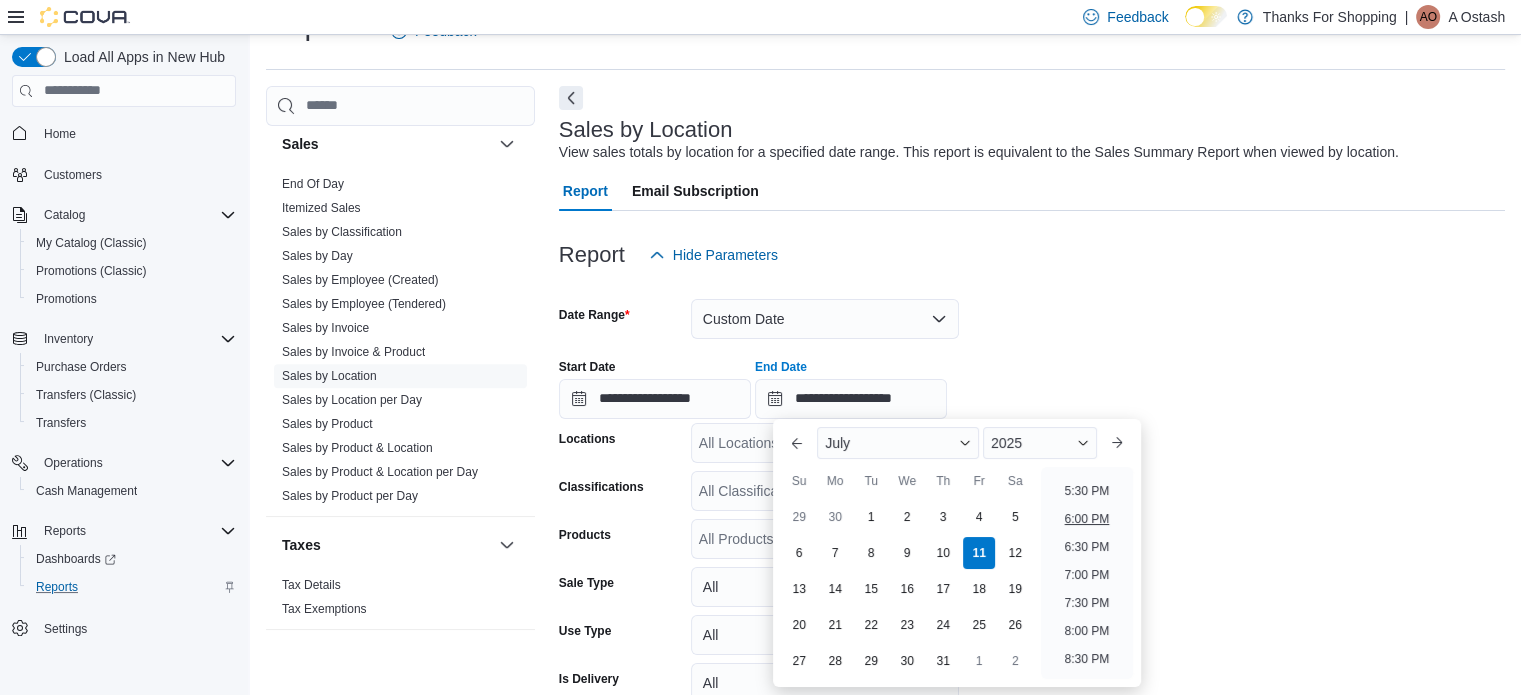 click on "6:00 PM" at bounding box center [1087, 519] 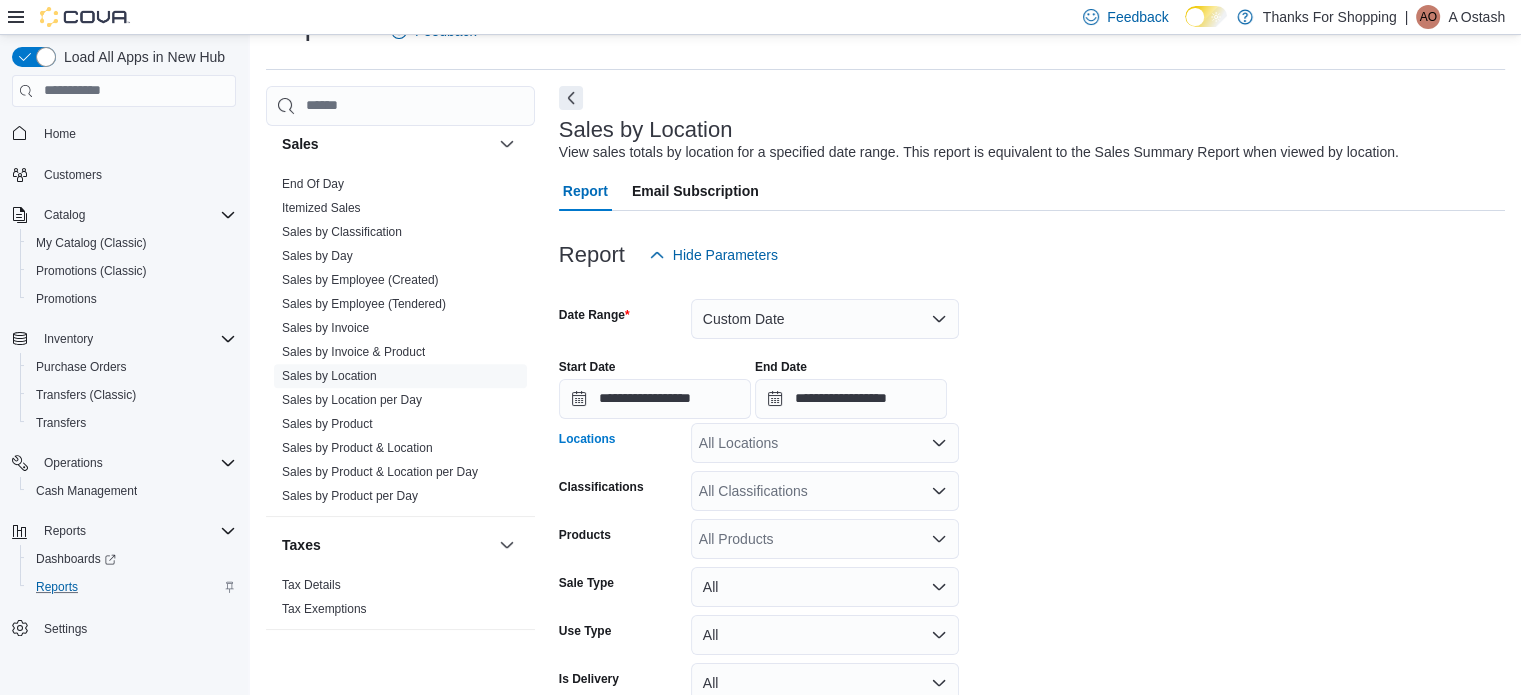 click on "All Locations" at bounding box center (825, 443) 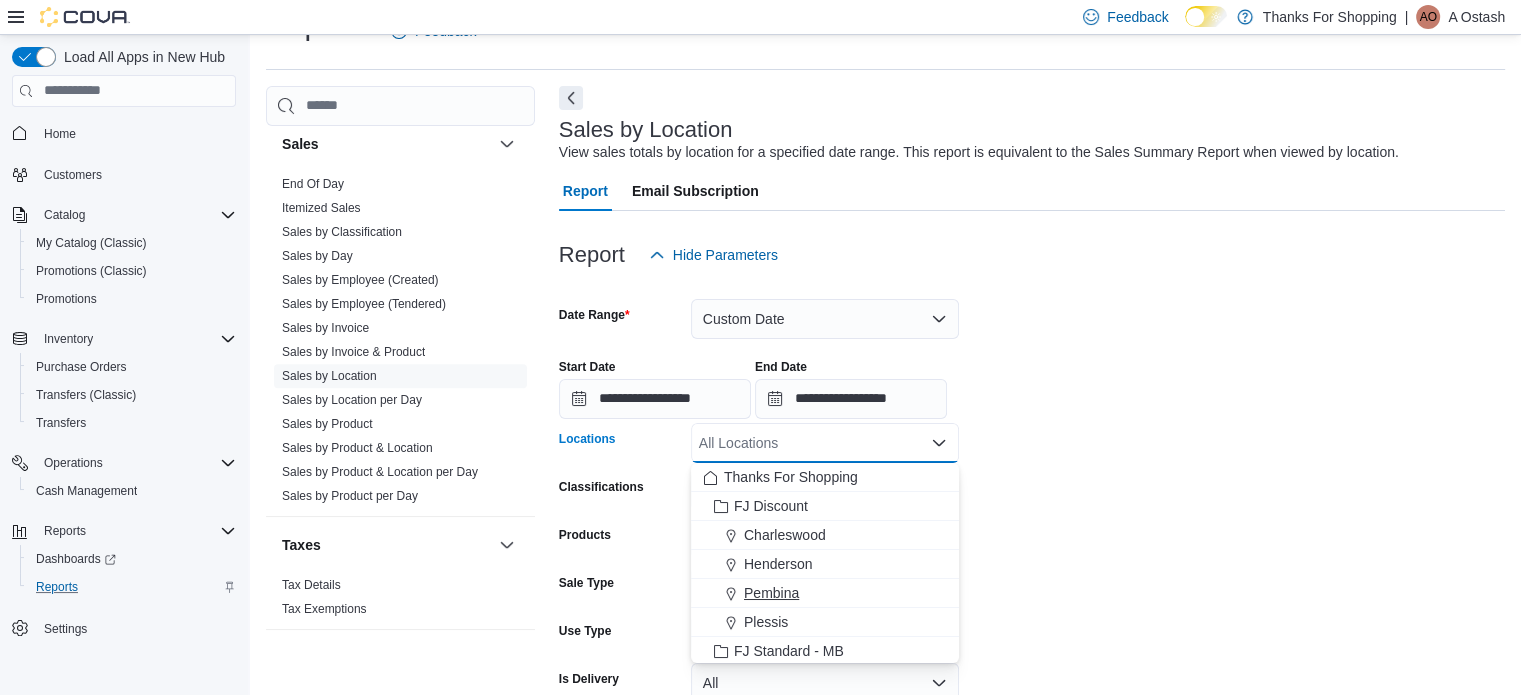 click on "Pembina" at bounding box center (771, 593) 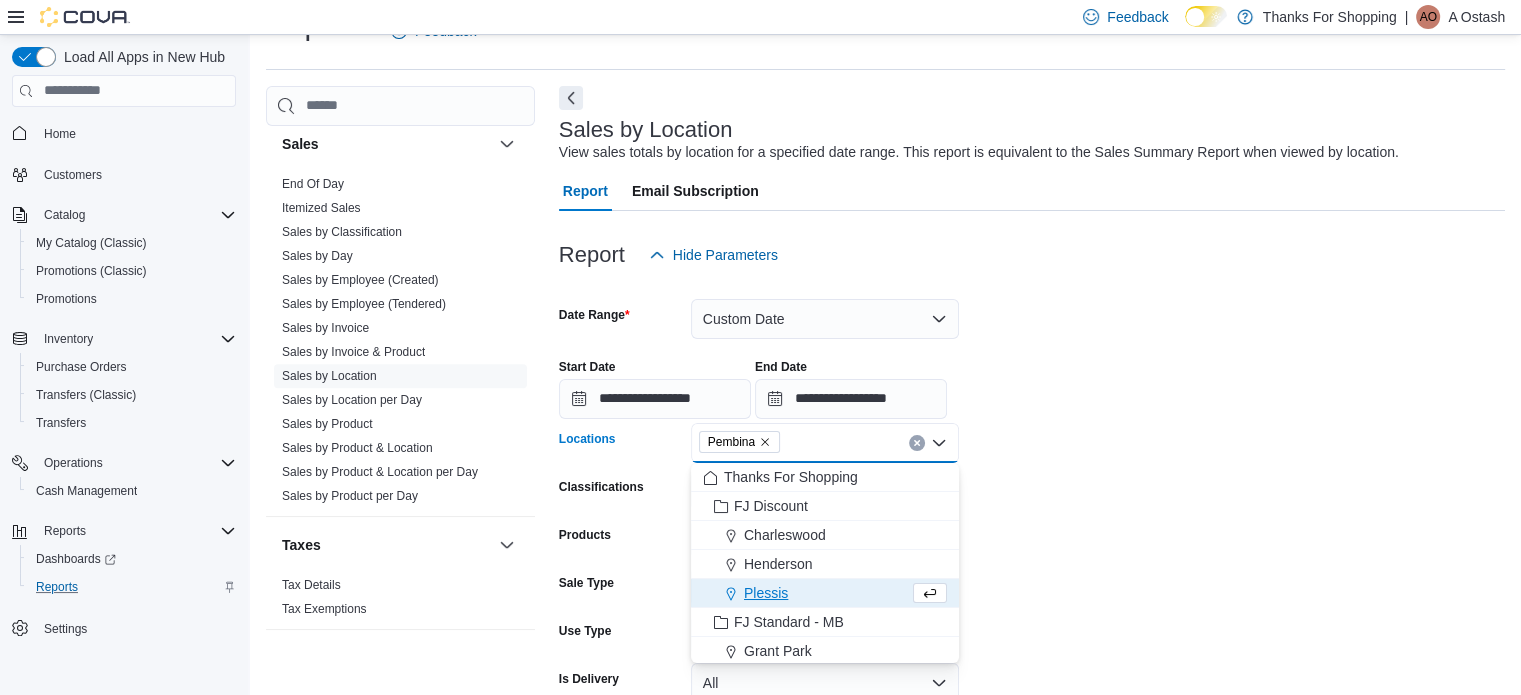 click on "**********" at bounding box center (1032, 517) 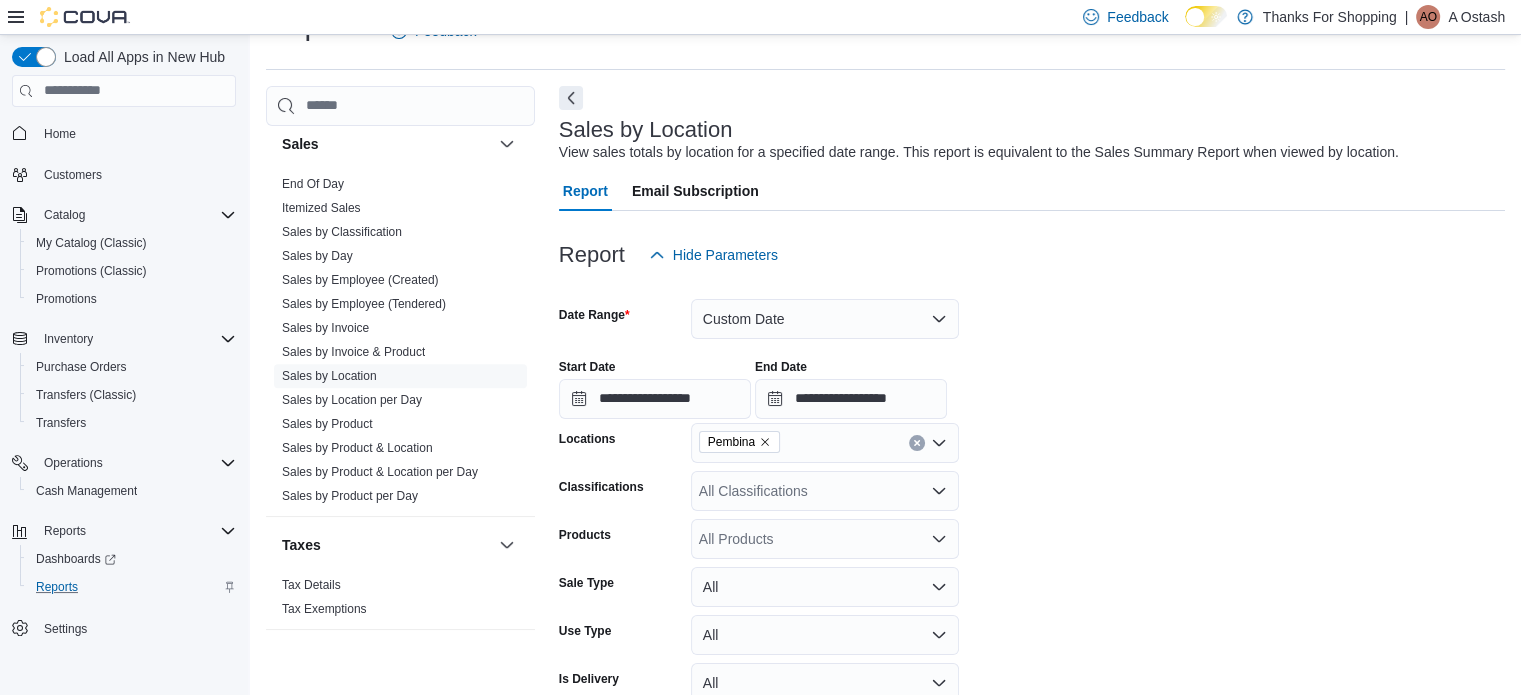 scroll, scrollTop: 149, scrollLeft: 0, axis: vertical 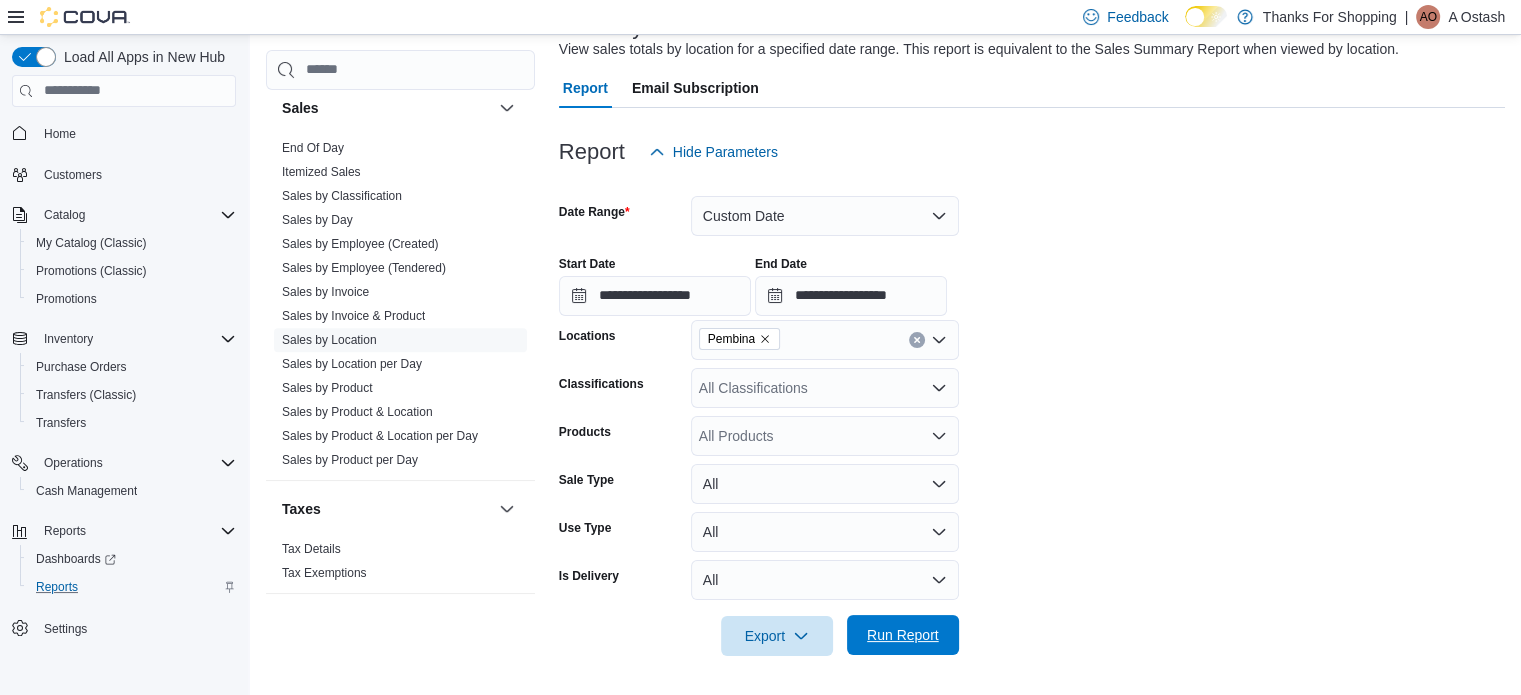click on "Run Report" at bounding box center (903, 635) 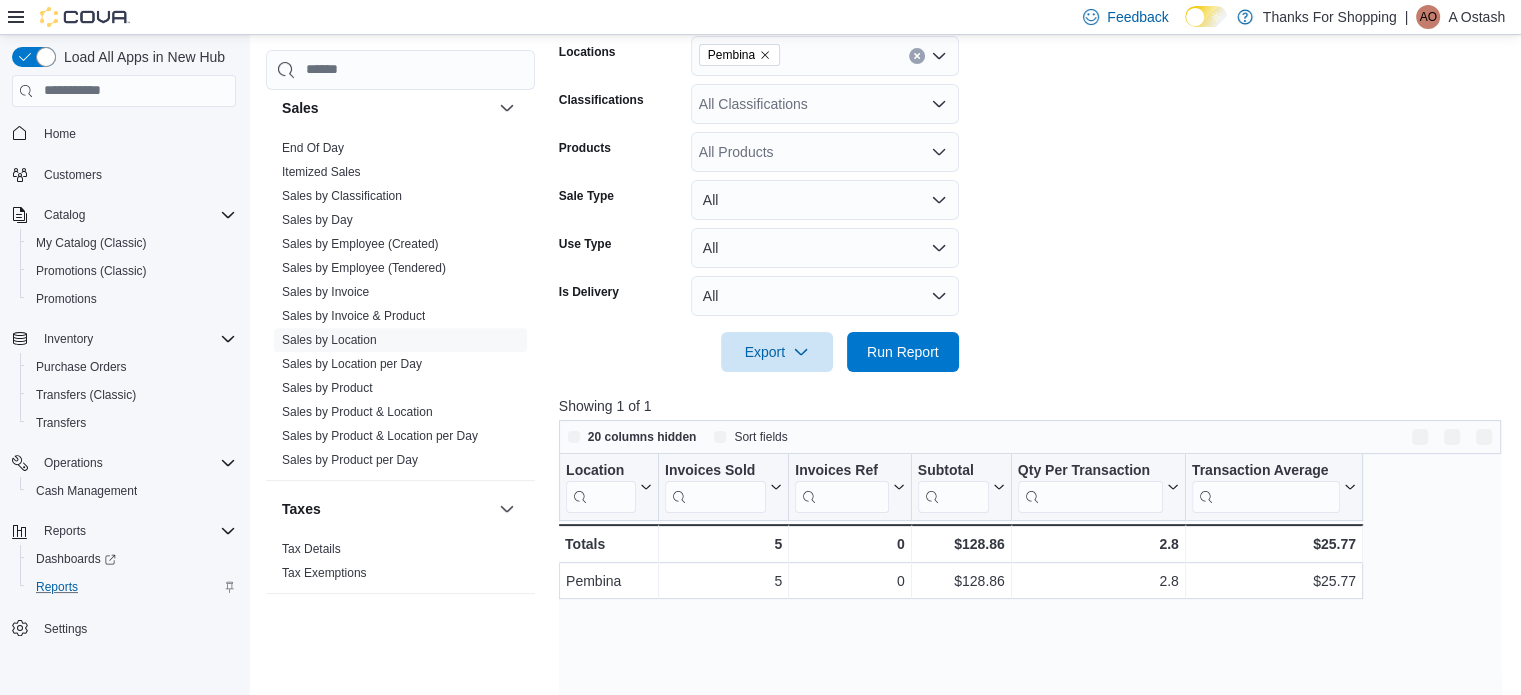scroll, scrollTop: 729, scrollLeft: 0, axis: vertical 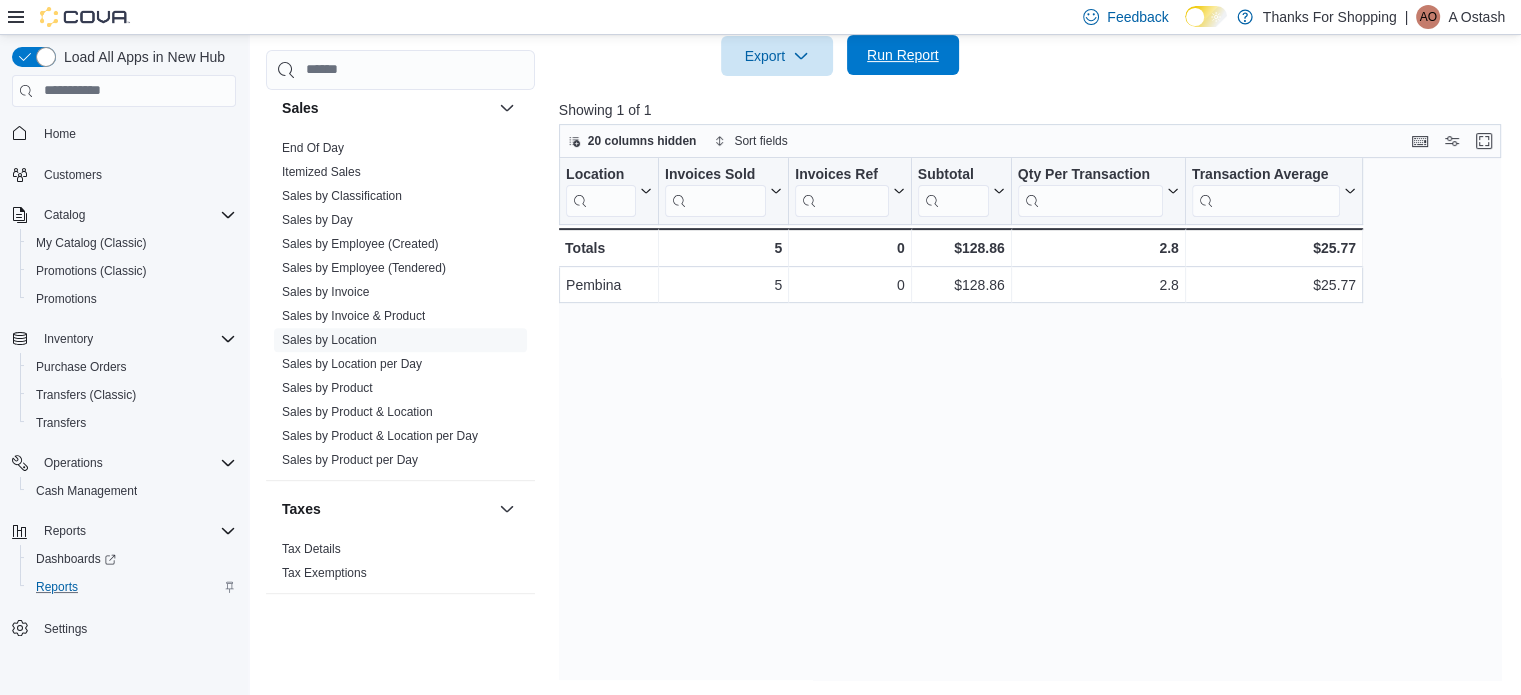 click on "Run Report" at bounding box center [903, 55] 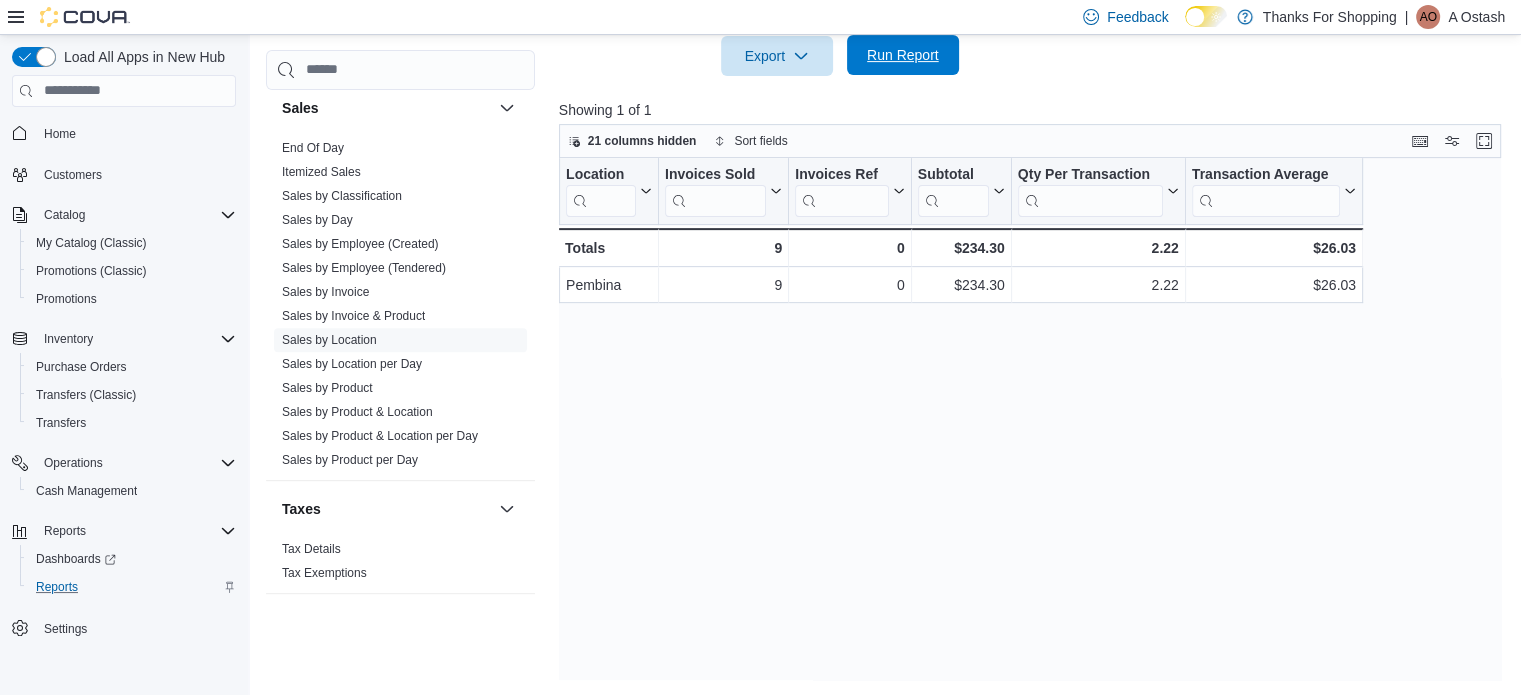 click on "Run Report" at bounding box center (903, 55) 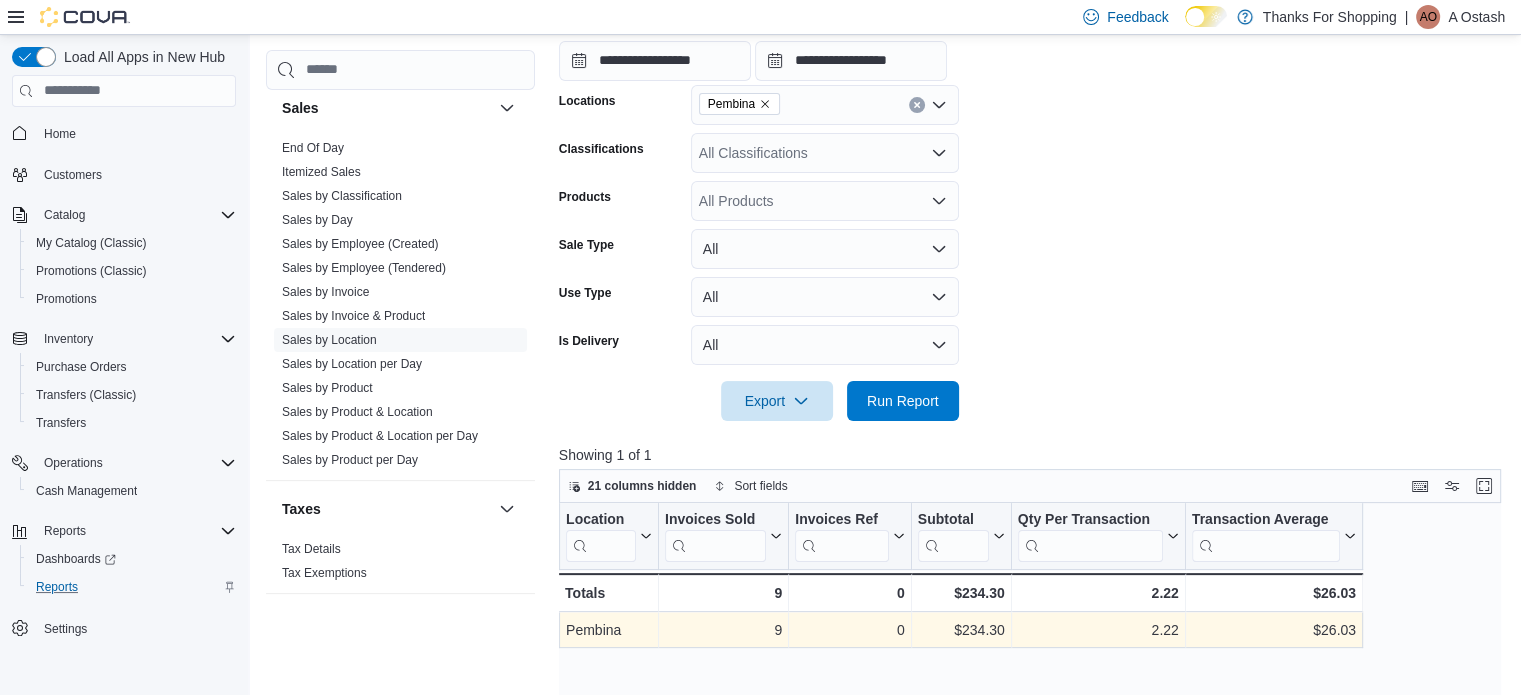 scroll, scrollTop: 376, scrollLeft: 0, axis: vertical 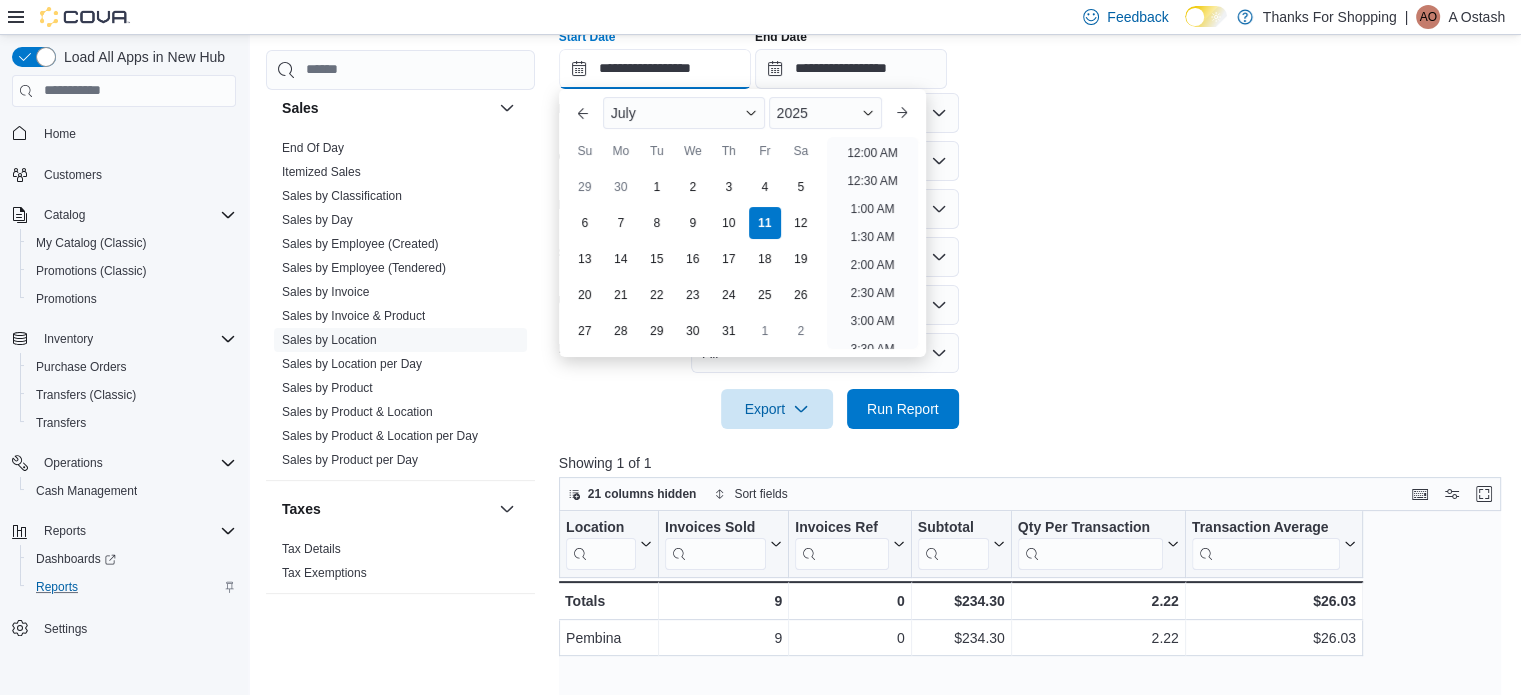 click on "**********" at bounding box center (655, 69) 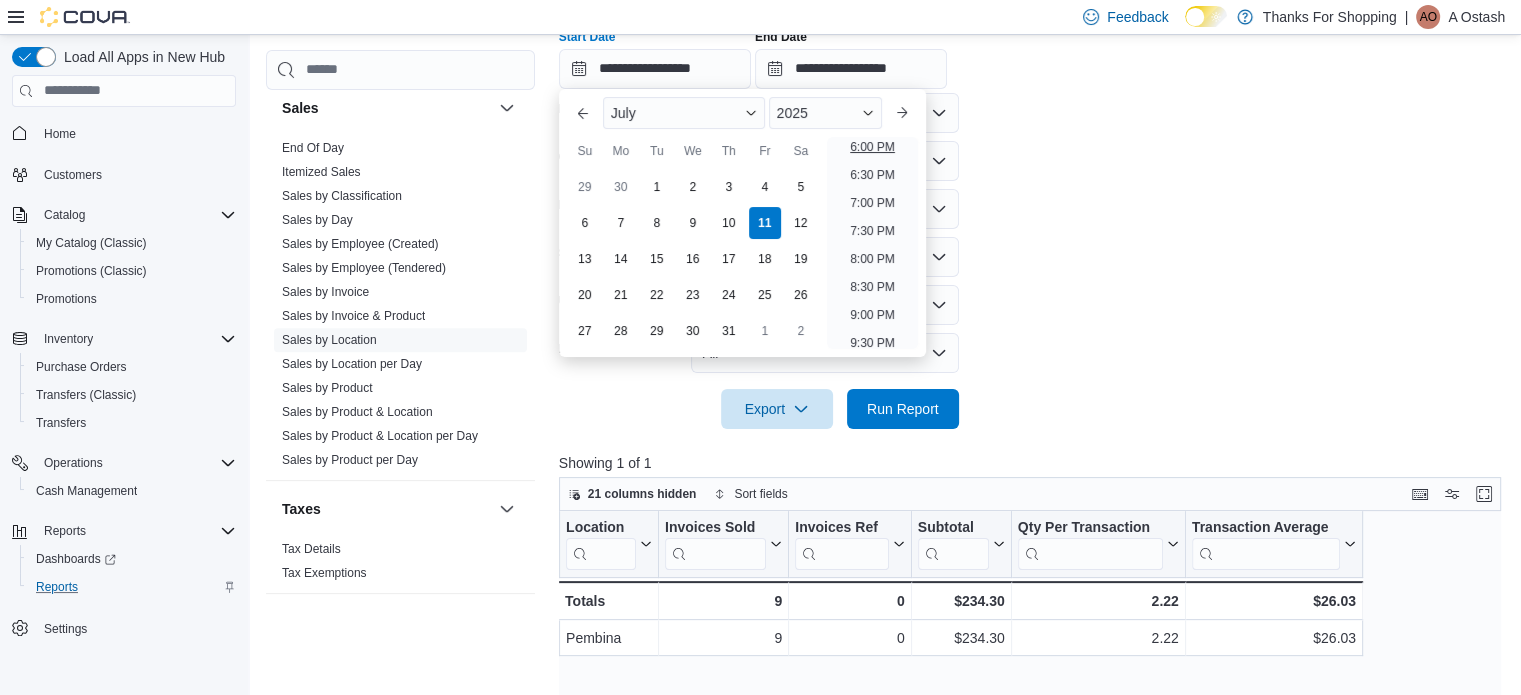 click on "6:00 PM" at bounding box center [872, 147] 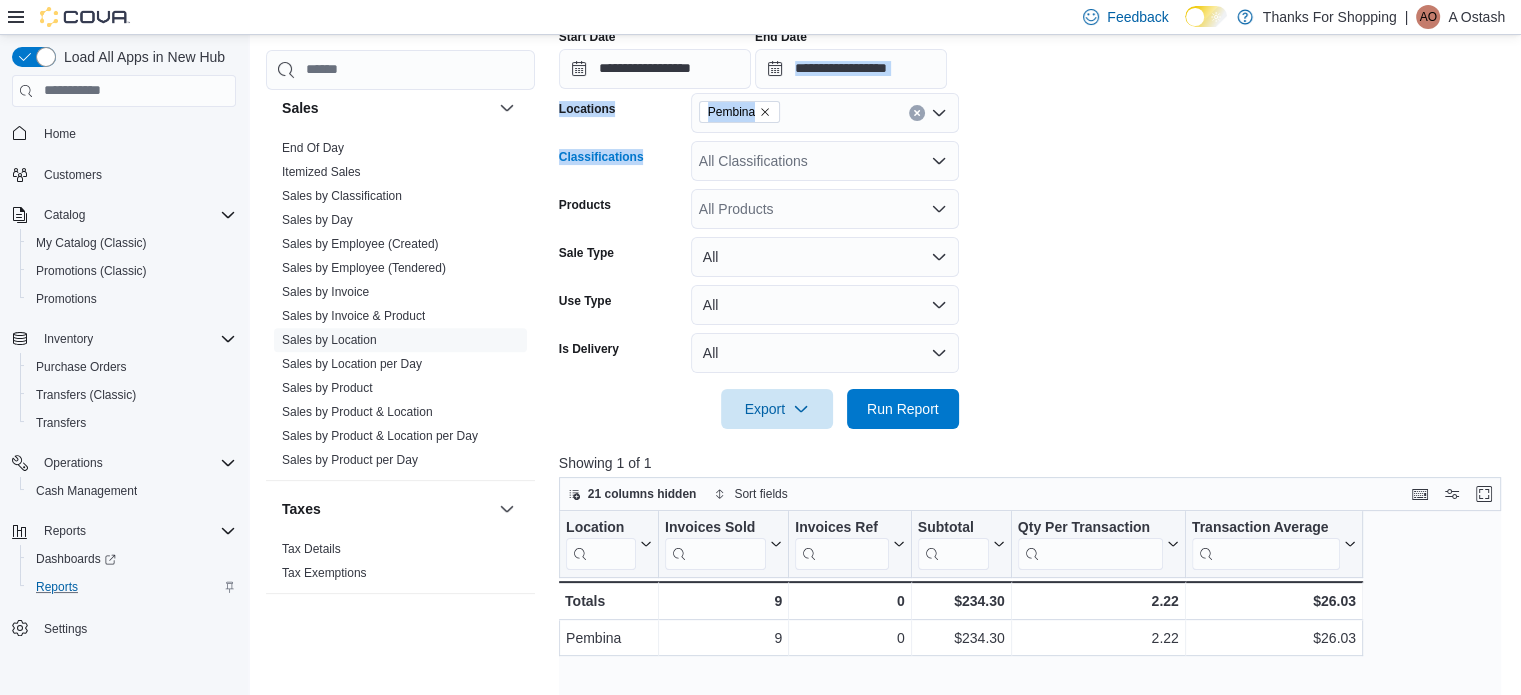 drag, startPoint x: 862, startPoint y: 143, endPoint x: 909, endPoint y: 63, distance: 92.7847 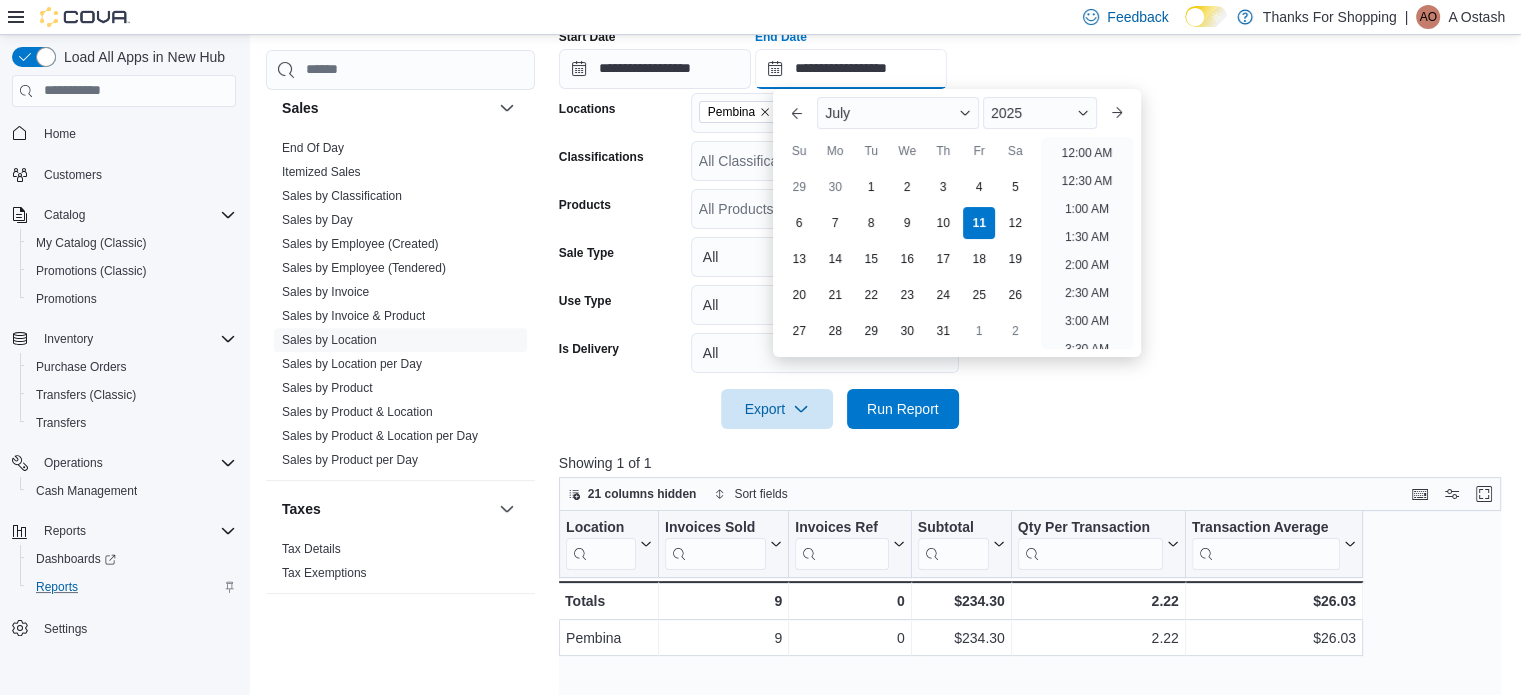 click on "**********" at bounding box center [851, 69] 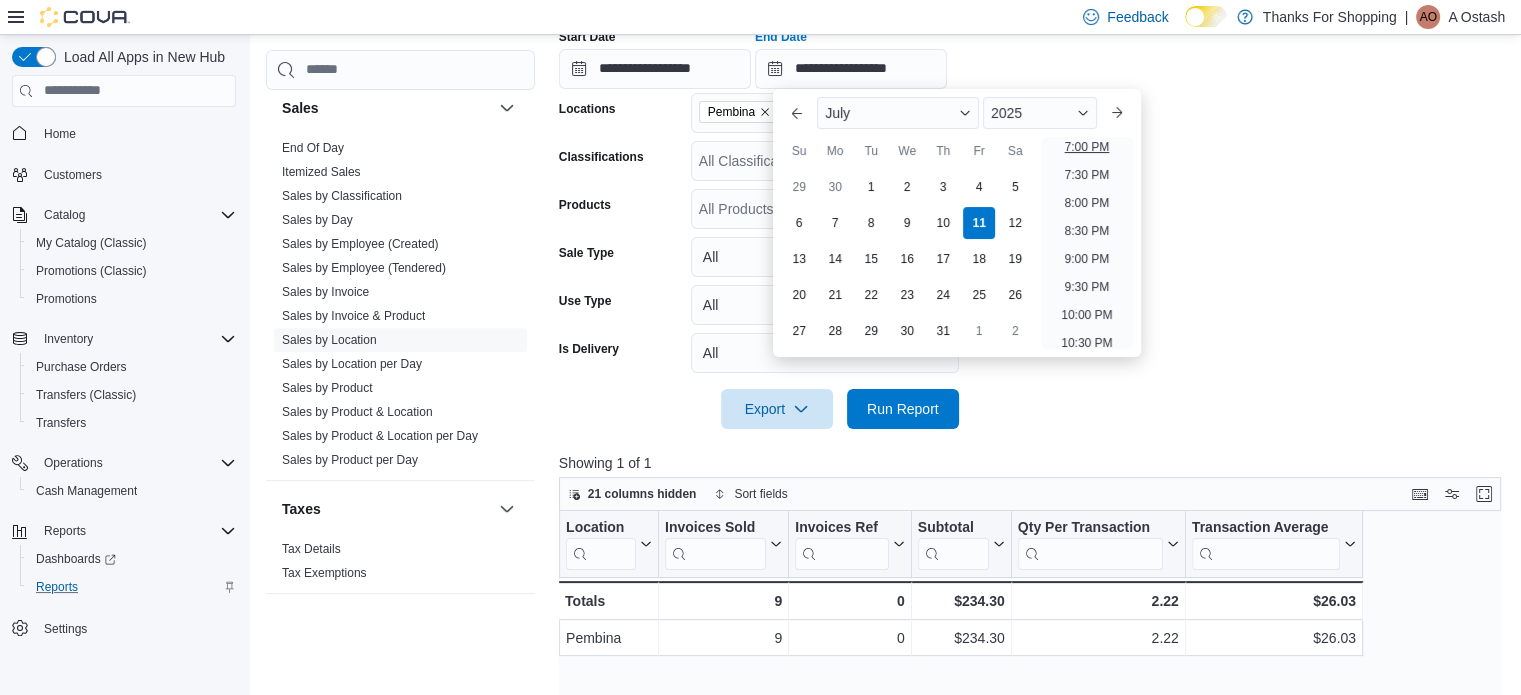 click on "7:00 PM" at bounding box center [1087, 147] 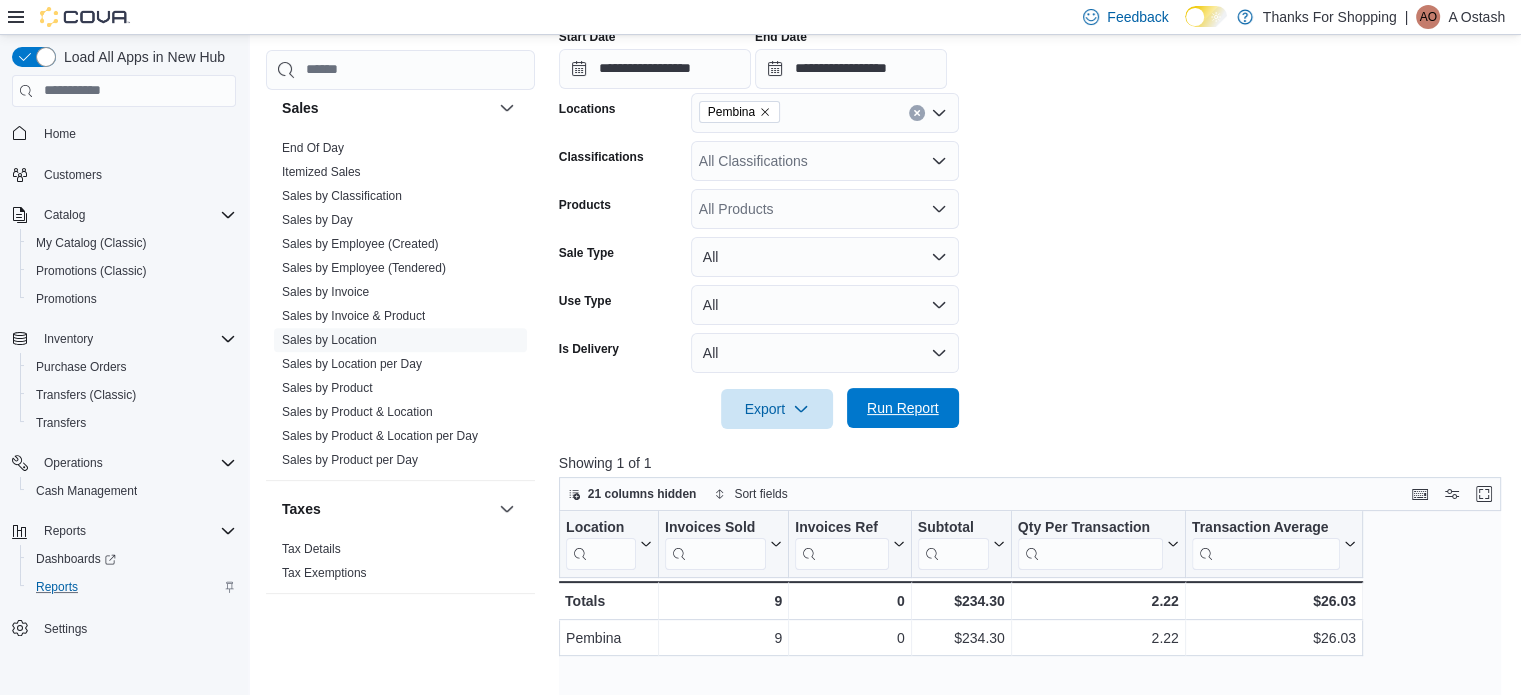 click on "Run Report" at bounding box center [903, 408] 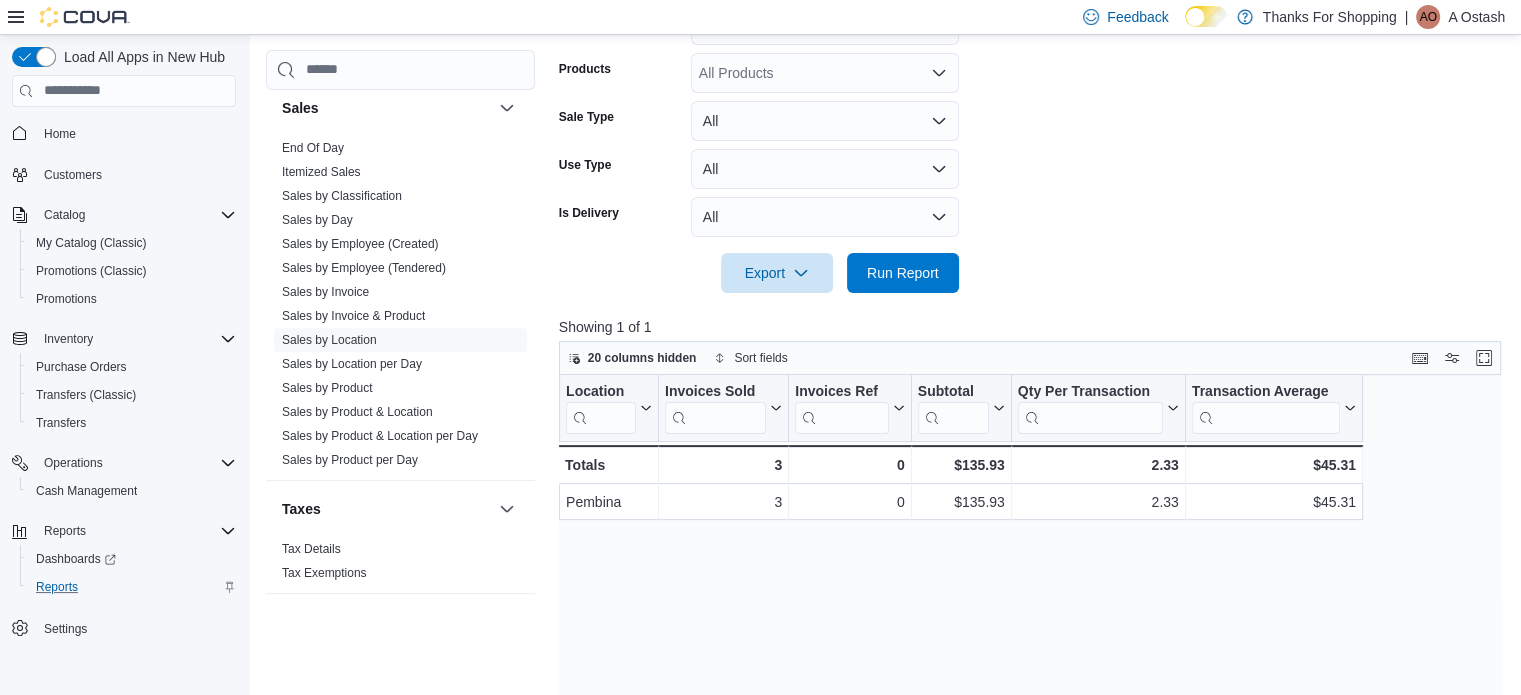 scroll, scrollTop: 512, scrollLeft: 0, axis: vertical 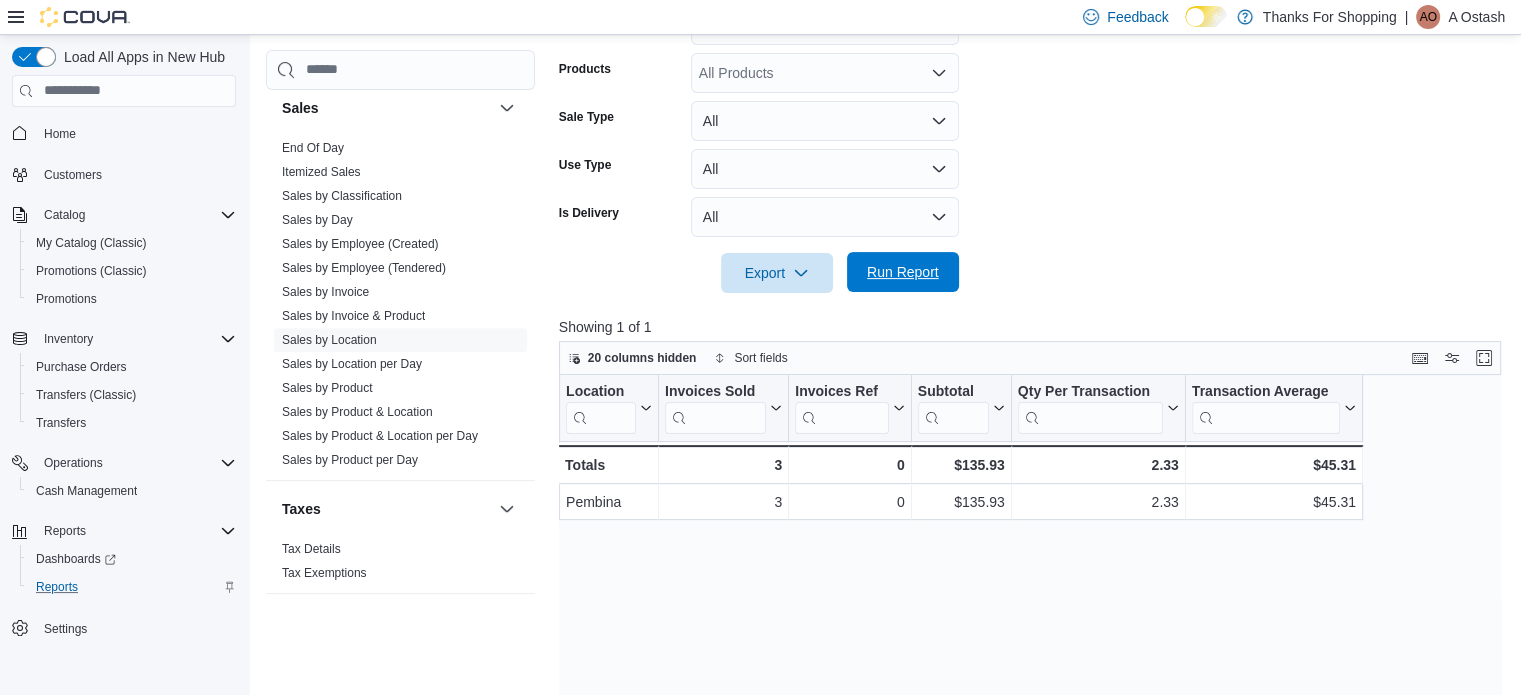 click on "Run Report" at bounding box center [903, 272] 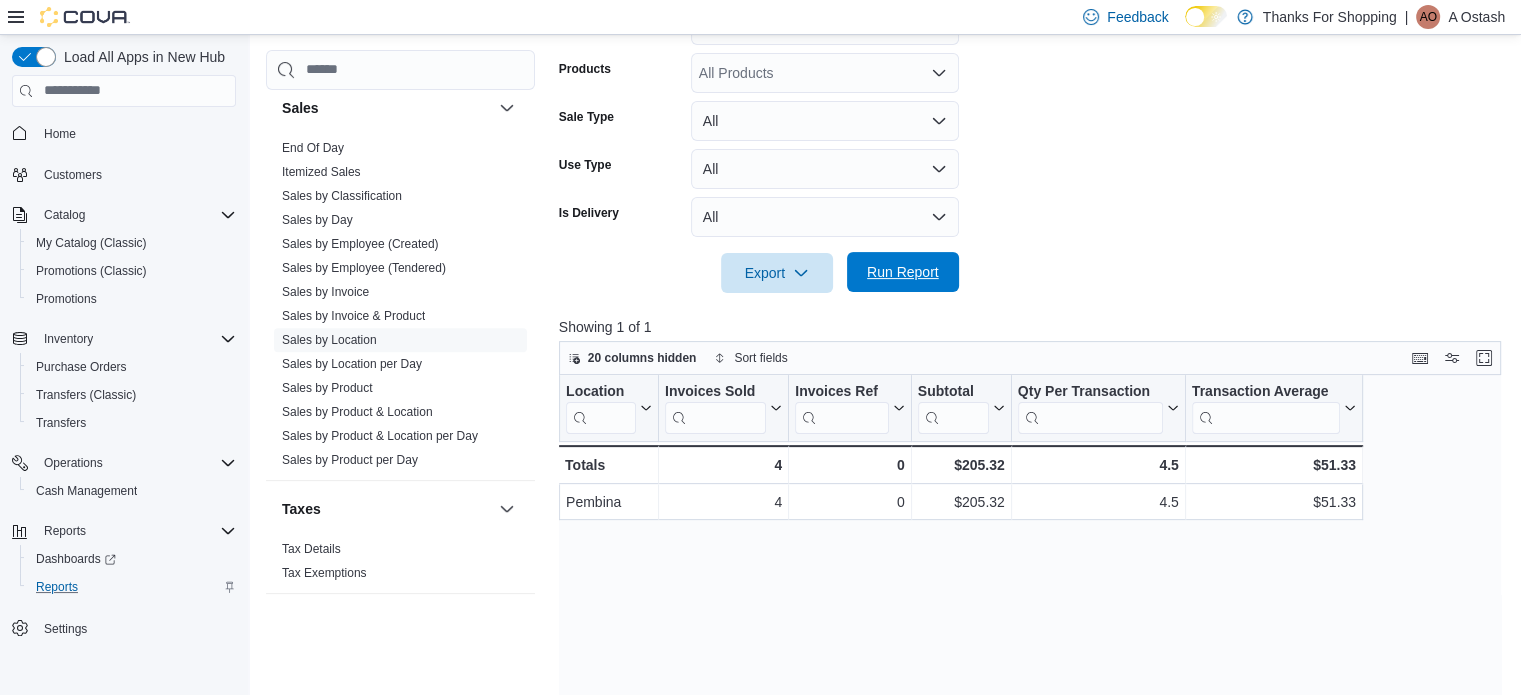 click on "Run Report" at bounding box center (903, 272) 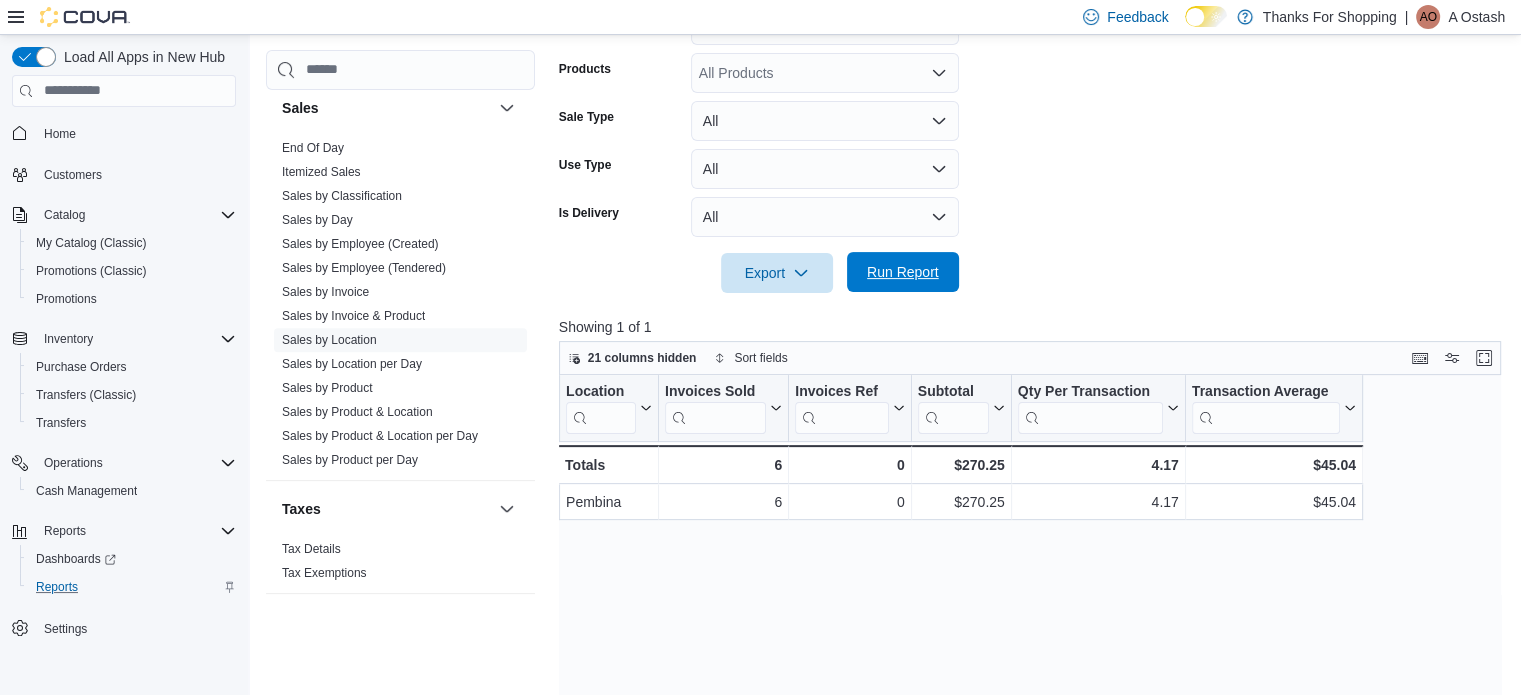 click on "Run Report" at bounding box center [903, 272] 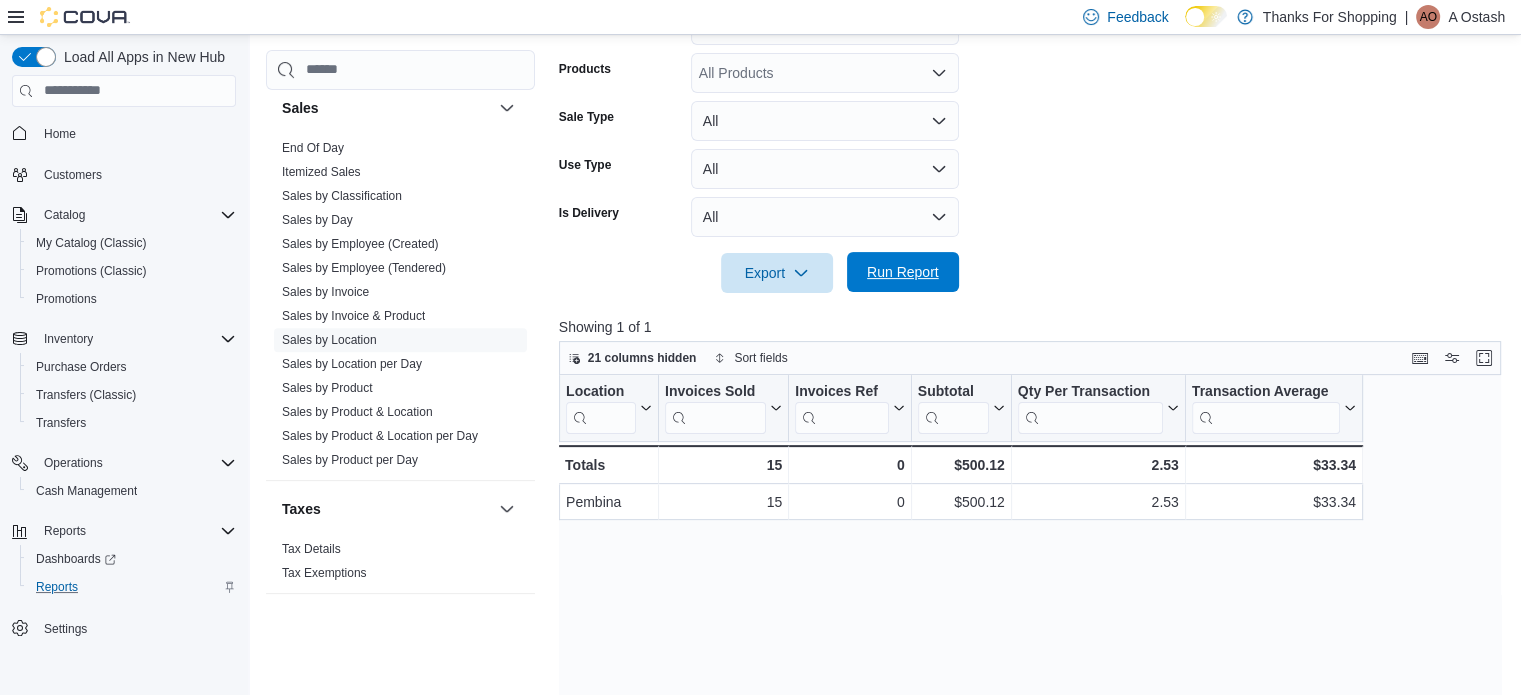 scroll, scrollTop: 388, scrollLeft: 0, axis: vertical 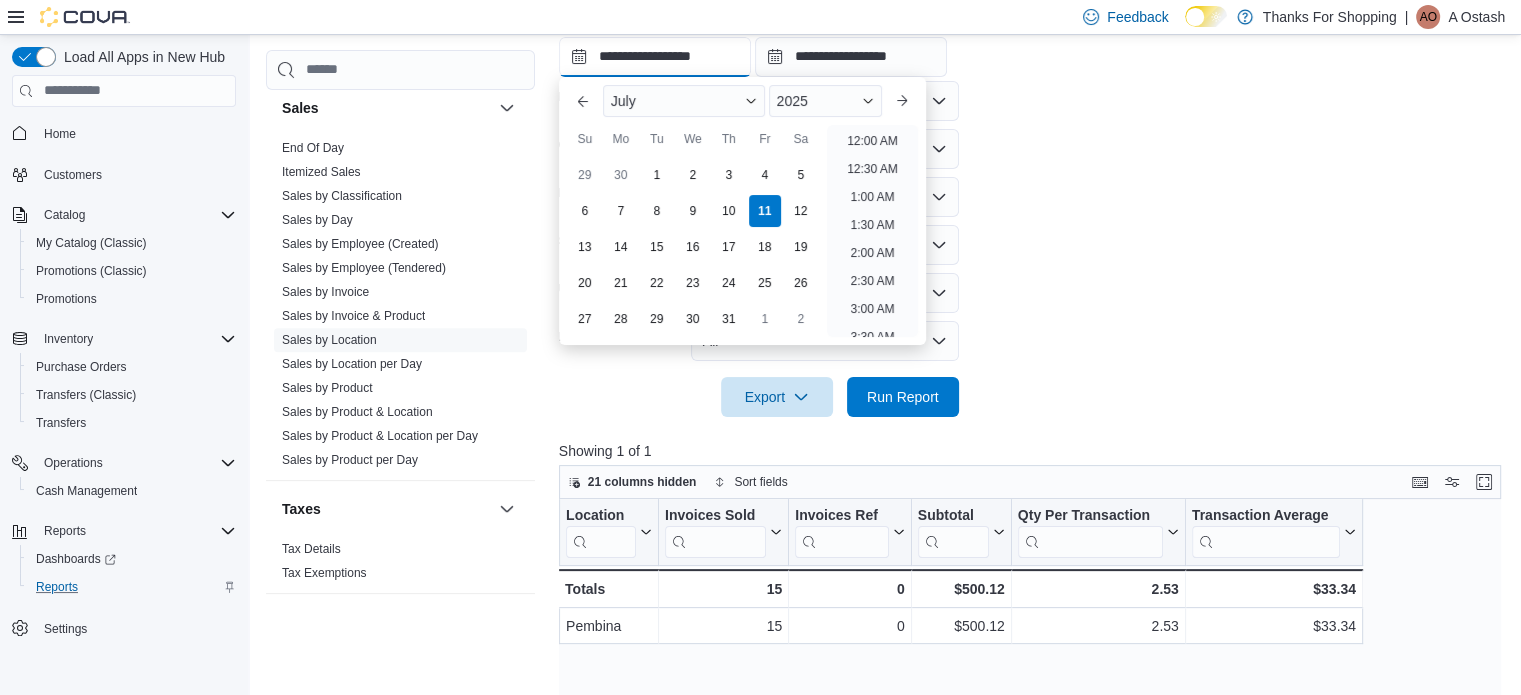 click on "**********" at bounding box center [655, 57] 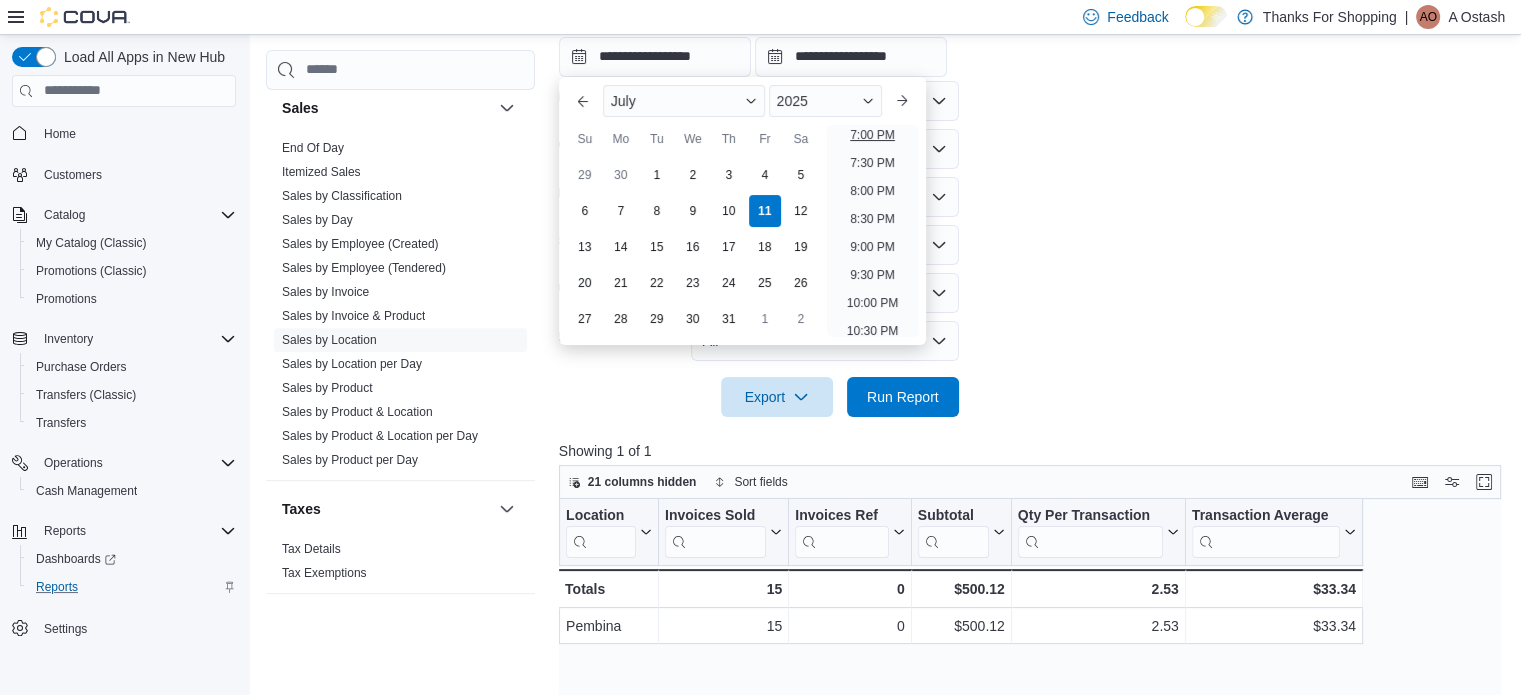 click on "7:00 PM" at bounding box center (872, 135) 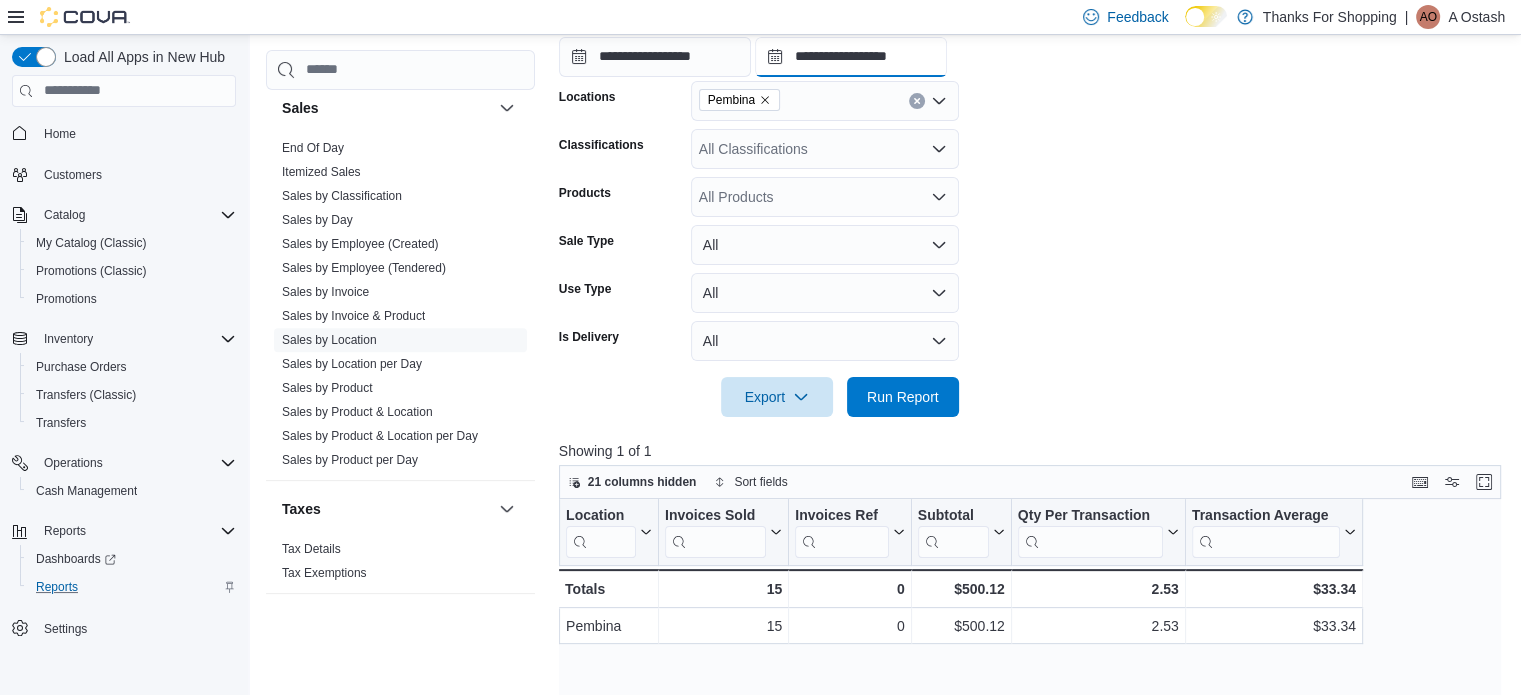 click on "**********" at bounding box center [851, 57] 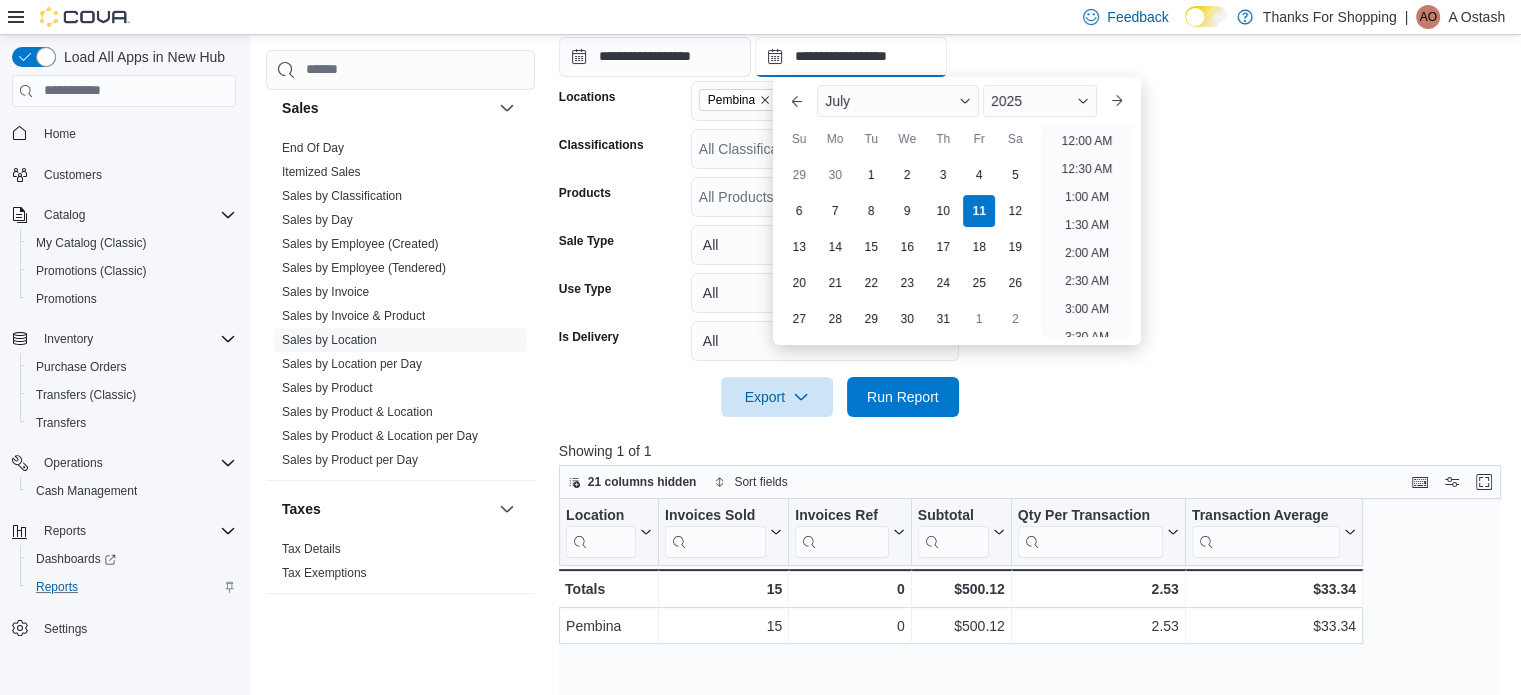 scroll, scrollTop: 1126, scrollLeft: 0, axis: vertical 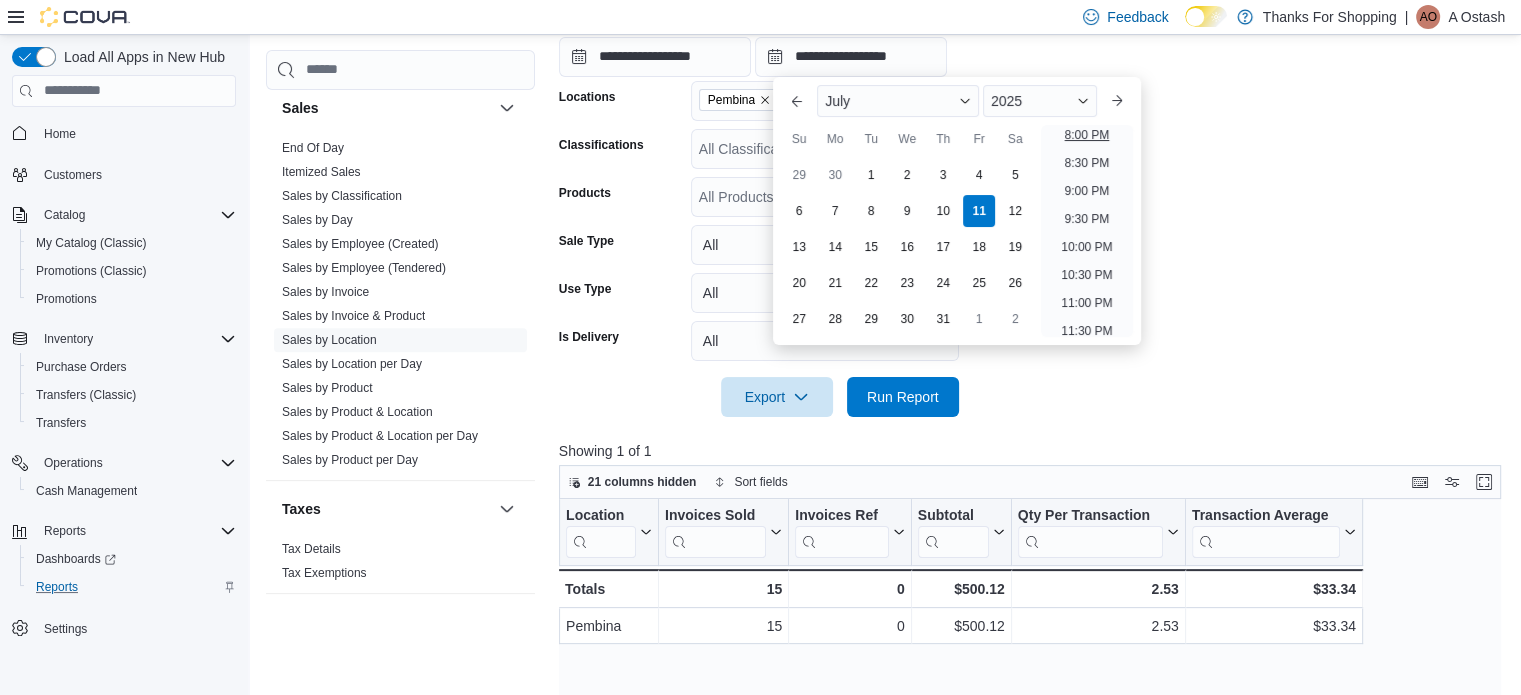 click on "8:00 PM" at bounding box center (1087, 135) 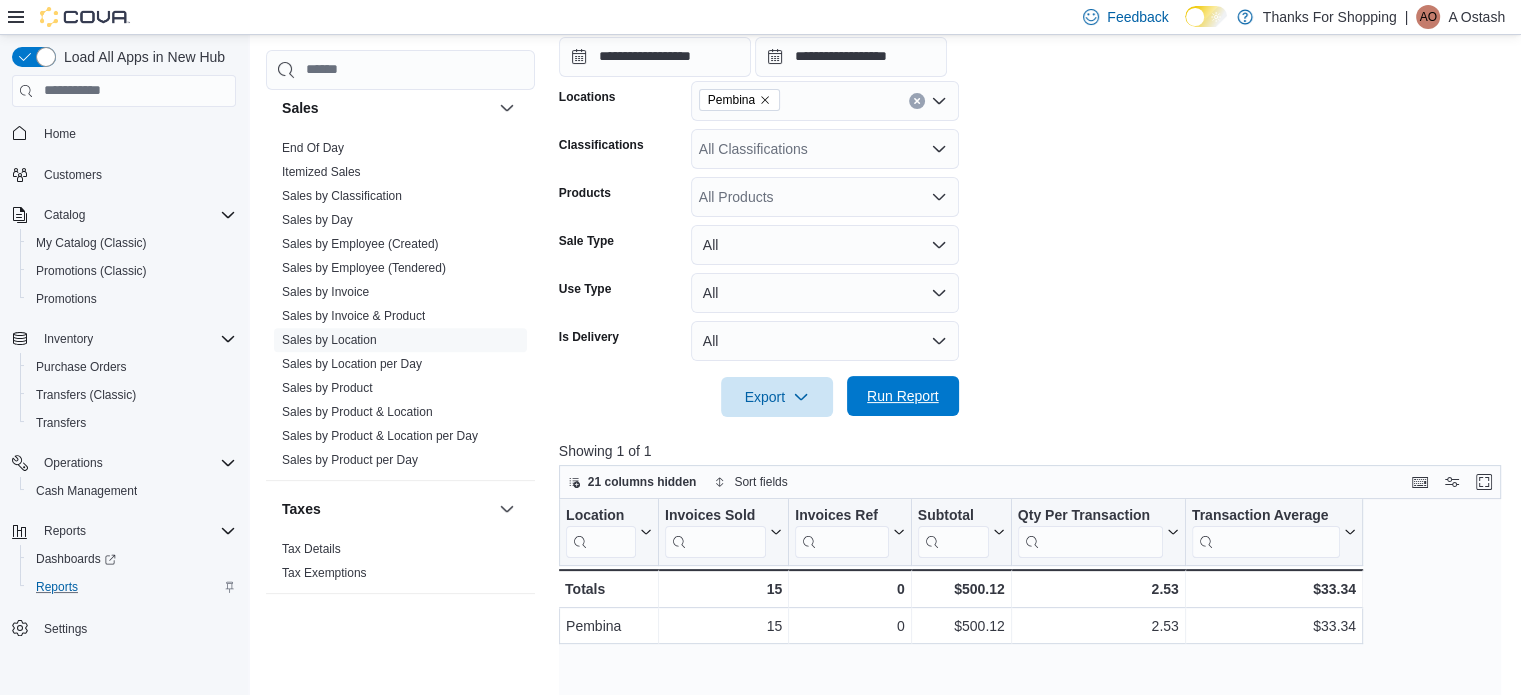 click on "Run Report" at bounding box center (903, 396) 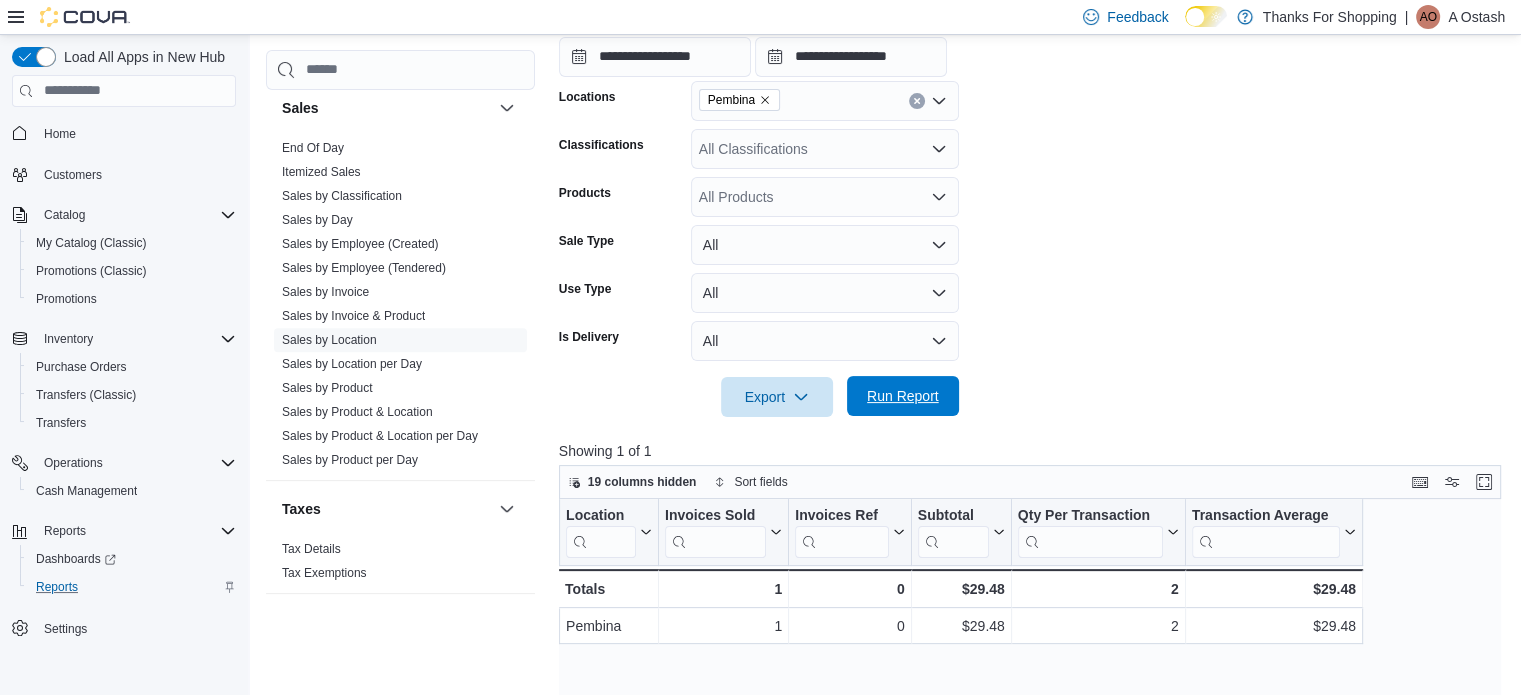 click on "Run Report" at bounding box center [903, 396] 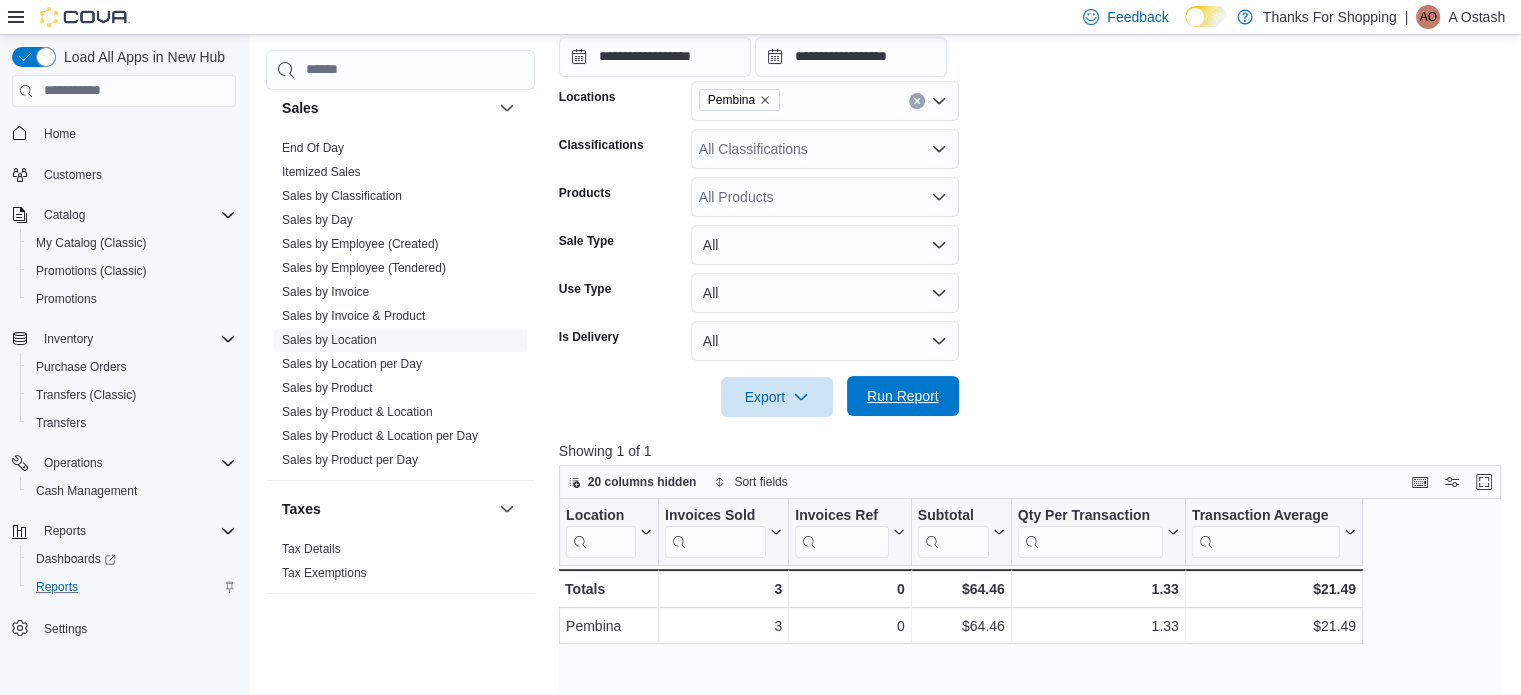 click on "Run Report" at bounding box center (903, 396) 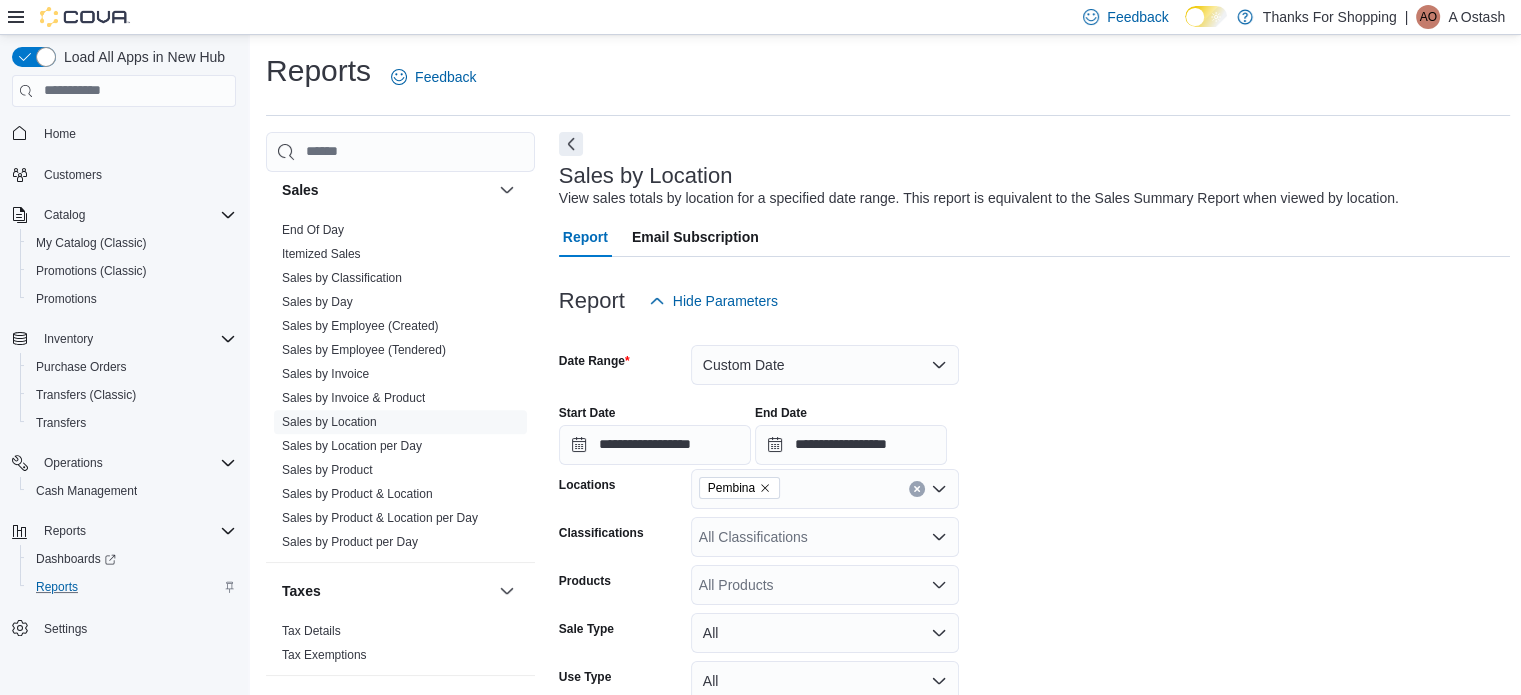 scroll, scrollTop: 174, scrollLeft: 0, axis: vertical 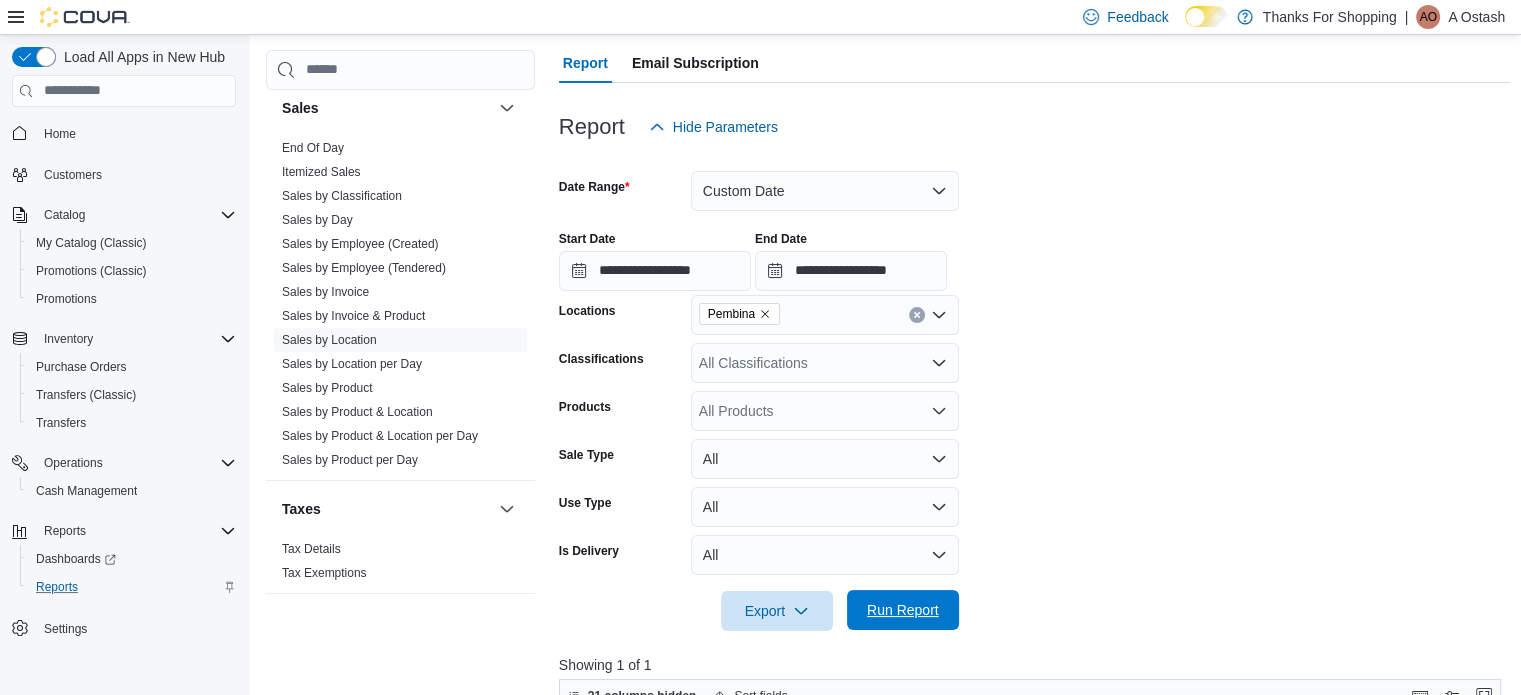drag, startPoint x: 913, startPoint y: 617, endPoint x: 860, endPoint y: 611, distance: 53.338543 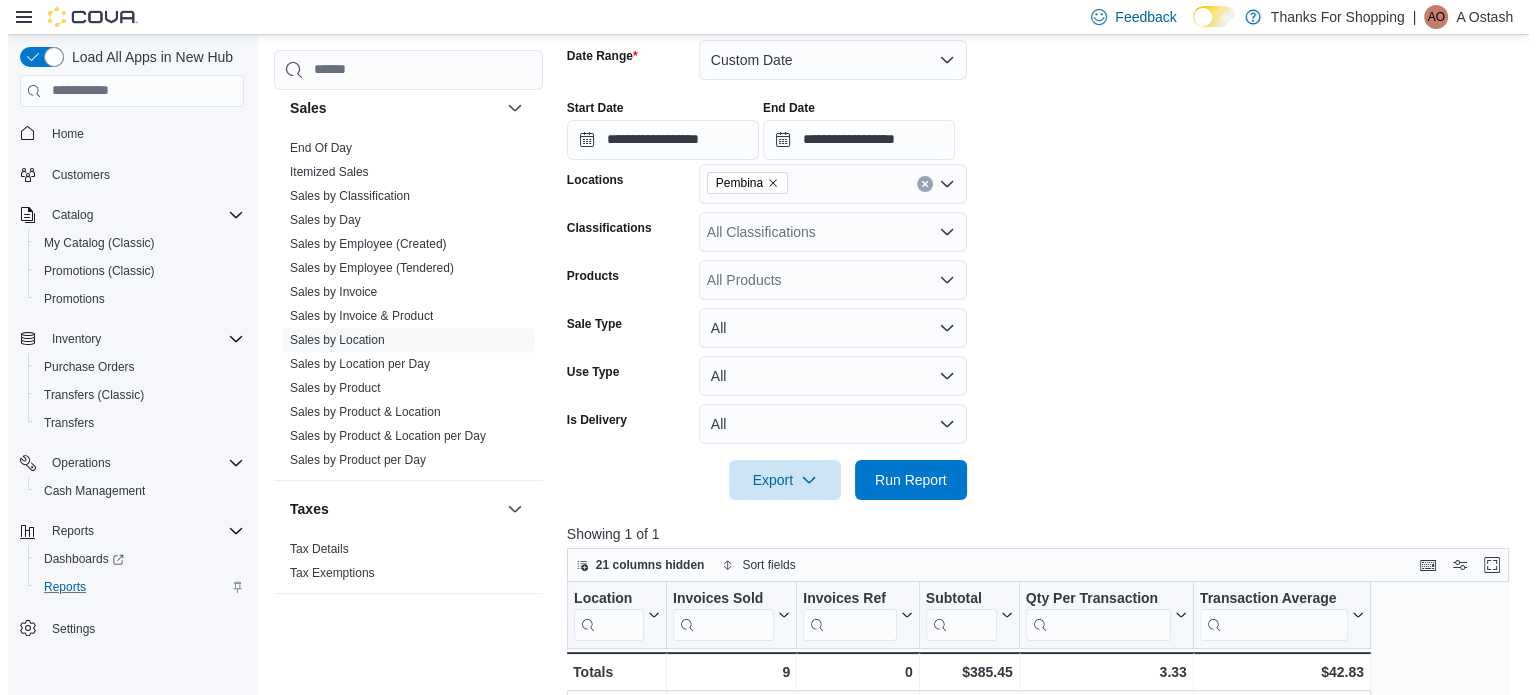 scroll, scrollTop: 0, scrollLeft: 0, axis: both 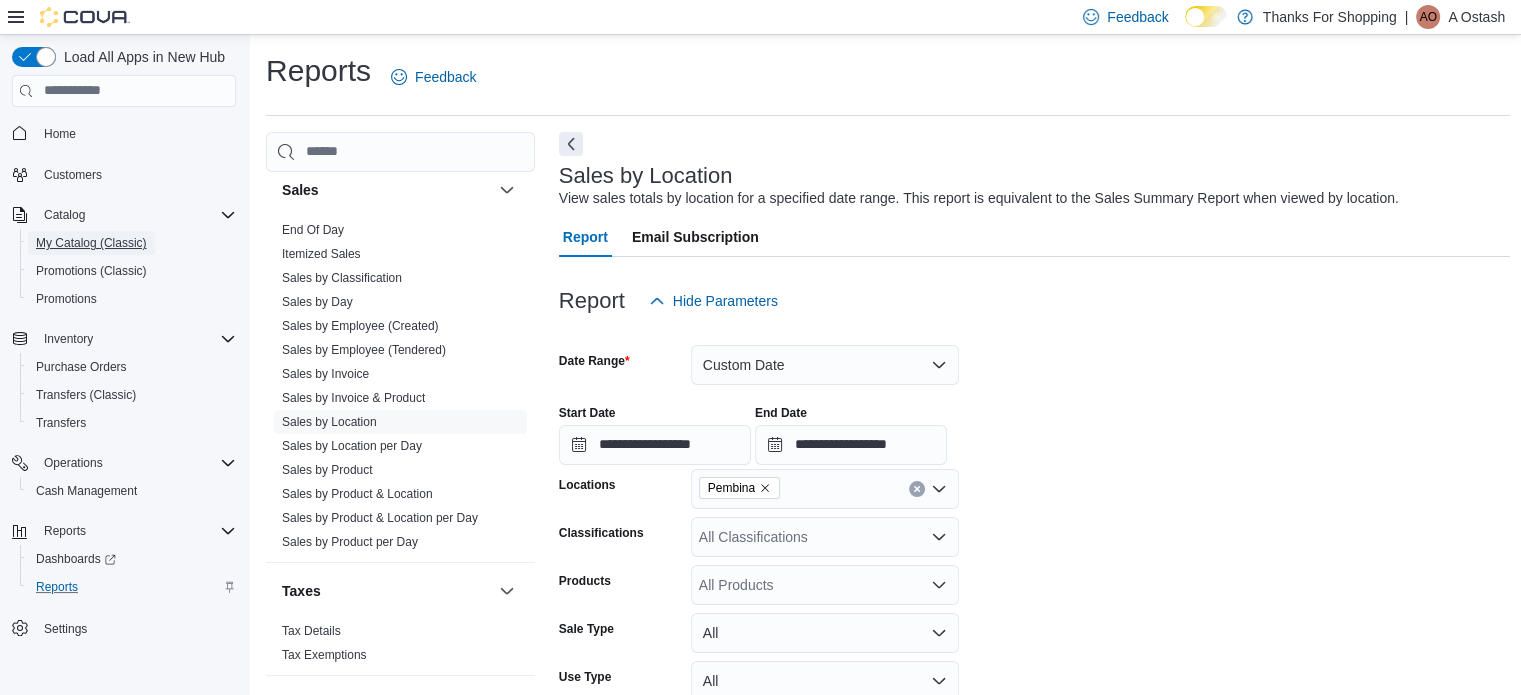 click on "My Catalog (Classic)" at bounding box center (91, 243) 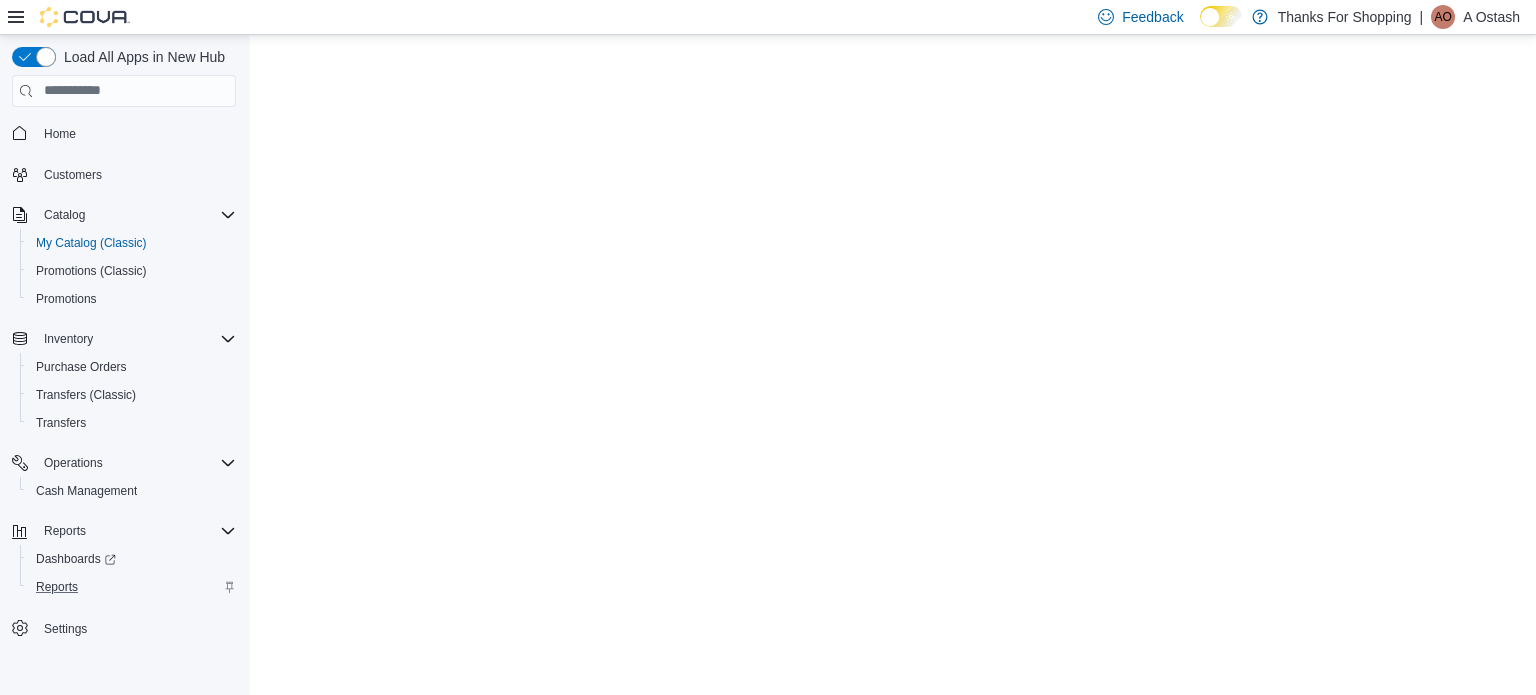 scroll, scrollTop: 0, scrollLeft: 0, axis: both 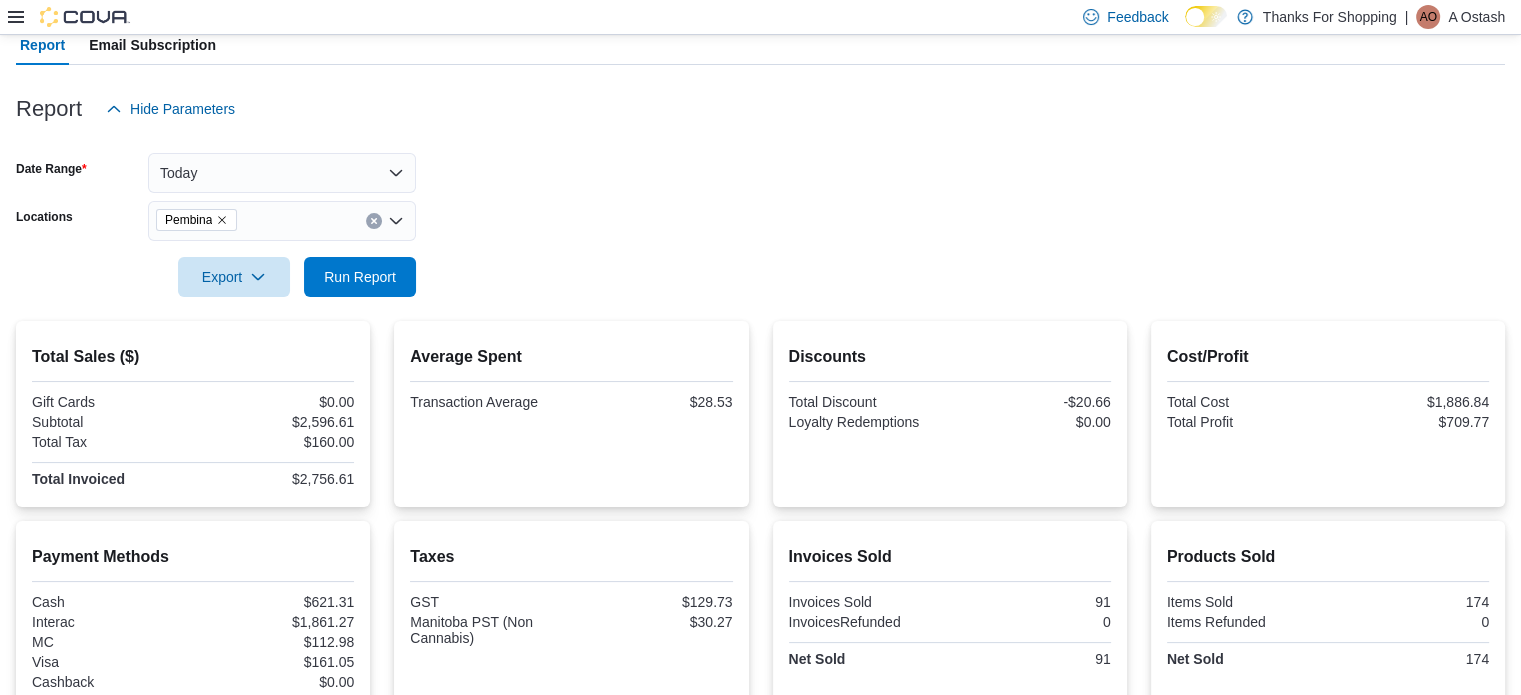 click 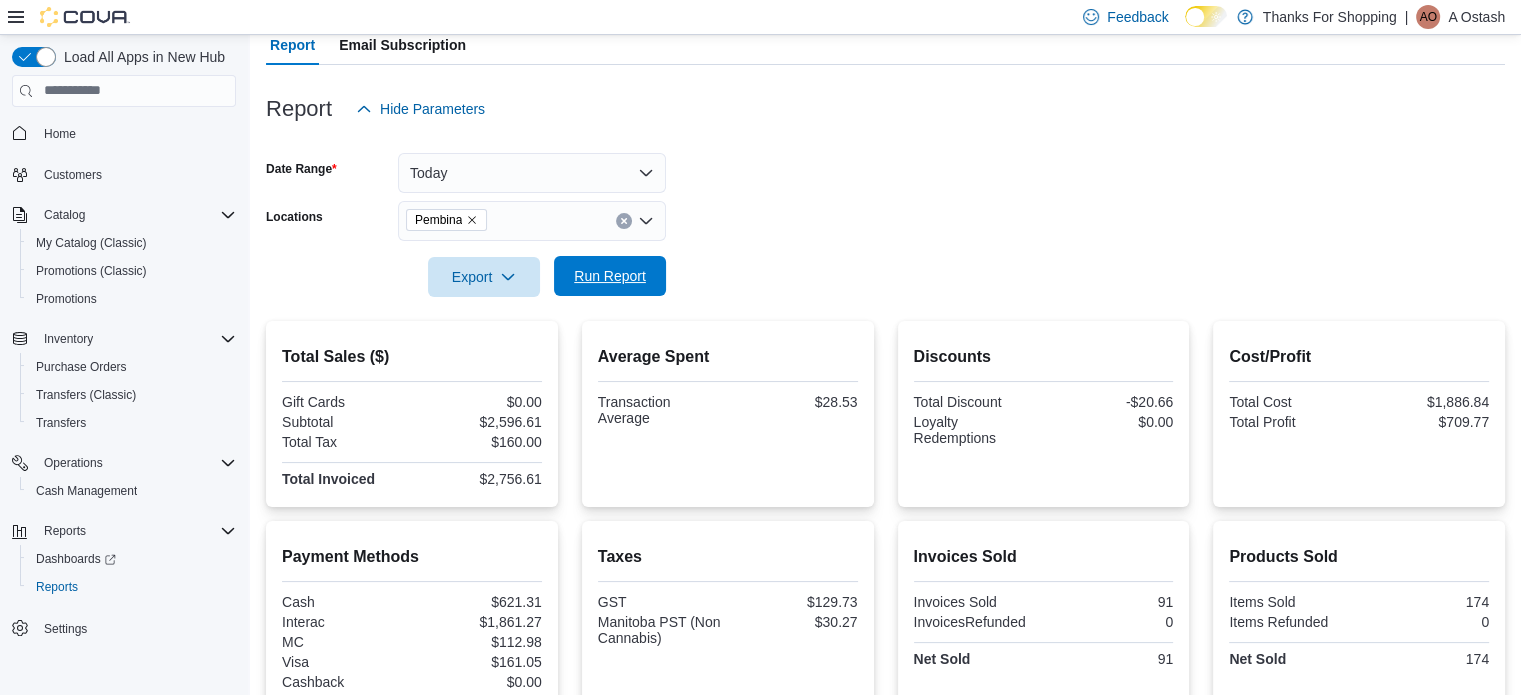 click on "Run Report" at bounding box center [610, 276] 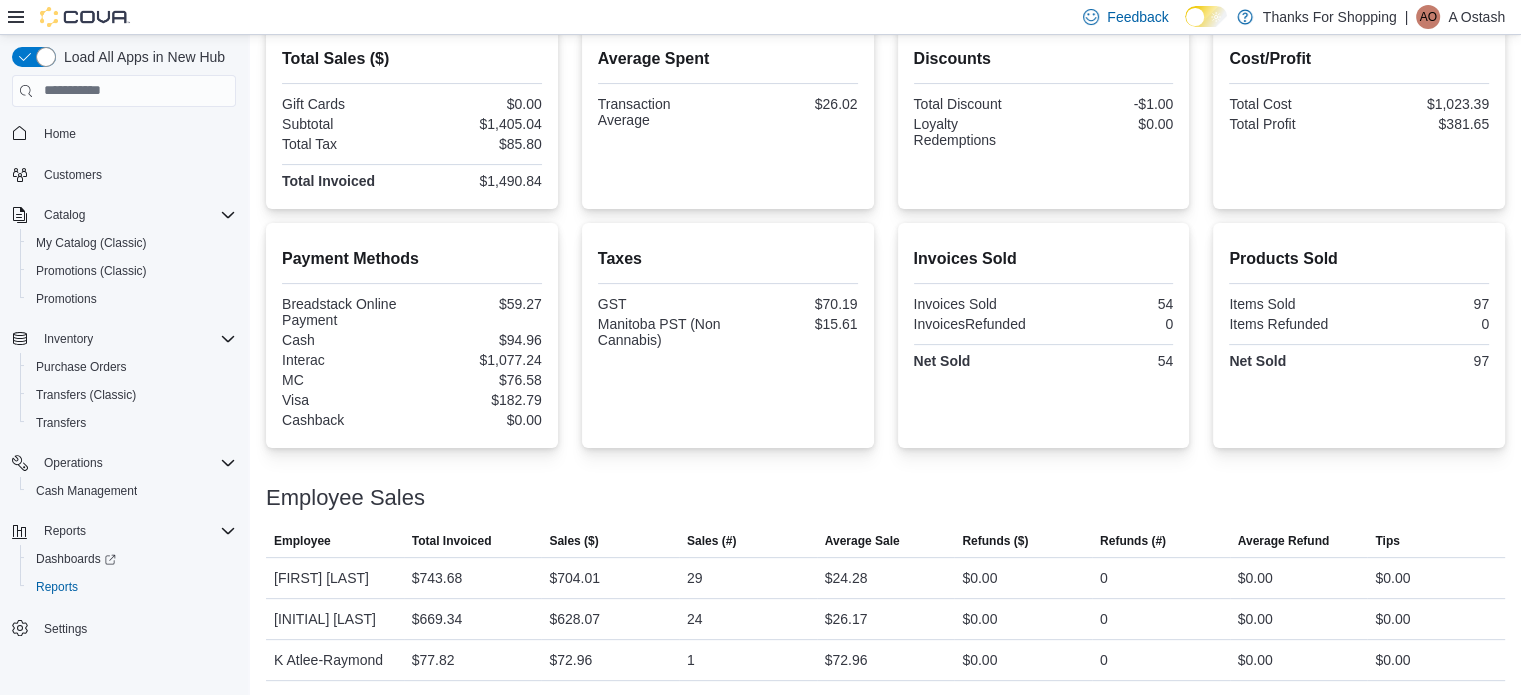 scroll, scrollTop: 489, scrollLeft: 0, axis: vertical 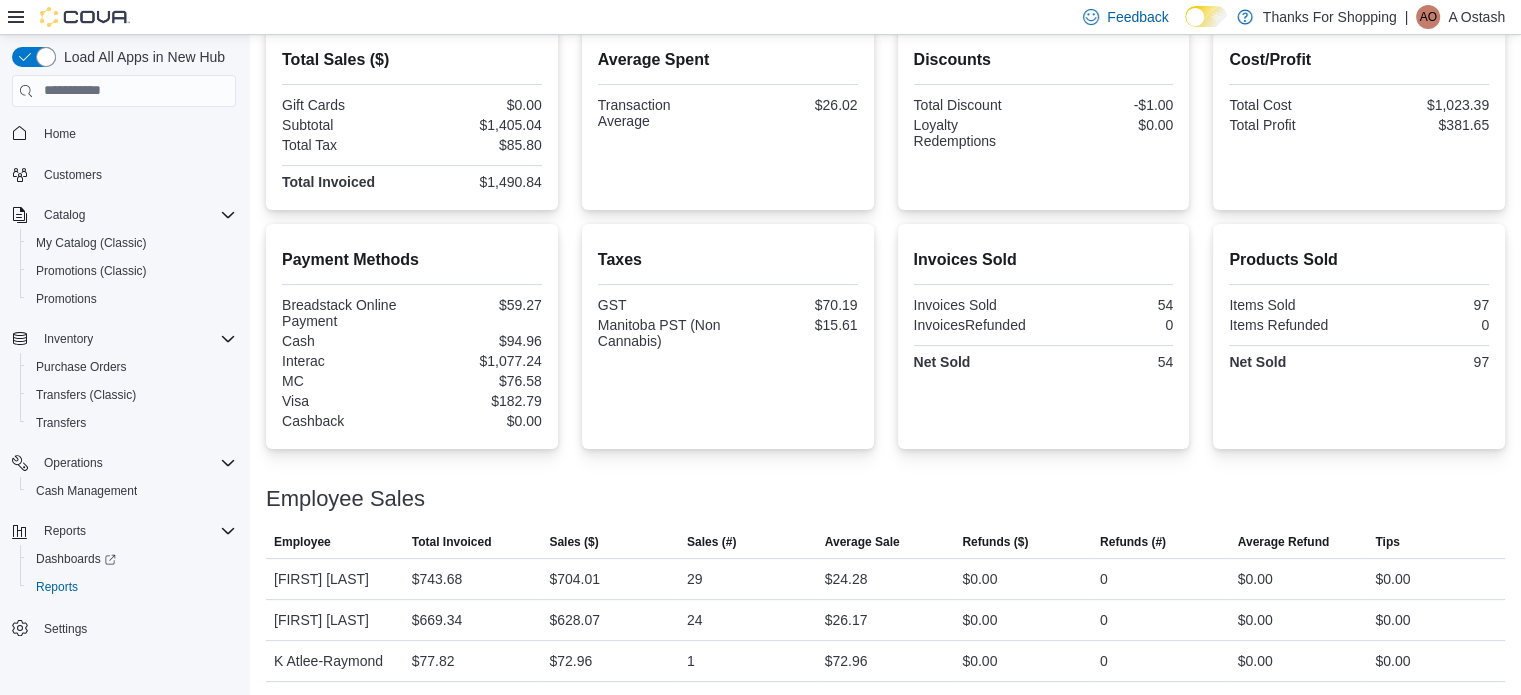 click at bounding box center [412, 135] 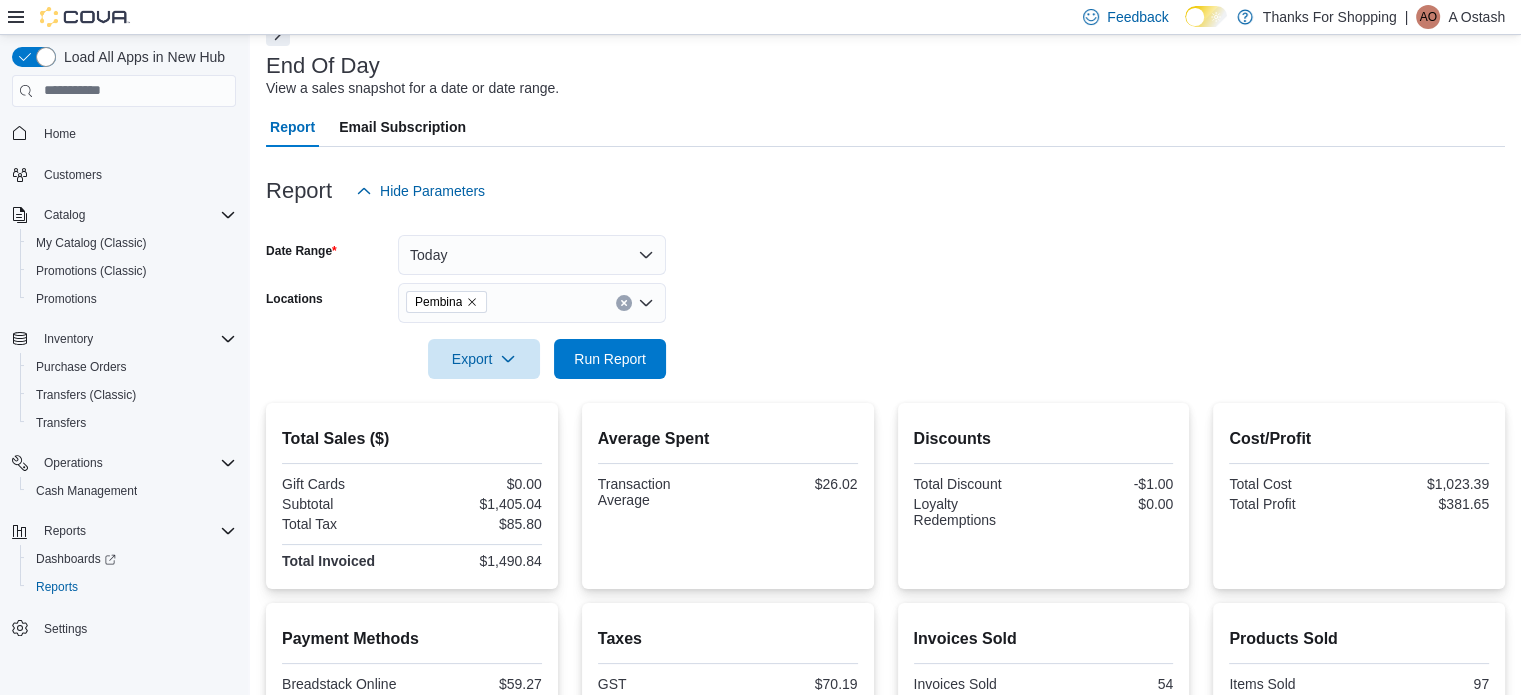 scroll, scrollTop: 0, scrollLeft: 0, axis: both 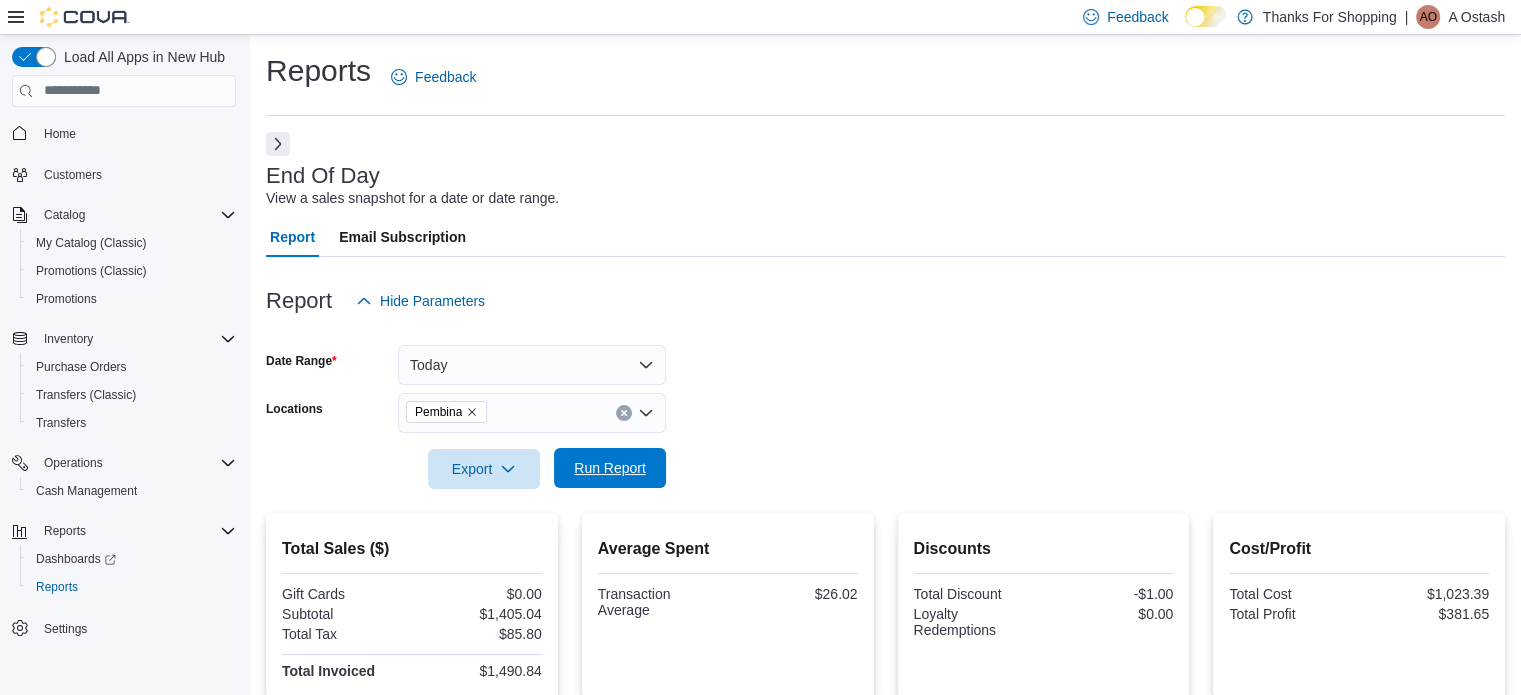 click on "Run Report" at bounding box center [610, 468] 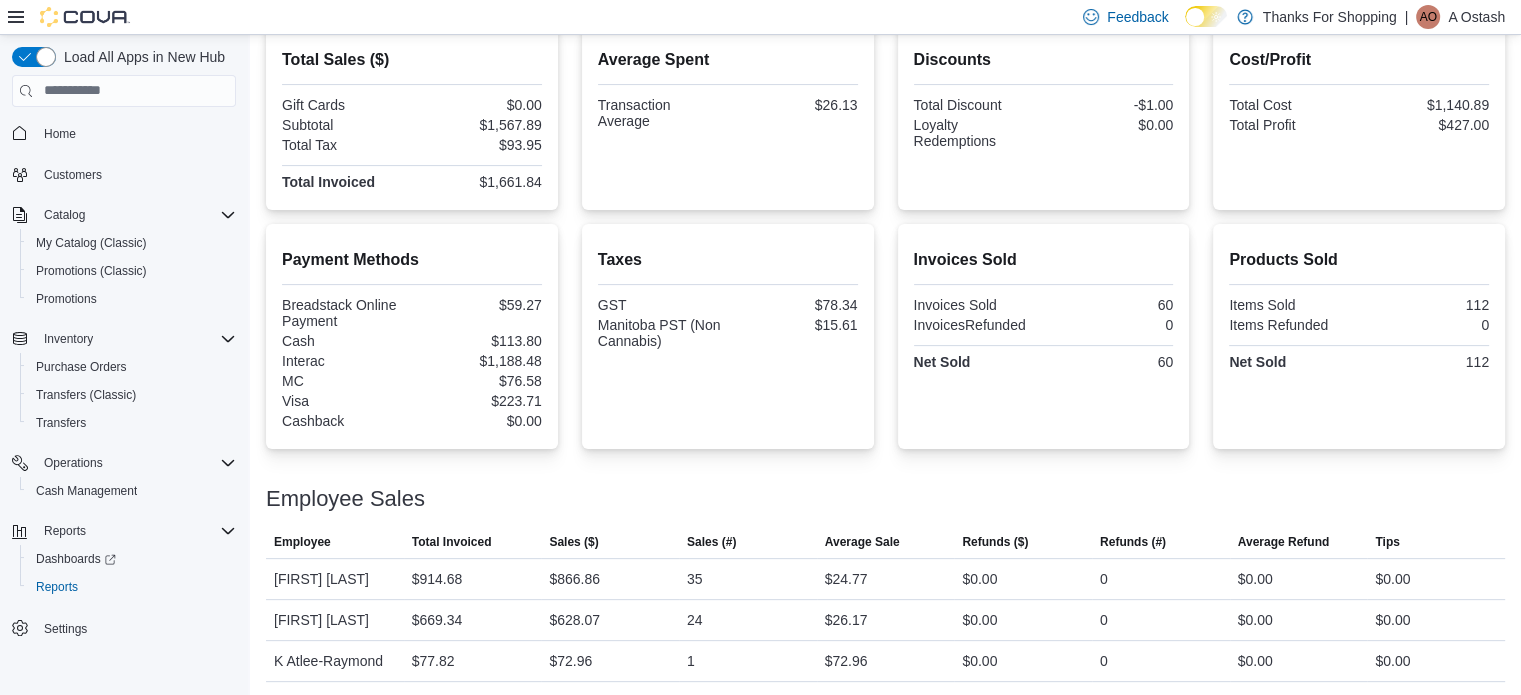 scroll, scrollTop: 0, scrollLeft: 0, axis: both 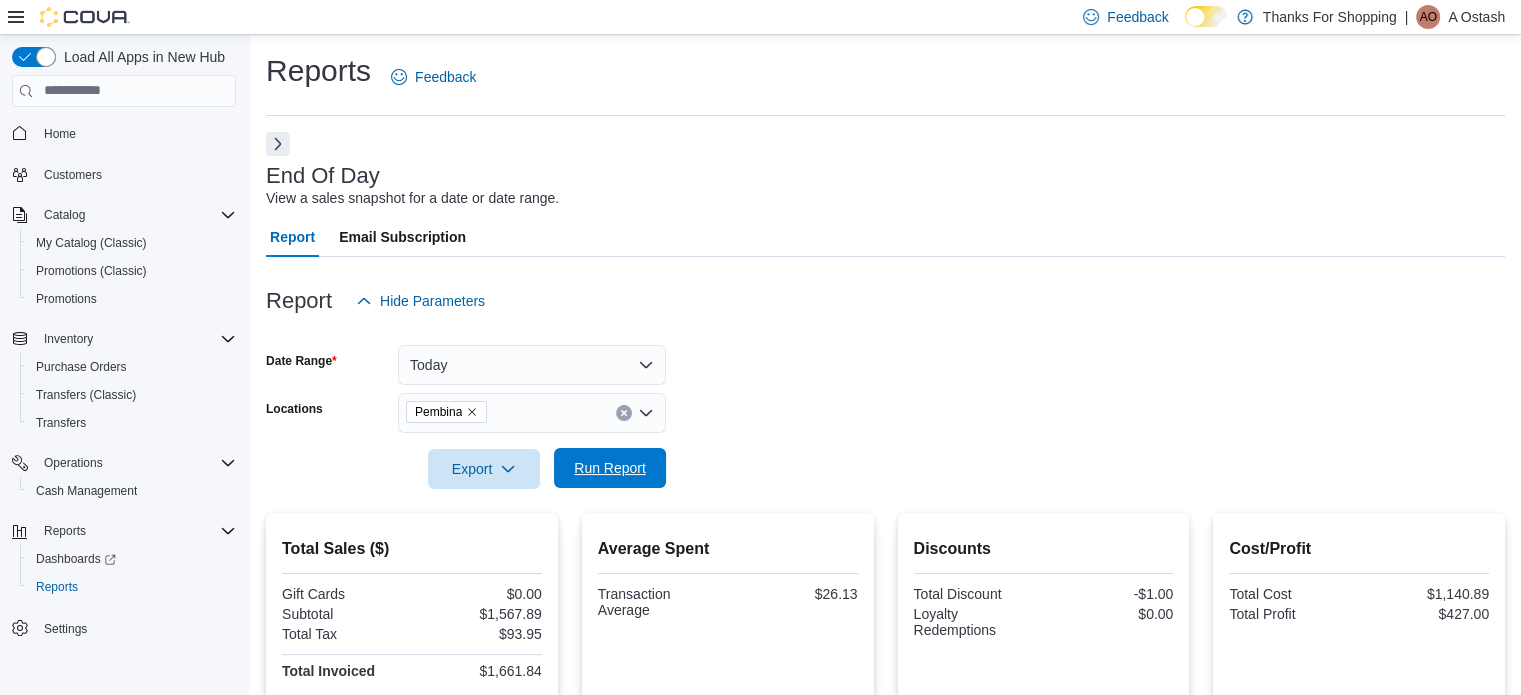 click on "Run Report" at bounding box center (610, 468) 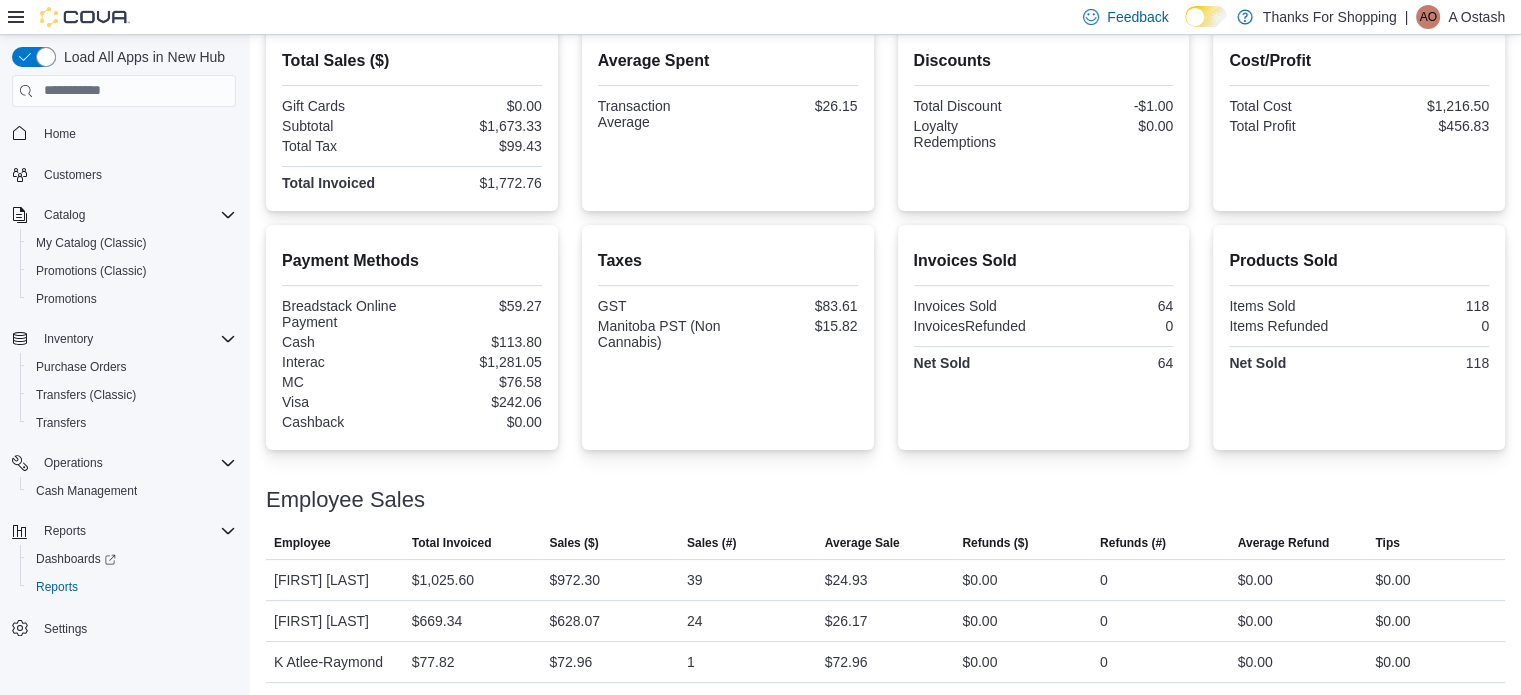scroll, scrollTop: 292, scrollLeft: 0, axis: vertical 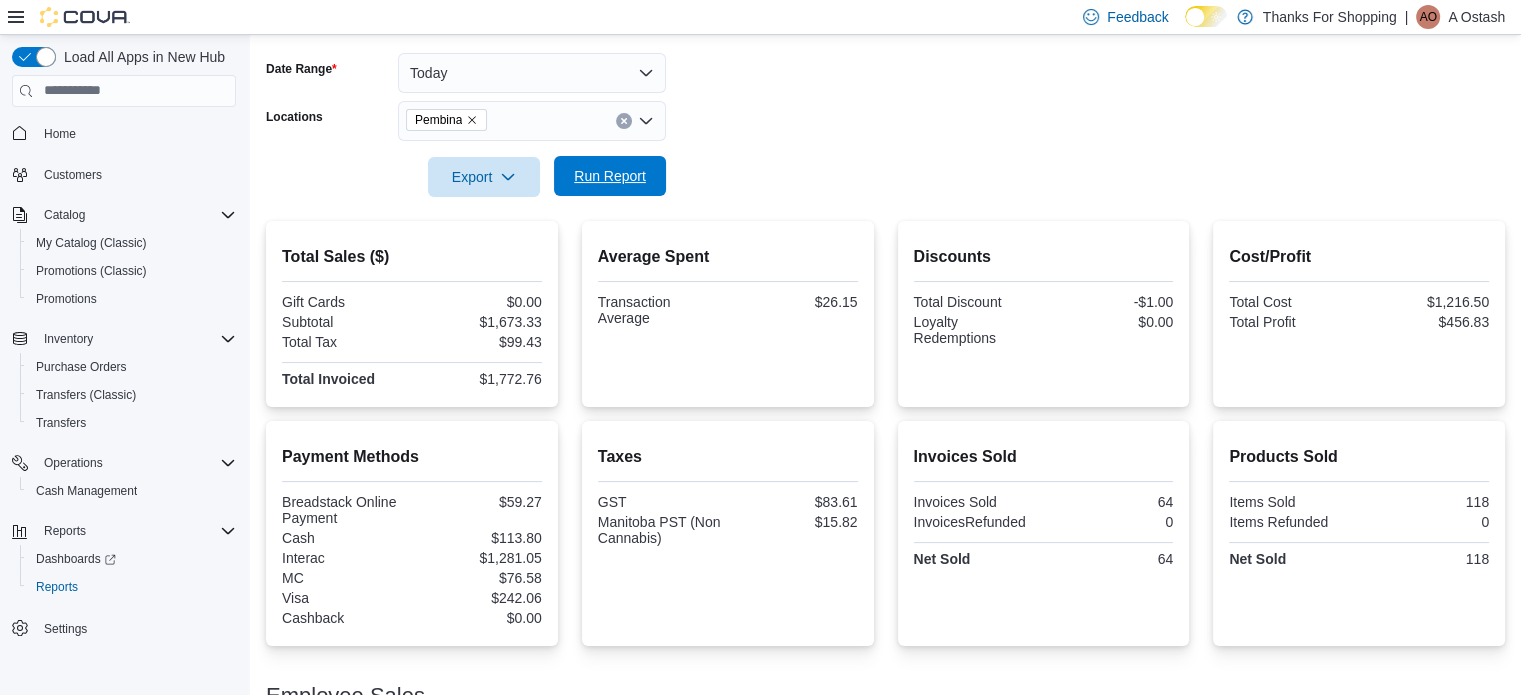 click on "Run Report" at bounding box center (610, 176) 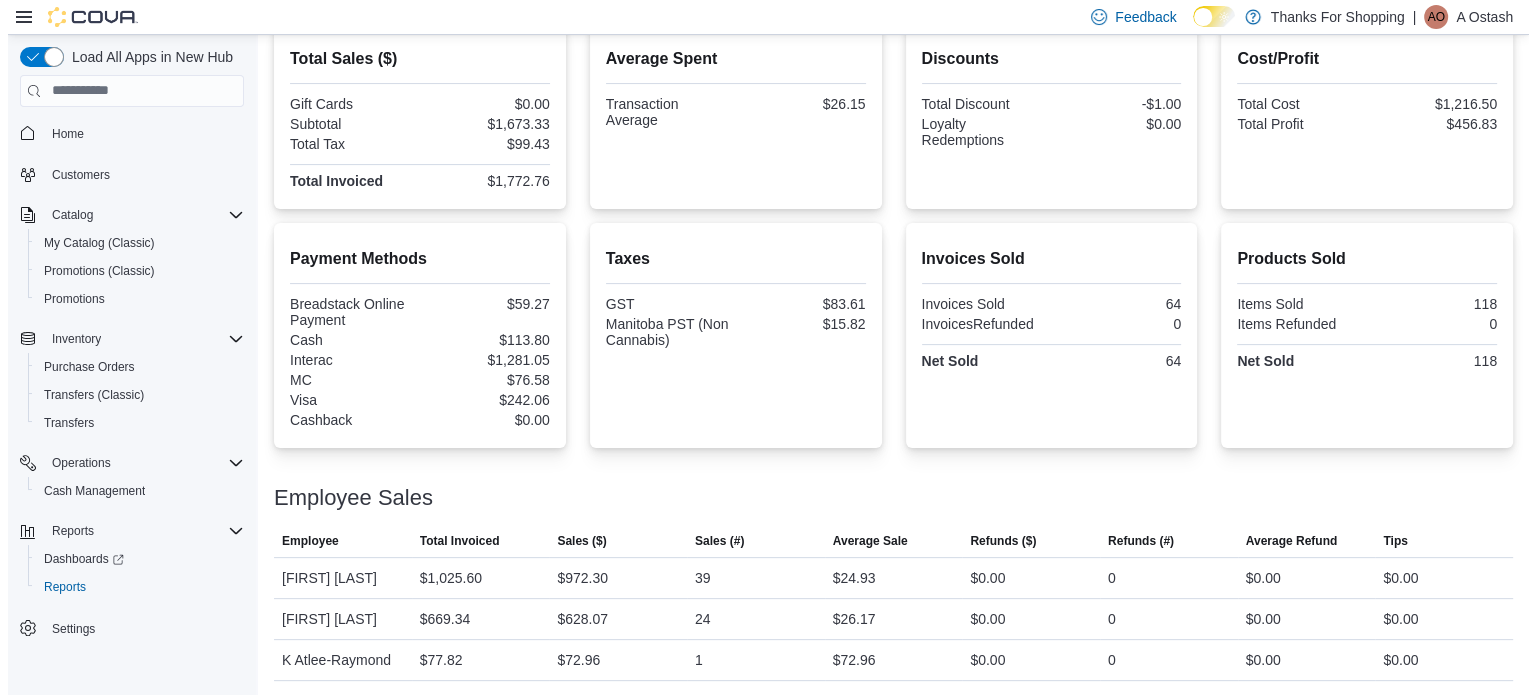 scroll, scrollTop: 0, scrollLeft: 0, axis: both 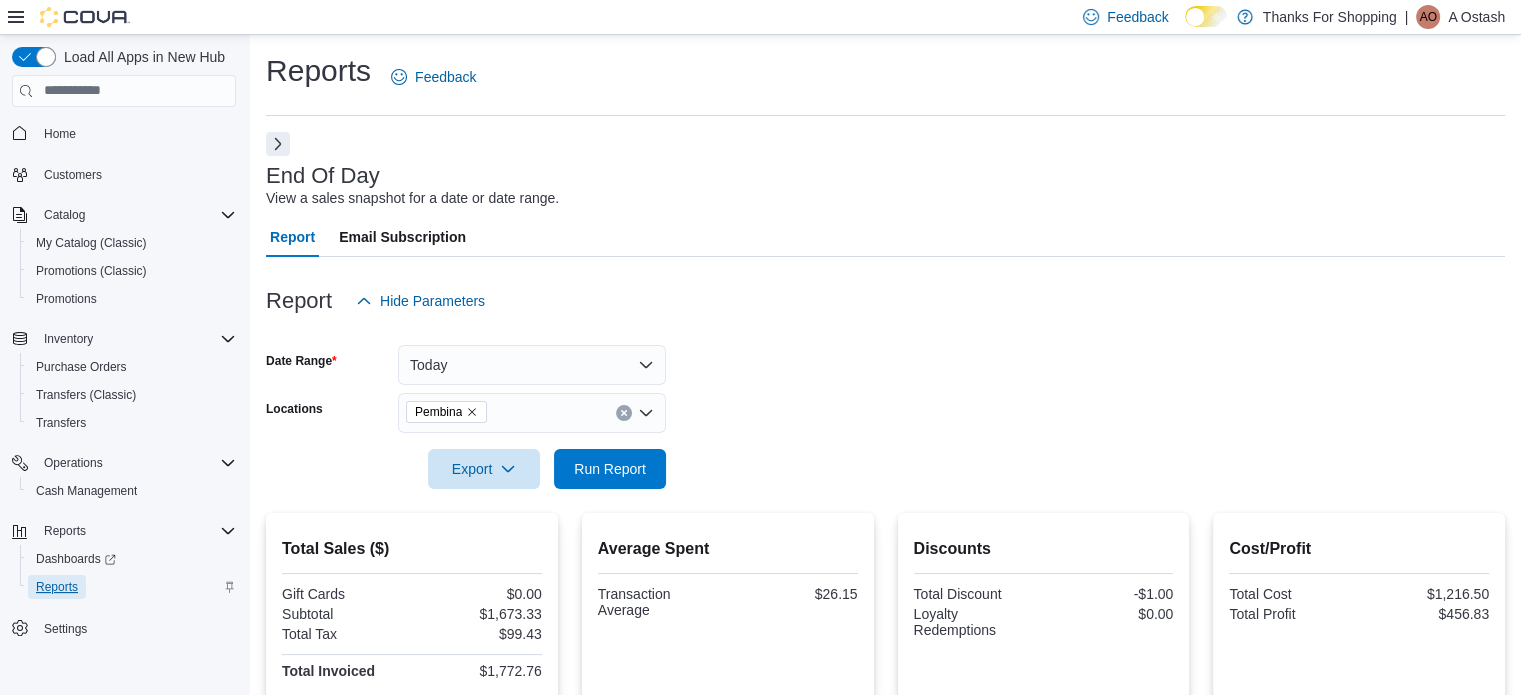 click on "Reports" at bounding box center (57, 587) 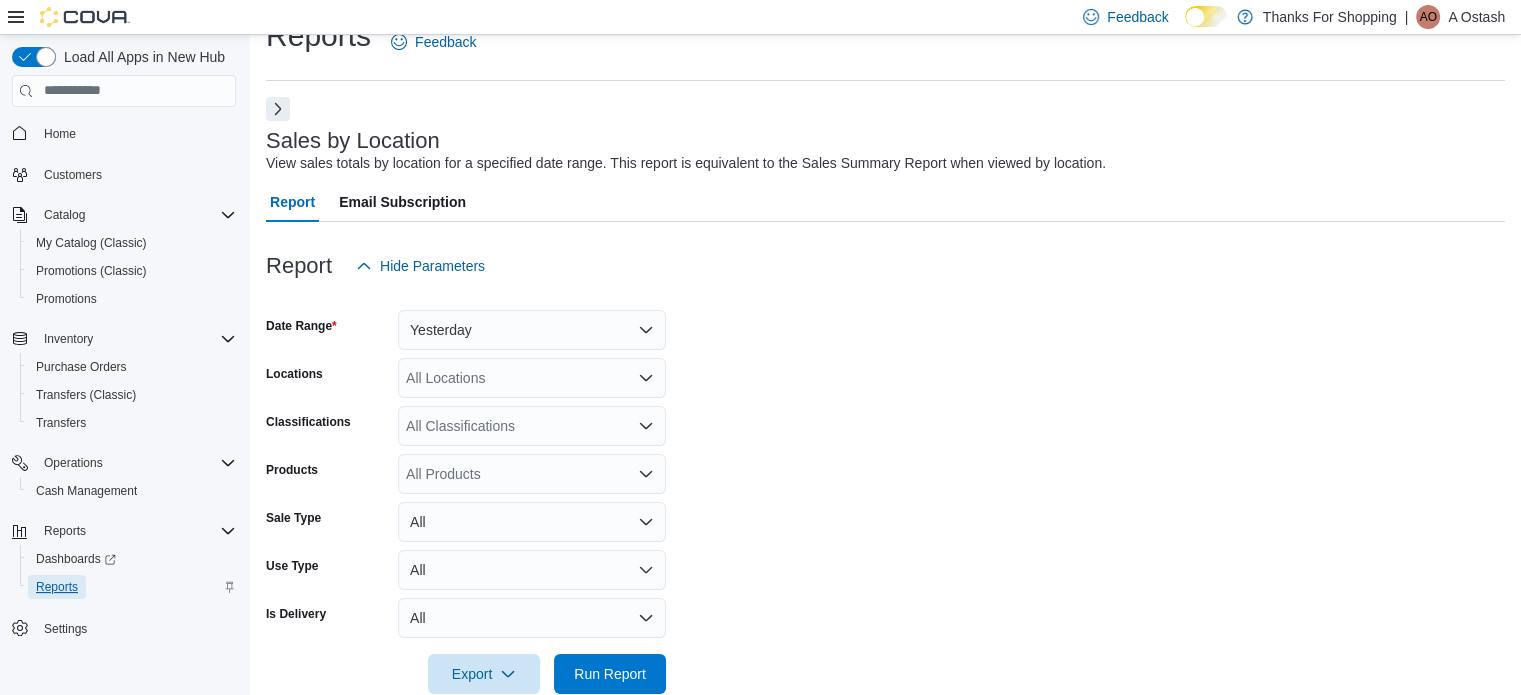 scroll, scrollTop: 46, scrollLeft: 0, axis: vertical 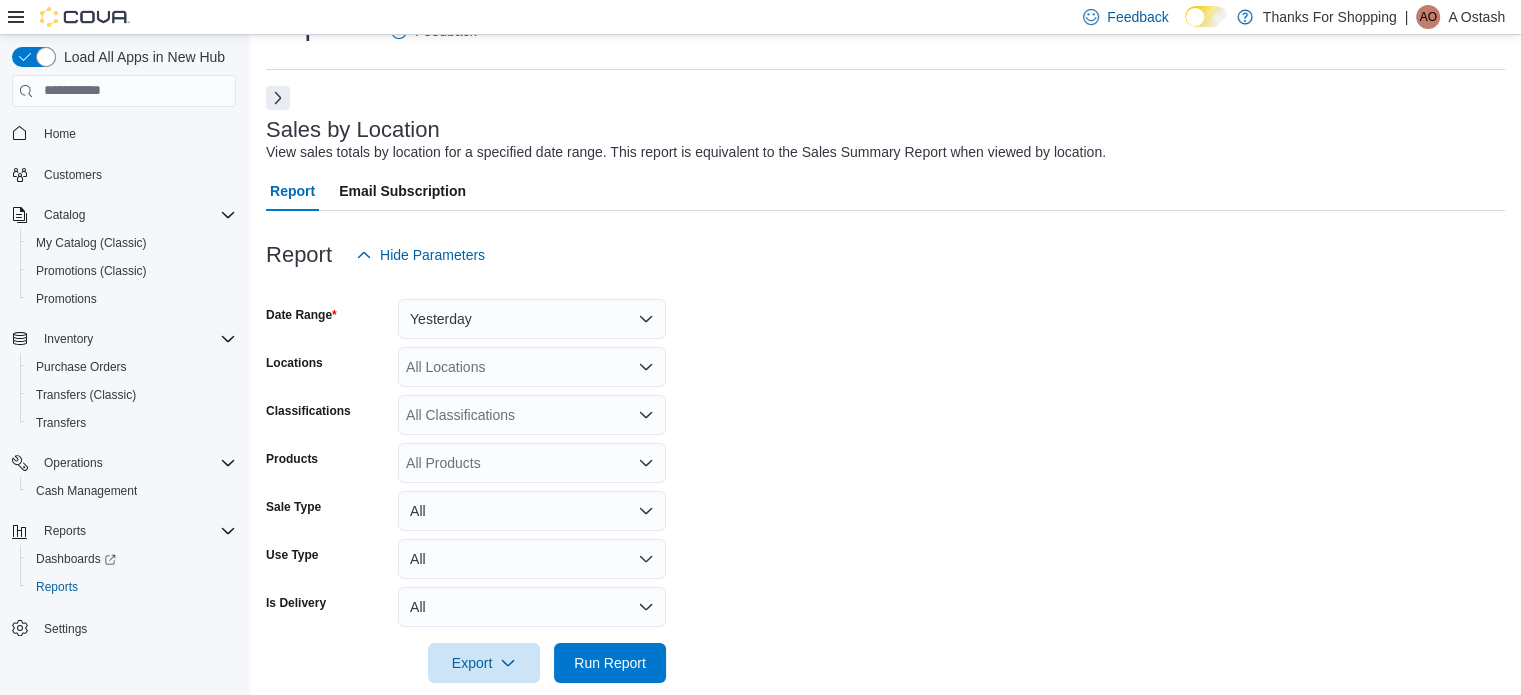 click 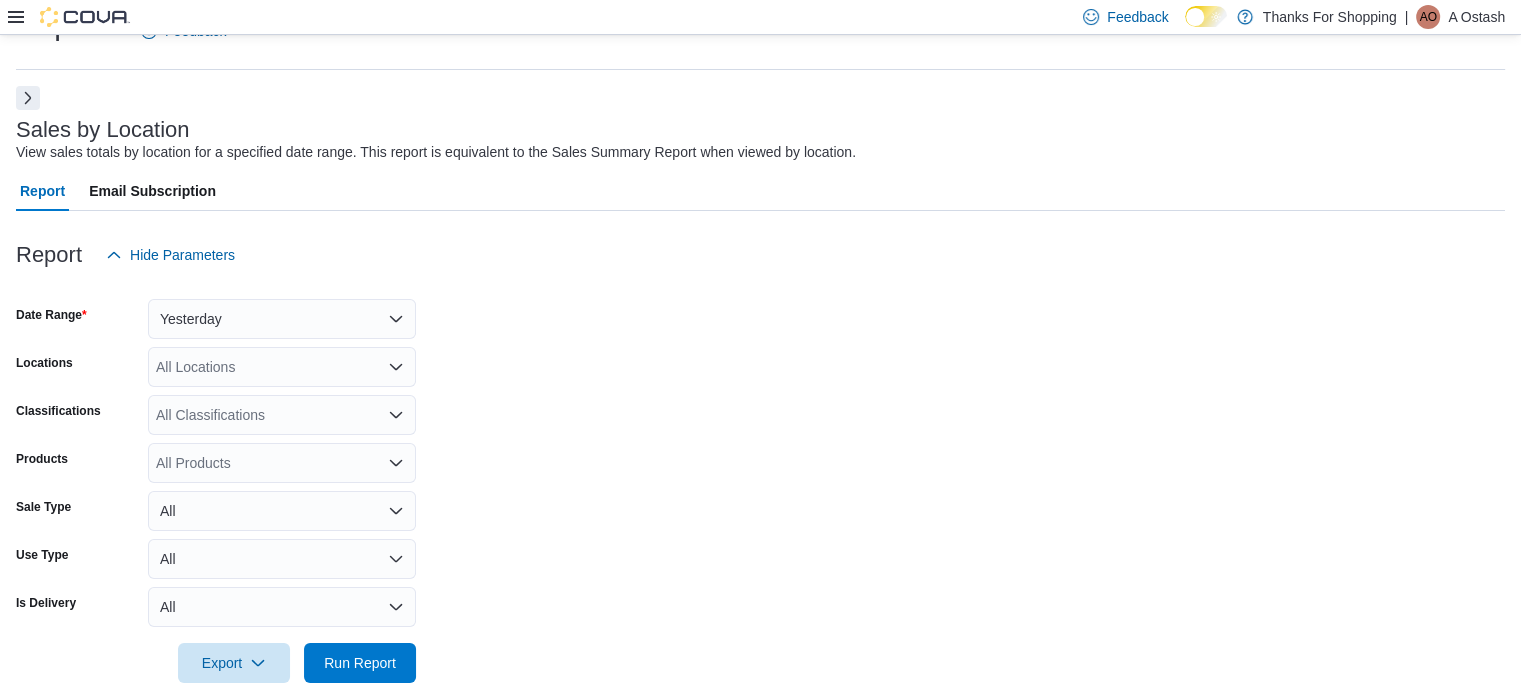 click 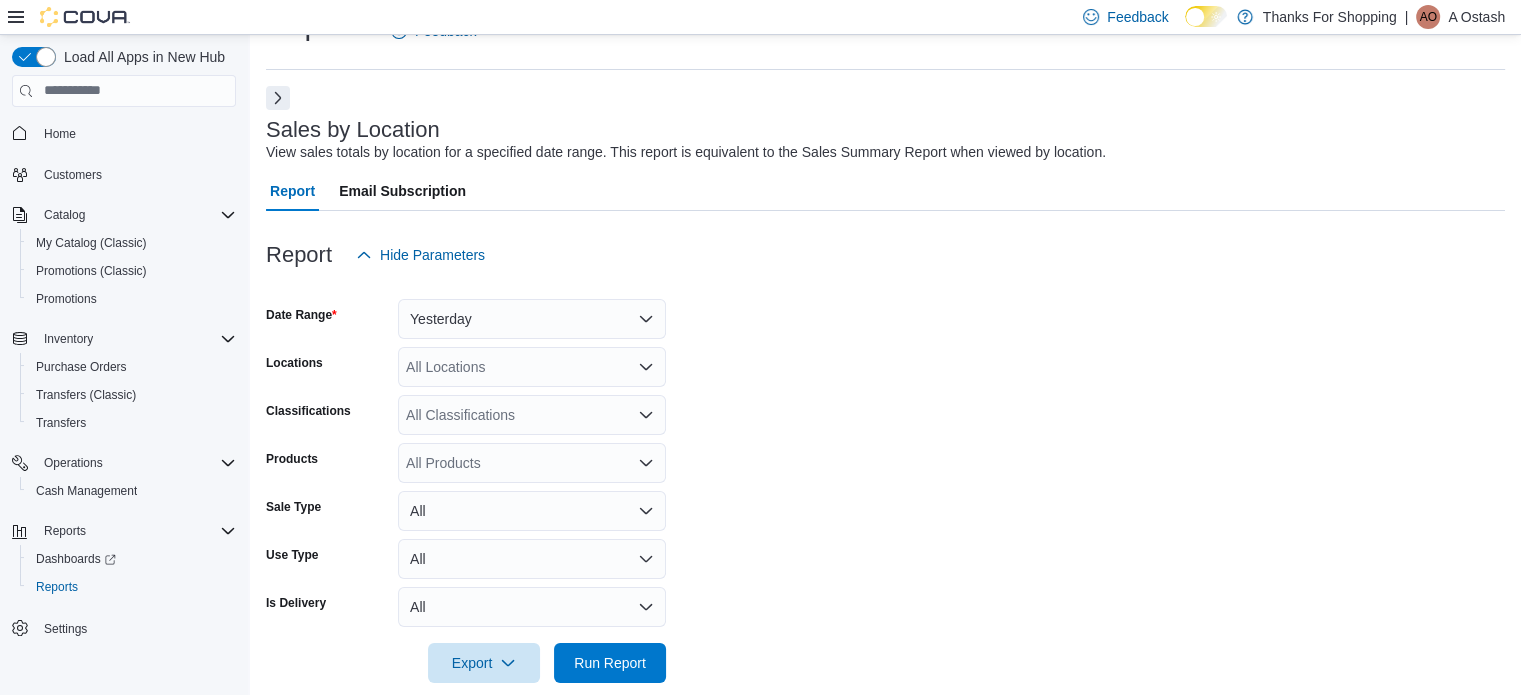 scroll, scrollTop: 0, scrollLeft: 0, axis: both 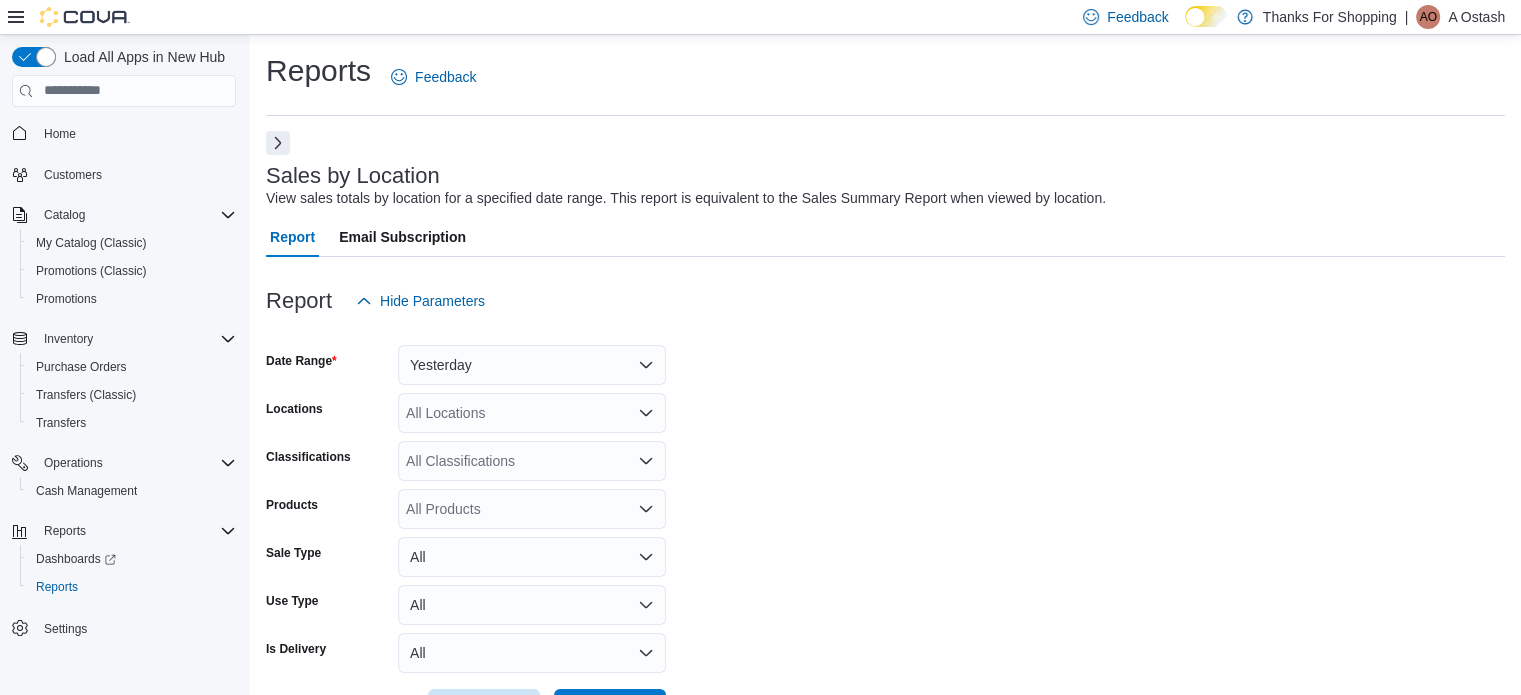 click at bounding box center (278, 143) 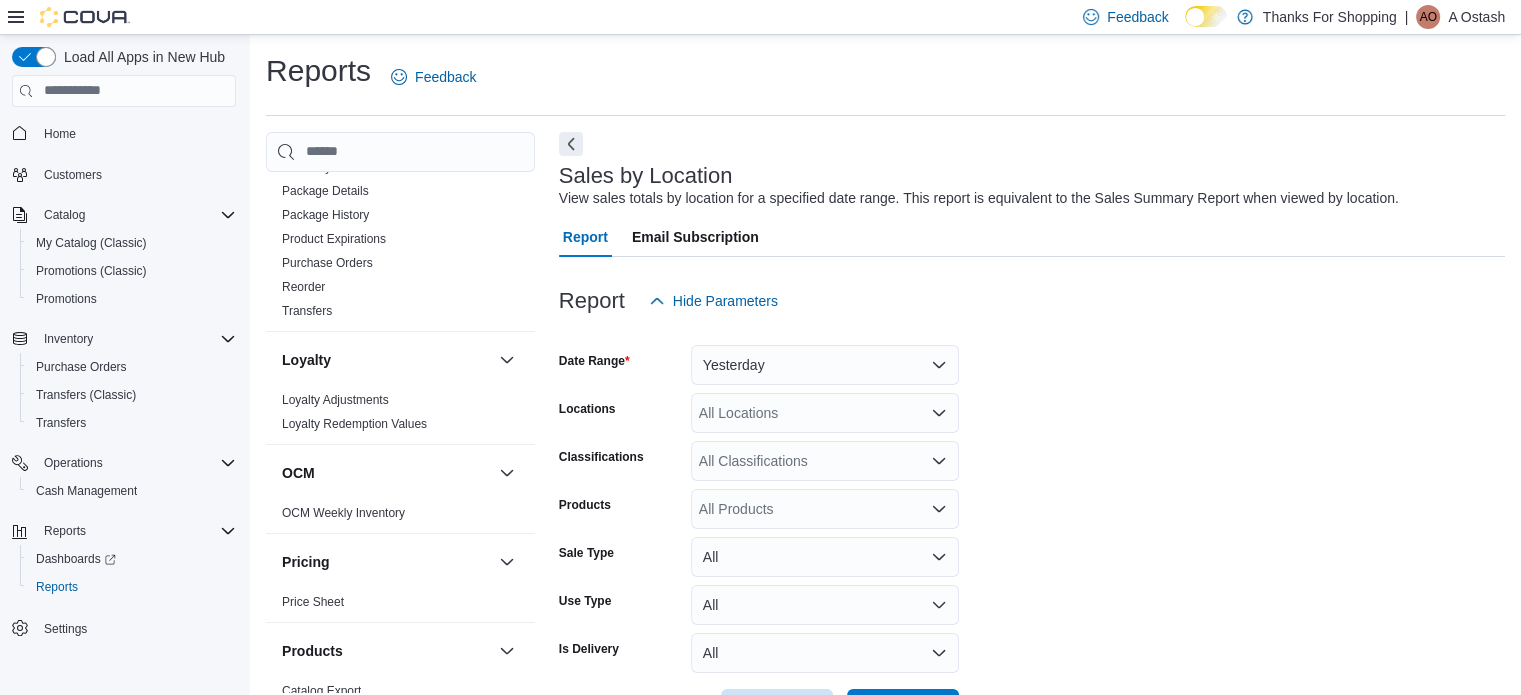 scroll, scrollTop: 1082, scrollLeft: 0, axis: vertical 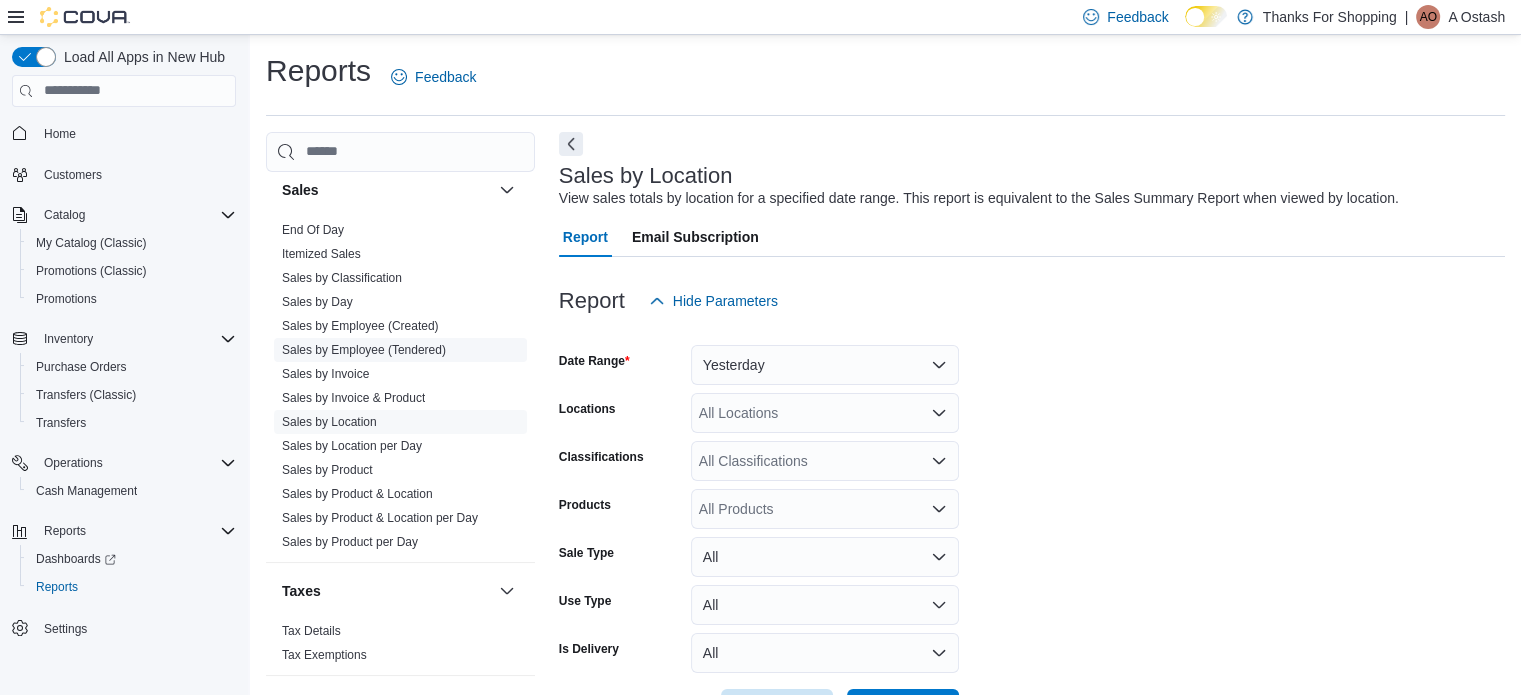click on "Sales by Employee (Tendered)" at bounding box center [364, 350] 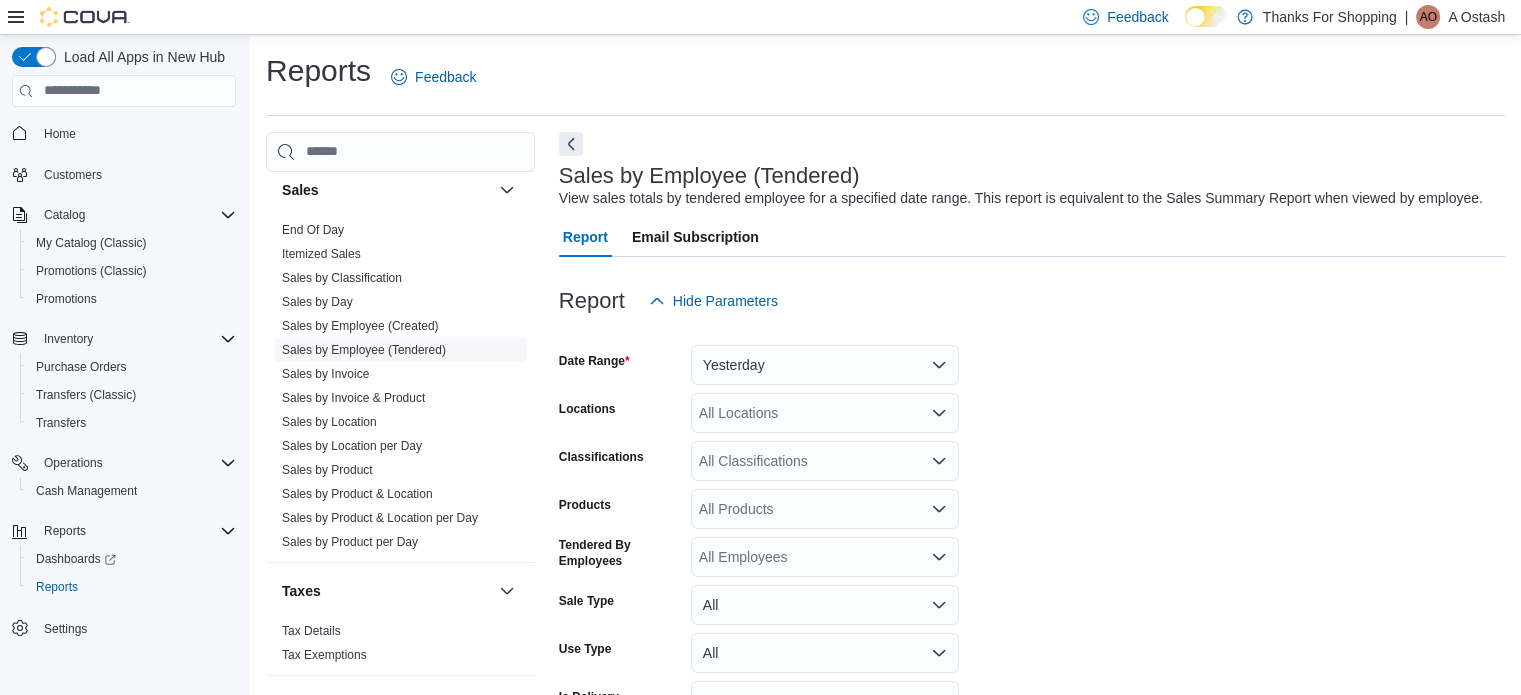 scroll, scrollTop: 46, scrollLeft: 0, axis: vertical 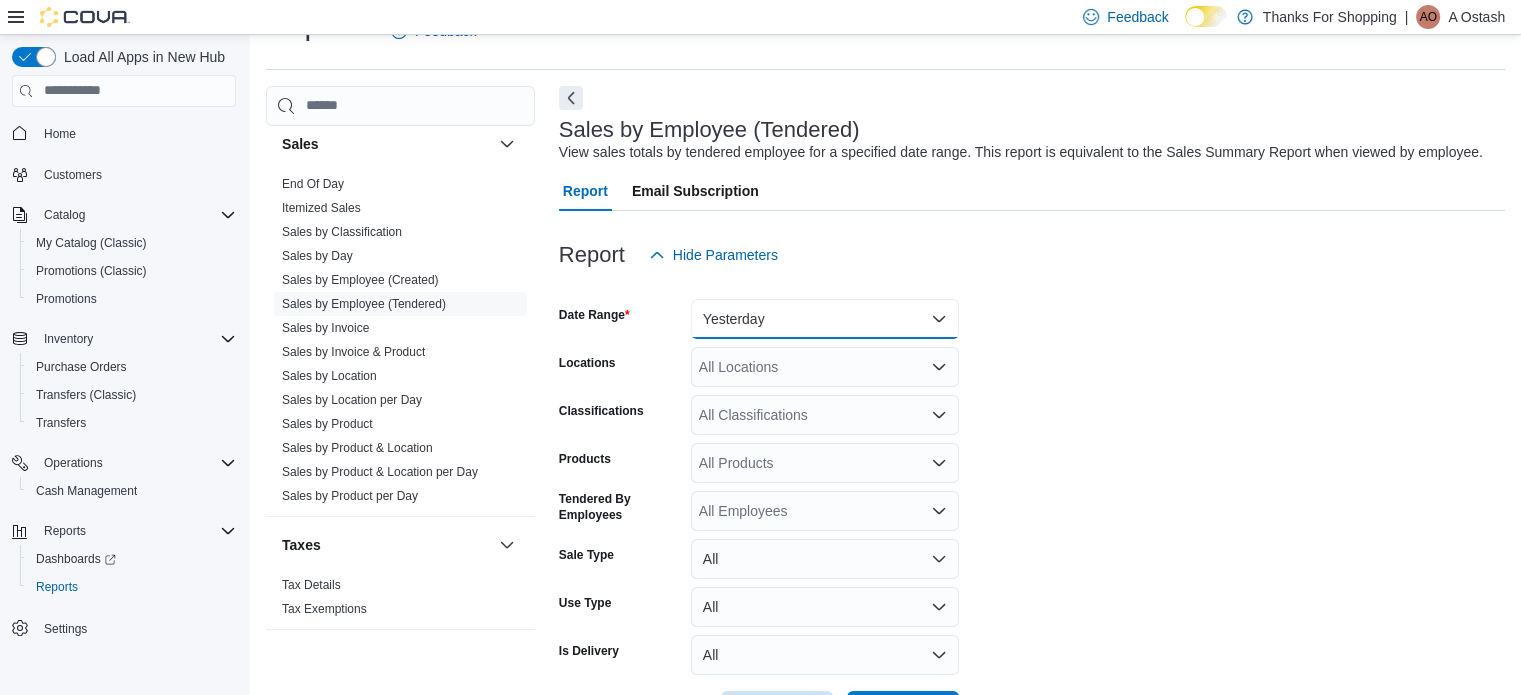 click on "Yesterday" at bounding box center [825, 319] 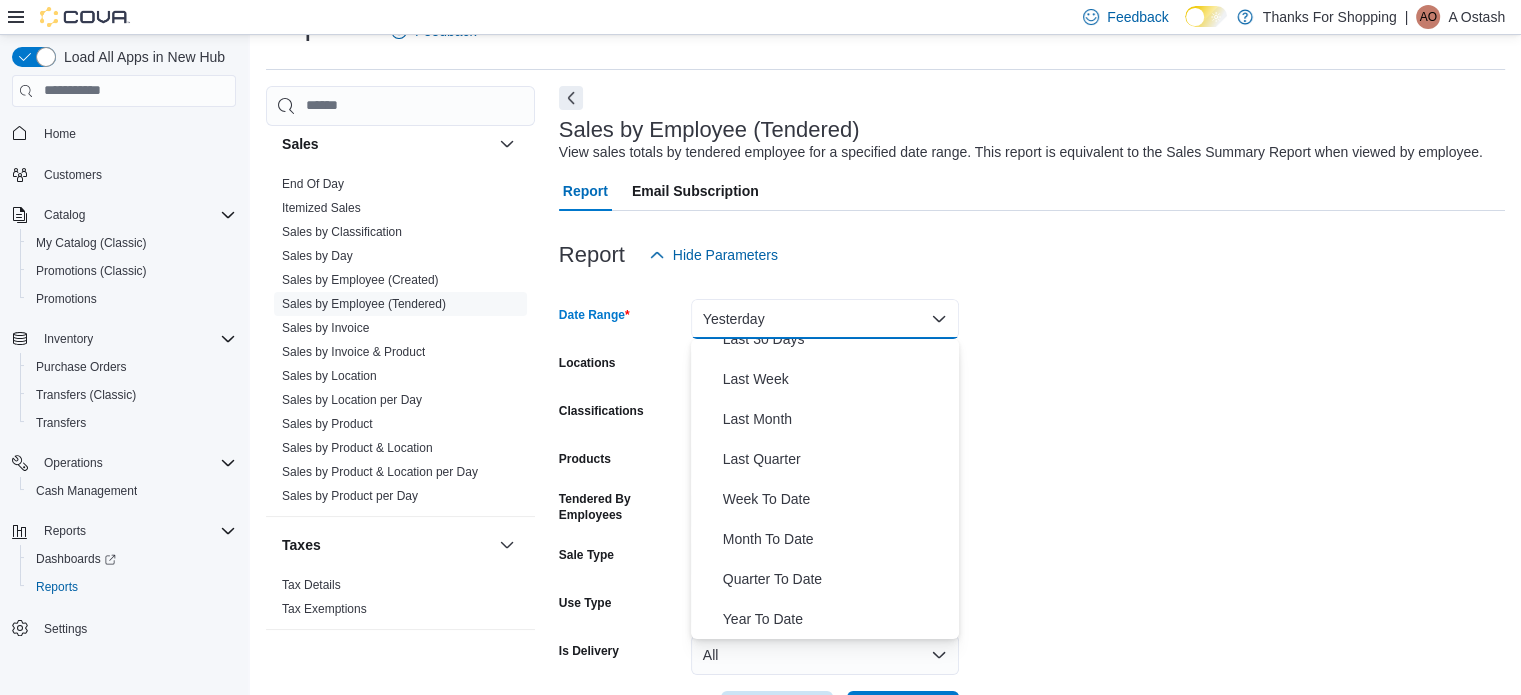 scroll, scrollTop: 300, scrollLeft: 0, axis: vertical 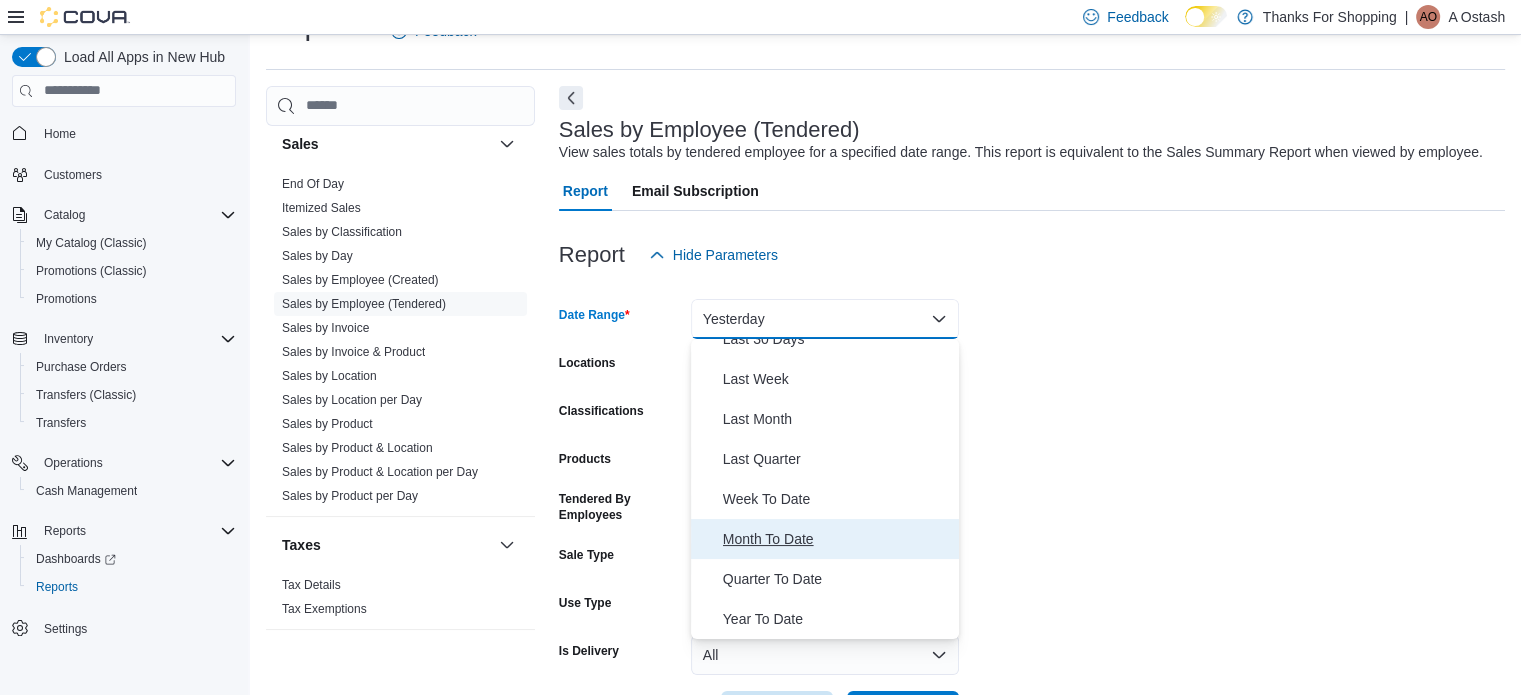 click on "Month To Date" at bounding box center [837, 539] 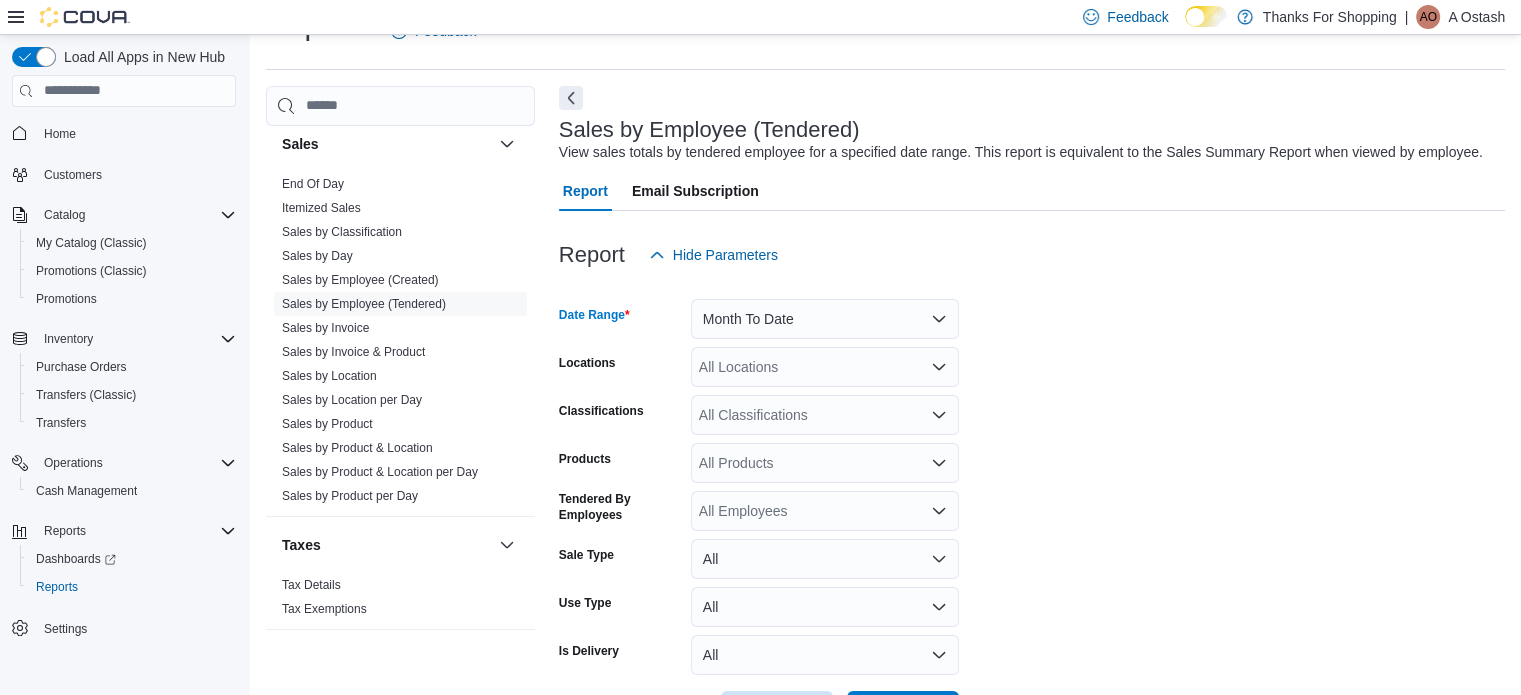 click on "All Locations" at bounding box center [825, 367] 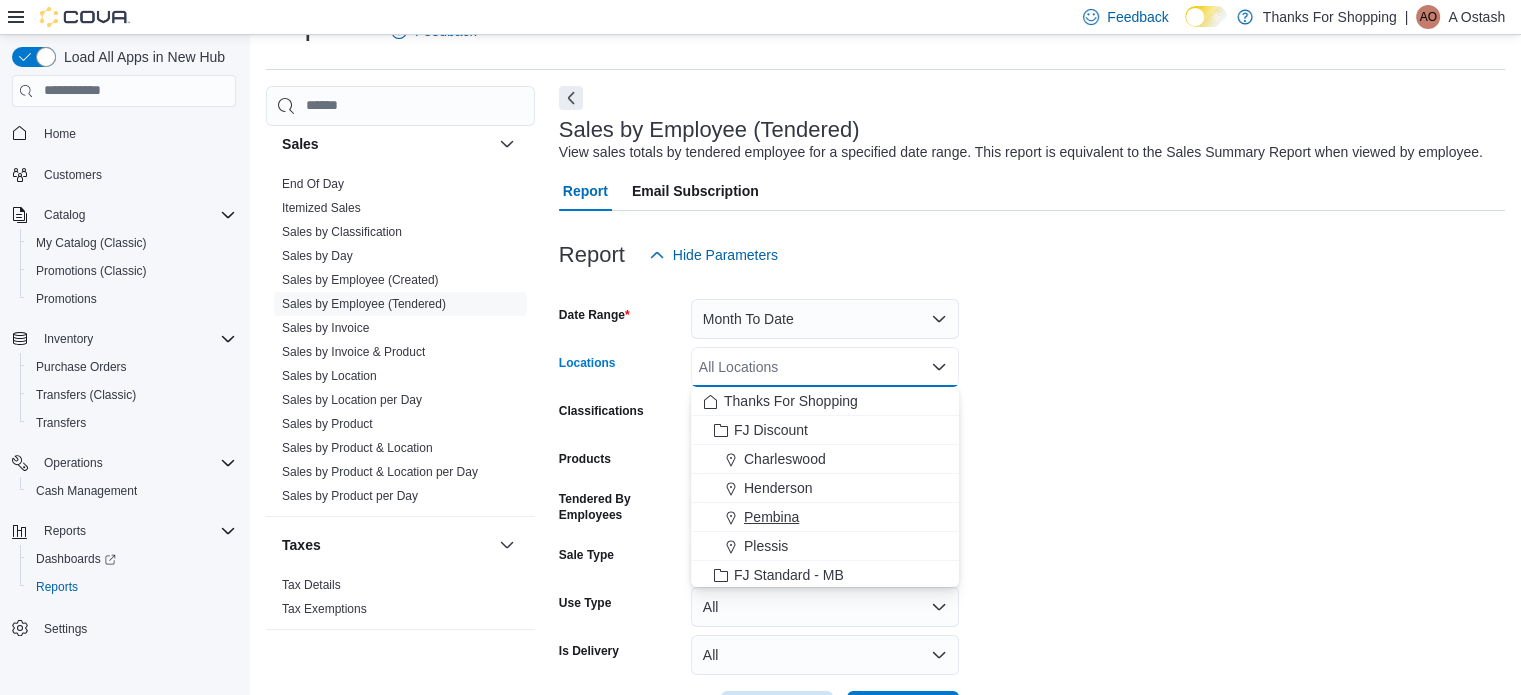 click on "Pembina" at bounding box center [771, 517] 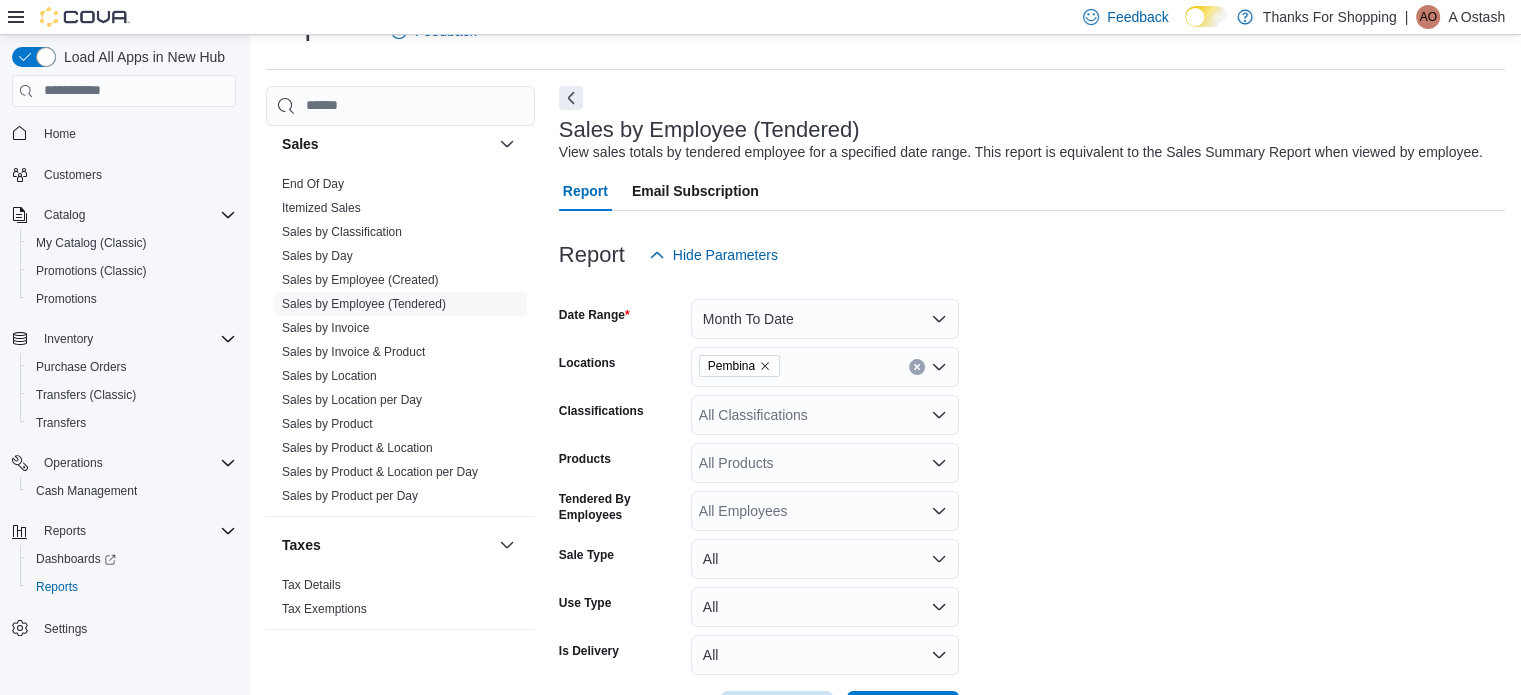 click on "Date Range Month To Date Locations Pembina Classifications All Classifications Products All Products Tendered By Employees All Employees Sale Type All Use Type All Is Delivery All Export  Run Report" at bounding box center [1032, 503] 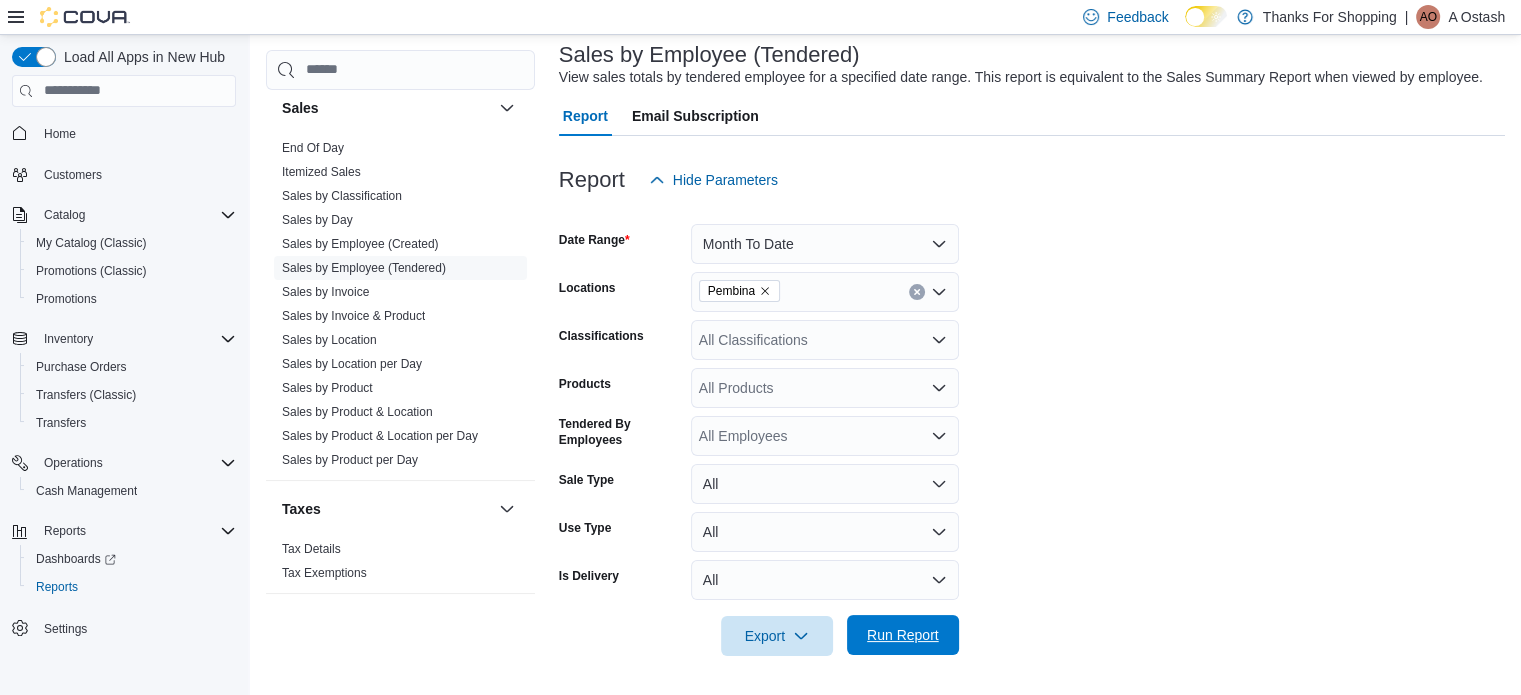 click on "Run Report" at bounding box center [903, 635] 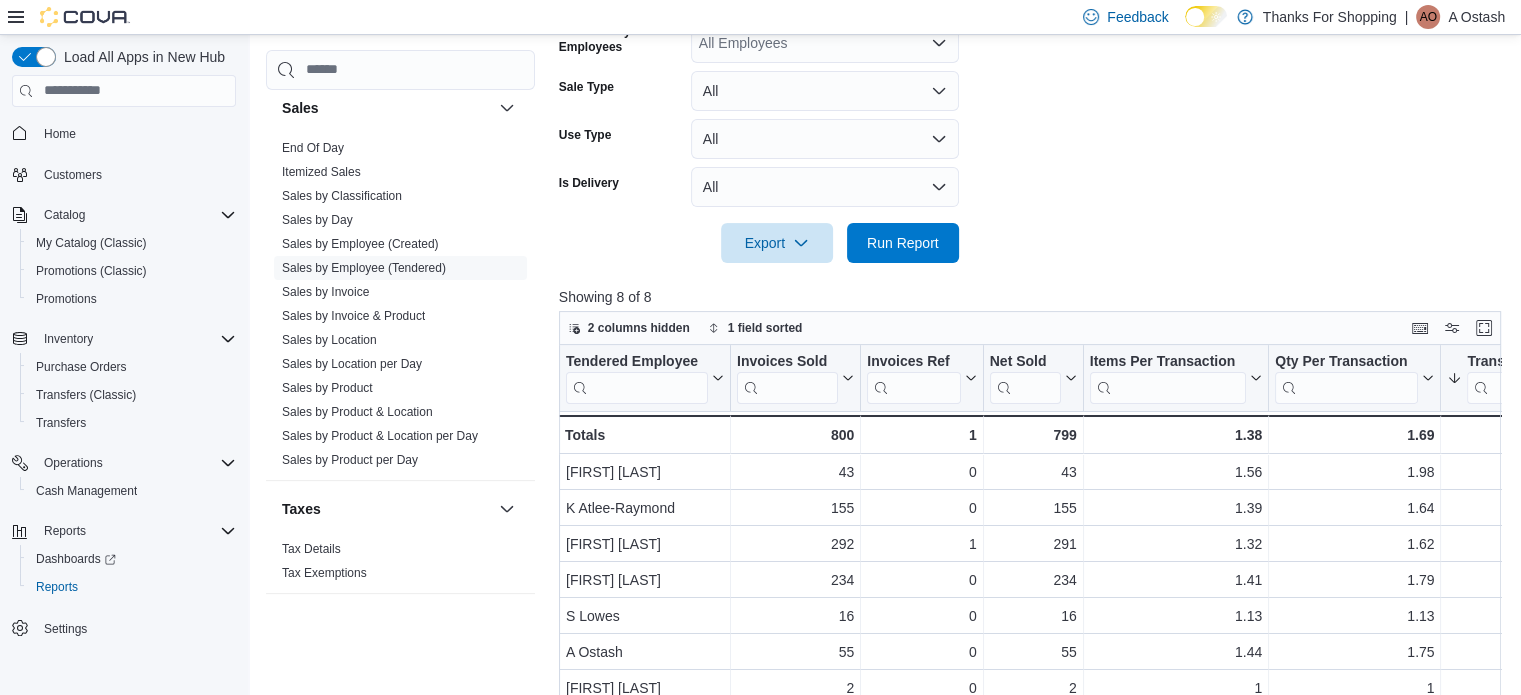 scroll, scrollTop: 701, scrollLeft: 0, axis: vertical 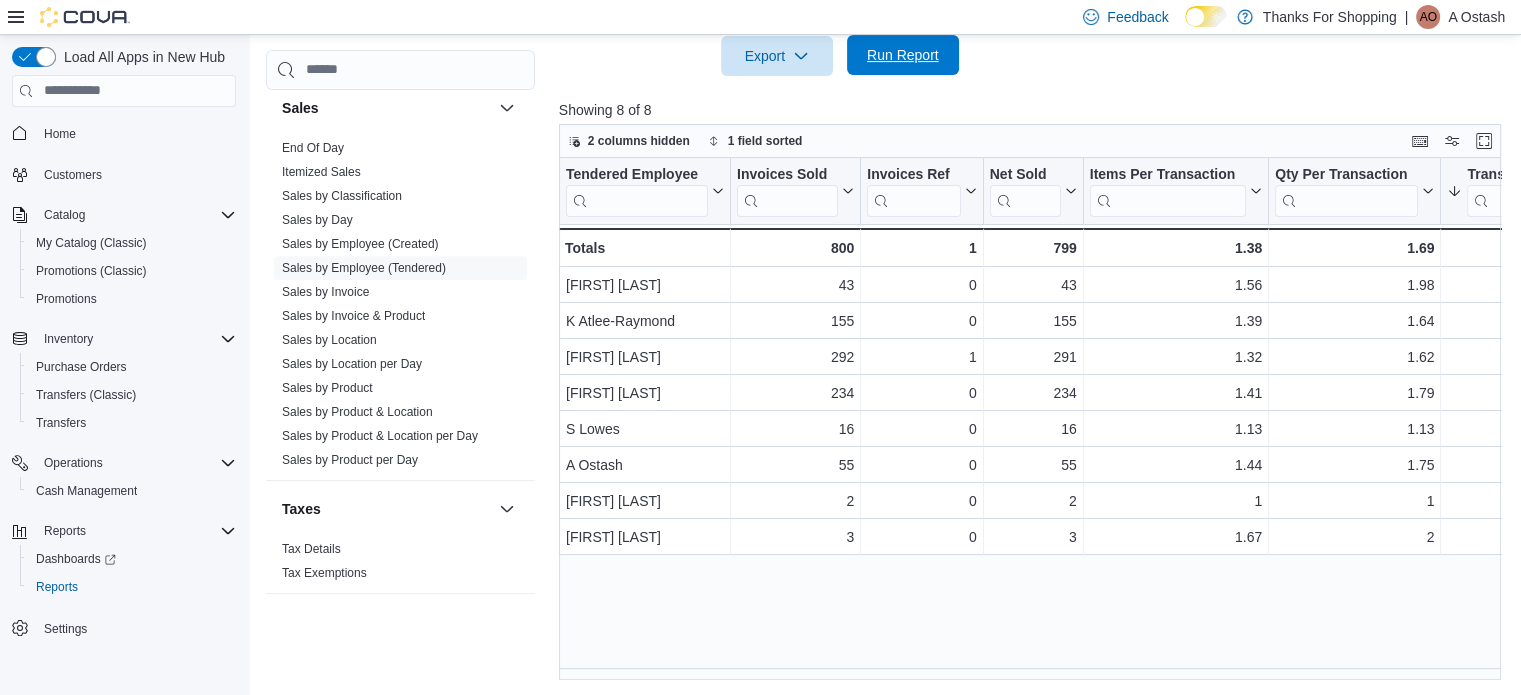 click on "Run Report" at bounding box center [903, 55] 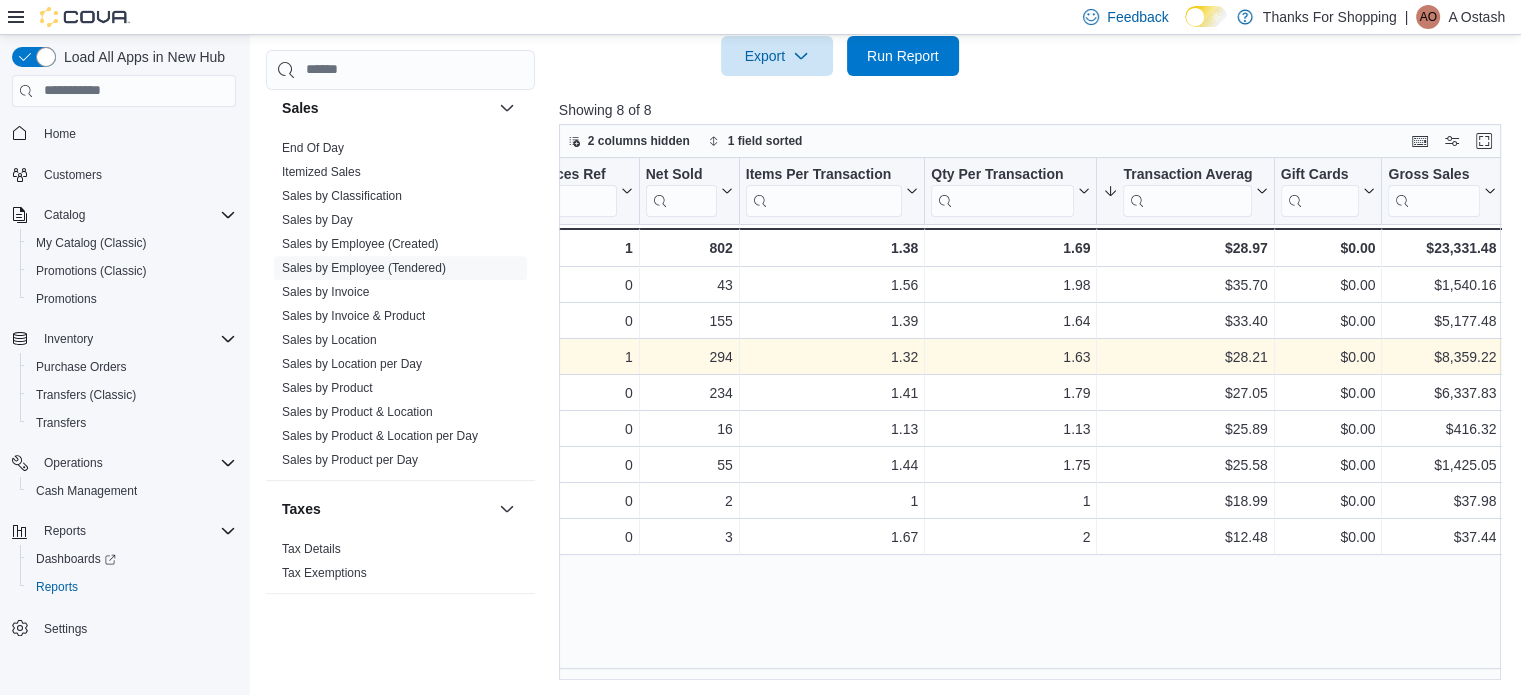 scroll, scrollTop: 0, scrollLeft: 344, axis: horizontal 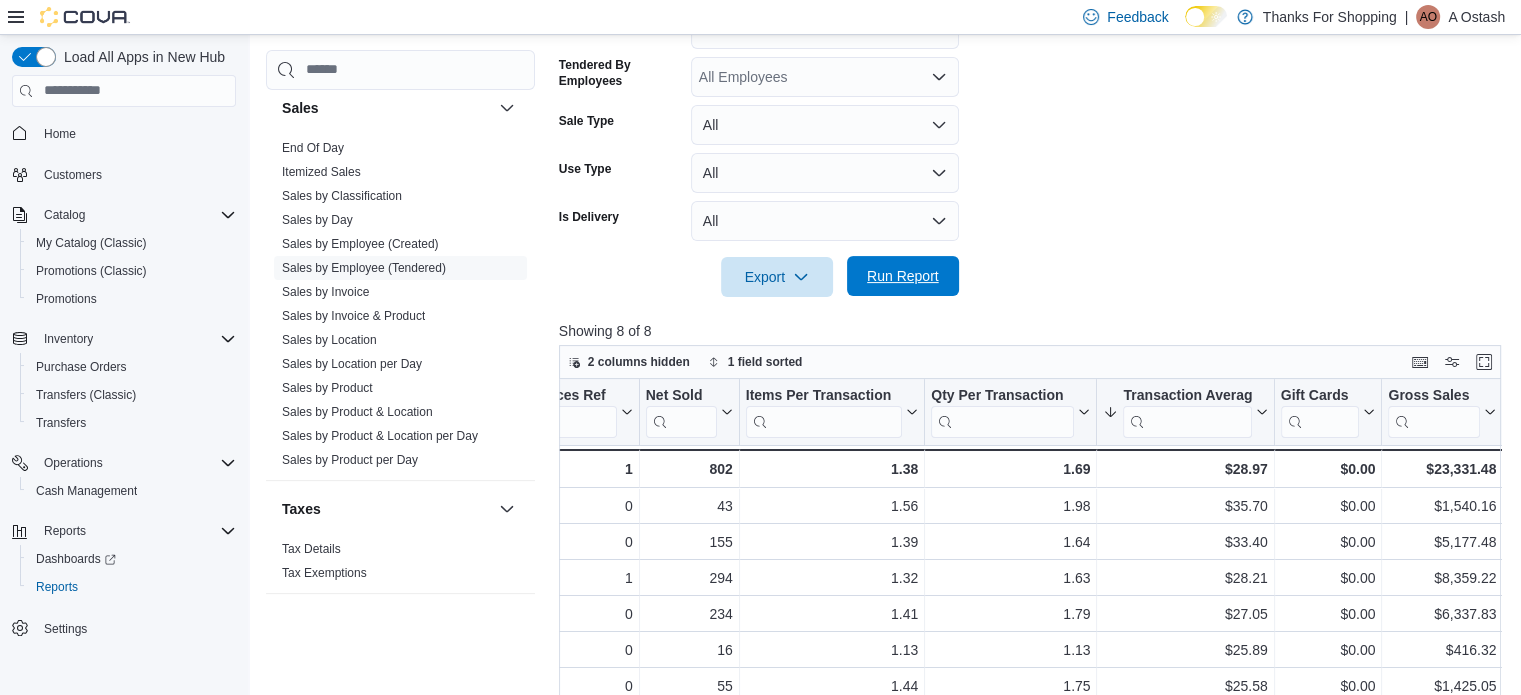 click on "Run Report" at bounding box center (903, 276) 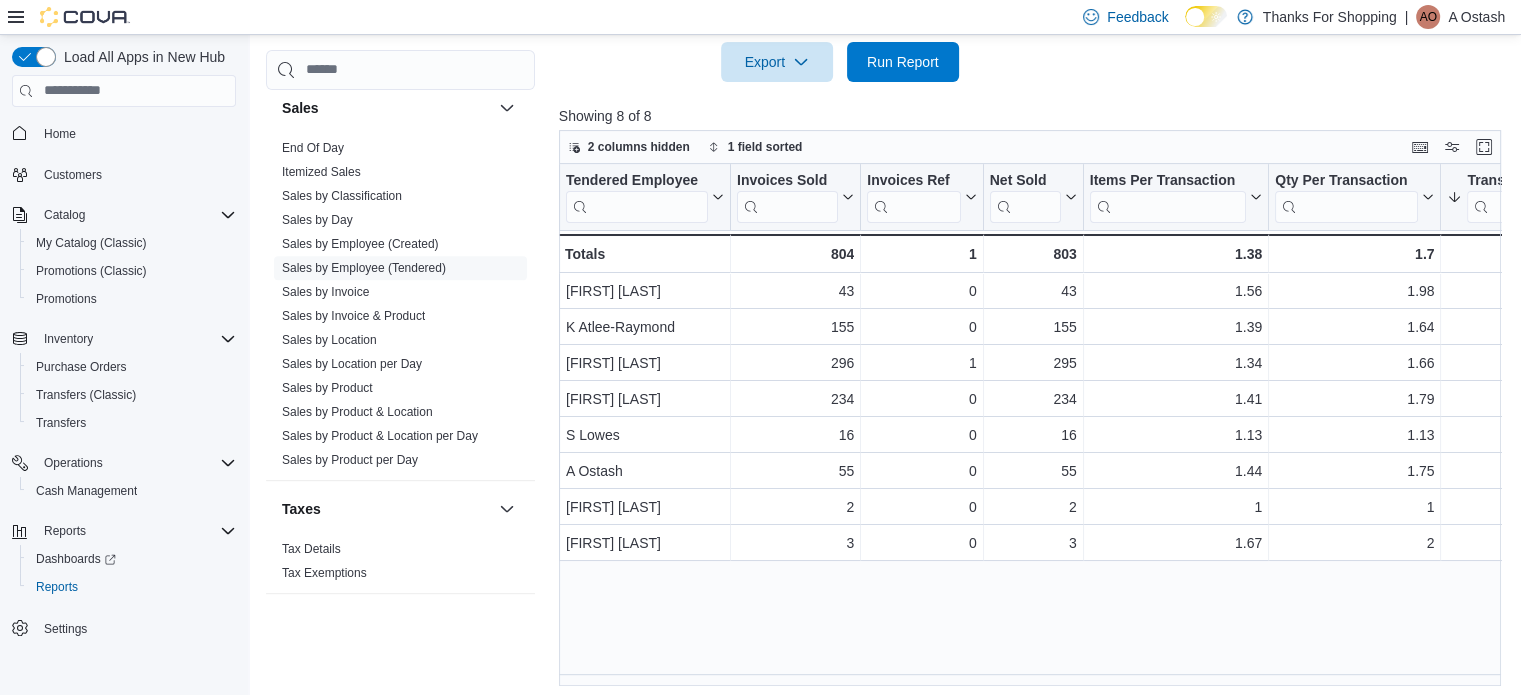 scroll, scrollTop: 701, scrollLeft: 0, axis: vertical 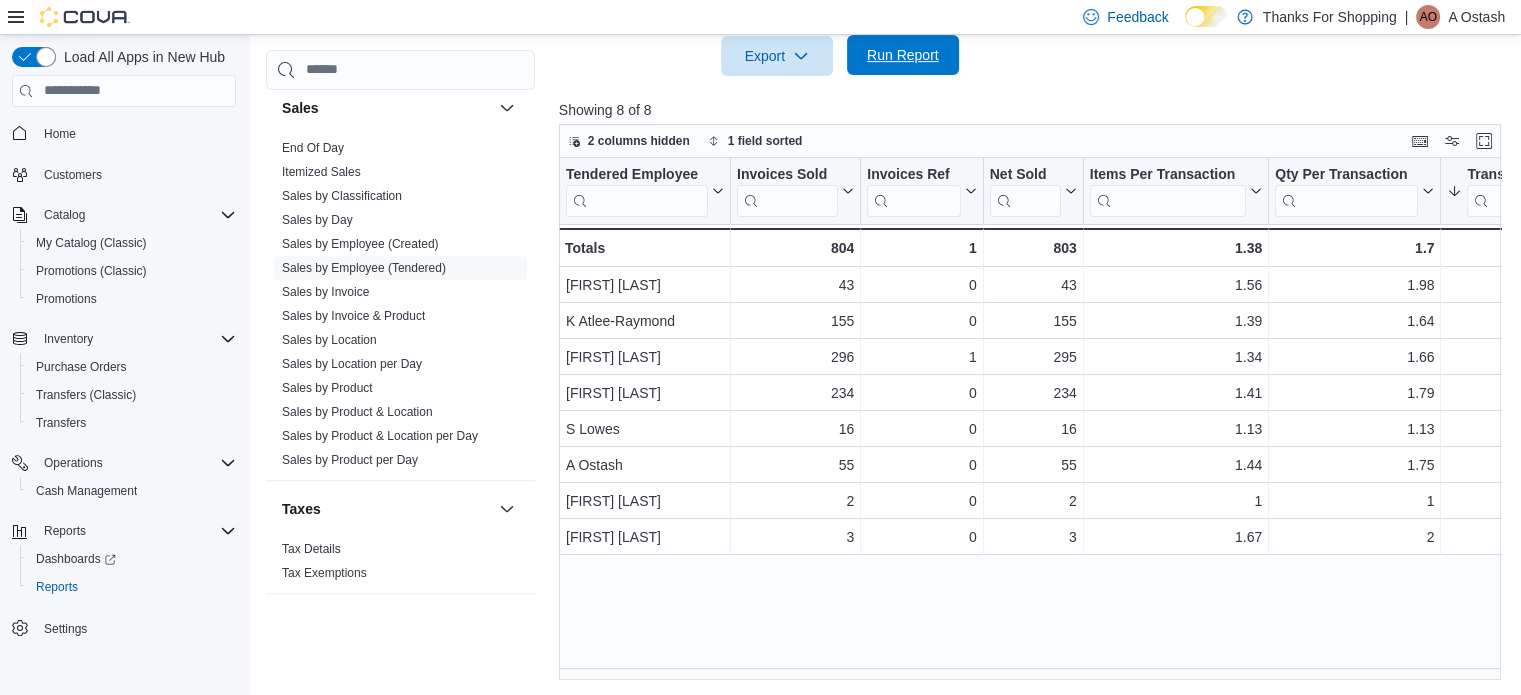 click on "Run Report" at bounding box center (903, 55) 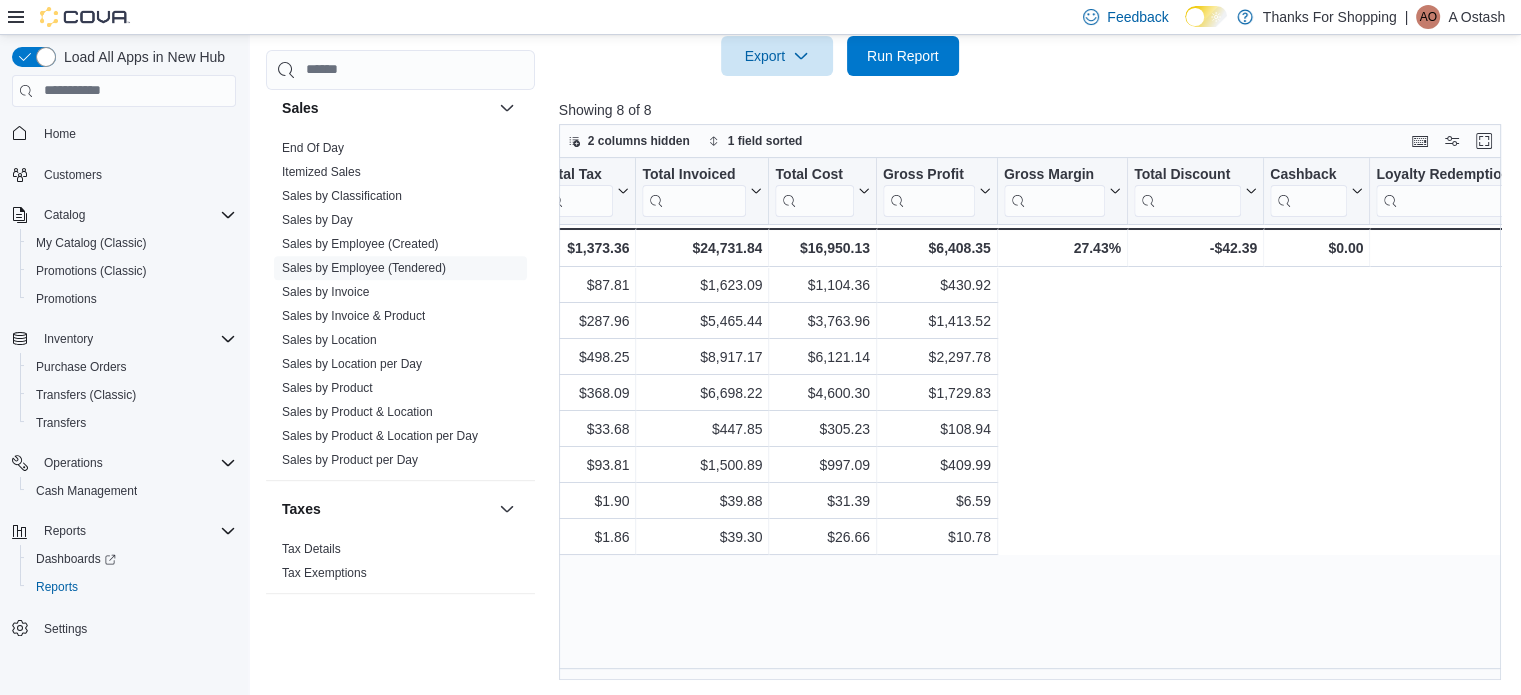 scroll, scrollTop: 0, scrollLeft: 0, axis: both 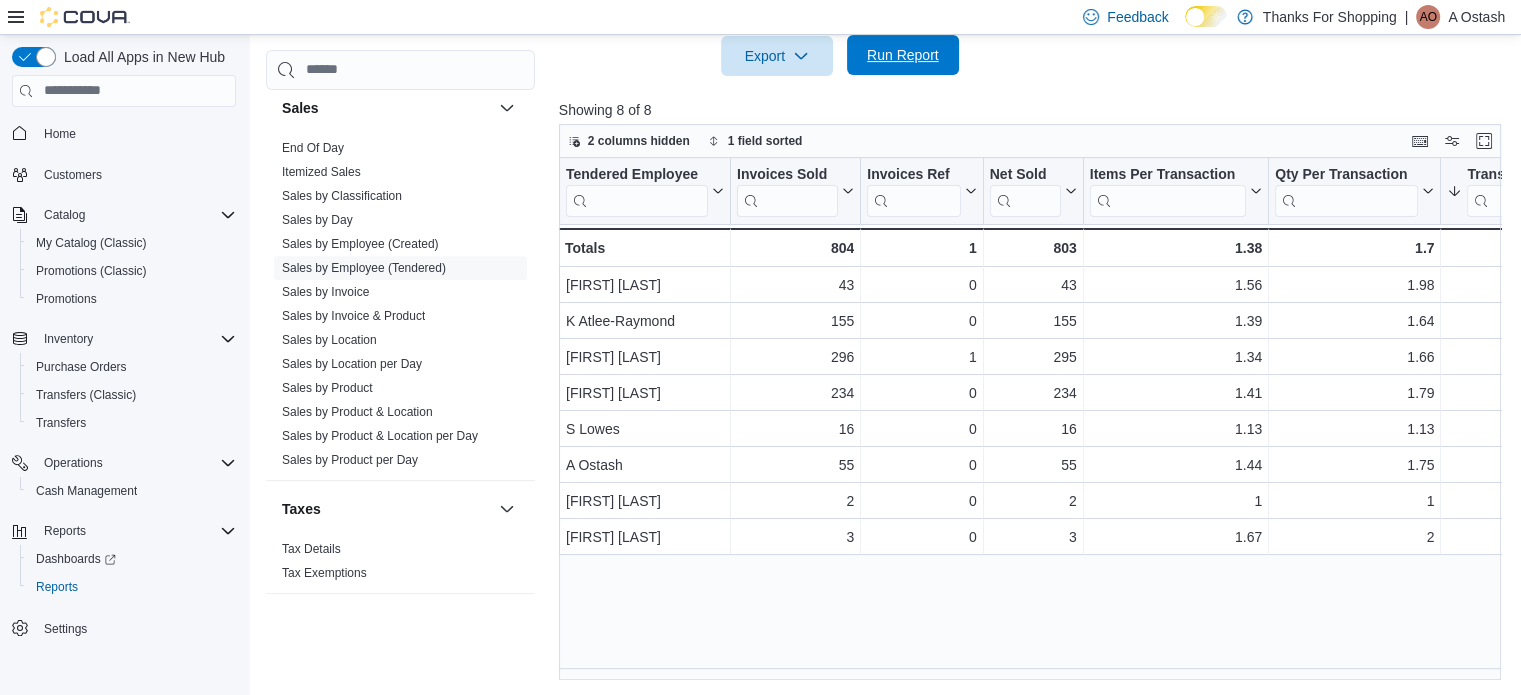 click on "Run Report" at bounding box center (903, 55) 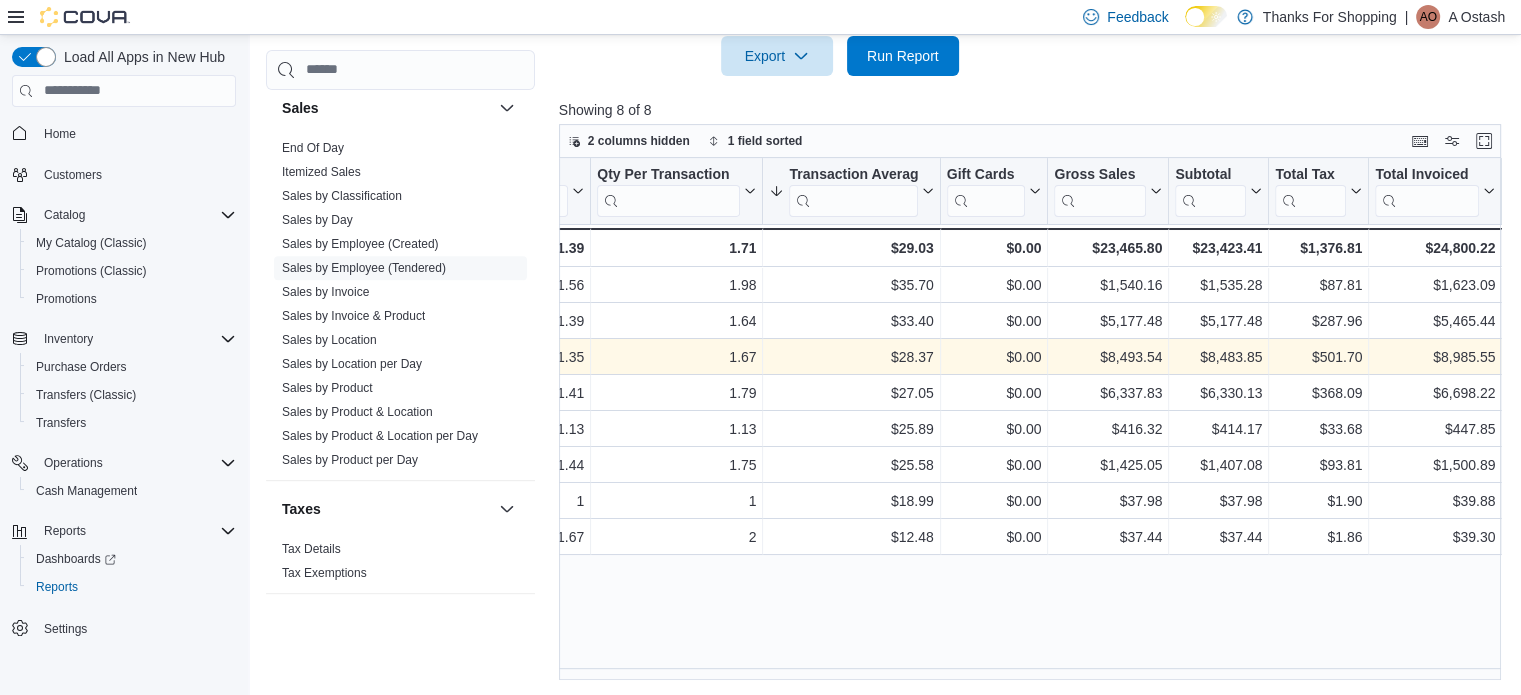 scroll, scrollTop: 0, scrollLeft: 776, axis: horizontal 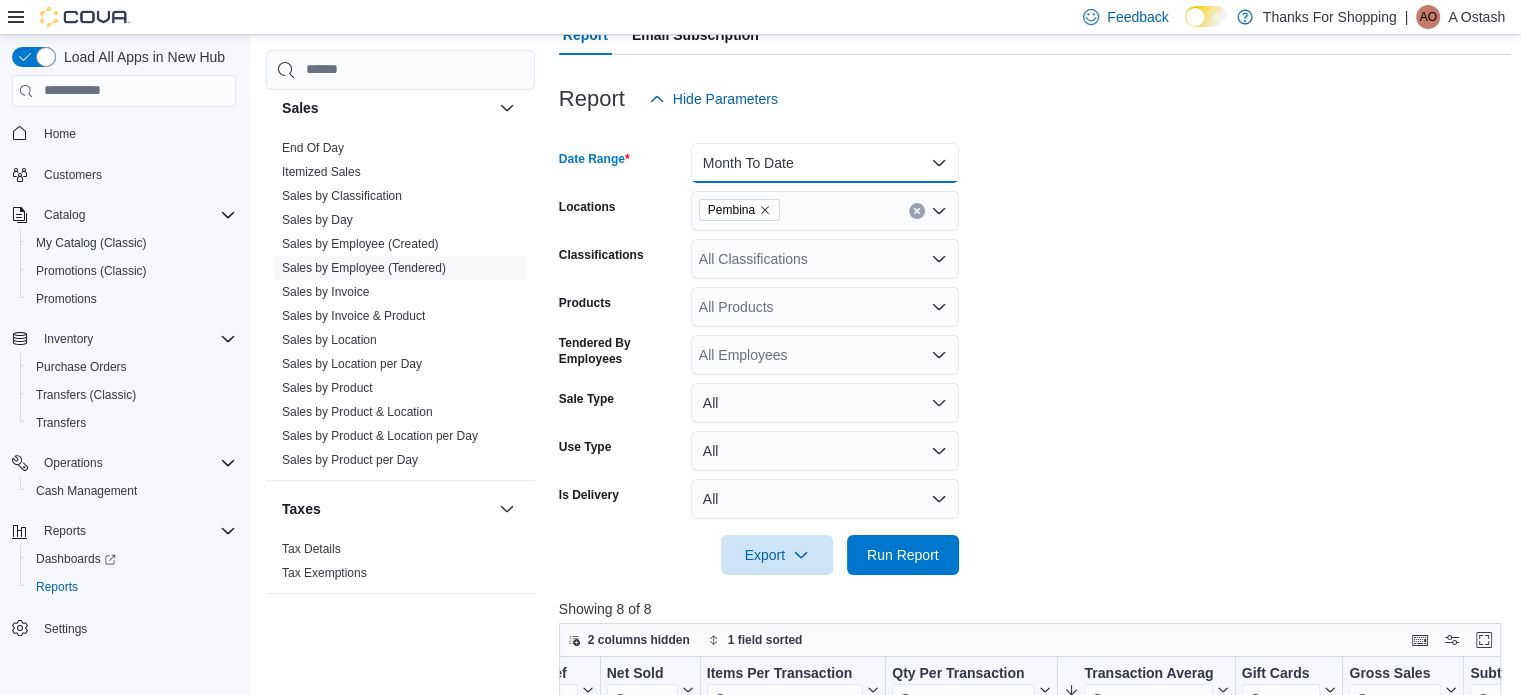 click on "Month To Date" at bounding box center [825, 163] 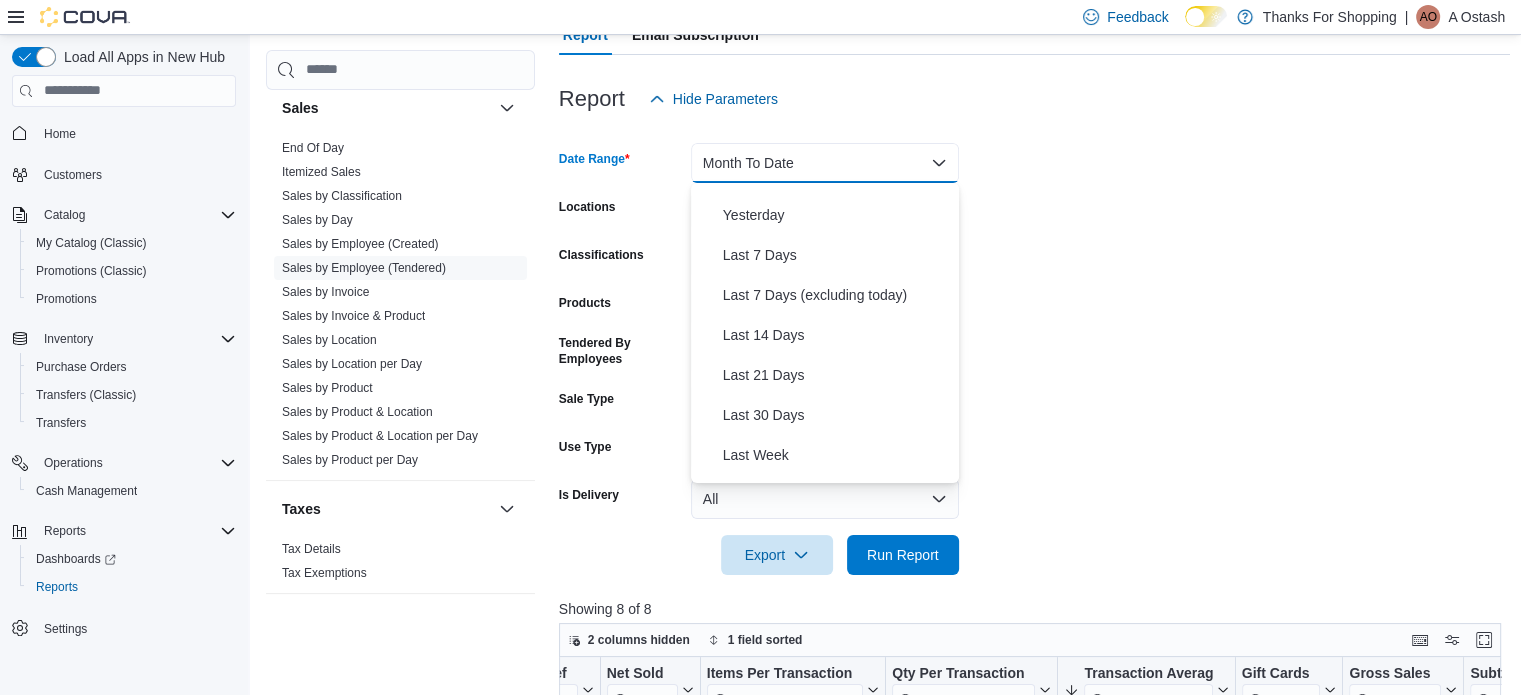 scroll, scrollTop: 0, scrollLeft: 0, axis: both 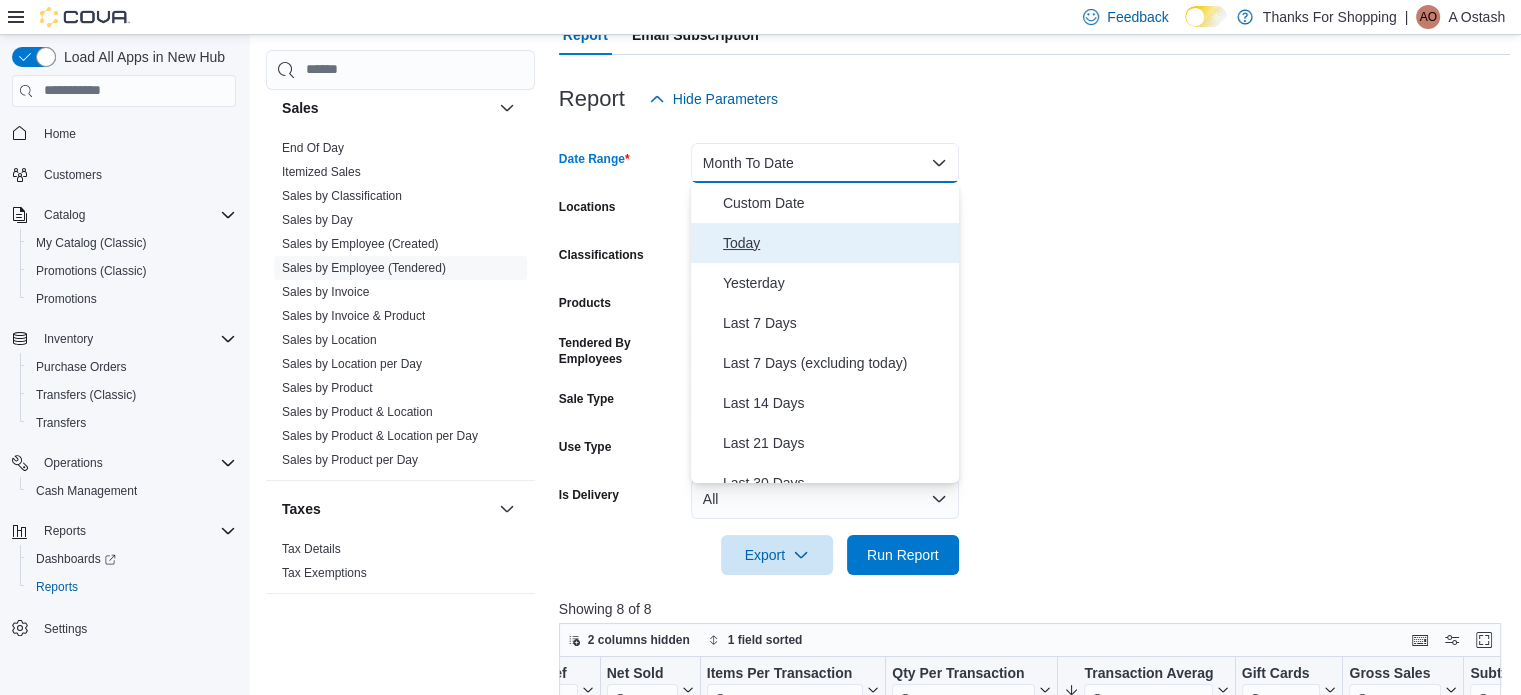click on "Today" at bounding box center (837, 243) 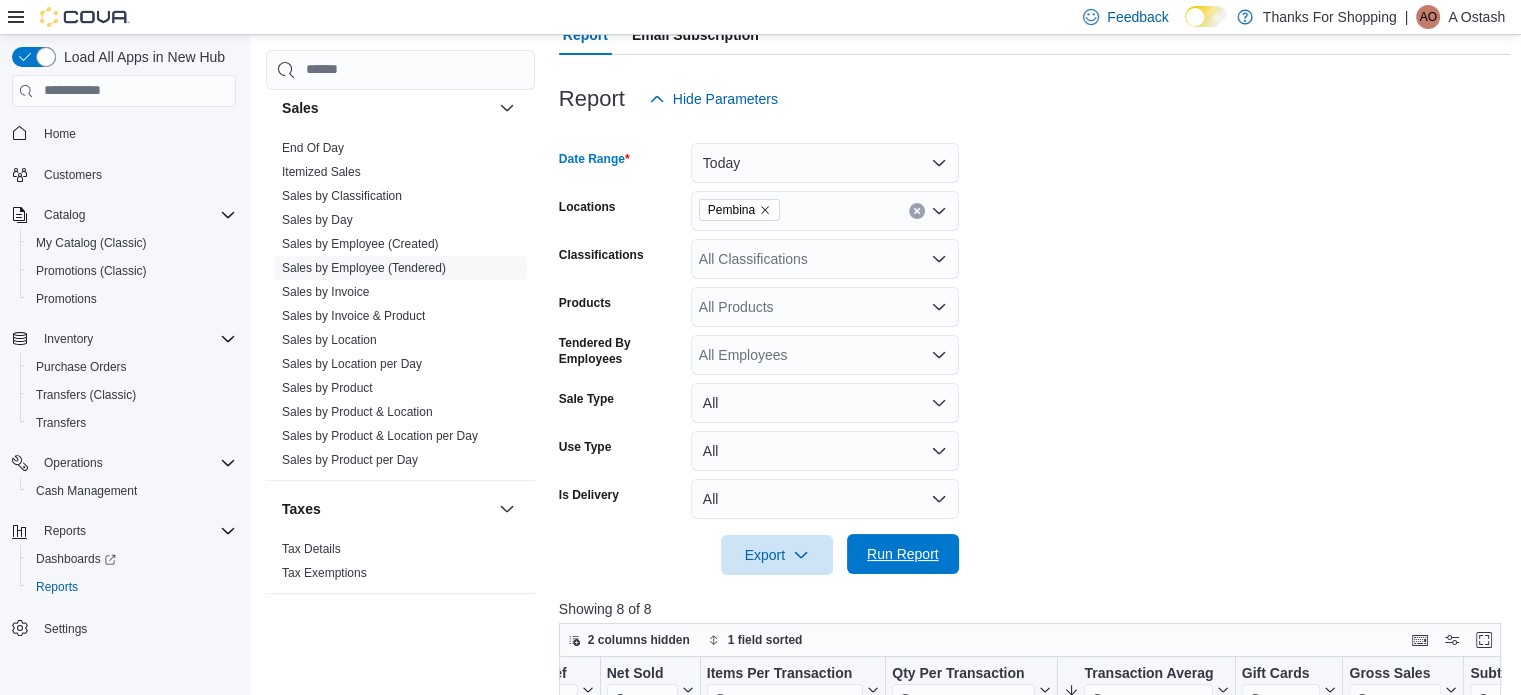 click on "Run Report" at bounding box center (903, 554) 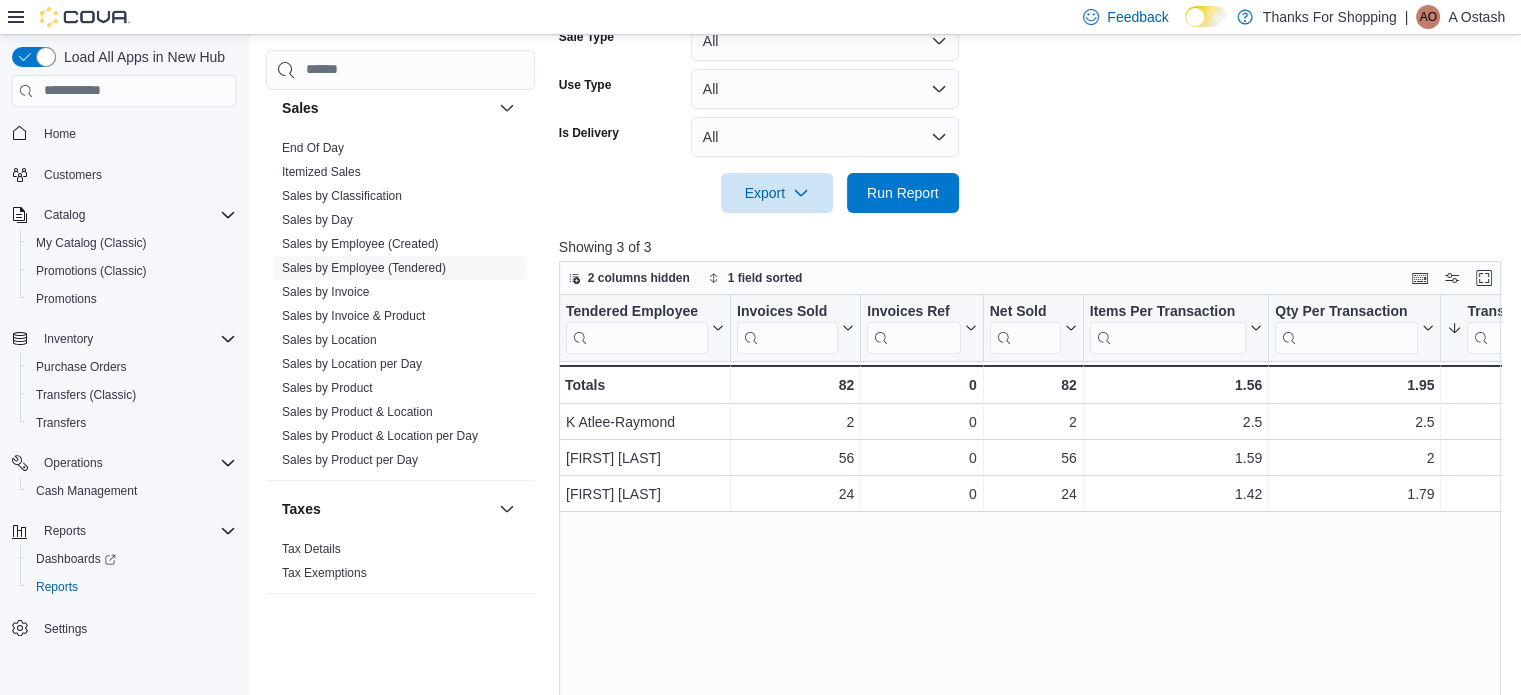 scroll, scrollTop: 566, scrollLeft: 0, axis: vertical 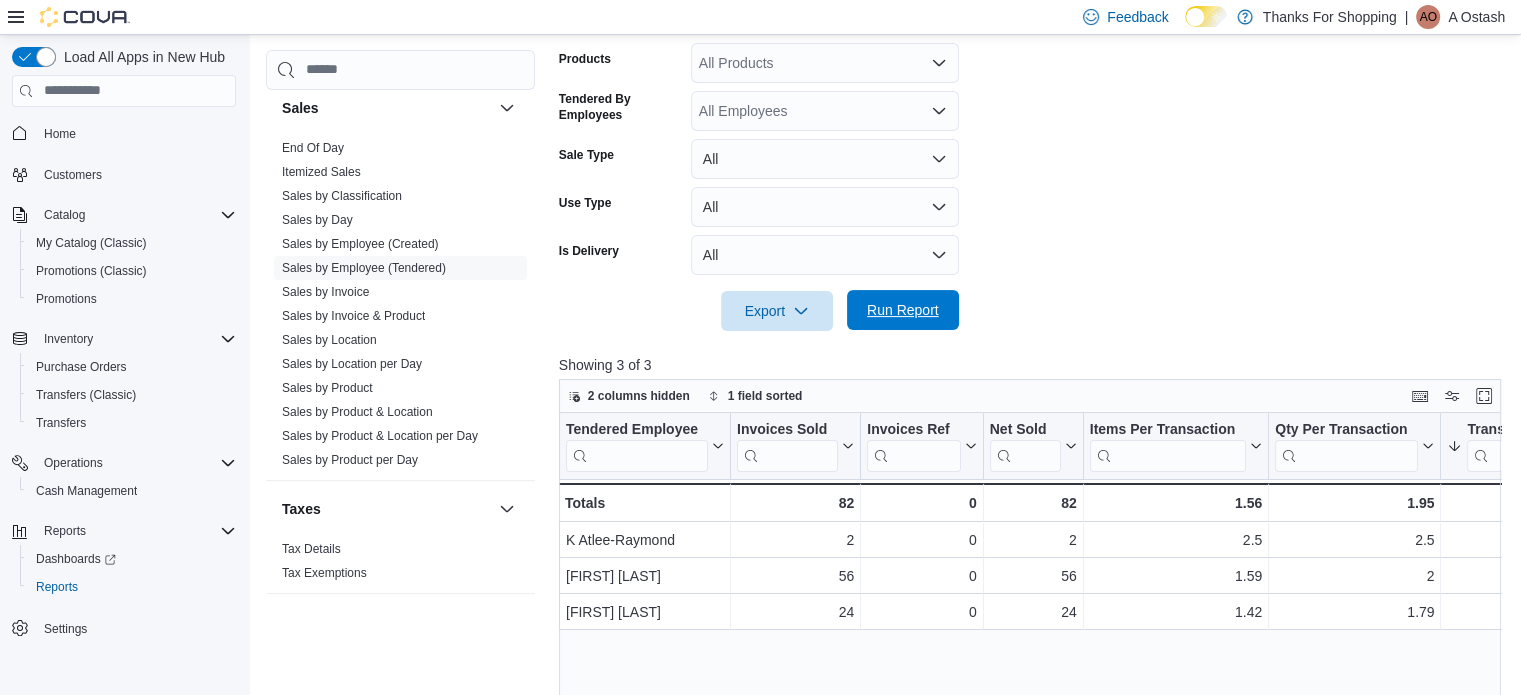 click on "Run Report" at bounding box center (903, 310) 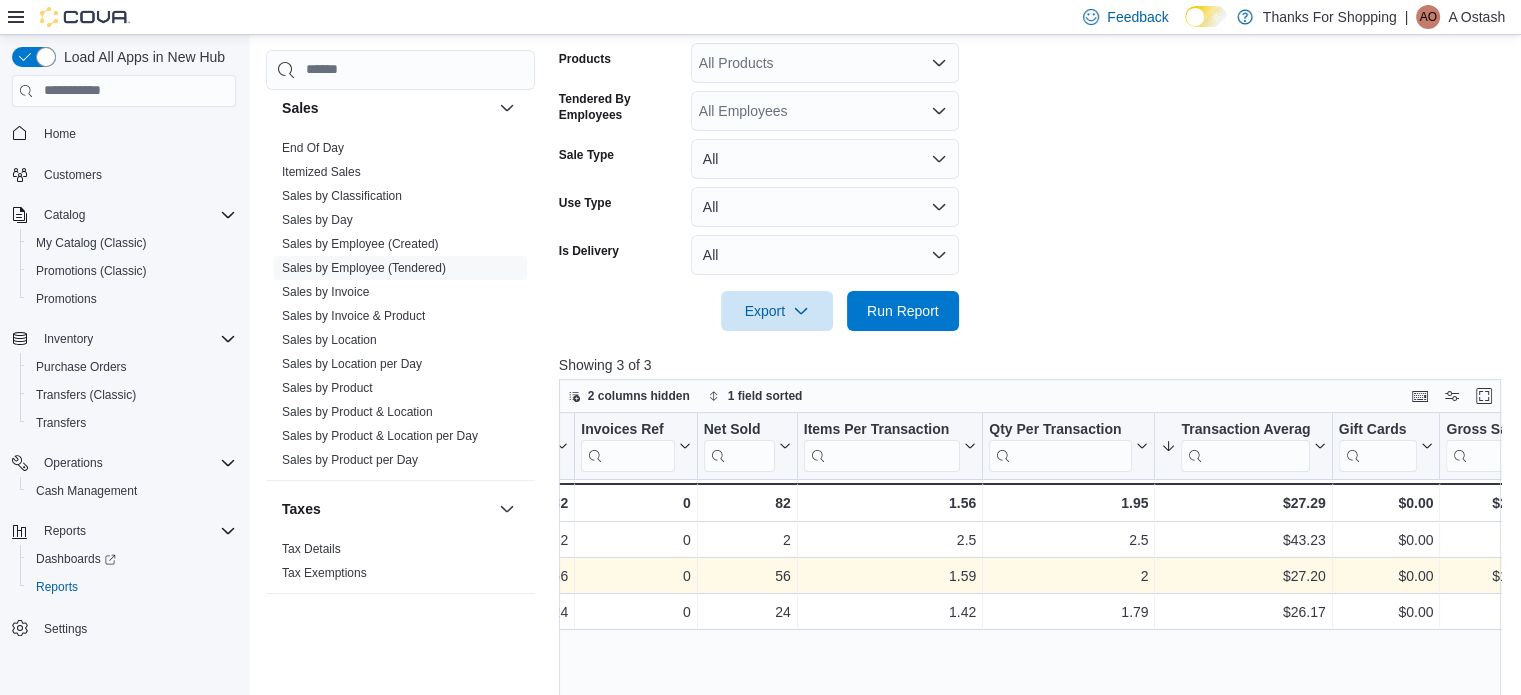 scroll, scrollTop: 0, scrollLeft: 460, axis: horizontal 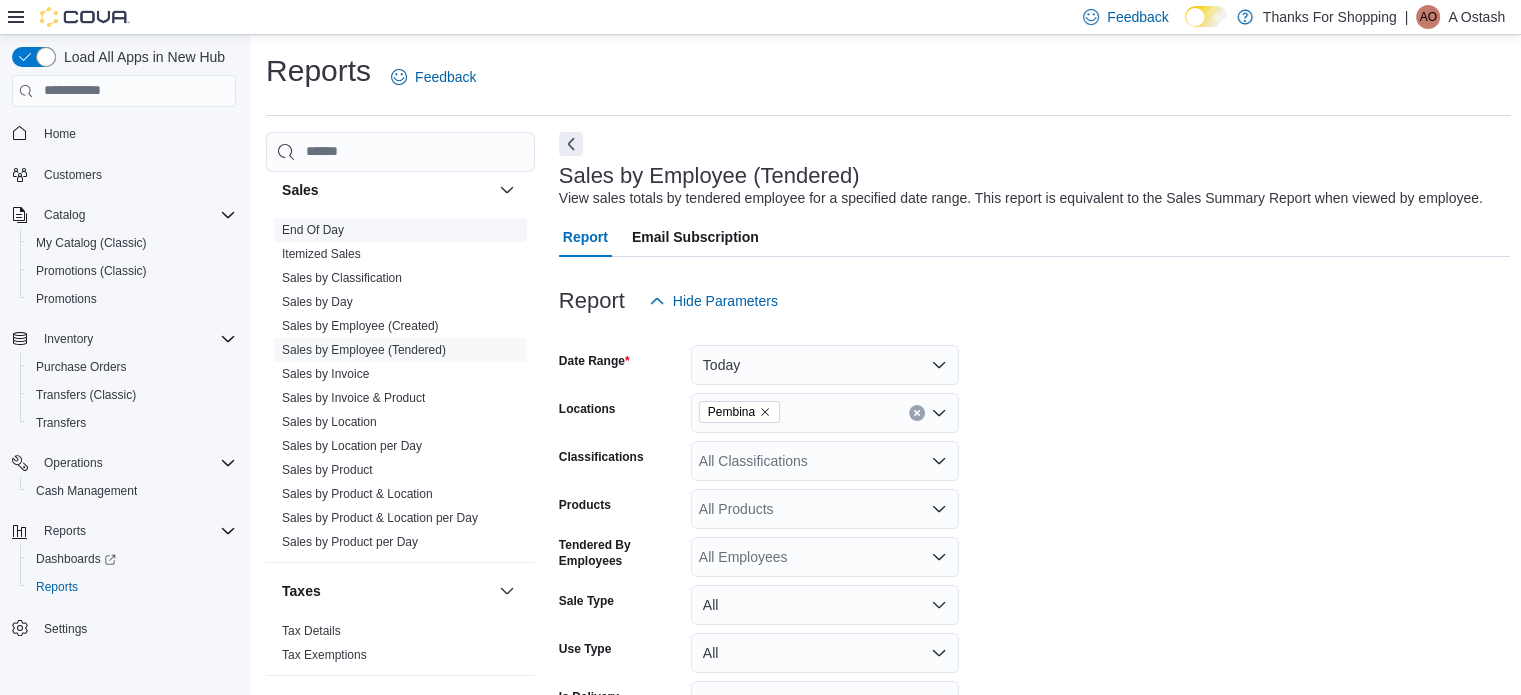 click on "End Of Day" at bounding box center (313, 230) 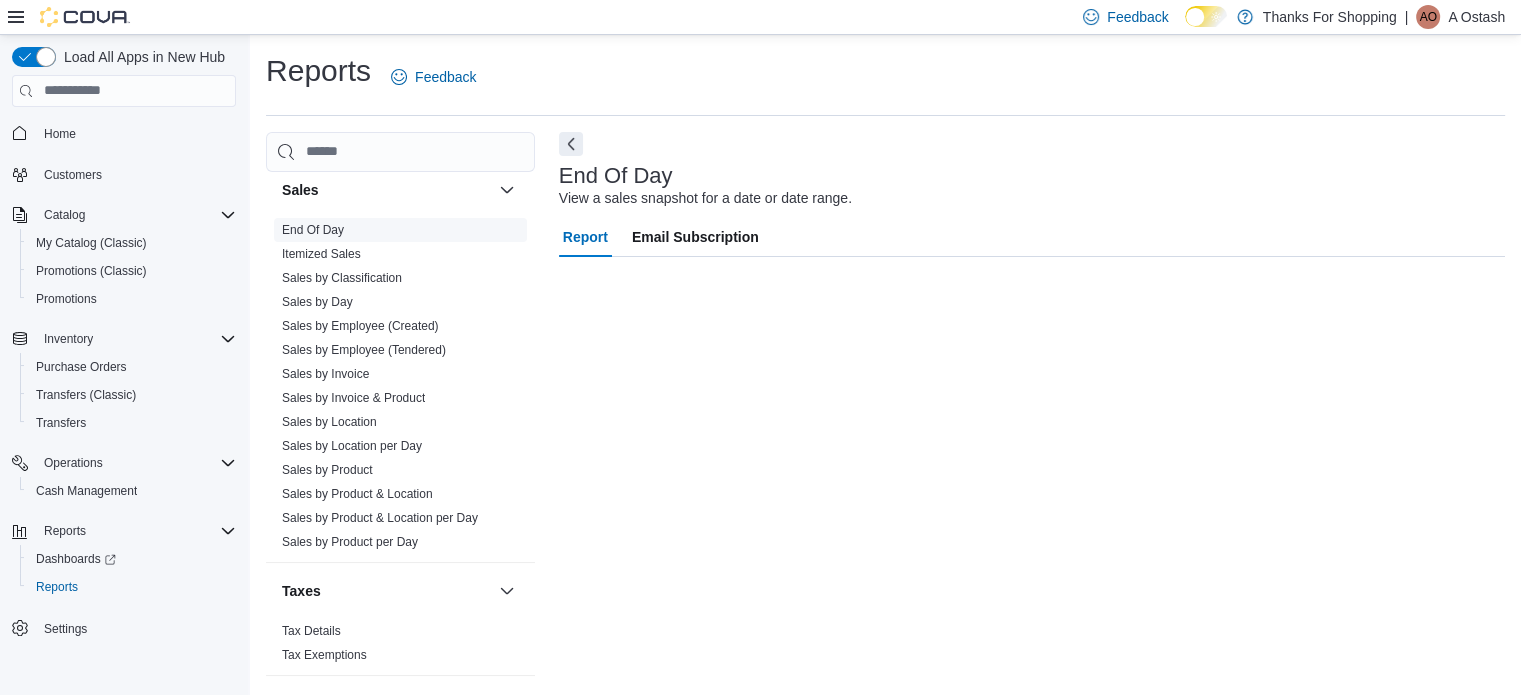 scroll, scrollTop: 13, scrollLeft: 0, axis: vertical 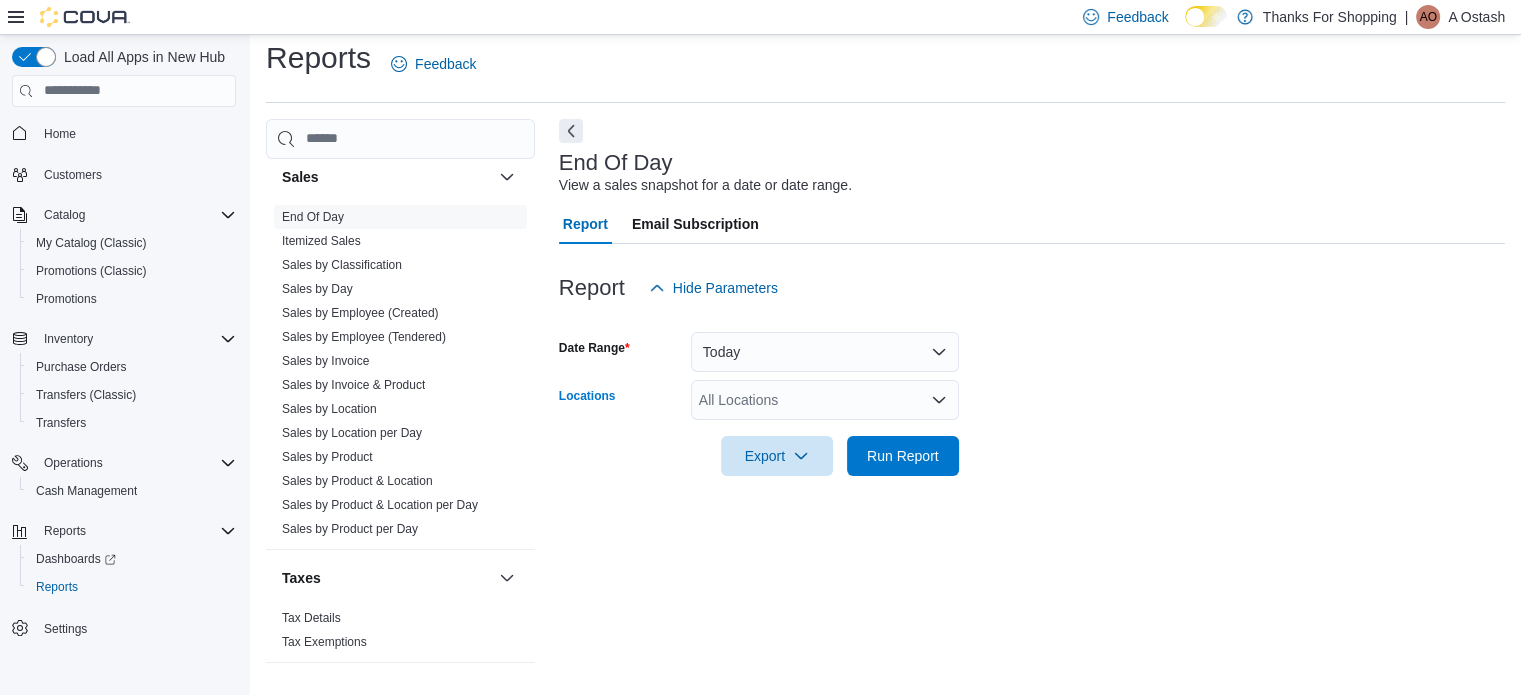 click on "All Locations" at bounding box center [825, 400] 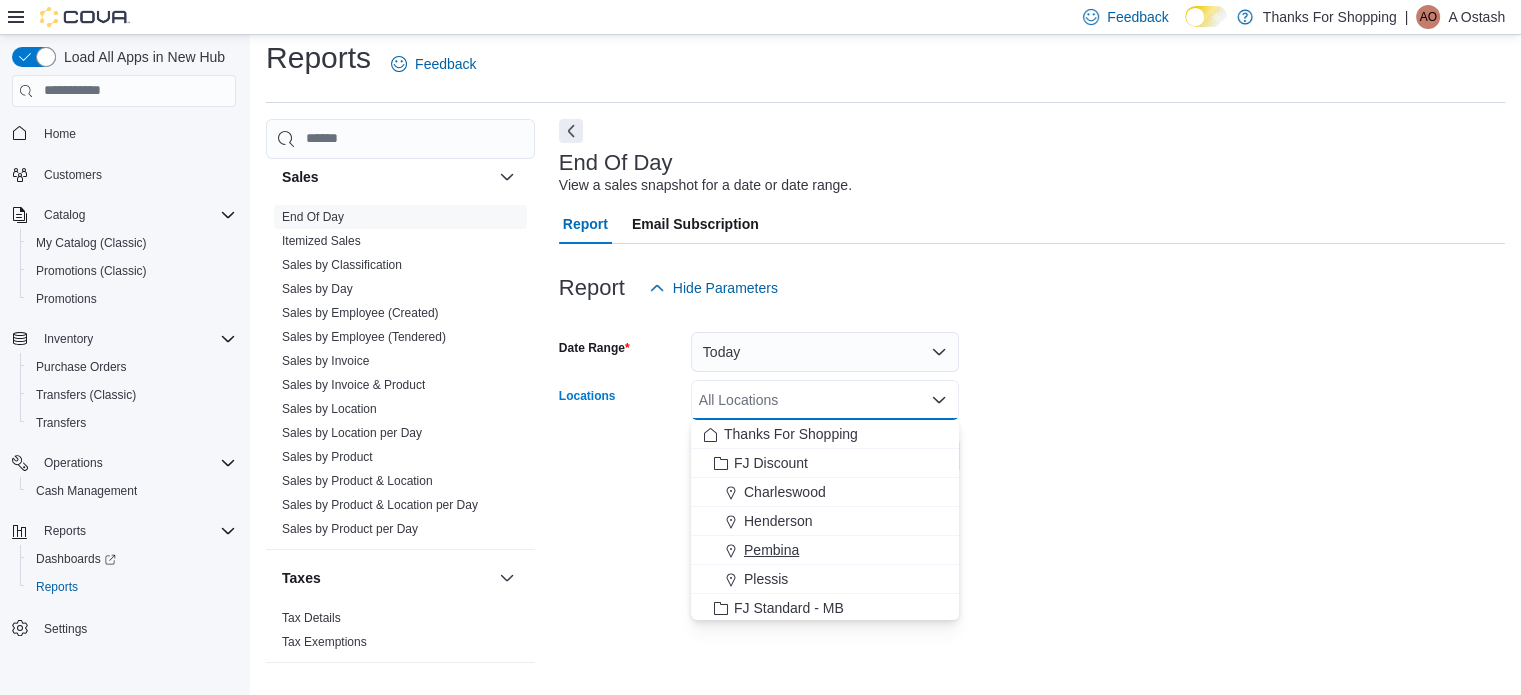 click on "Pembina" at bounding box center (771, 550) 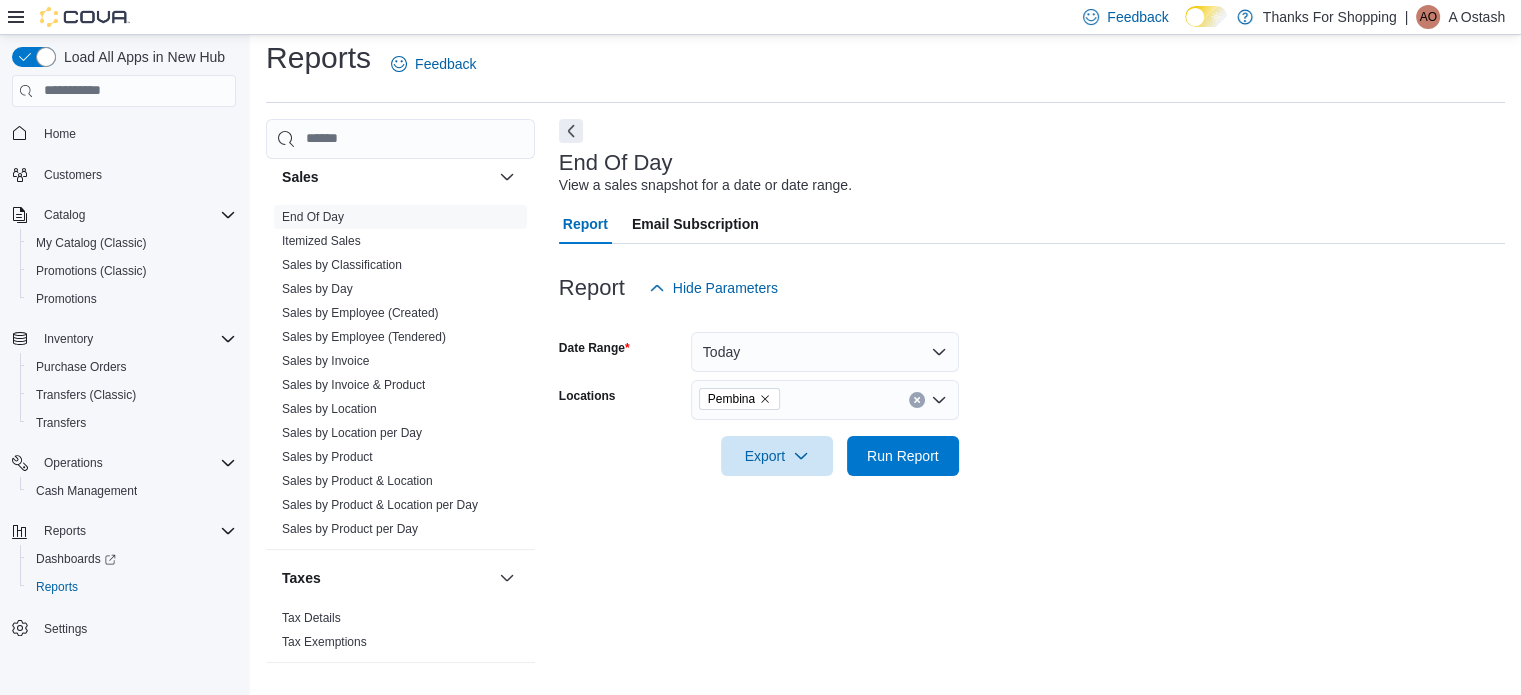 click on "Date Range Today Locations Pembina Export  Run Report" at bounding box center (1032, 392) 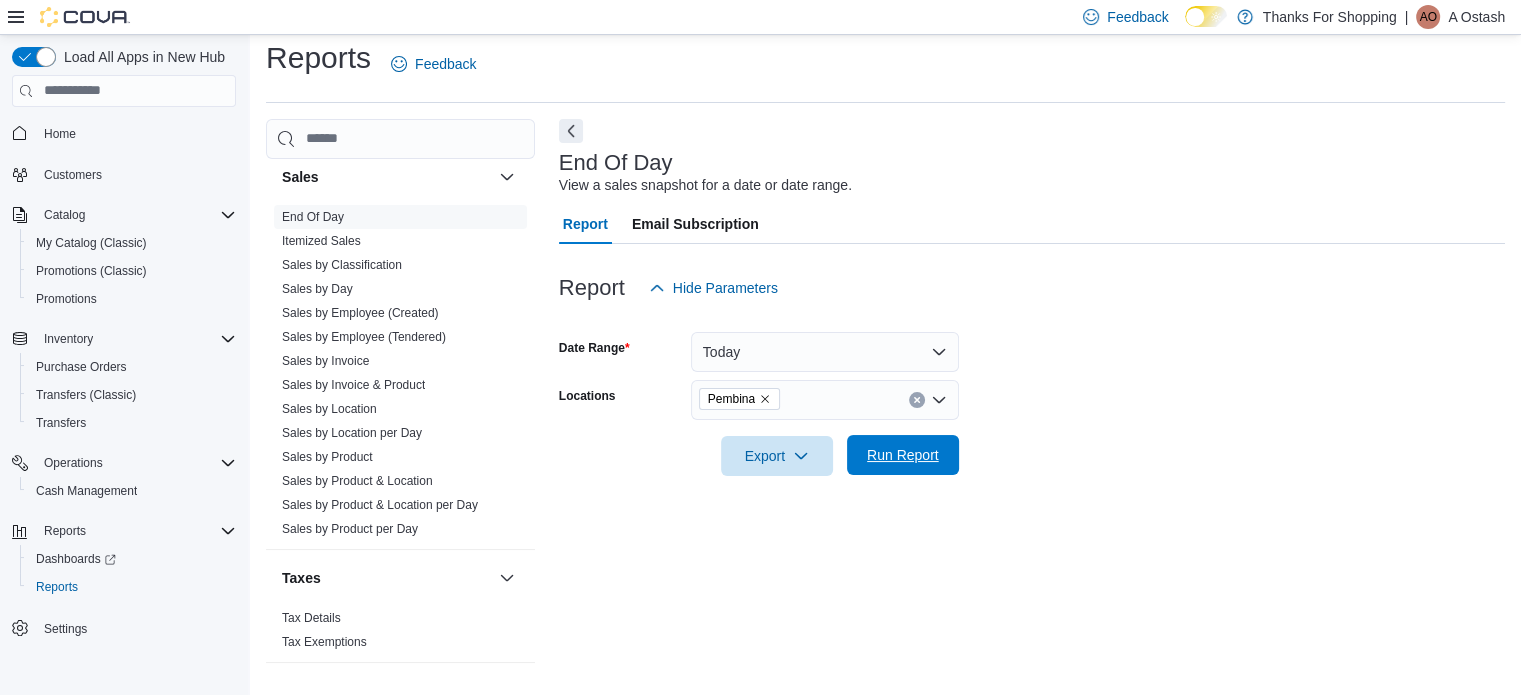 click on "Run Report" at bounding box center (903, 455) 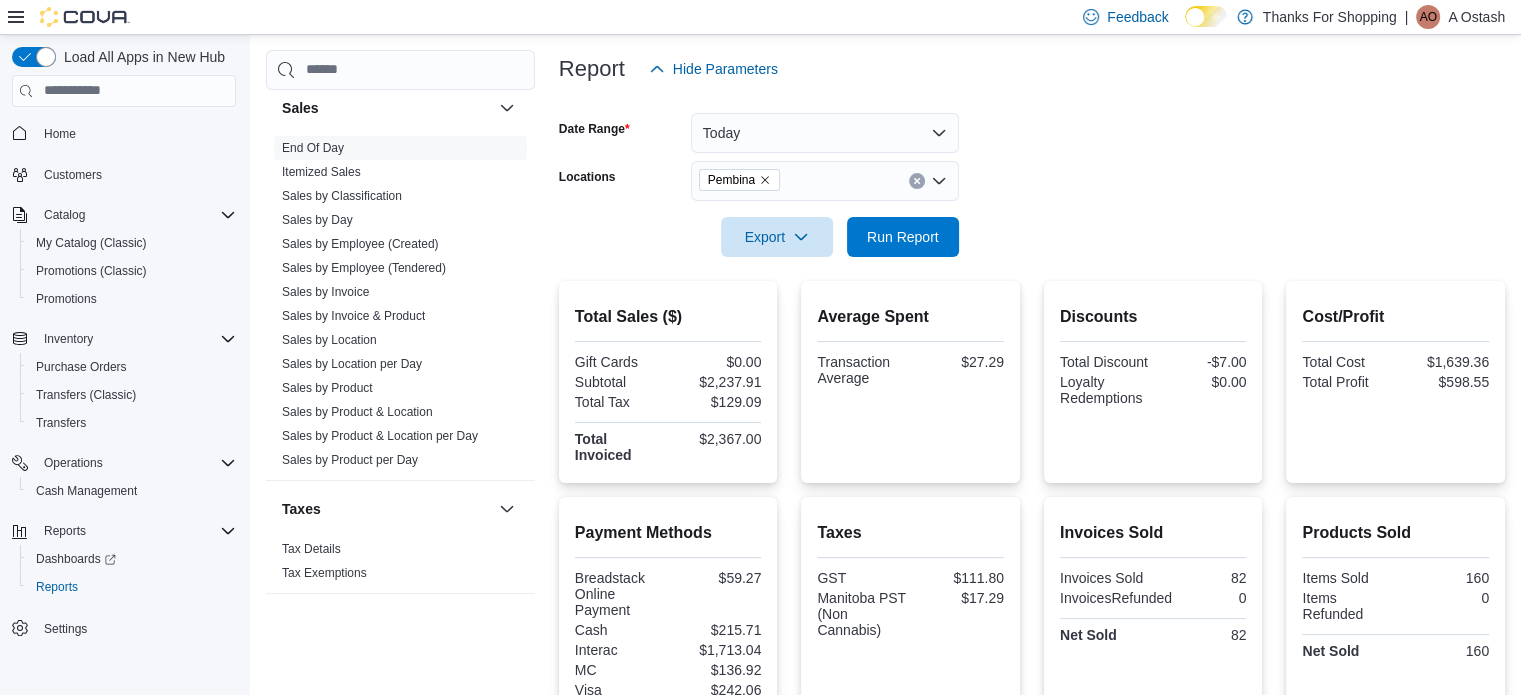scroll, scrollTop: 233, scrollLeft: 0, axis: vertical 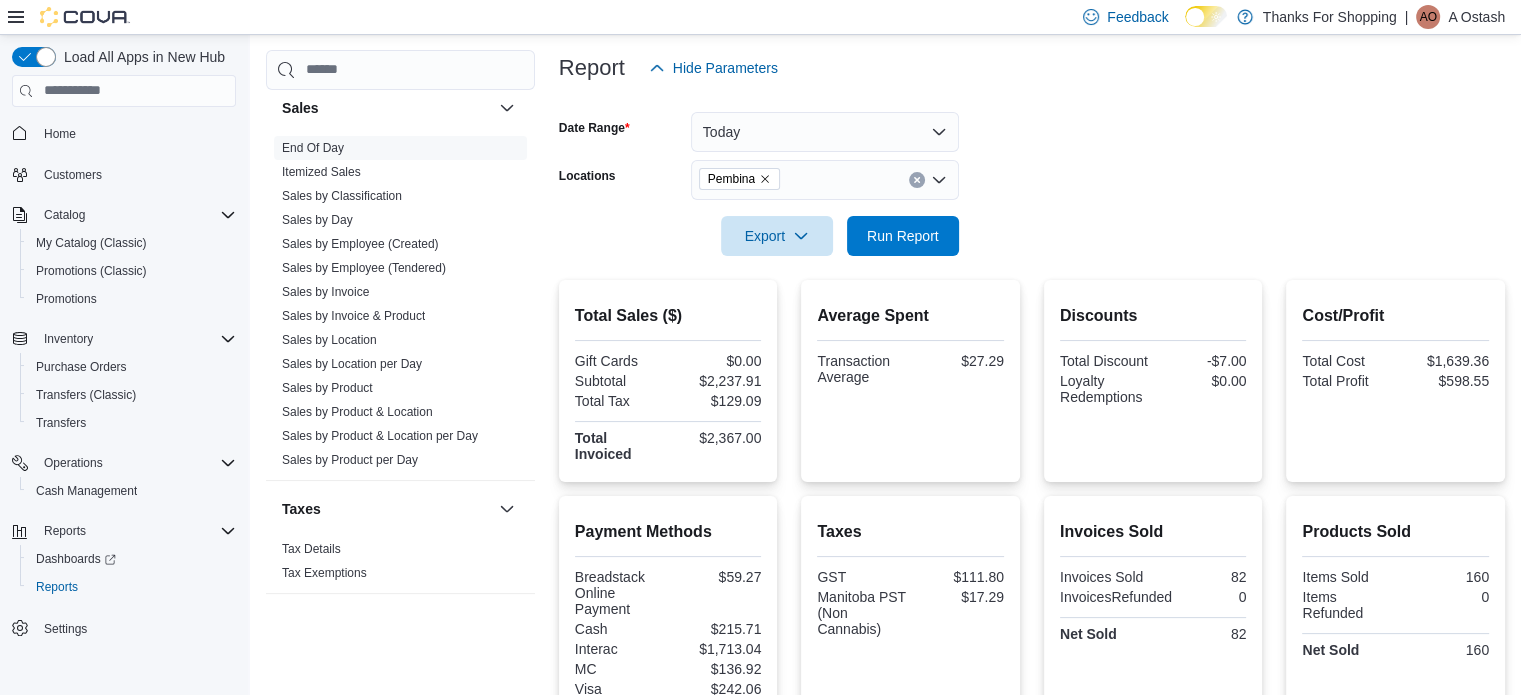click on "$2,237.91" at bounding box center [716, 381] 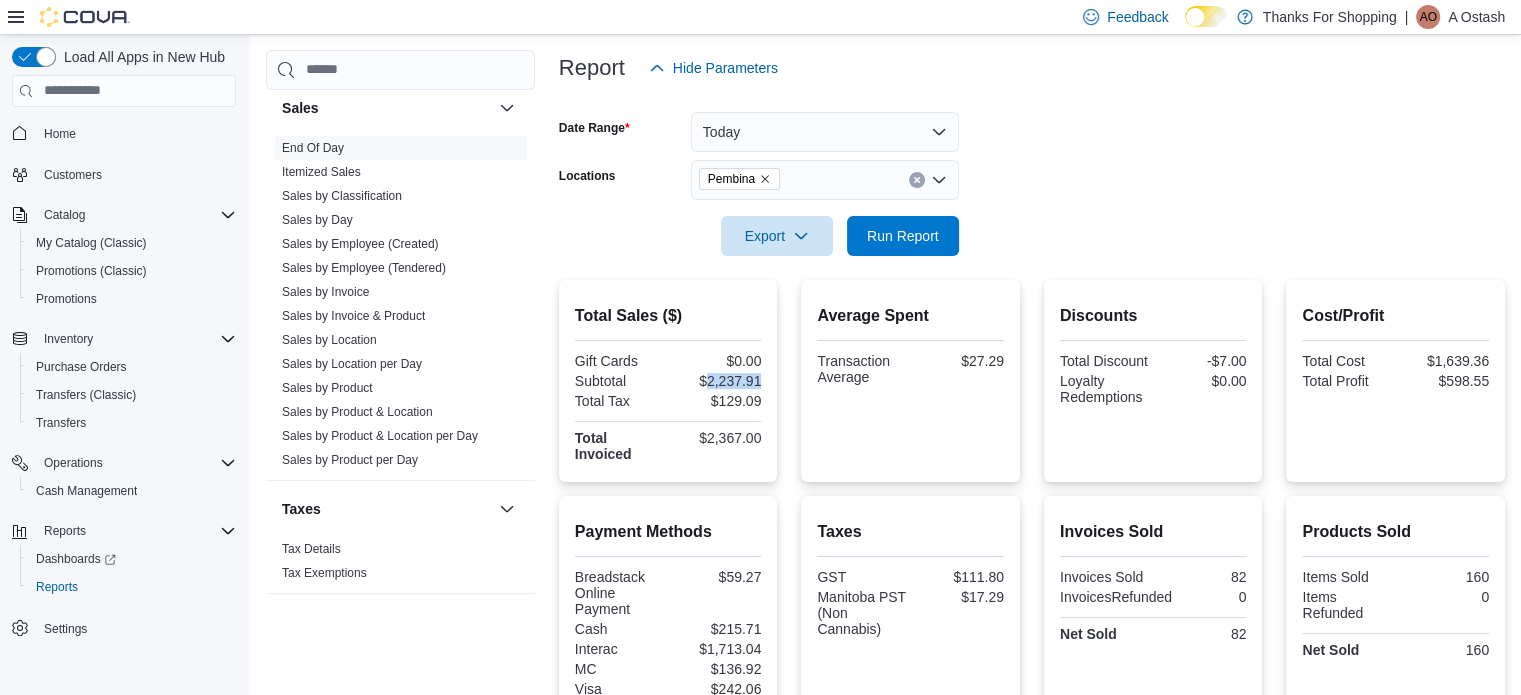 click on "$2,237.91" at bounding box center (716, 381) 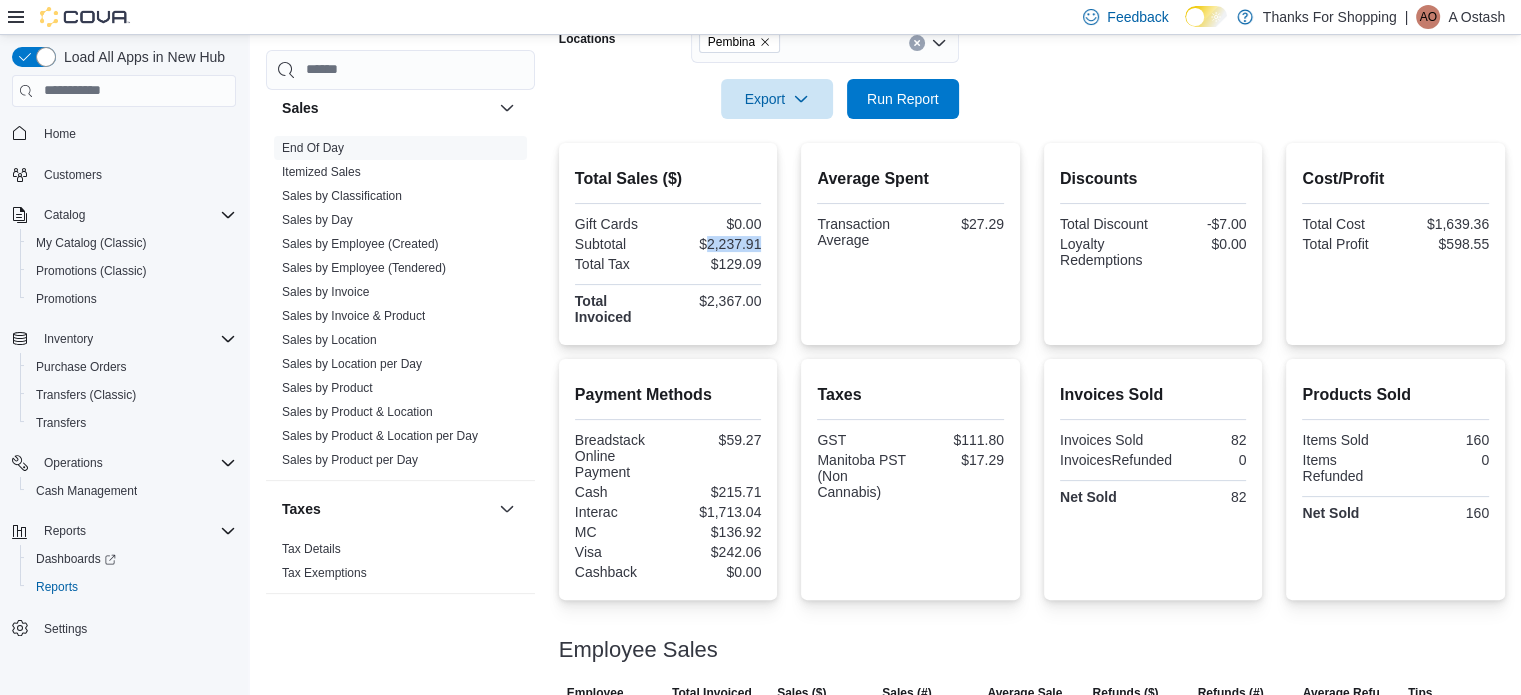 scroll, scrollTop: 369, scrollLeft: 0, axis: vertical 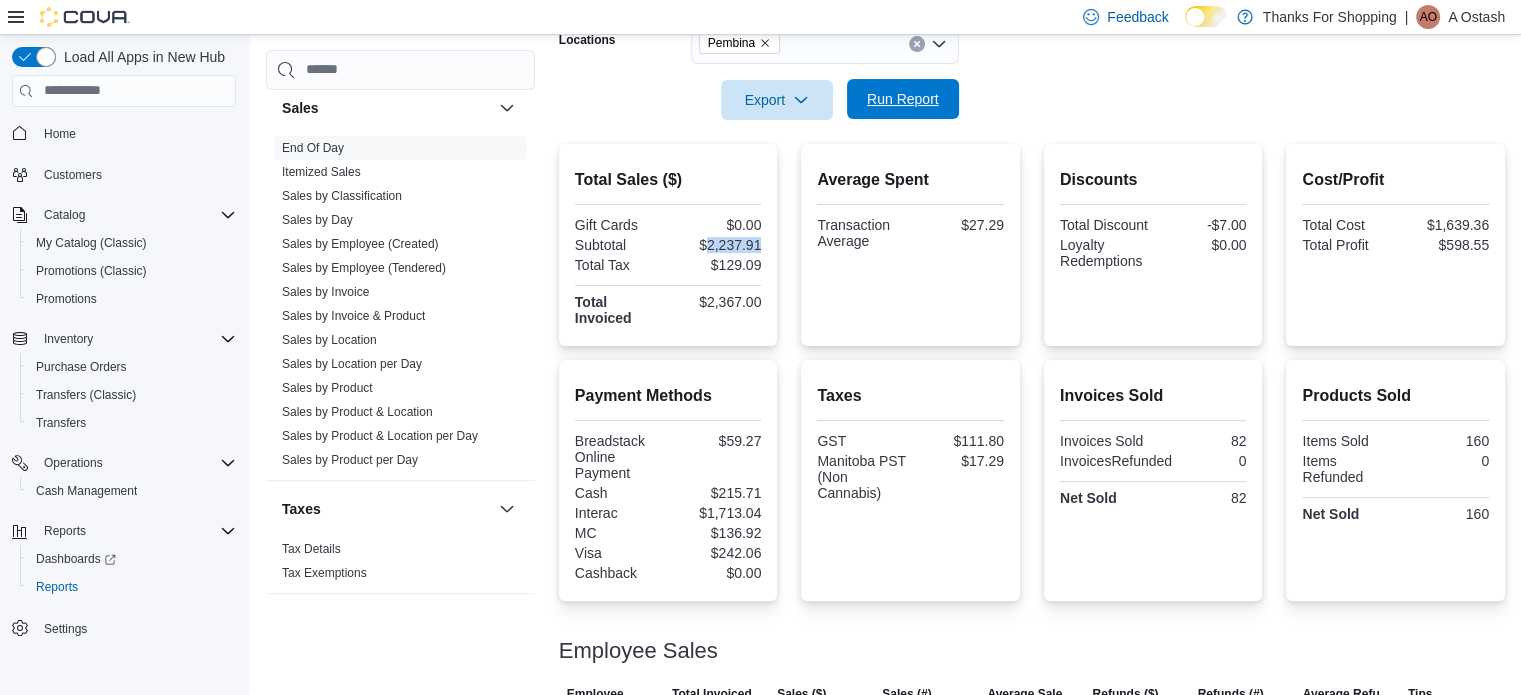 click on "Run Report" at bounding box center [903, 99] 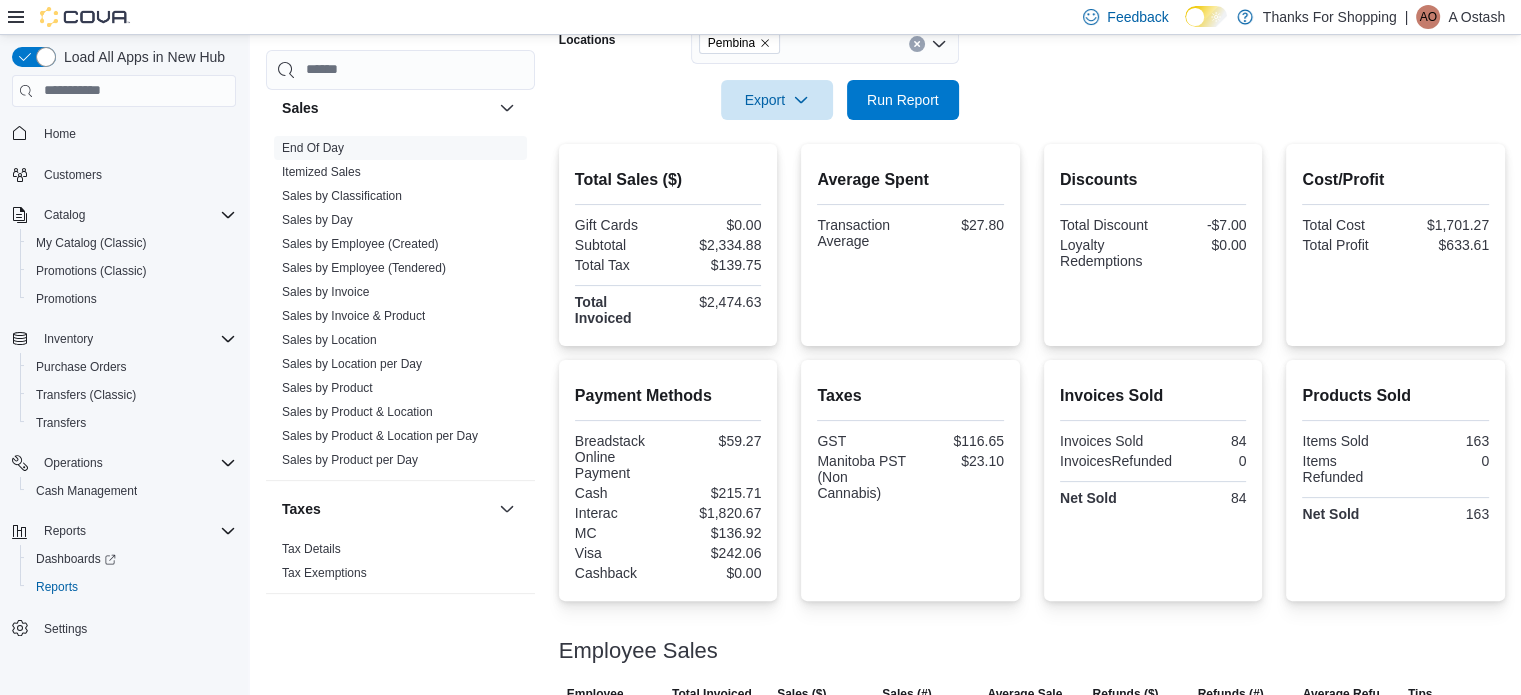 click on "$2,334.88" at bounding box center [716, 245] 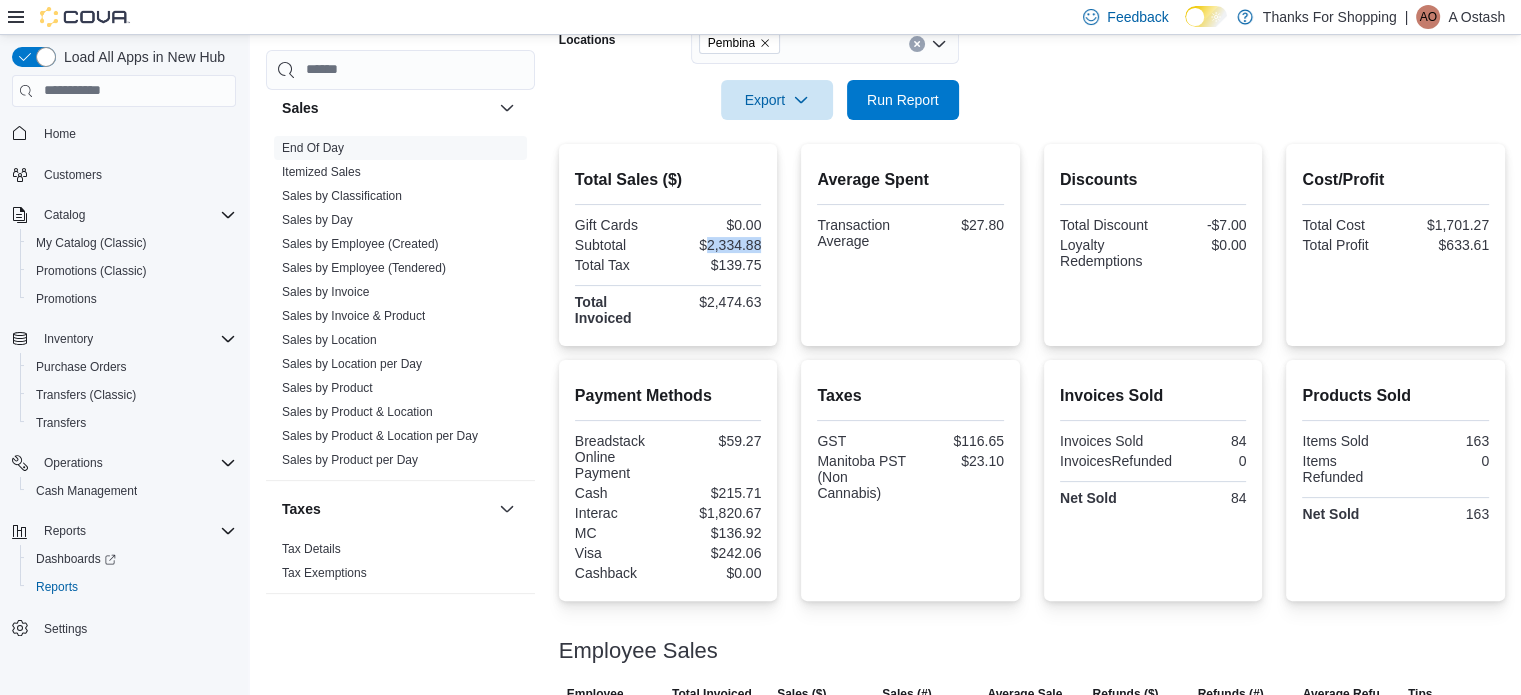 click on "$2,334.88" at bounding box center (716, 245) 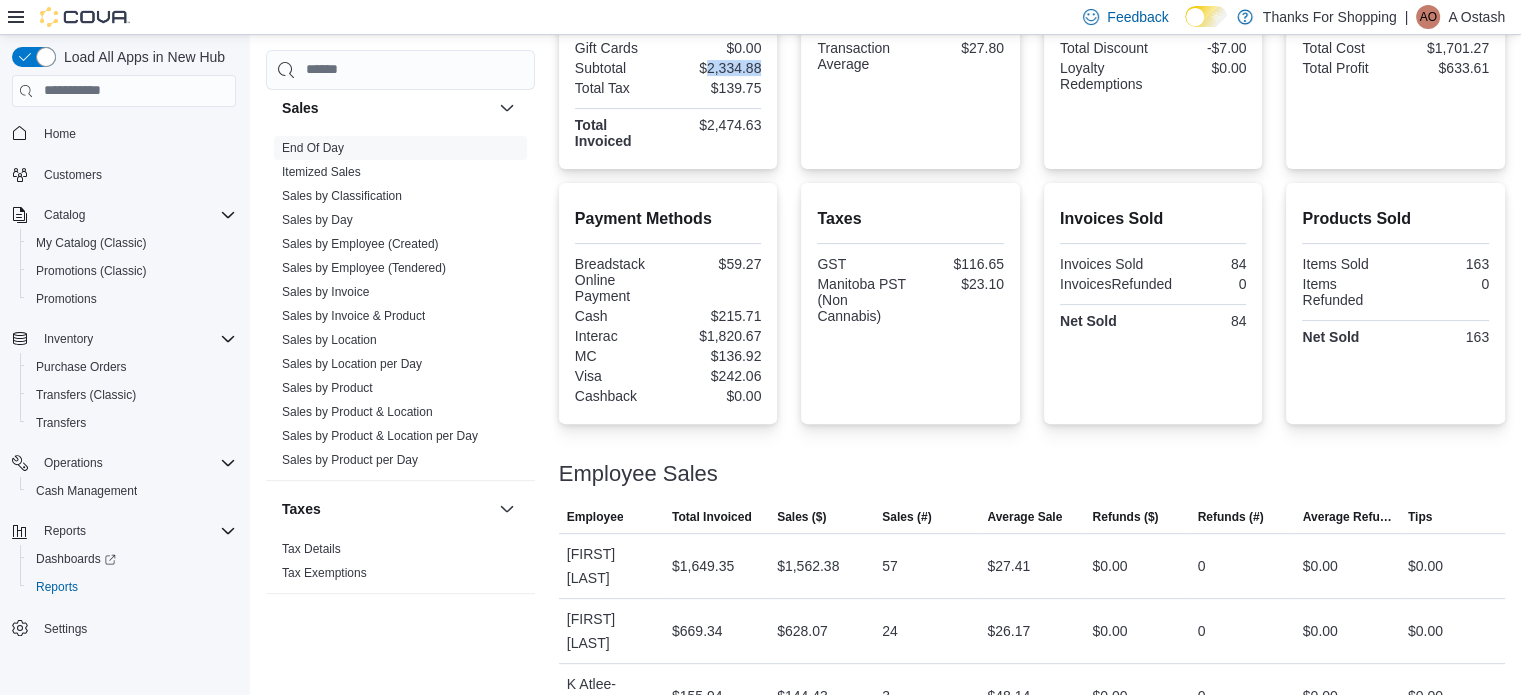 scroll, scrollTop: 0, scrollLeft: 0, axis: both 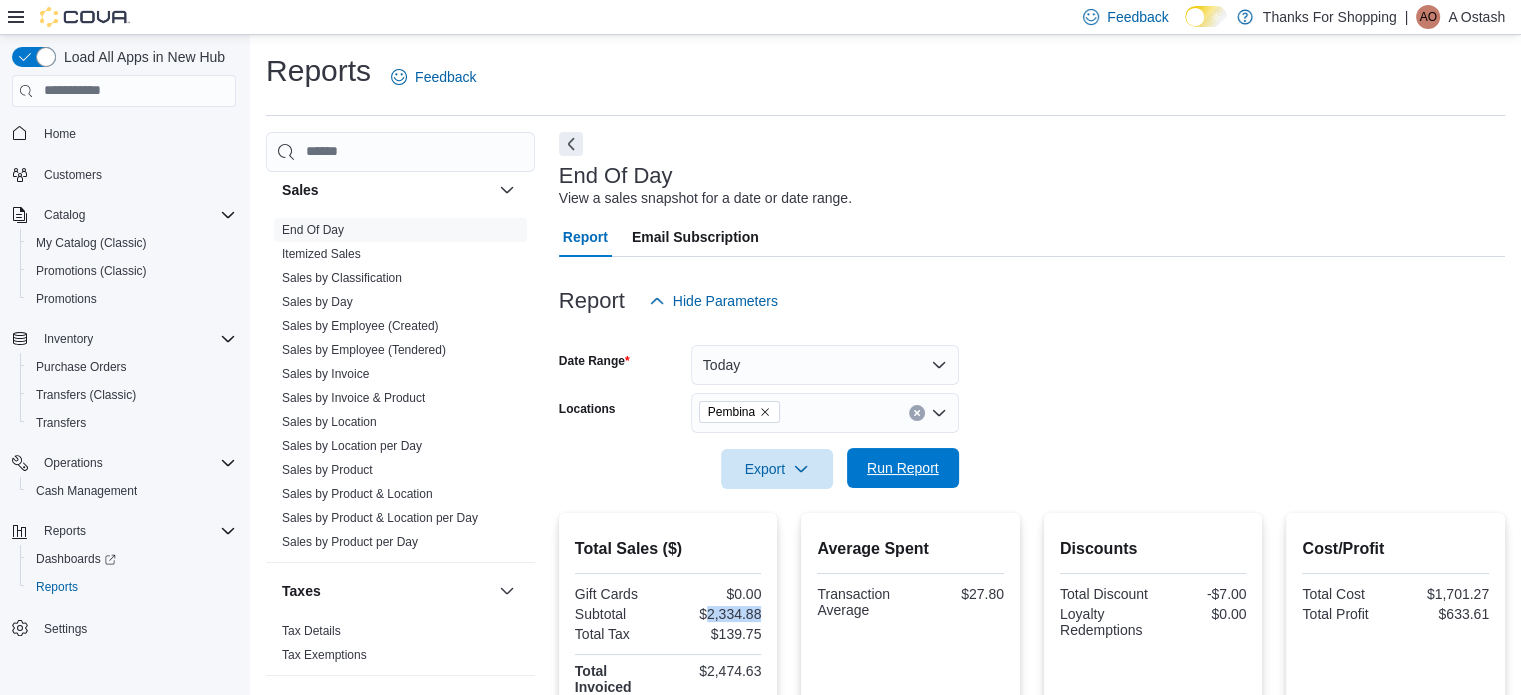 click on "Run Report" at bounding box center [903, 468] 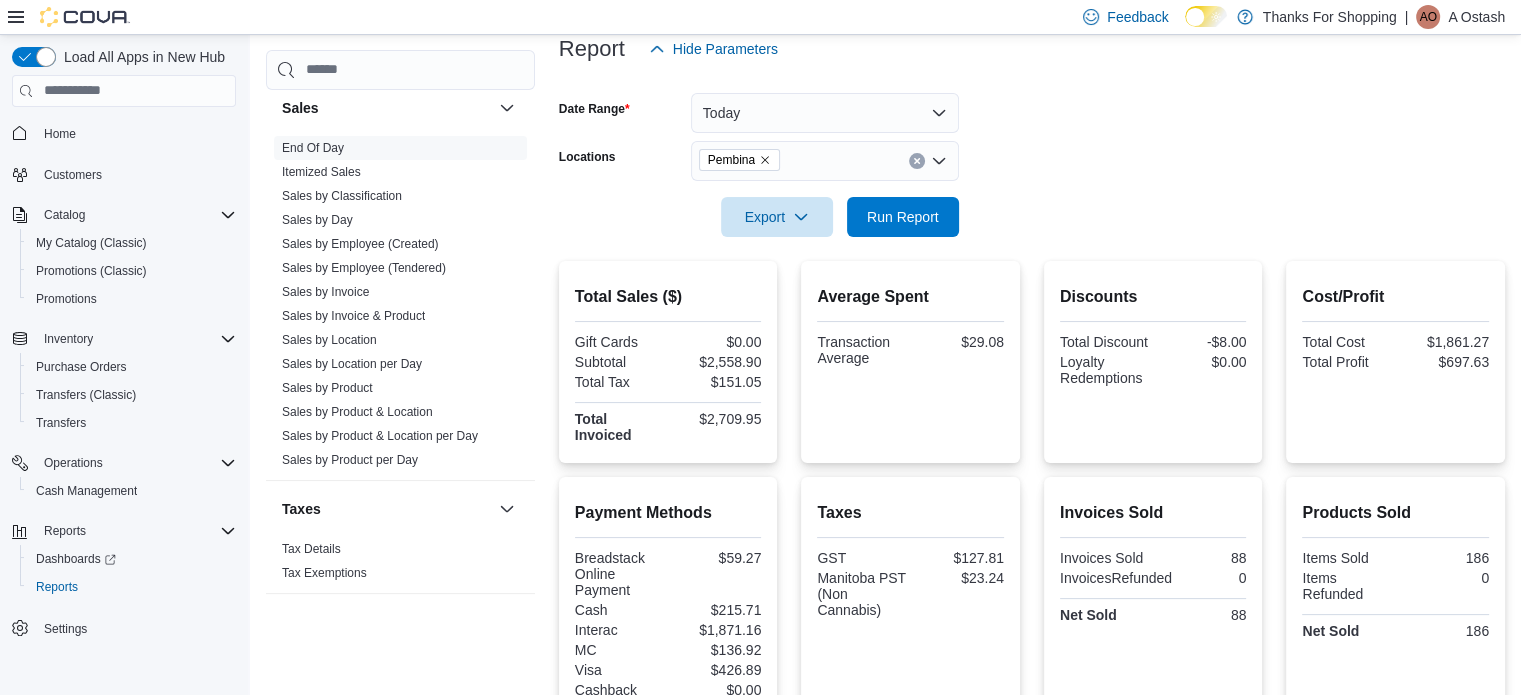 scroll, scrollTop: 251, scrollLeft: 0, axis: vertical 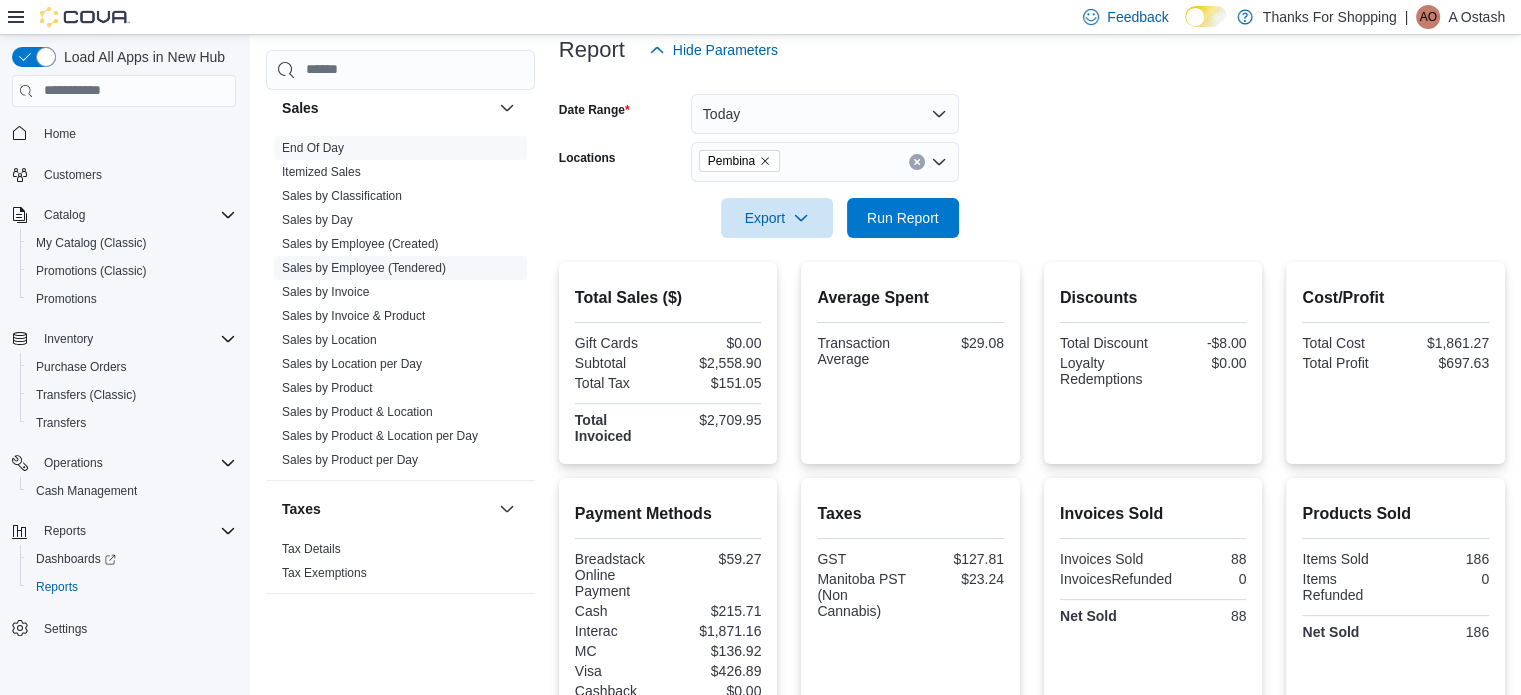 click on "Sales by Employee (Tendered)" at bounding box center (364, 268) 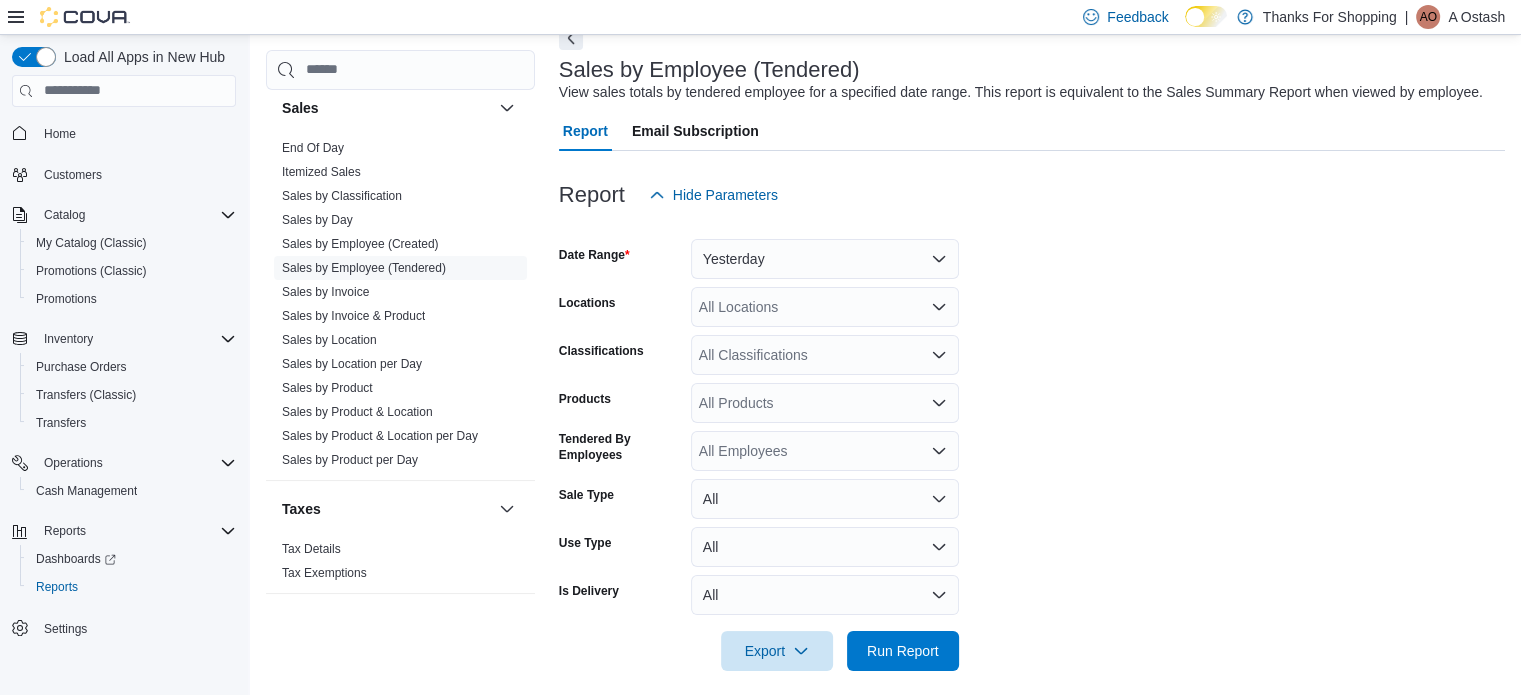 scroll, scrollTop: 46, scrollLeft: 0, axis: vertical 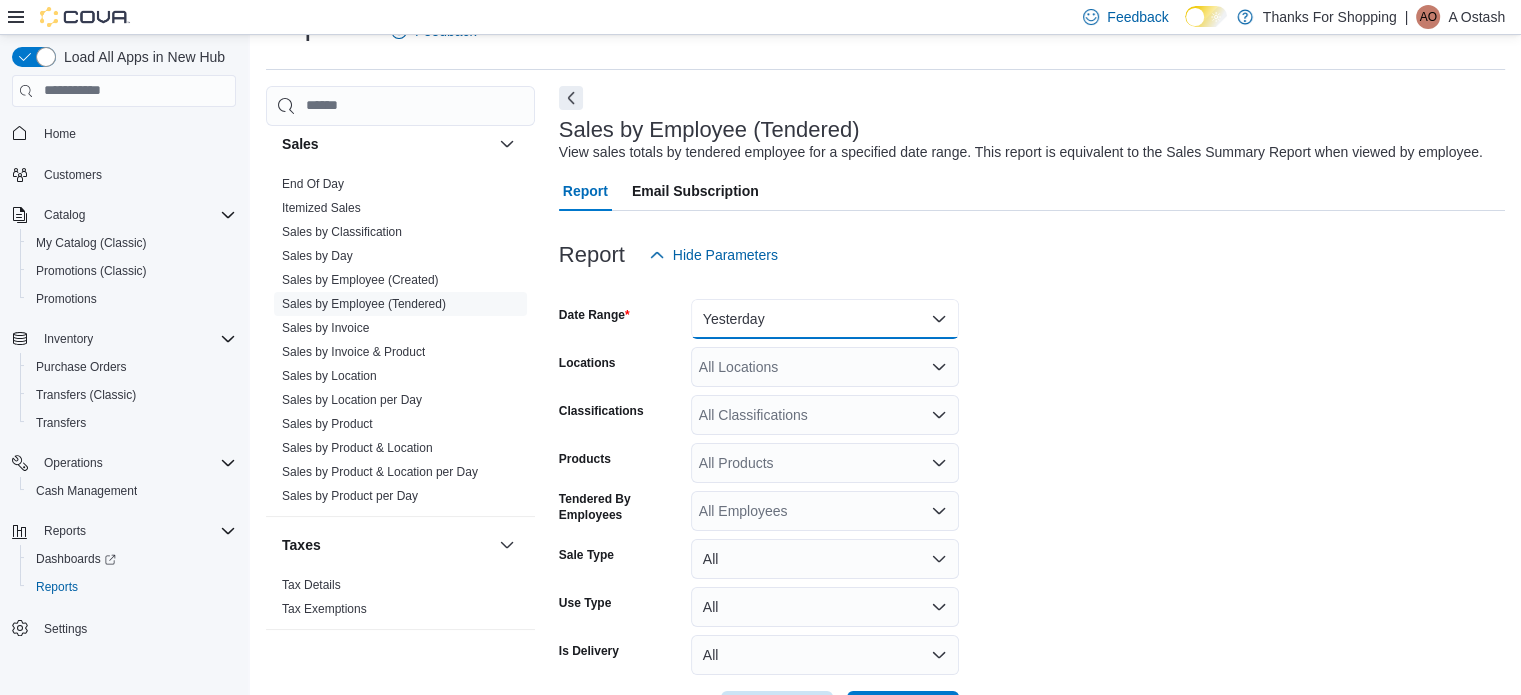 click on "Yesterday" at bounding box center [825, 319] 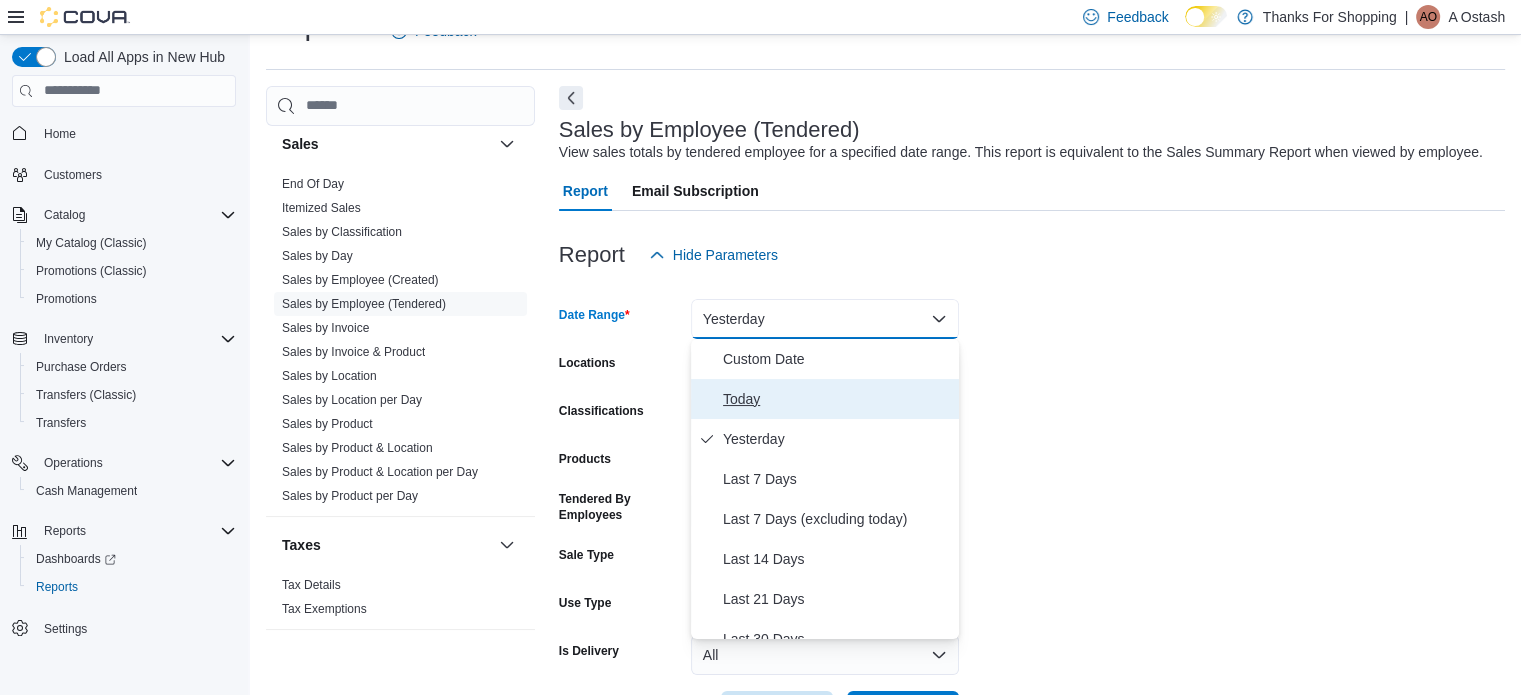 click on "Today" at bounding box center [837, 399] 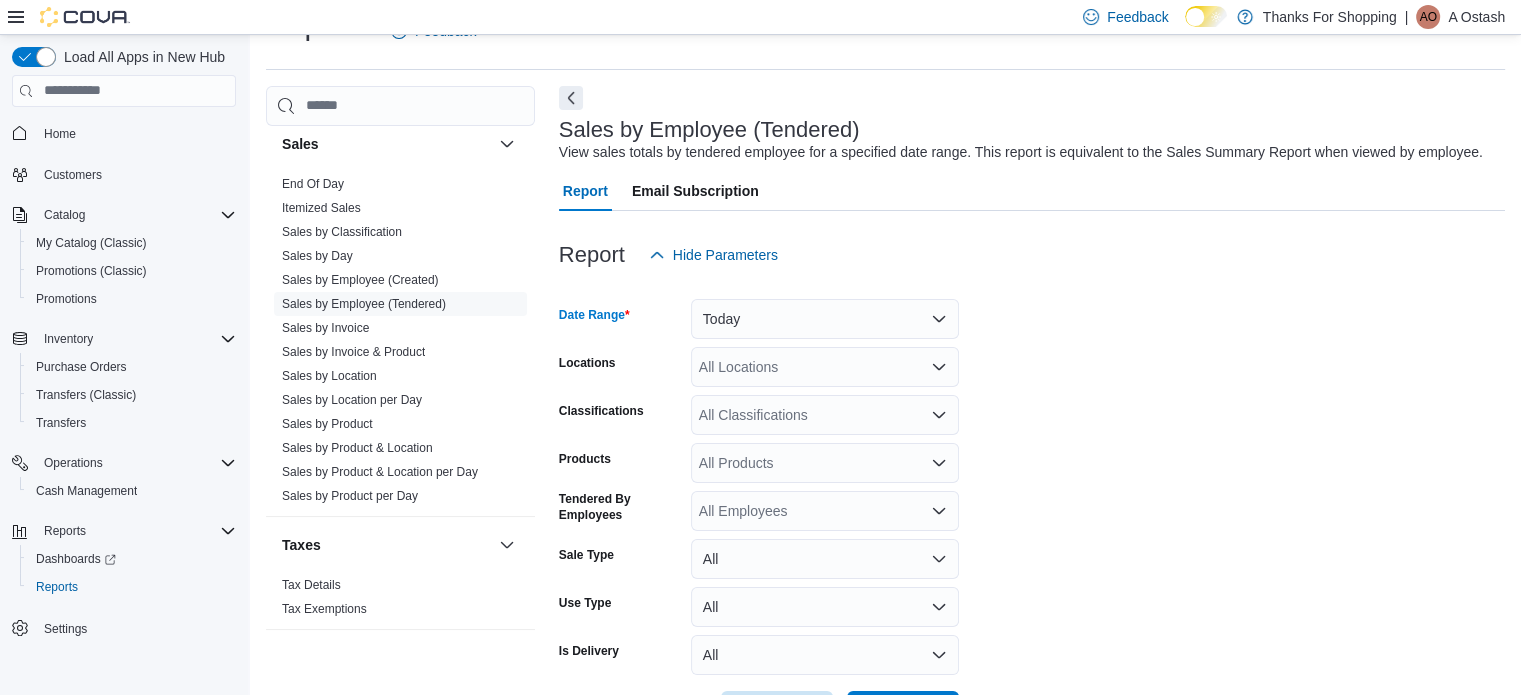 click on "All Locations" at bounding box center [825, 367] 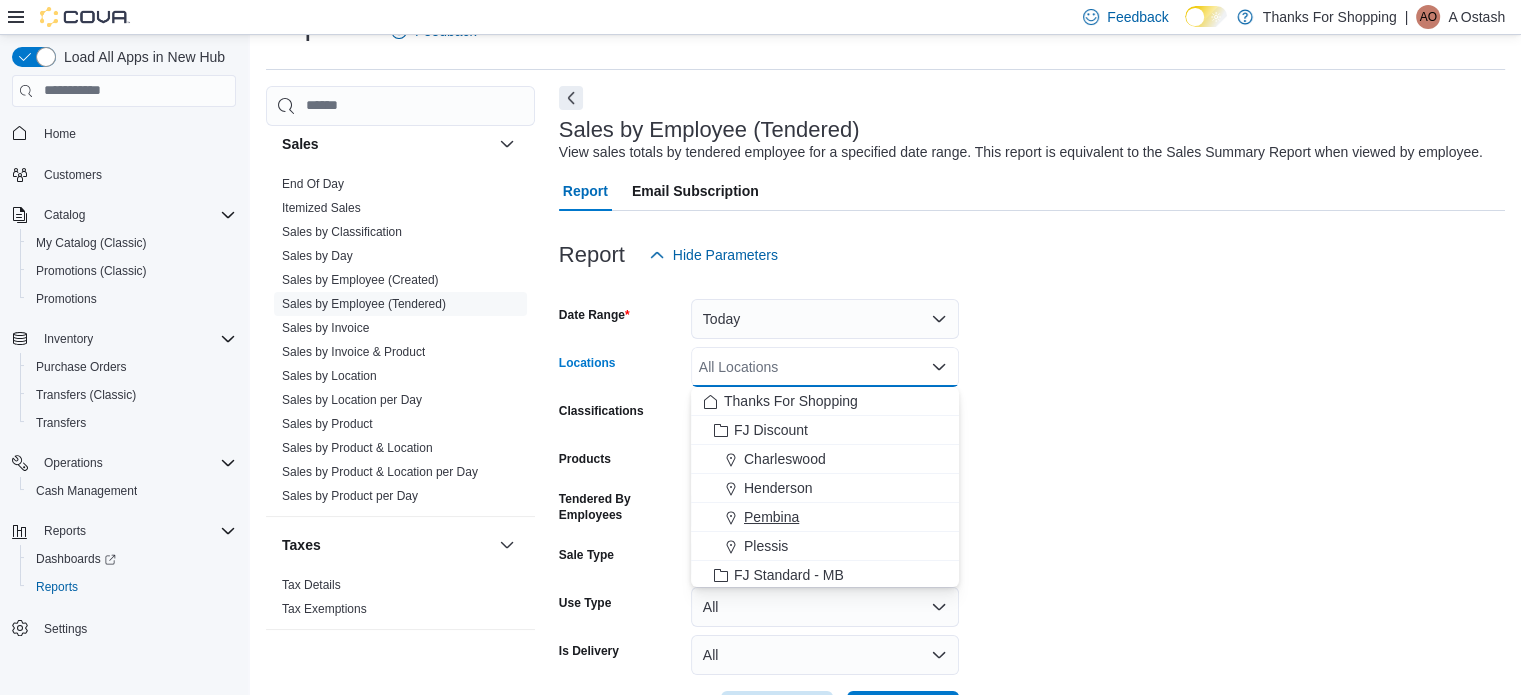 click on "Pembina" at bounding box center (825, 517) 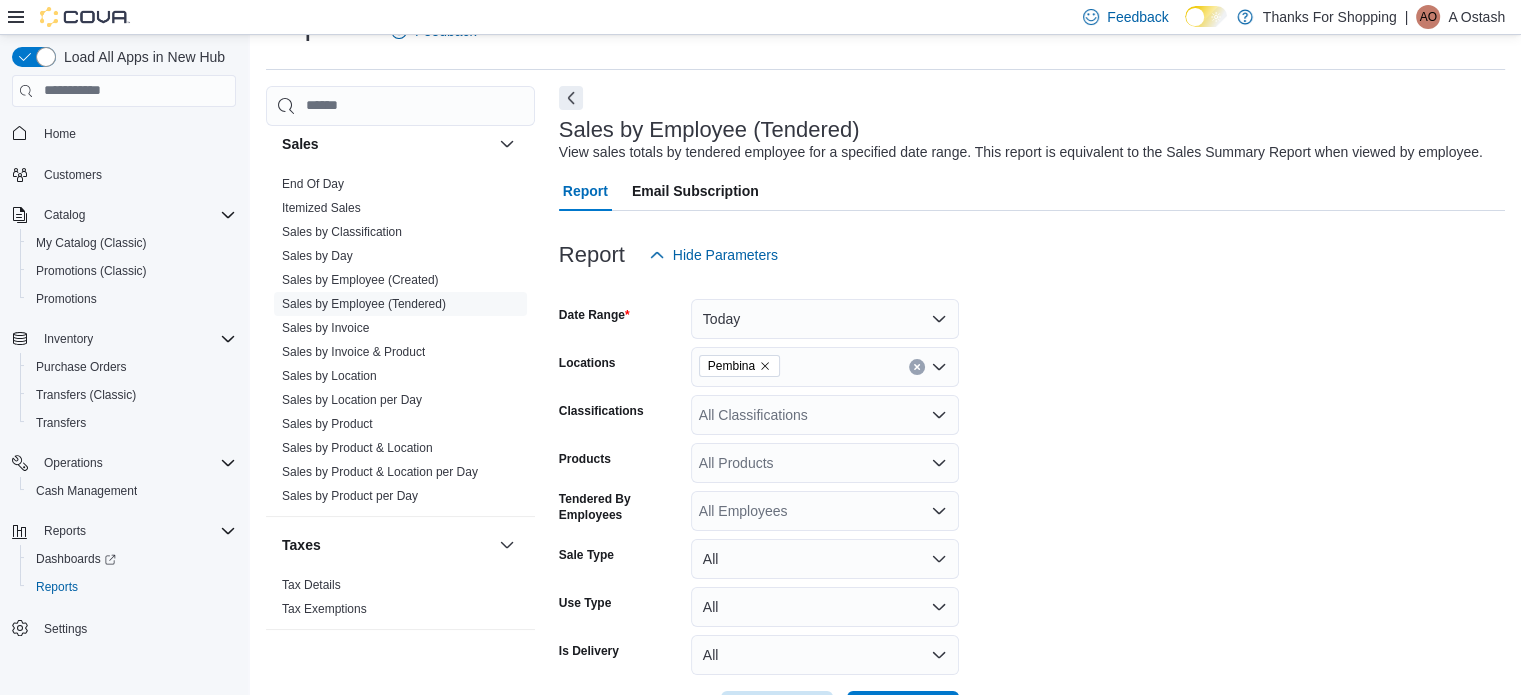 click on "Date Range Today Locations Pembina Classifications All Classifications Products All Products Tendered By Employees All Employees Sale Type All Use Type All Is Delivery All Export  Run Report" at bounding box center (1032, 503) 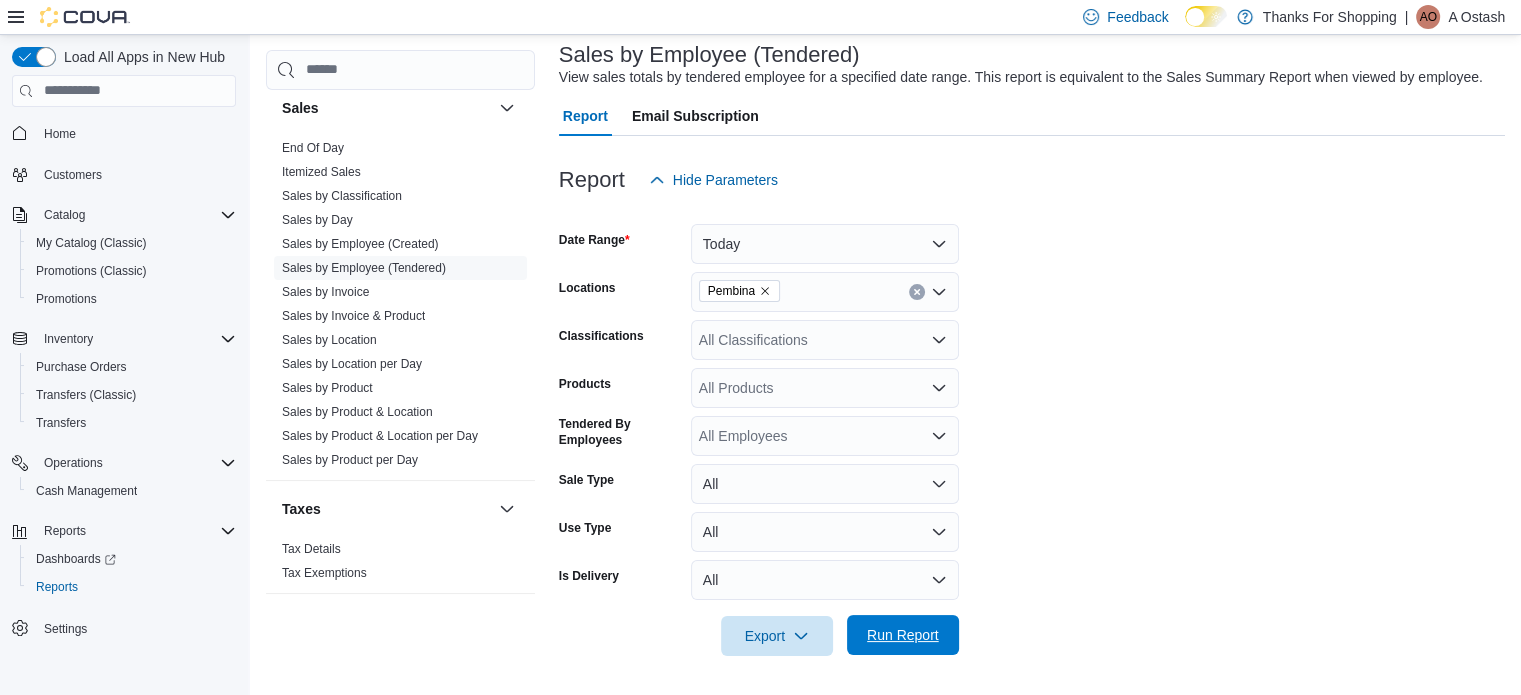 click on "Run Report" at bounding box center (903, 635) 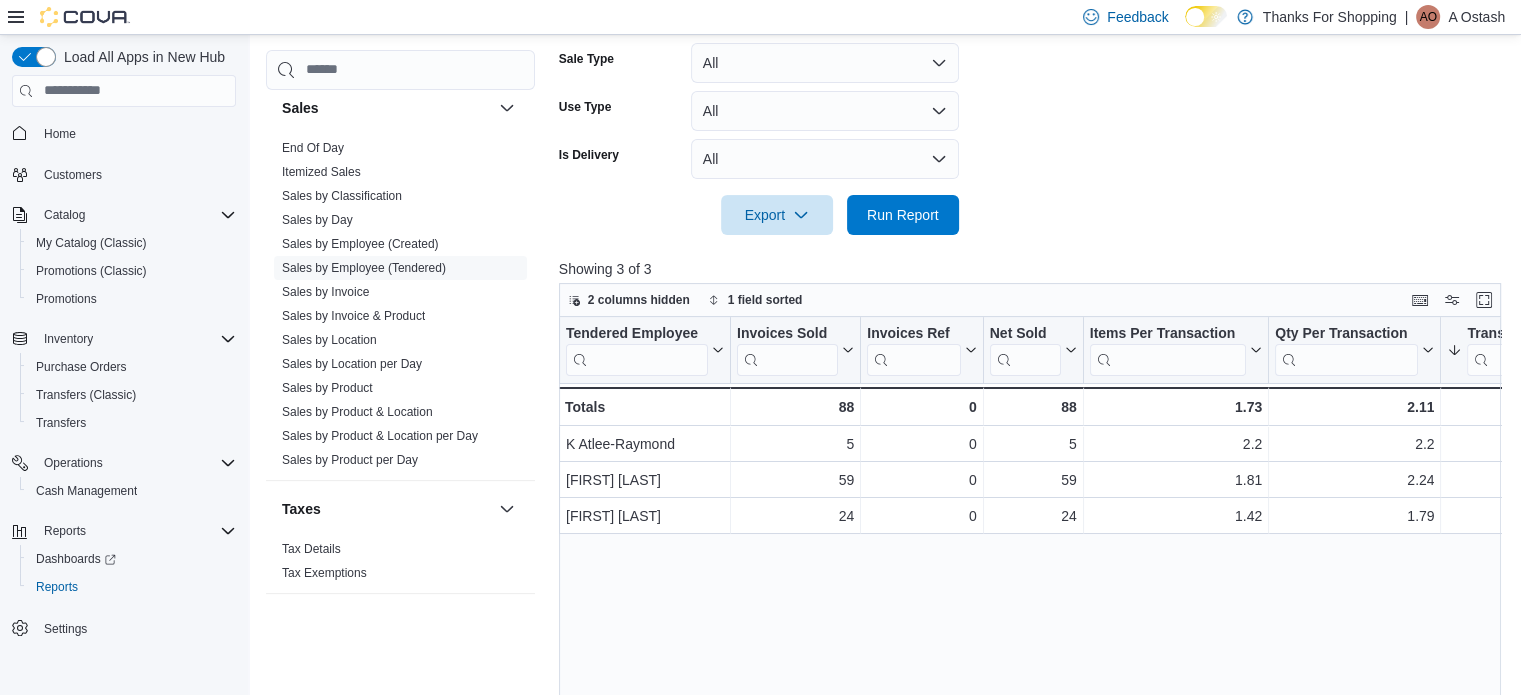 scroll, scrollTop: 701, scrollLeft: 0, axis: vertical 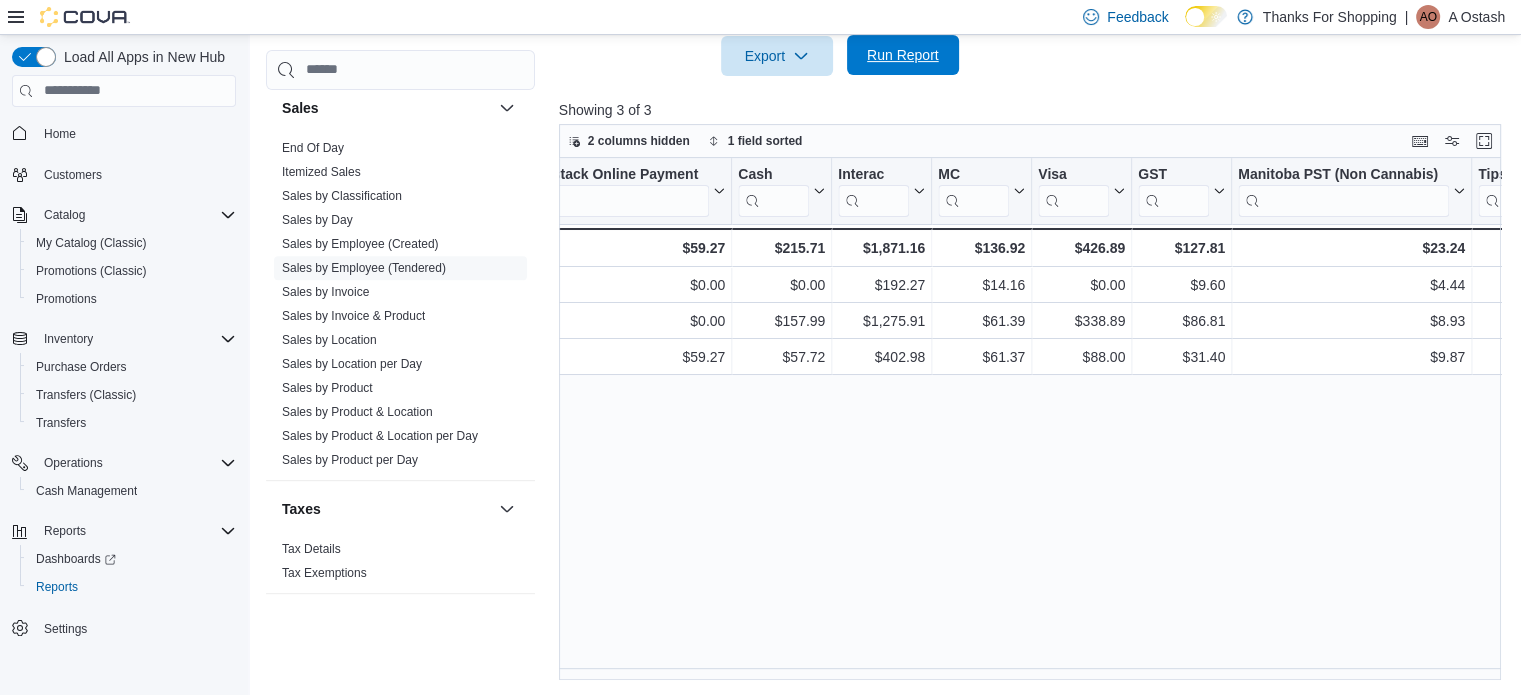 click on "Run Report" at bounding box center [903, 55] 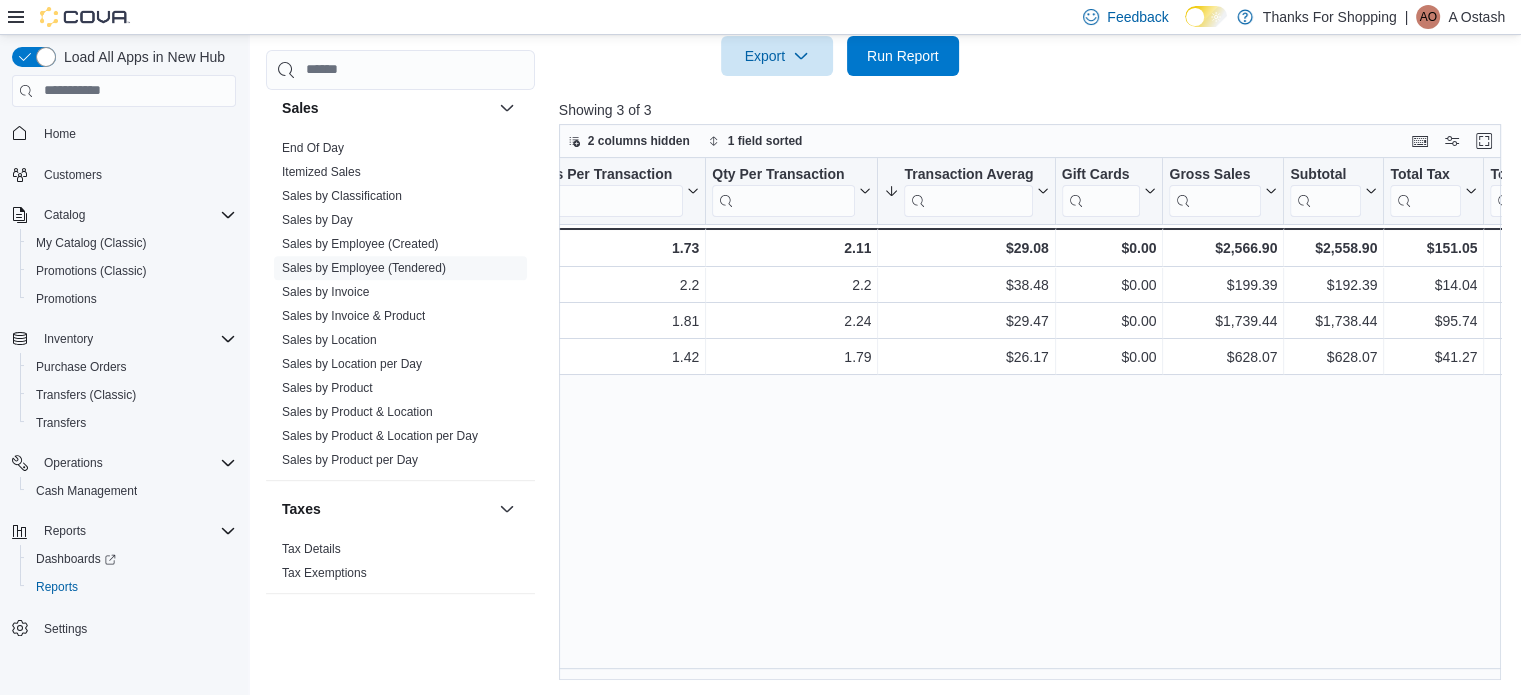 scroll, scrollTop: 0, scrollLeft: 564, axis: horizontal 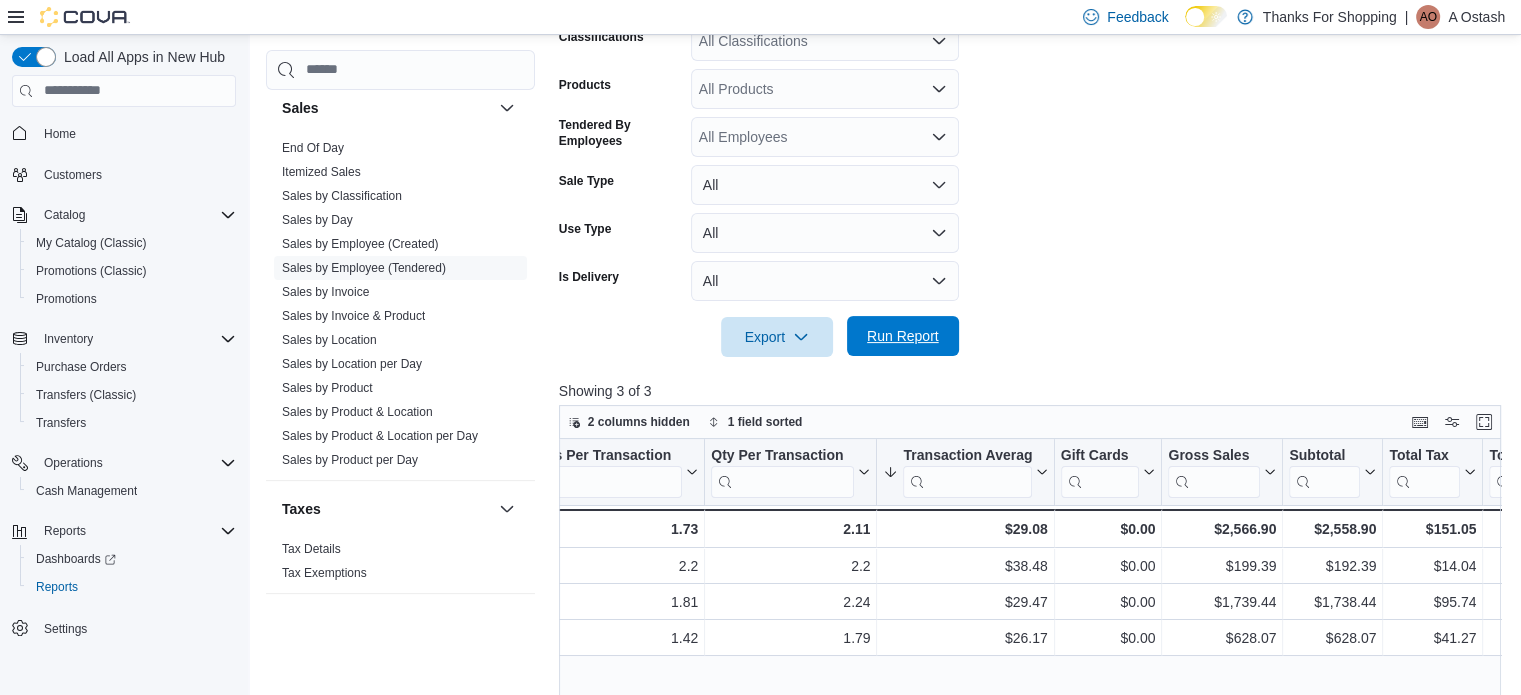 click on "Run Report" at bounding box center (903, 336) 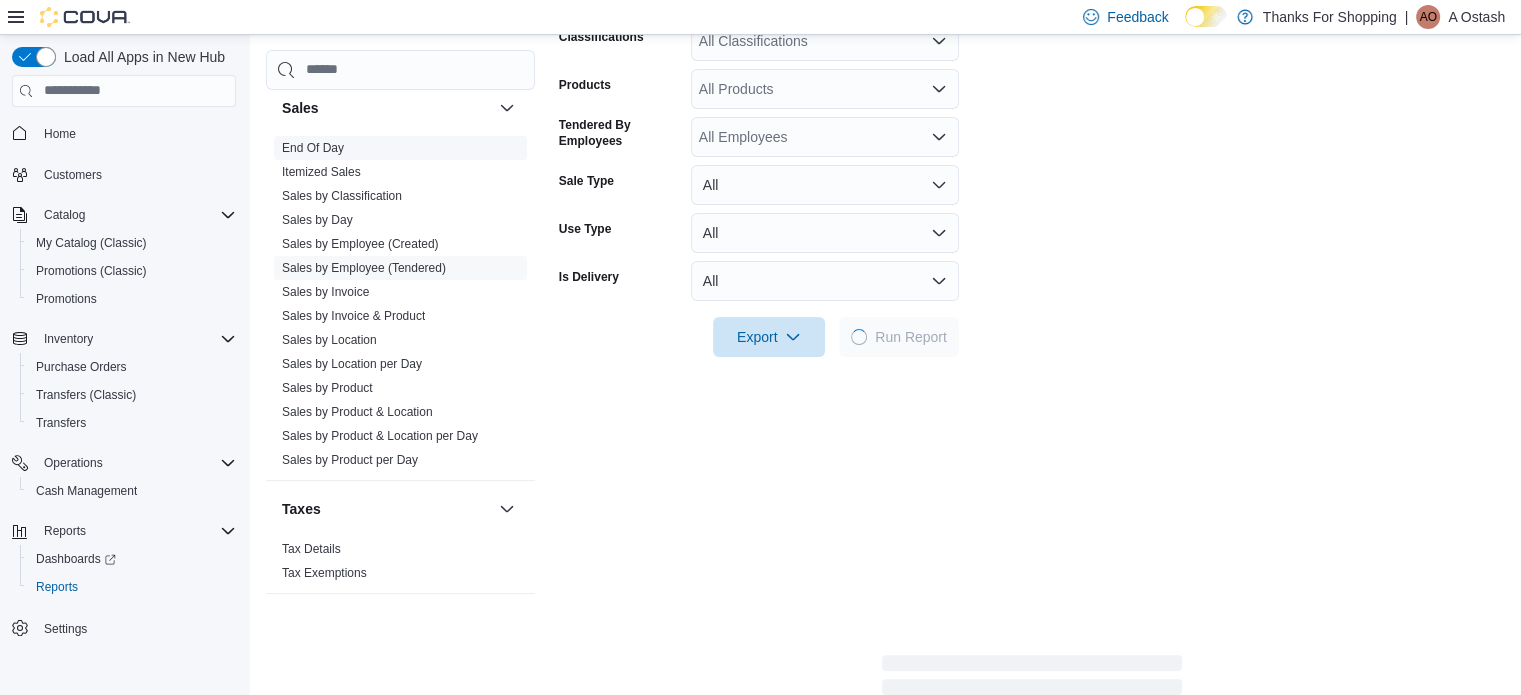 click on "End Of Day" at bounding box center (313, 148) 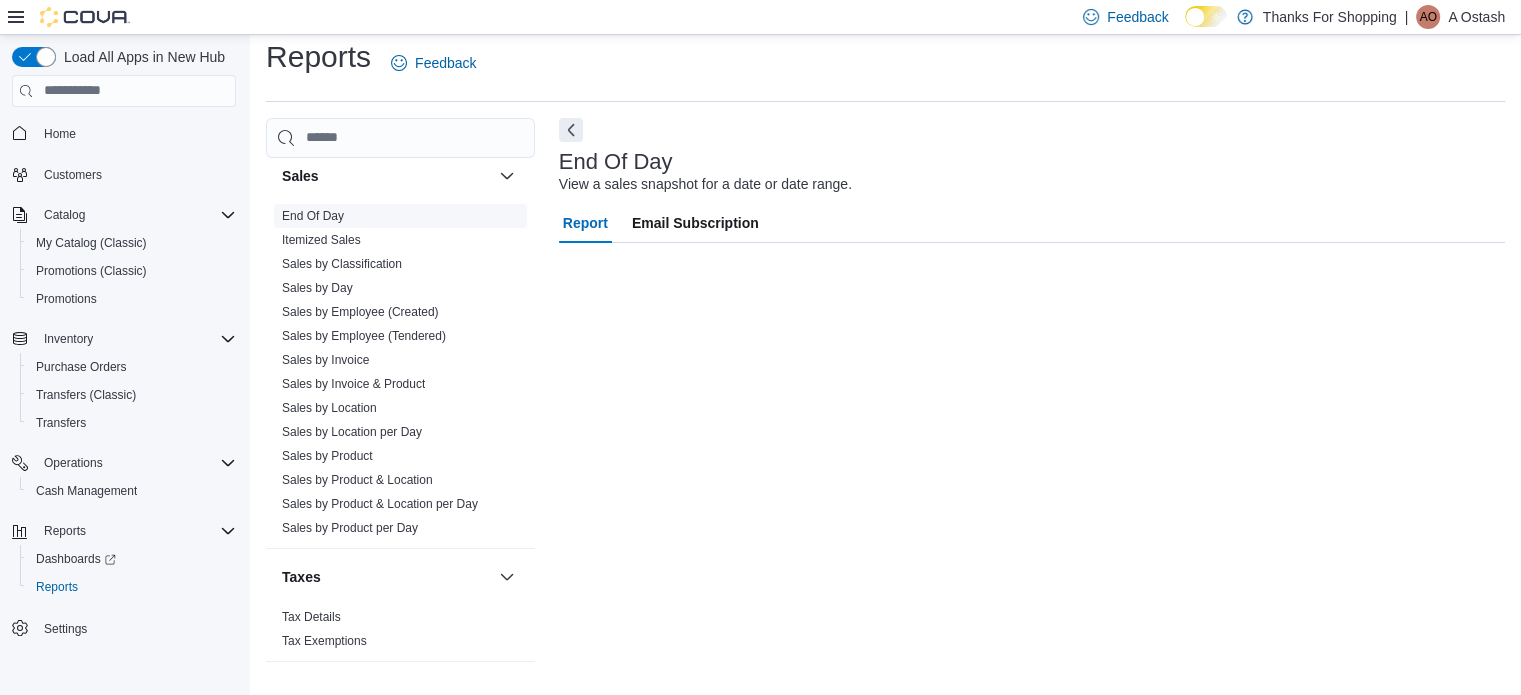 scroll, scrollTop: 13, scrollLeft: 0, axis: vertical 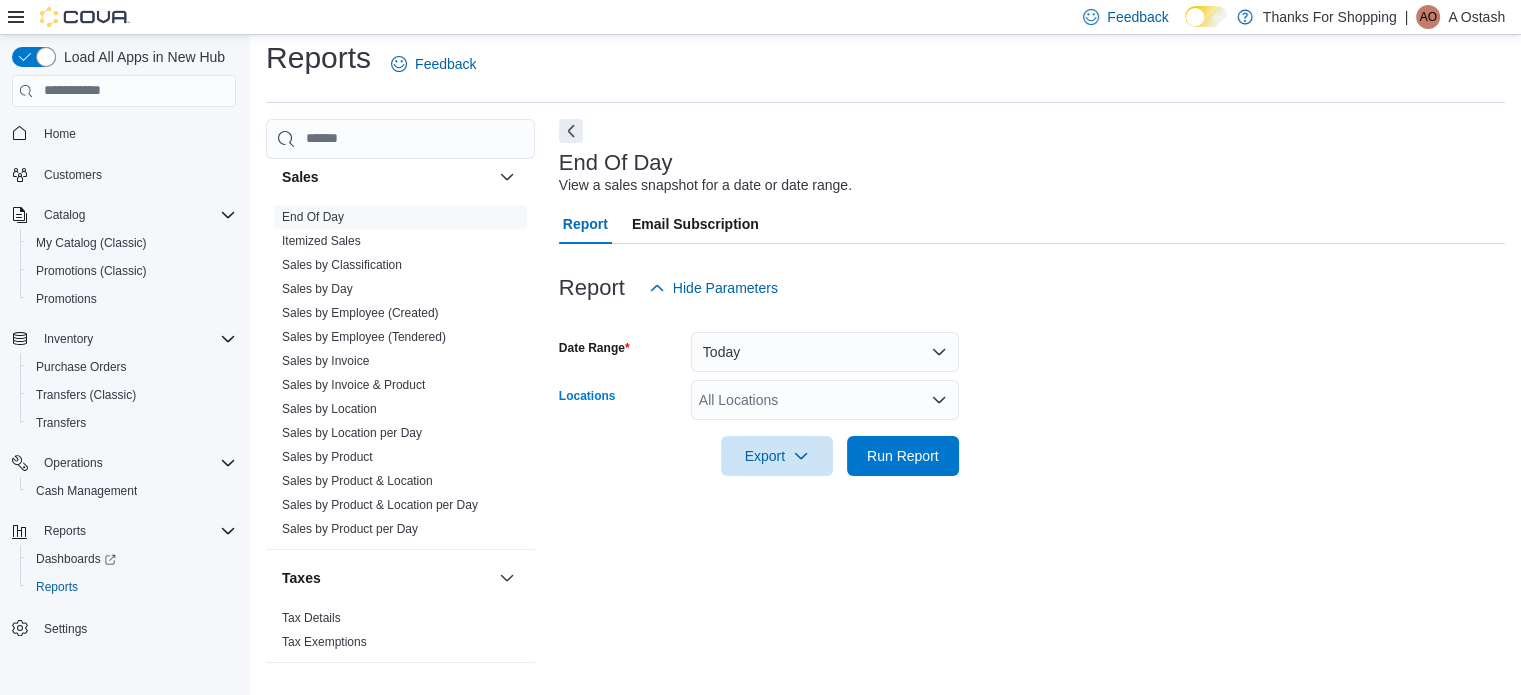 click on "All Locations" at bounding box center (825, 400) 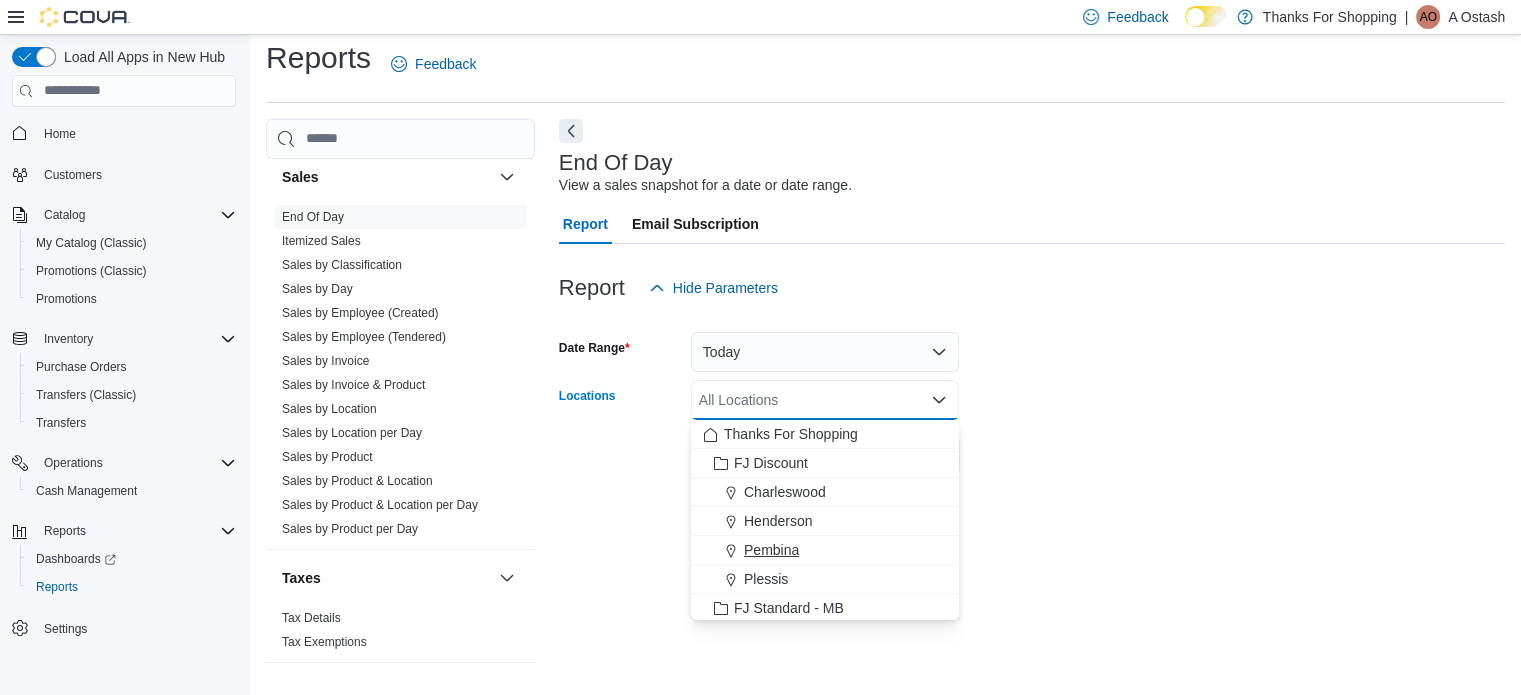 click on "Pembina" at bounding box center [771, 550] 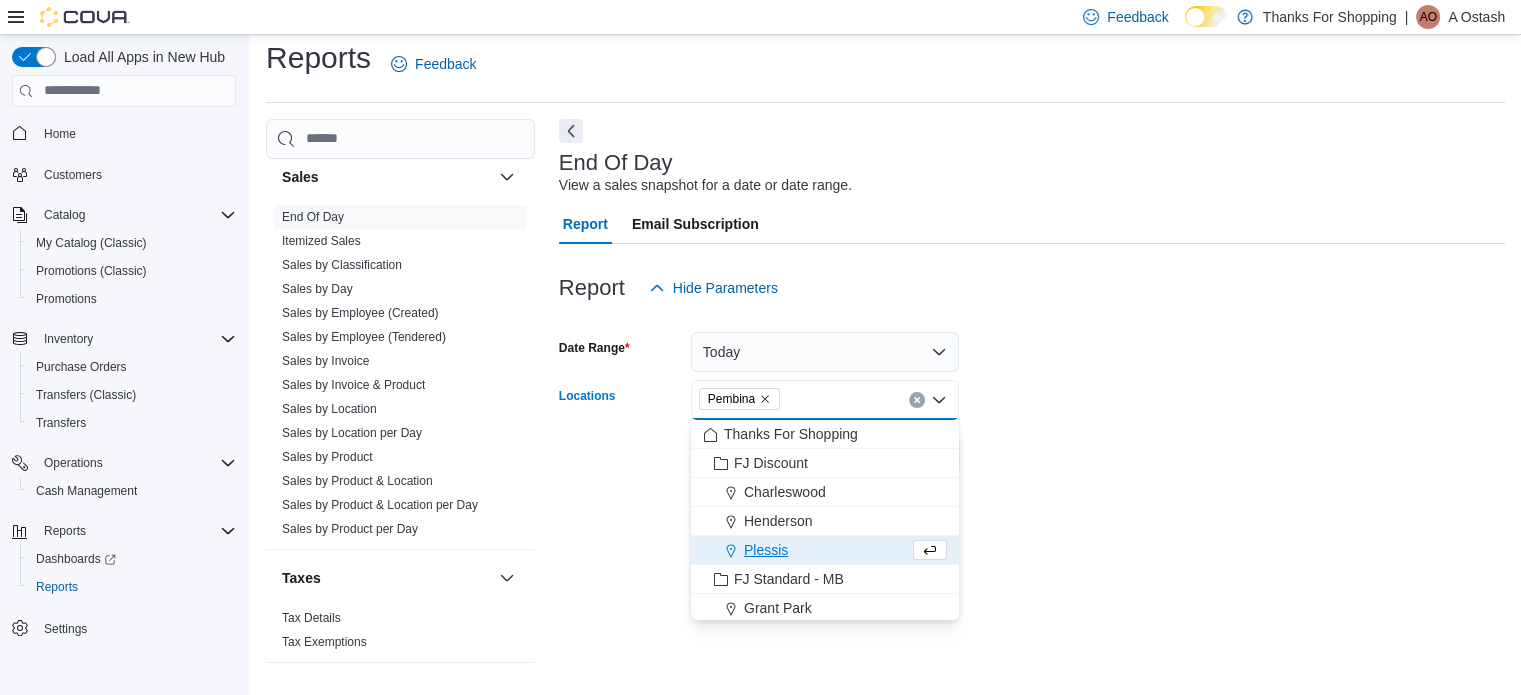 click at bounding box center (1032, 488) 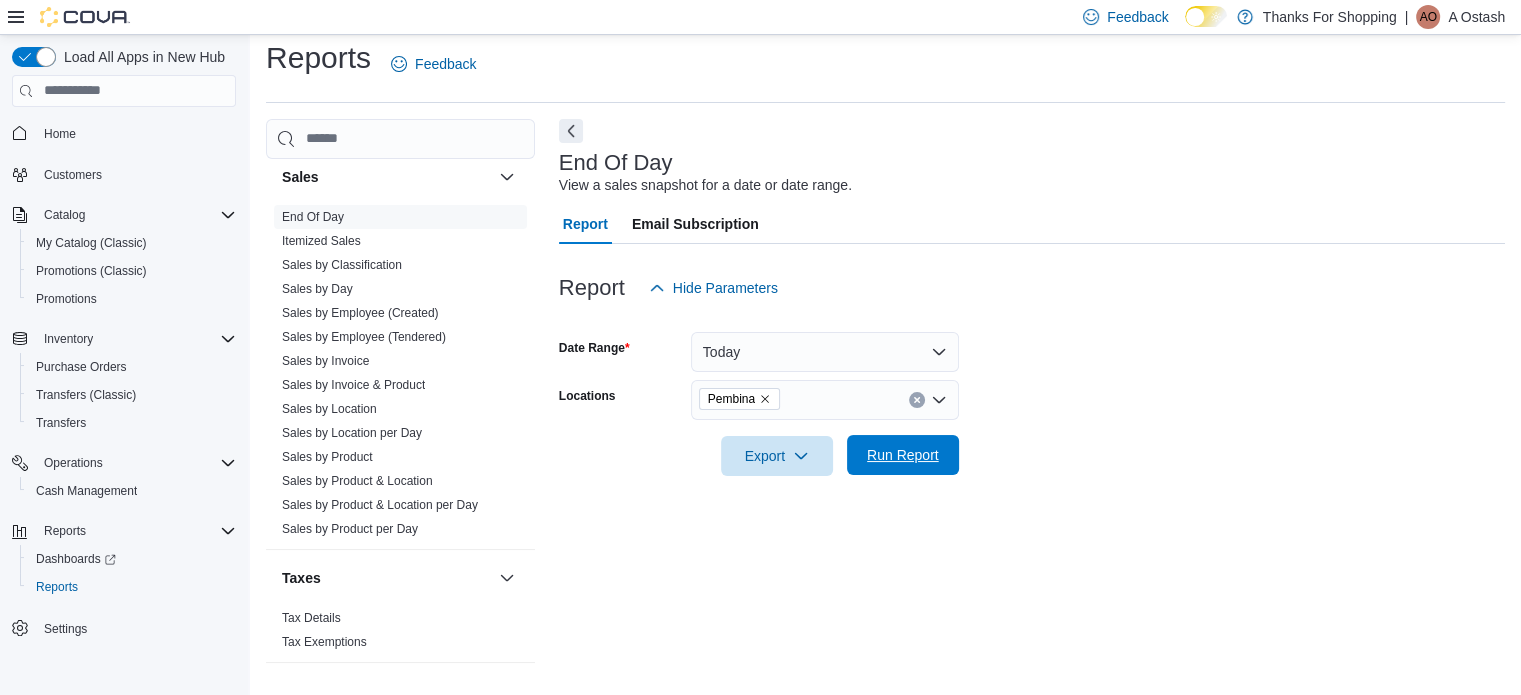 click on "Run Report" at bounding box center (903, 455) 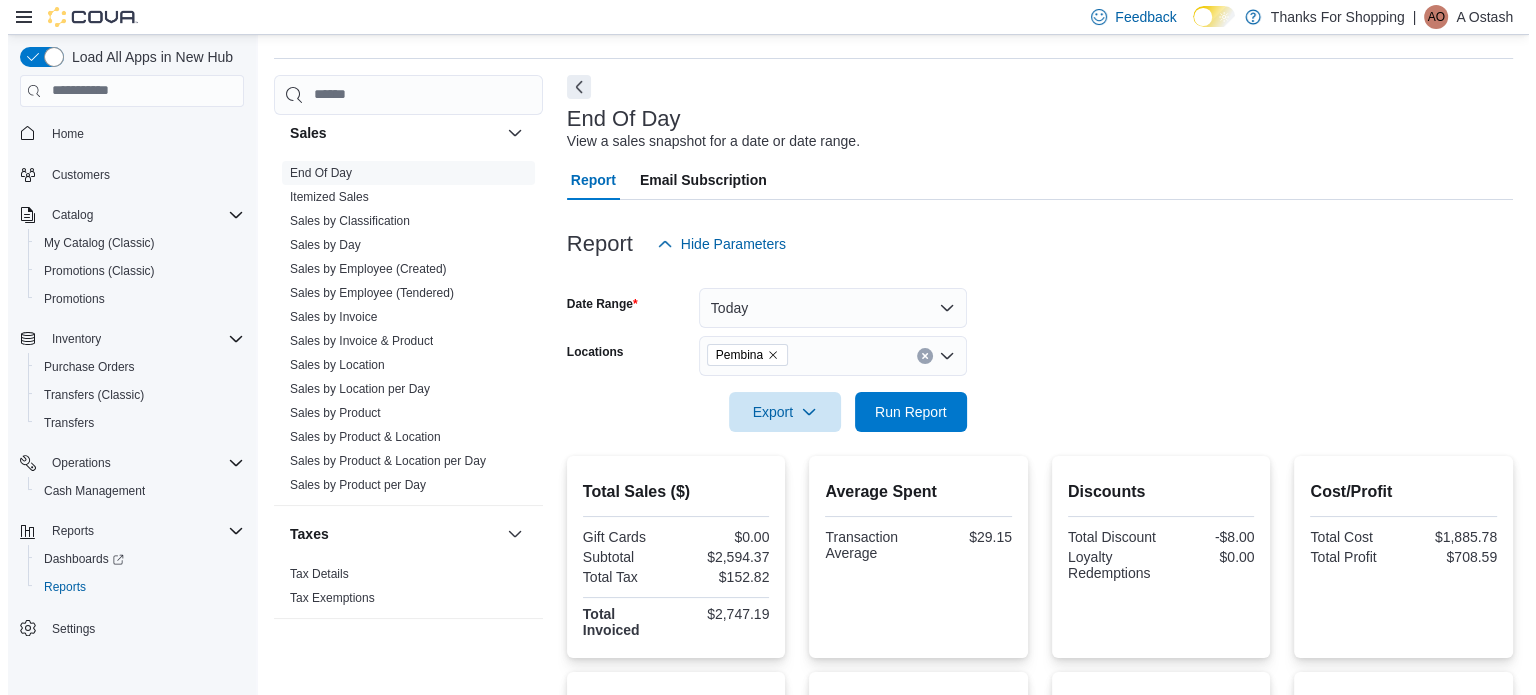 scroll, scrollTop: 0, scrollLeft: 0, axis: both 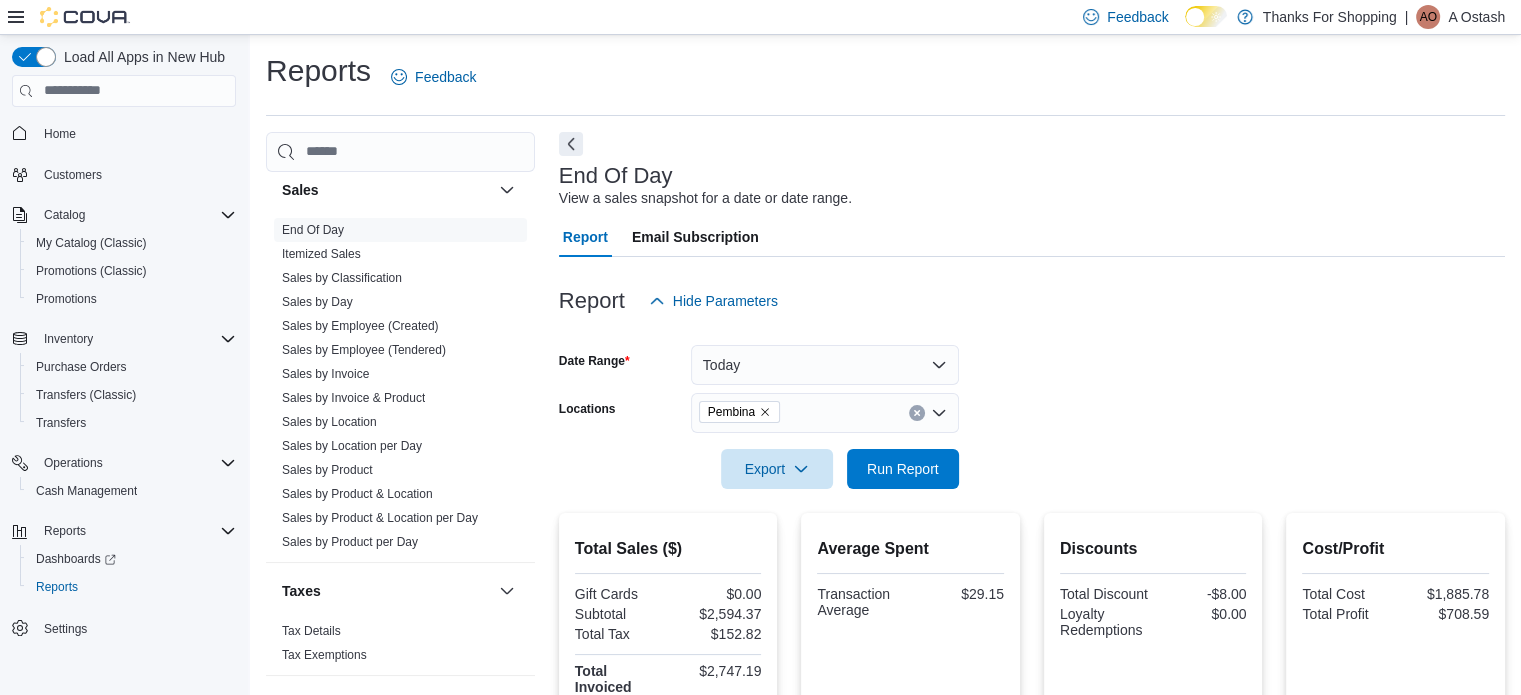 click on "End Of Day    View a sales snapshot for a date or date range. Report Email Subscription Report Hide Parameters   Date Range Today Locations Pembina Export  Run Report Total Sales ($) Gift Cards $0.00 Subtotal $2,594.37 Total Tax $152.82 Total Invoiced $2,747.19 Average Spent Transaction Average $29.15 Discounts Total Discount -$8.00 Loyalty Redemptions $0.00 Cost/Profit Total Cost $1,885.78 Total Profit $708.59 Payment Methods Breadstack Online Payment $59.27 Cash $215.71 Interac $1,908.40 MC $136.92 Visa $426.89 Cashback $0.00 Taxes GST  $129.58 Manitoba PST (Non Cannabis) $23.24 Invoices Sold Invoices Sold 89 InvoicesRefunded 0 Net Sold 89 Products Sold Items Sold 189 Items Refunded 0 Net Sold 189 Employee Sales   This table contains 3 rows. Employee Total Invoiced Sales ($) Sales (#) Average Sale Refunds ($) Refunds (#) Average Refund Tips Employee Ryan  Sanders Total Invoiced $1,871.42 Sales ($) $1,773.91 Sales (#) 60 Average Sale $29.57 Refunds ($) $0.00 Refunds (#) 0 Average Refund $0.00 Tips $0.00 24 0" at bounding box center [1032, 703] 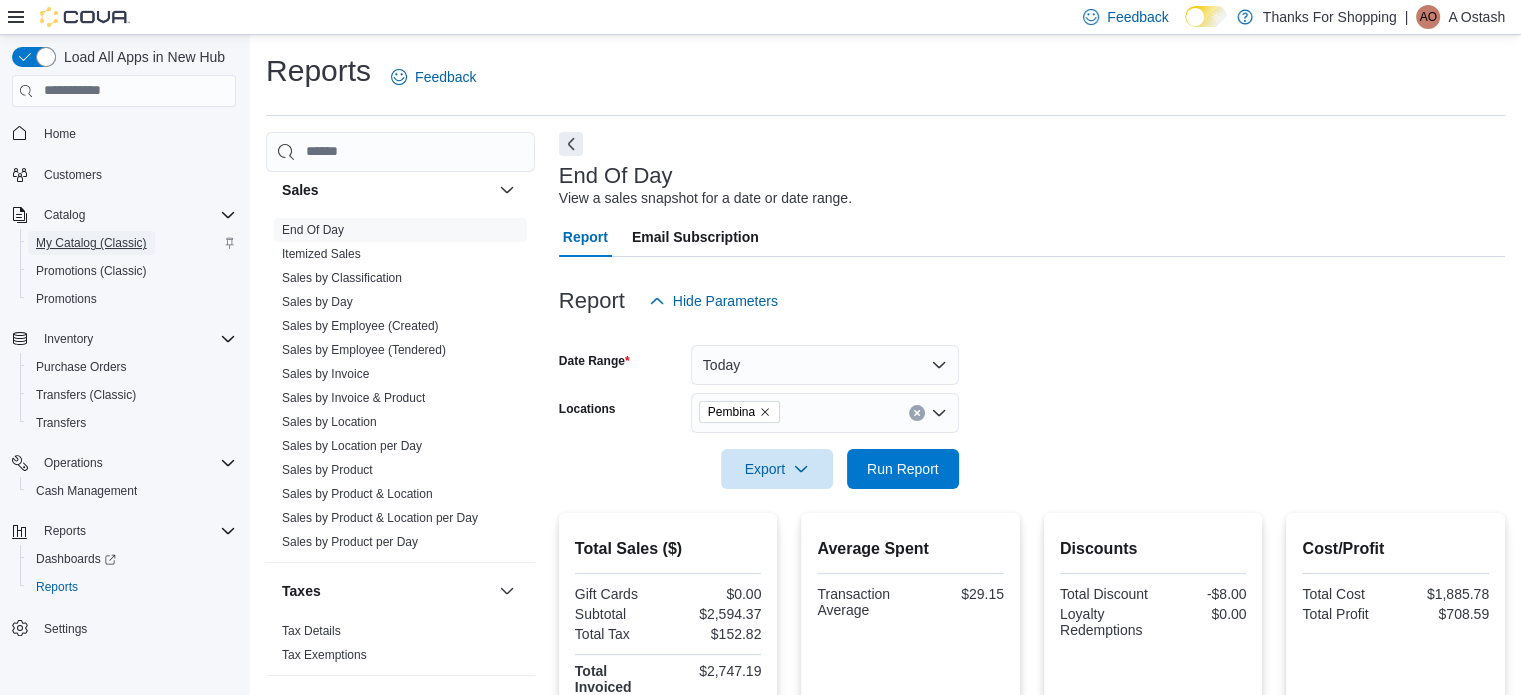 click on "My Catalog (Classic)" at bounding box center (91, 243) 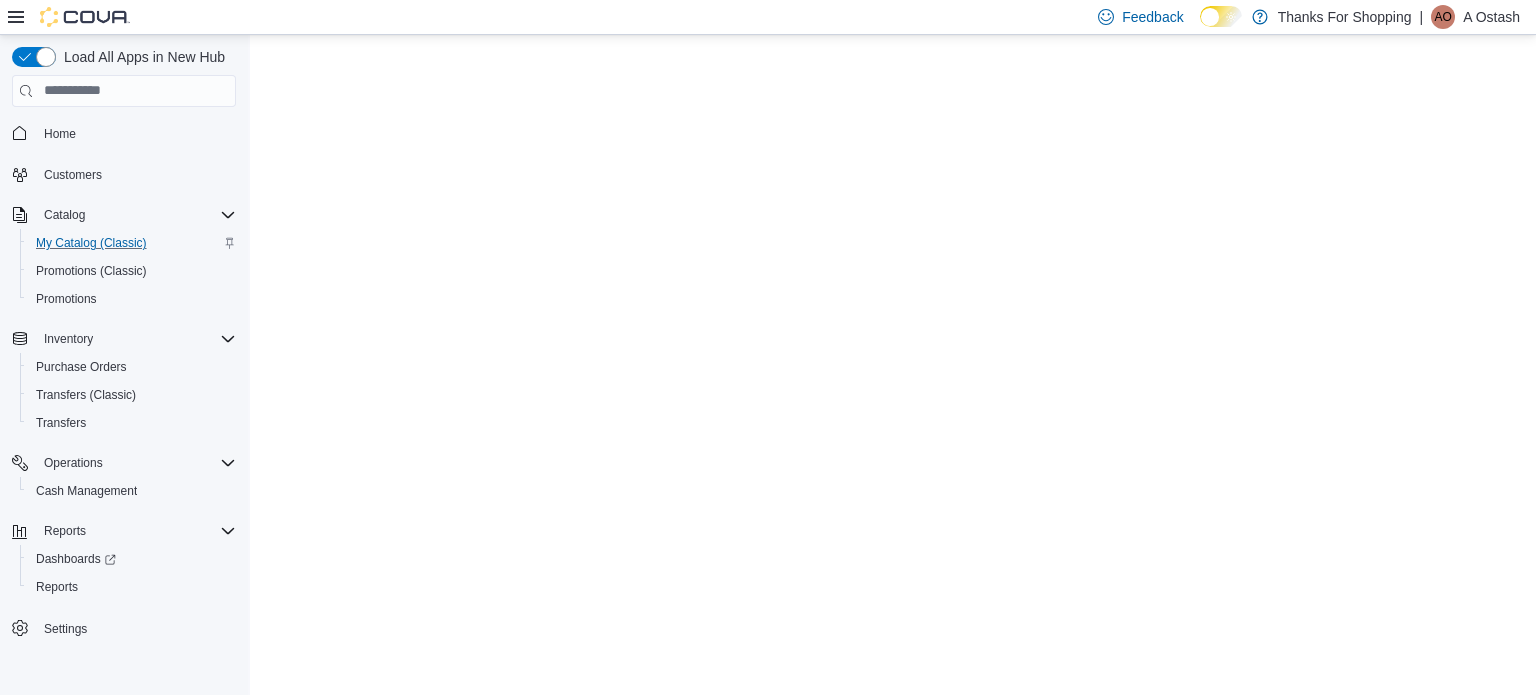scroll, scrollTop: 0, scrollLeft: 0, axis: both 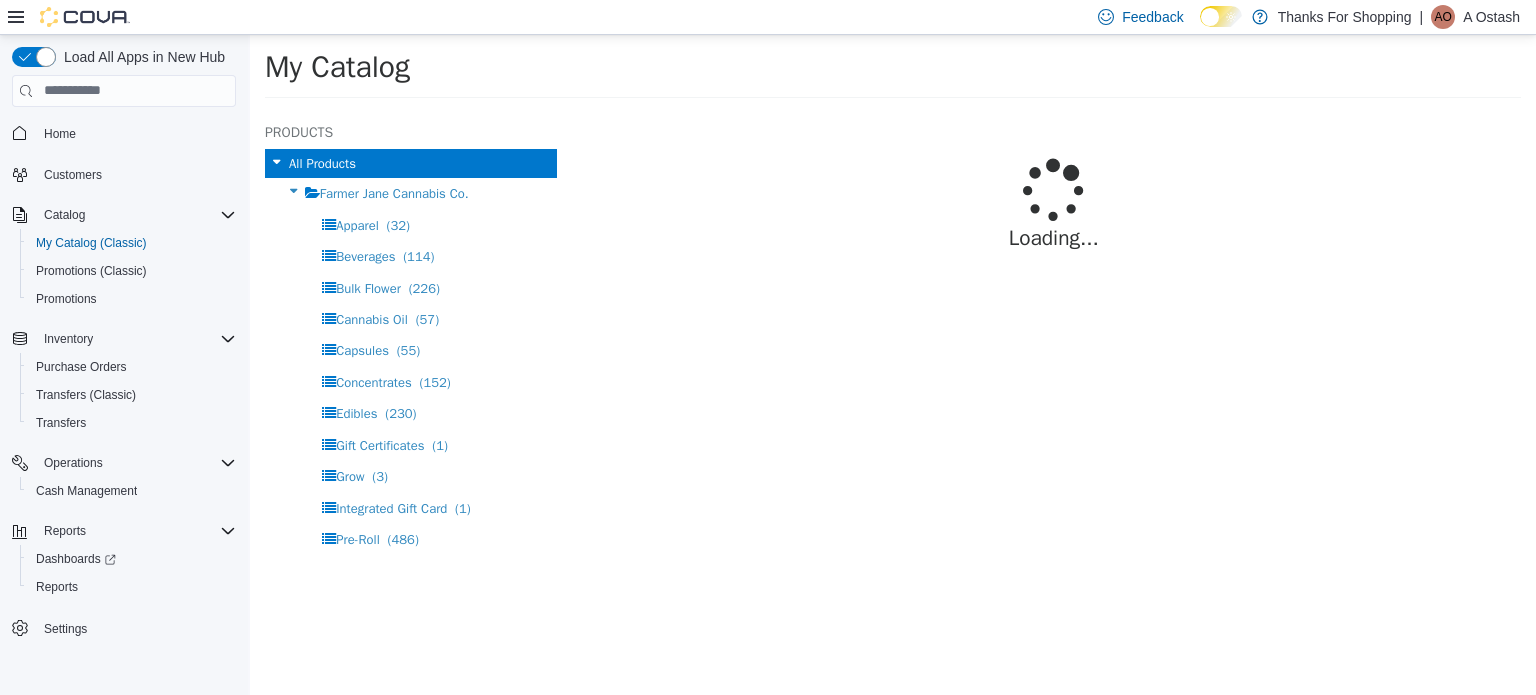 select on "**********" 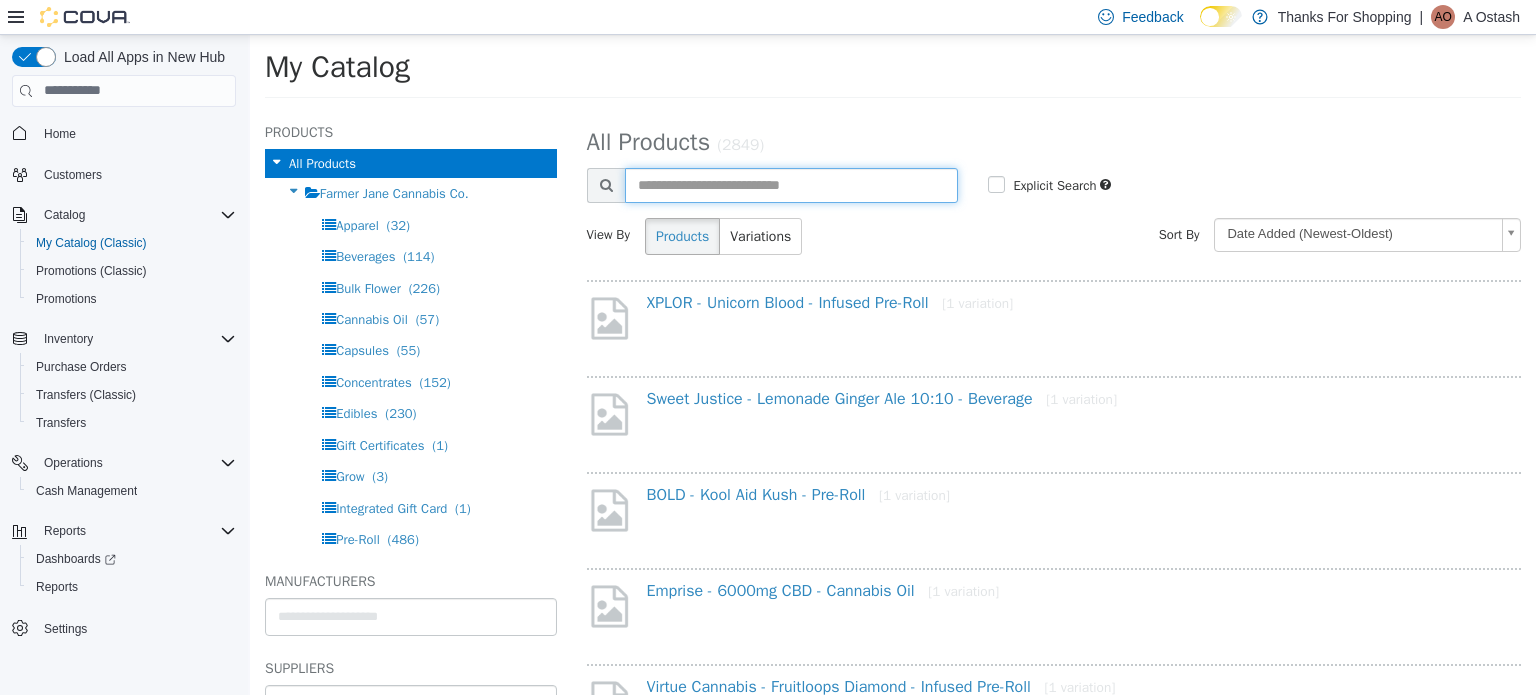 click at bounding box center (792, 184) 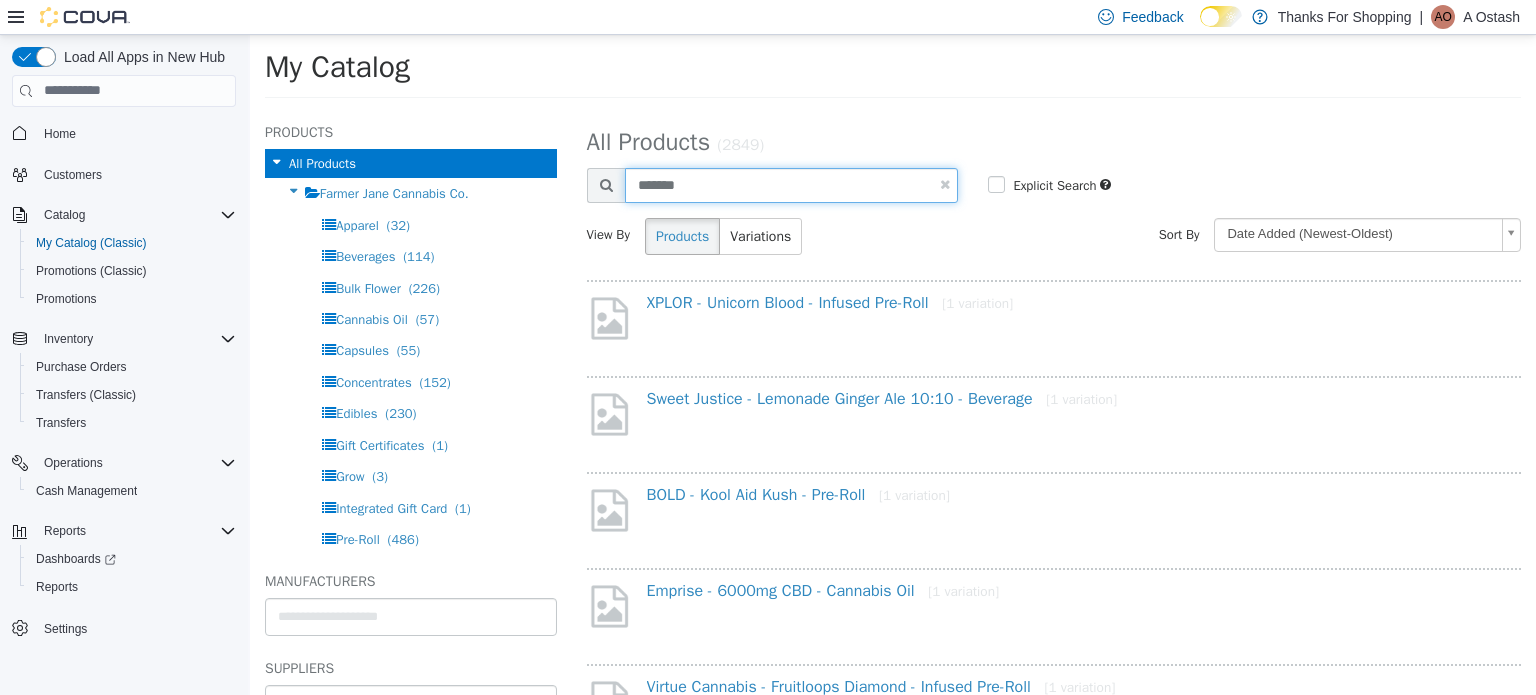 type on "*******" 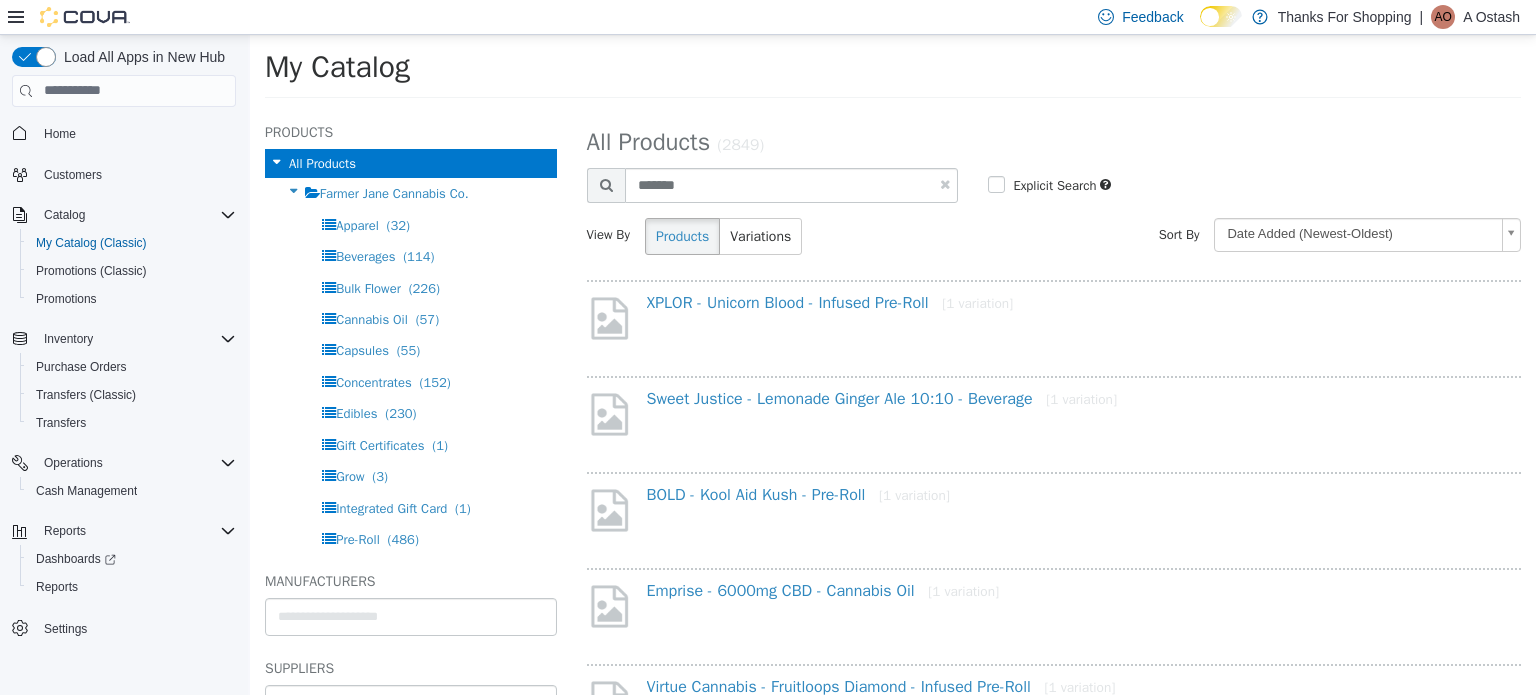 select on "**********" 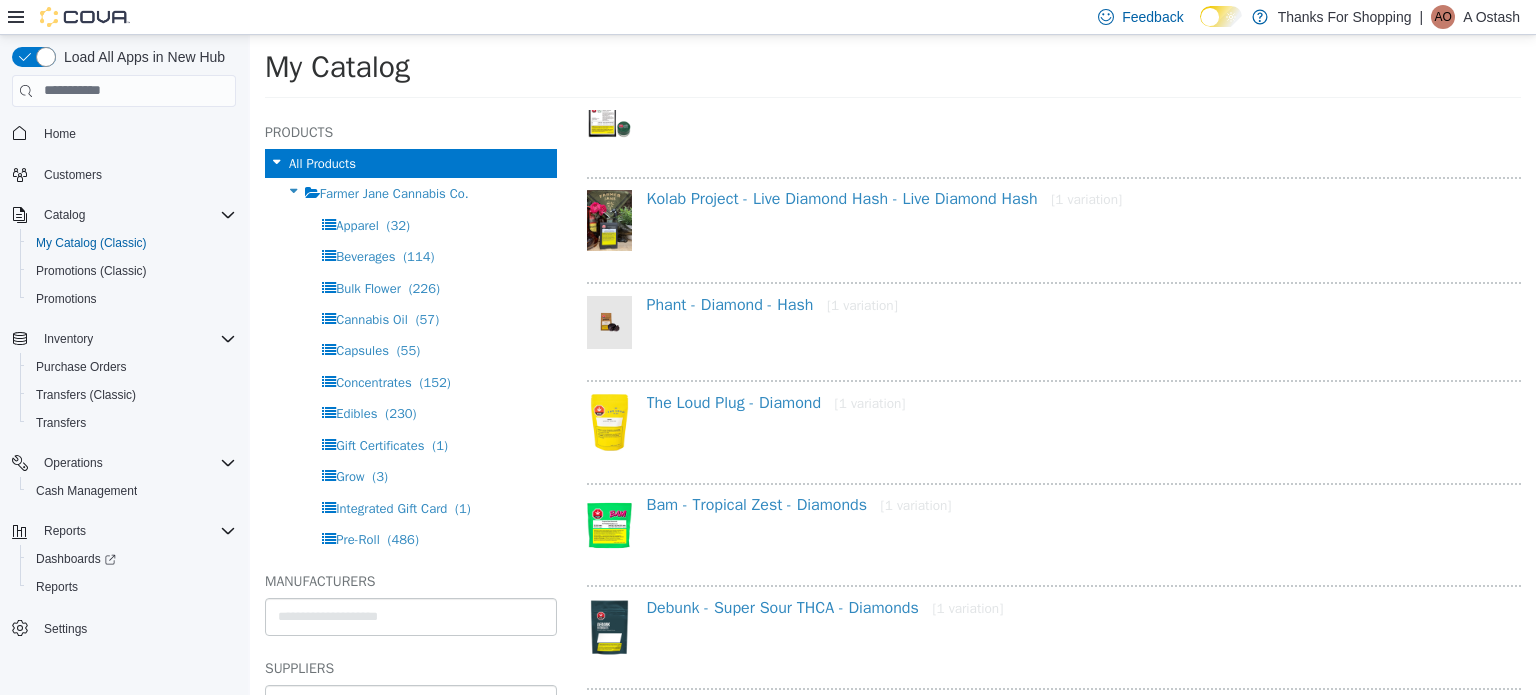 scroll, scrollTop: 700, scrollLeft: 0, axis: vertical 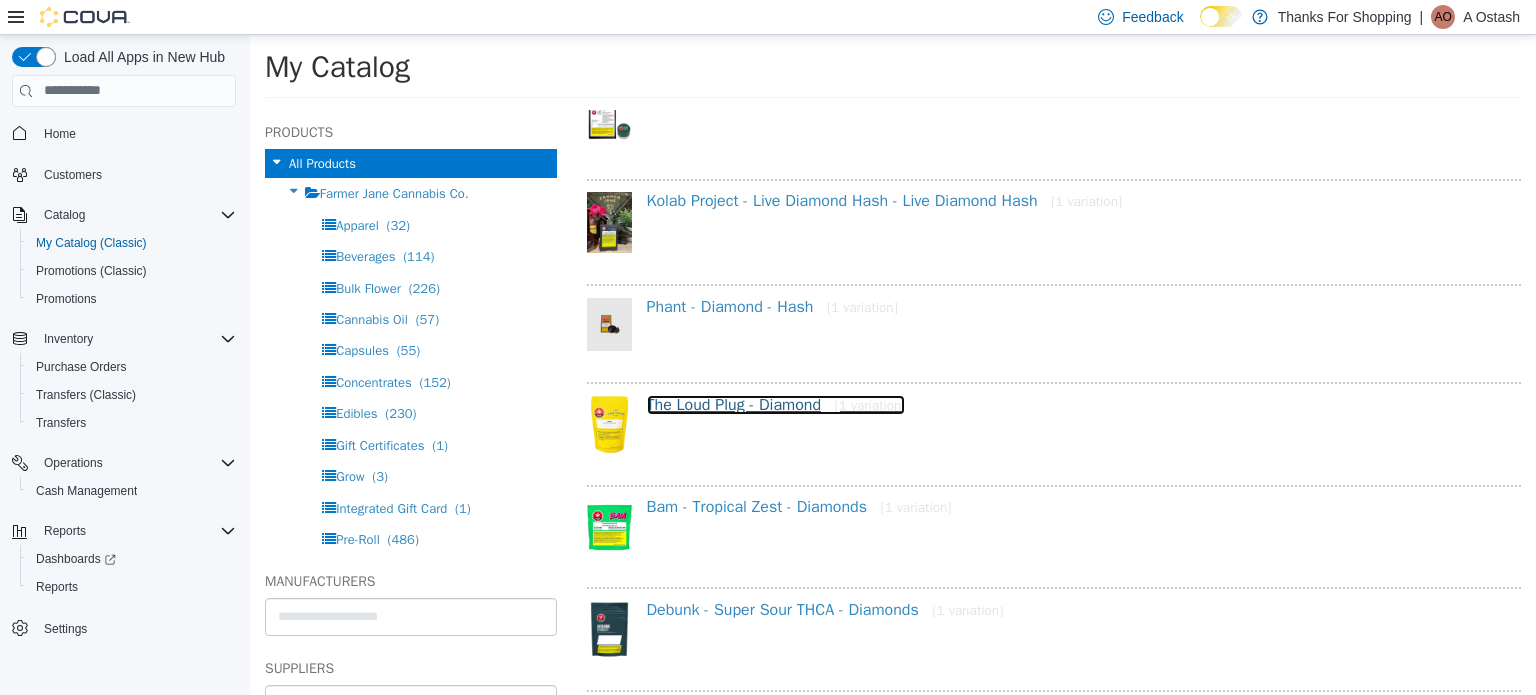 click on "The Loud Plug - Diamond
[1 variation]" at bounding box center [776, 404] 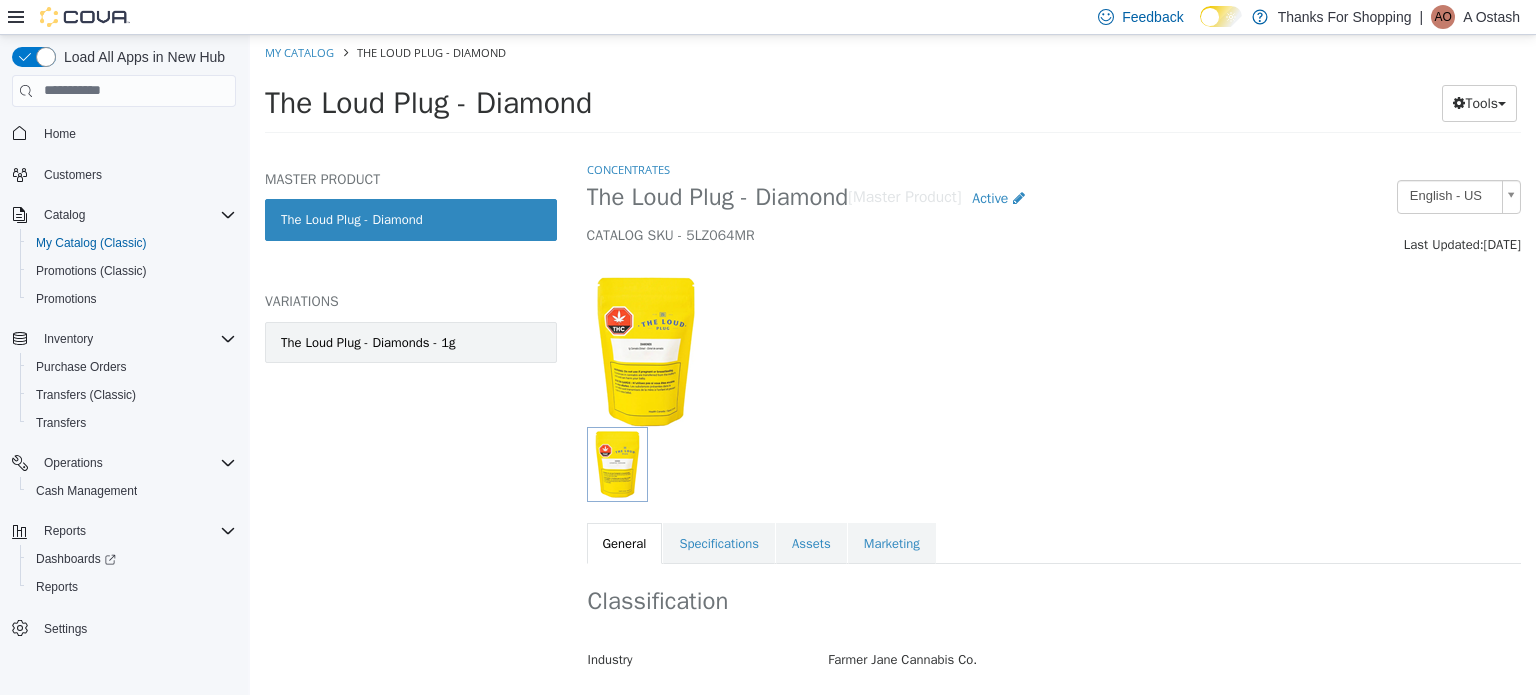 click on "The Loud Plug - Diamonds - 1g" at bounding box center (368, 342) 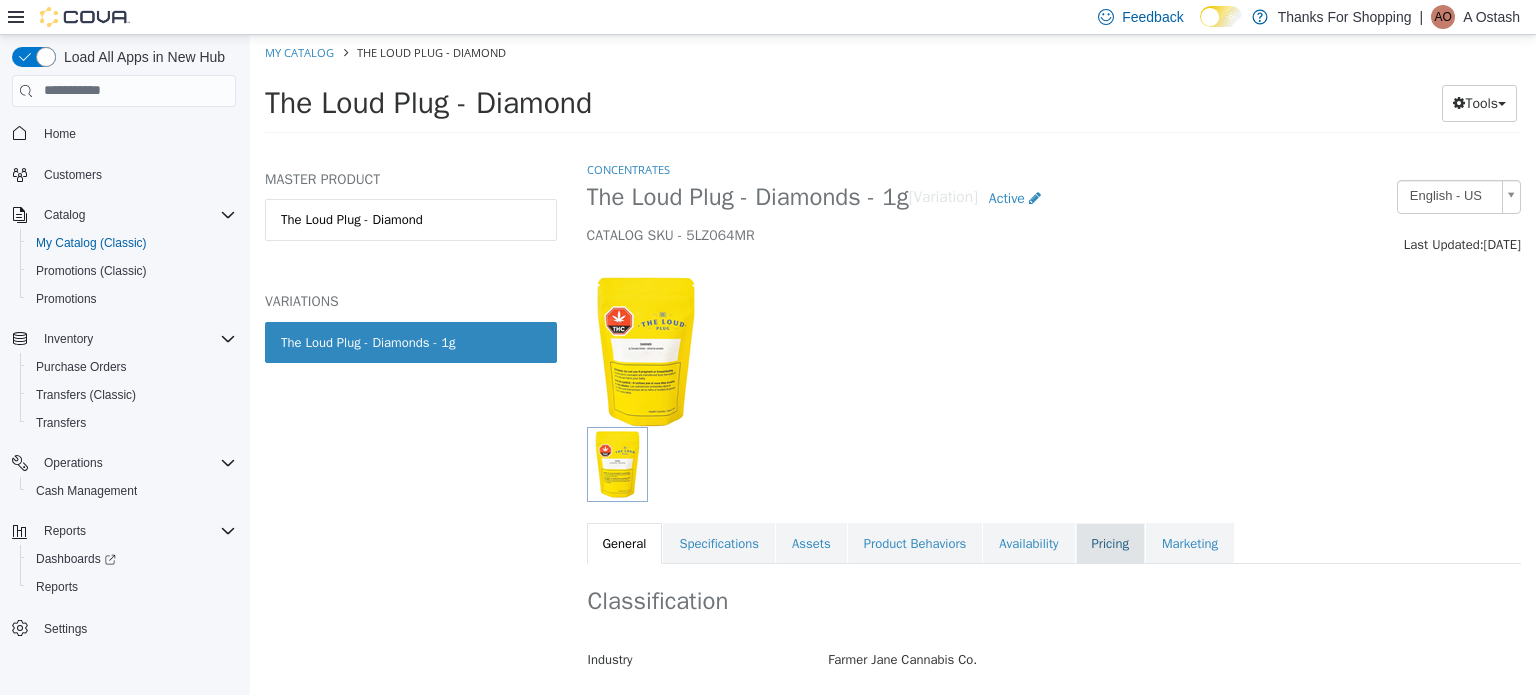 click on "Pricing" at bounding box center [1110, 543] 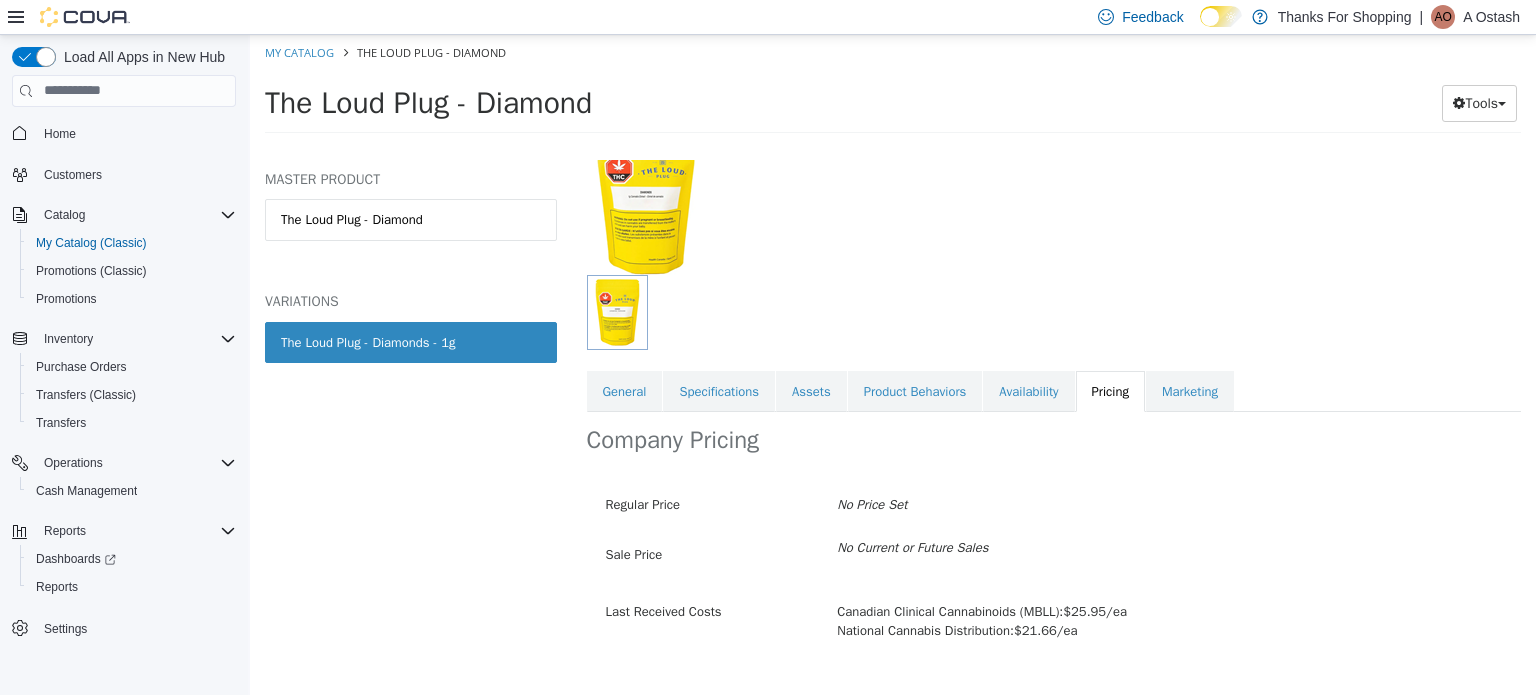 scroll, scrollTop: 151, scrollLeft: 0, axis: vertical 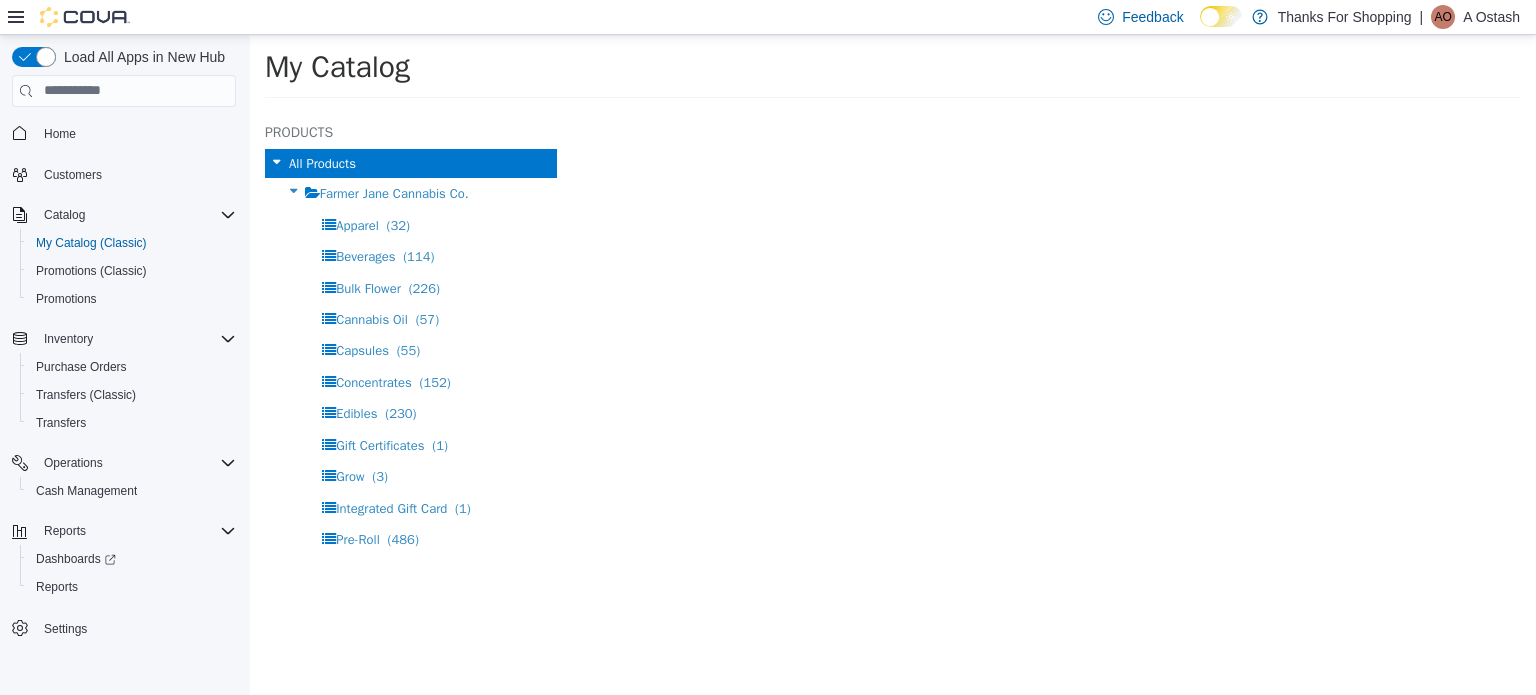 select on "**********" 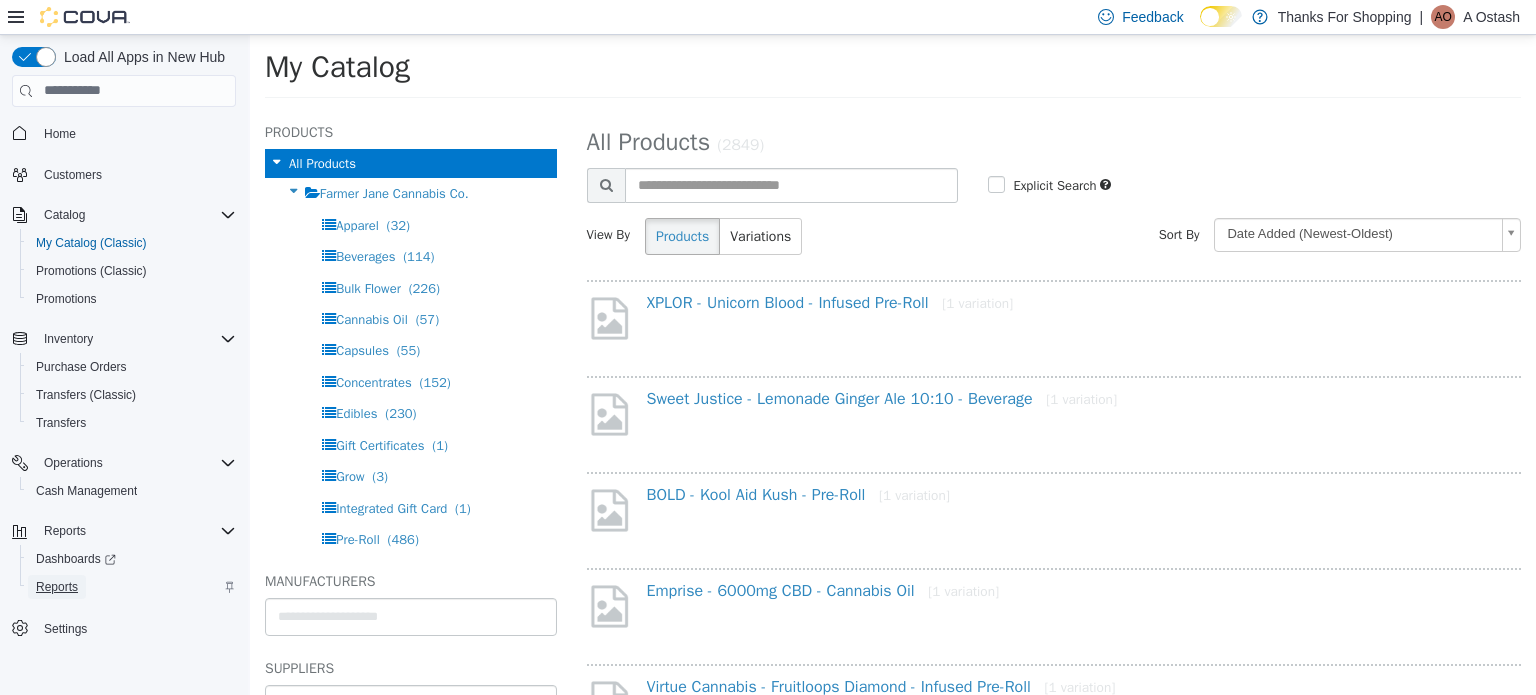 click on "Reports" at bounding box center [57, 587] 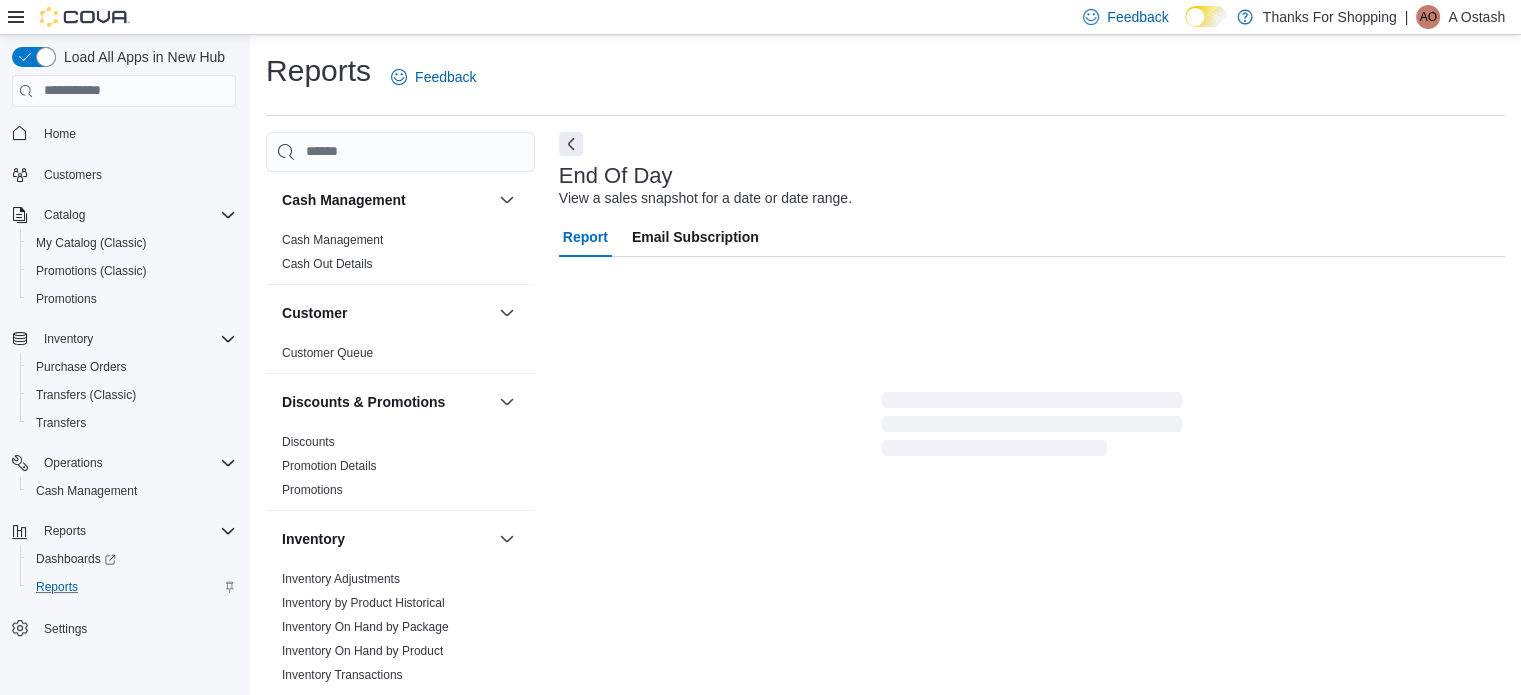 scroll, scrollTop: 13, scrollLeft: 0, axis: vertical 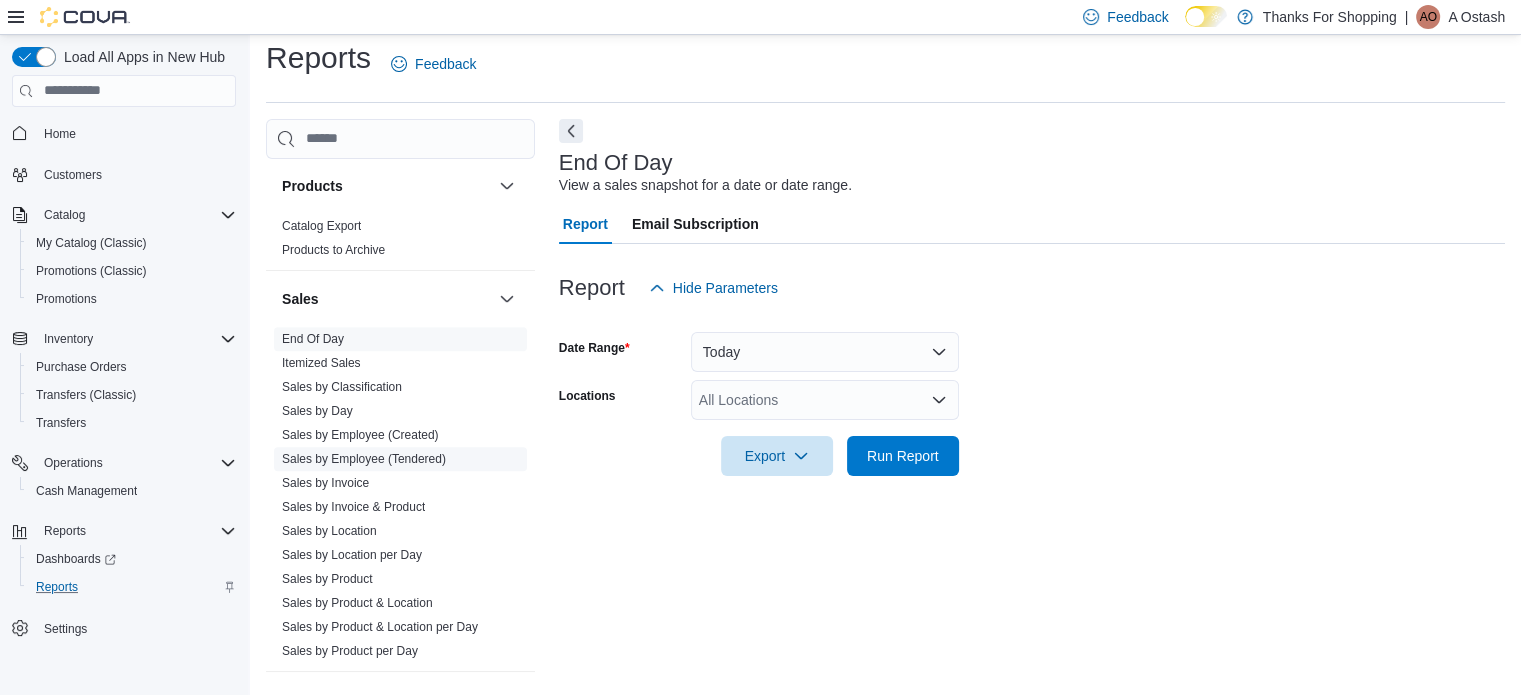 click on "Sales by Employee (Tendered)" at bounding box center [364, 459] 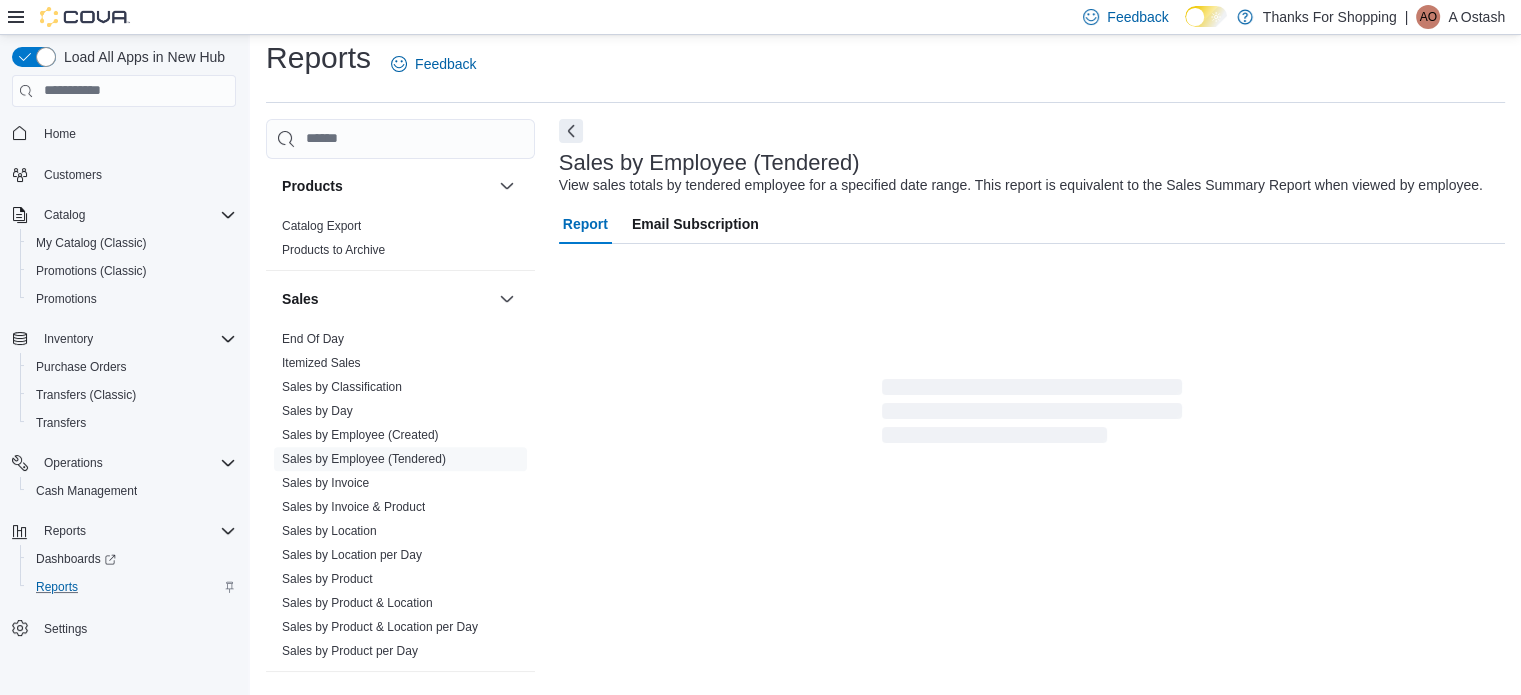 scroll, scrollTop: 46, scrollLeft: 0, axis: vertical 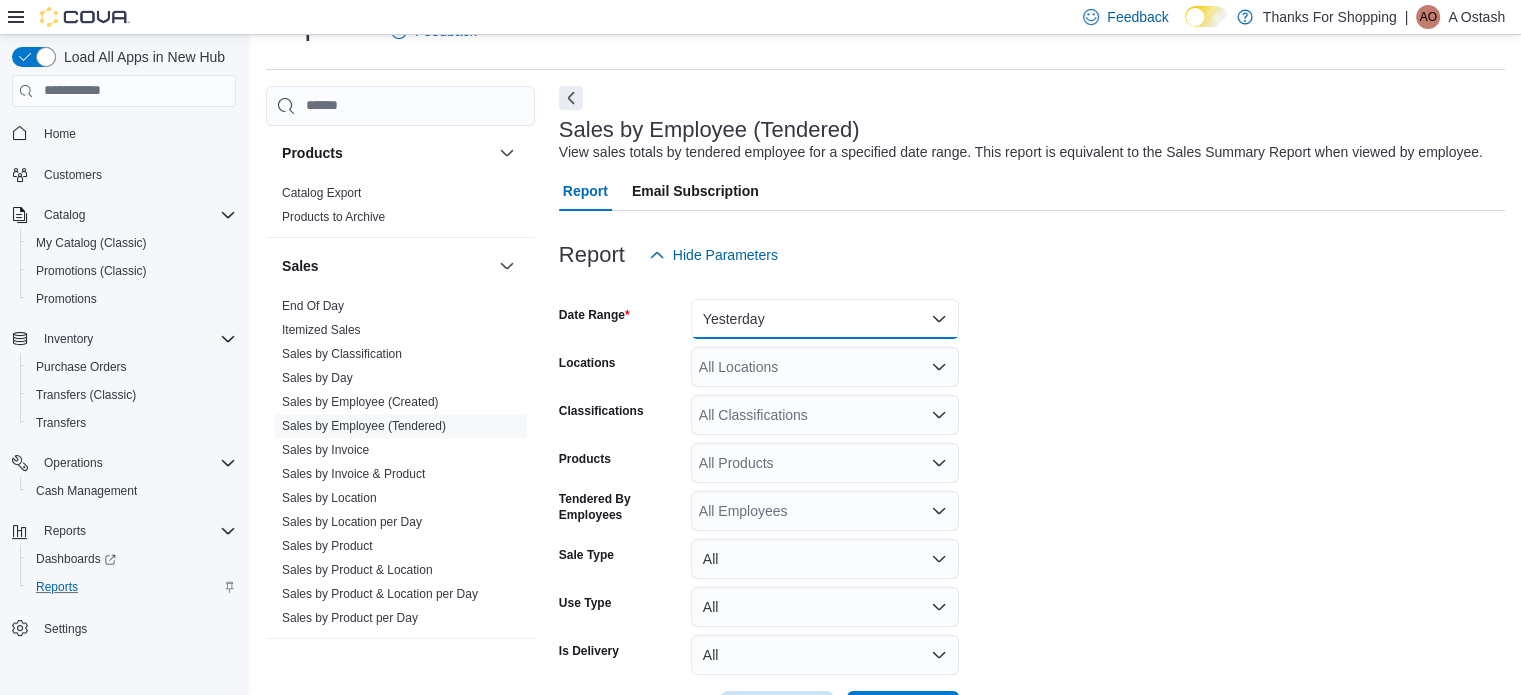 click on "Yesterday" at bounding box center (825, 319) 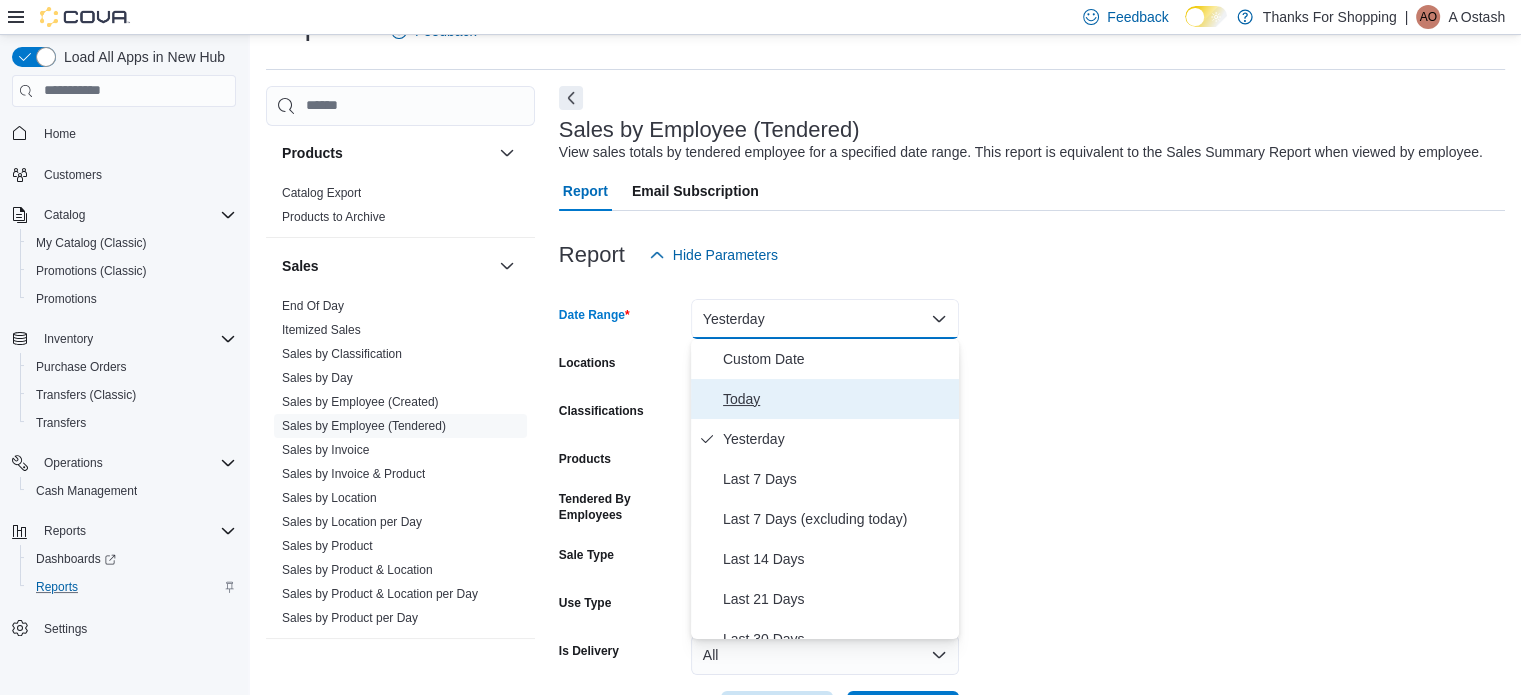 click on "Today" at bounding box center [837, 399] 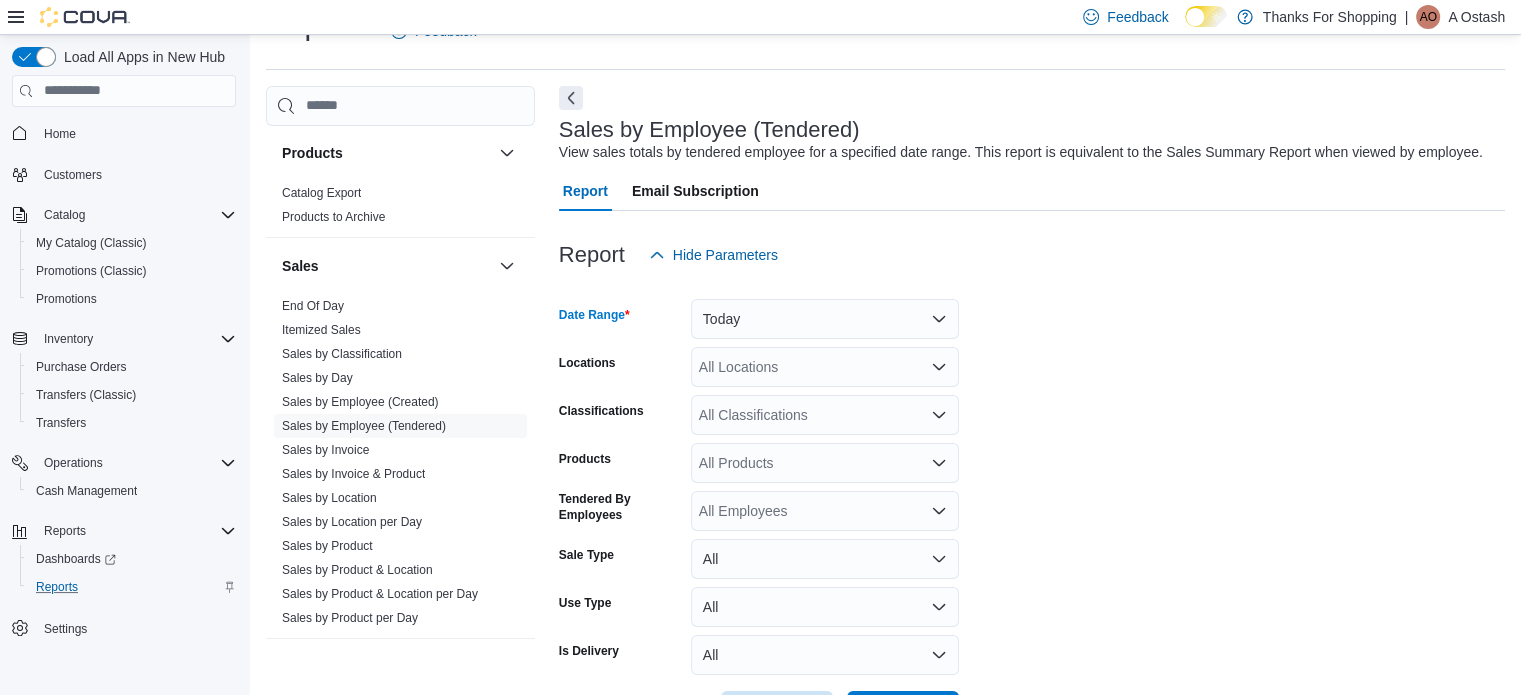 click on "All Locations" at bounding box center [825, 367] 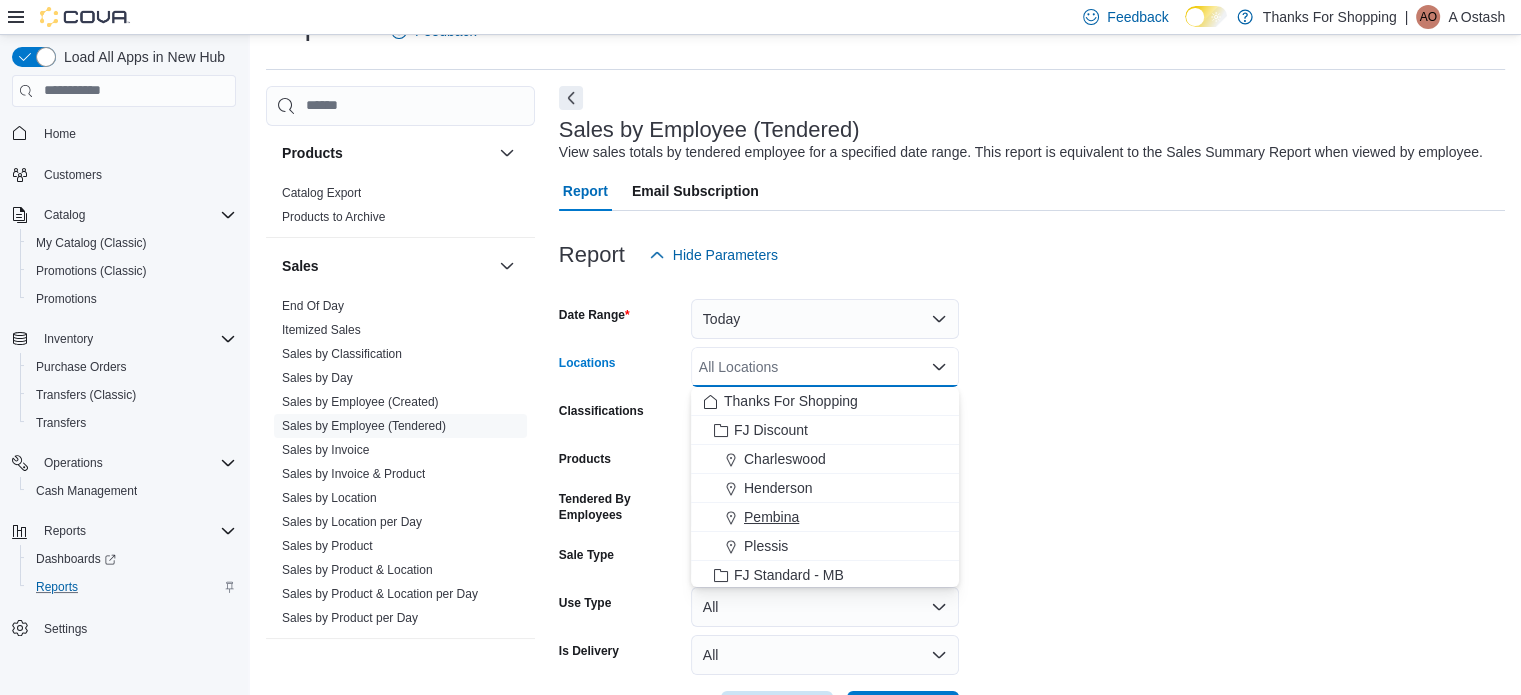 click on "Pembina" at bounding box center (771, 517) 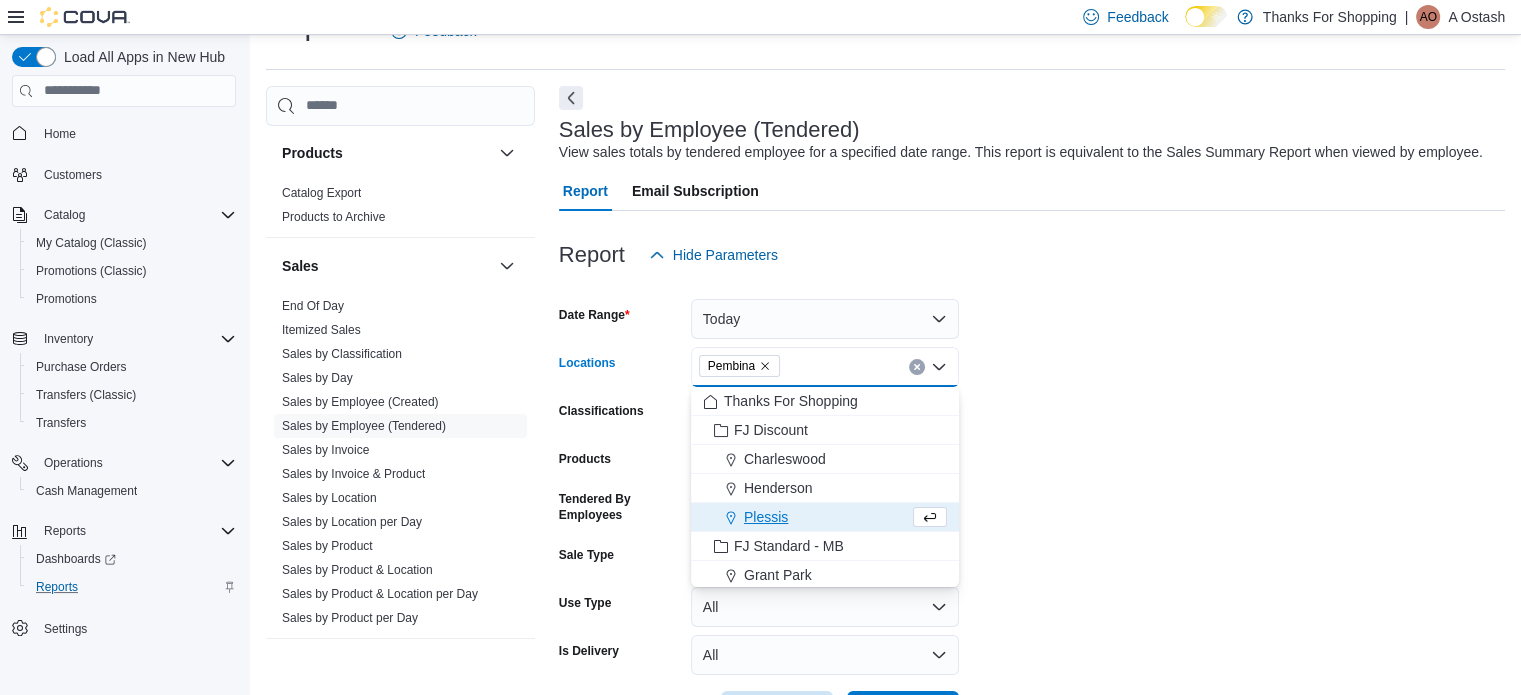 click on "Date Range Today Locations Pembina Combo box. Selected. Pembina. Press Backspace to delete Pembina. Combo box input. All Locations. Type some text or, to display a list of choices, press Down Arrow. To exit the list of choices, press Escape. Classifications All Classifications Products All Products Tendered By Employees All Employees Sale Type All Use Type All Is Delivery All Export  Run Report" at bounding box center [1032, 503] 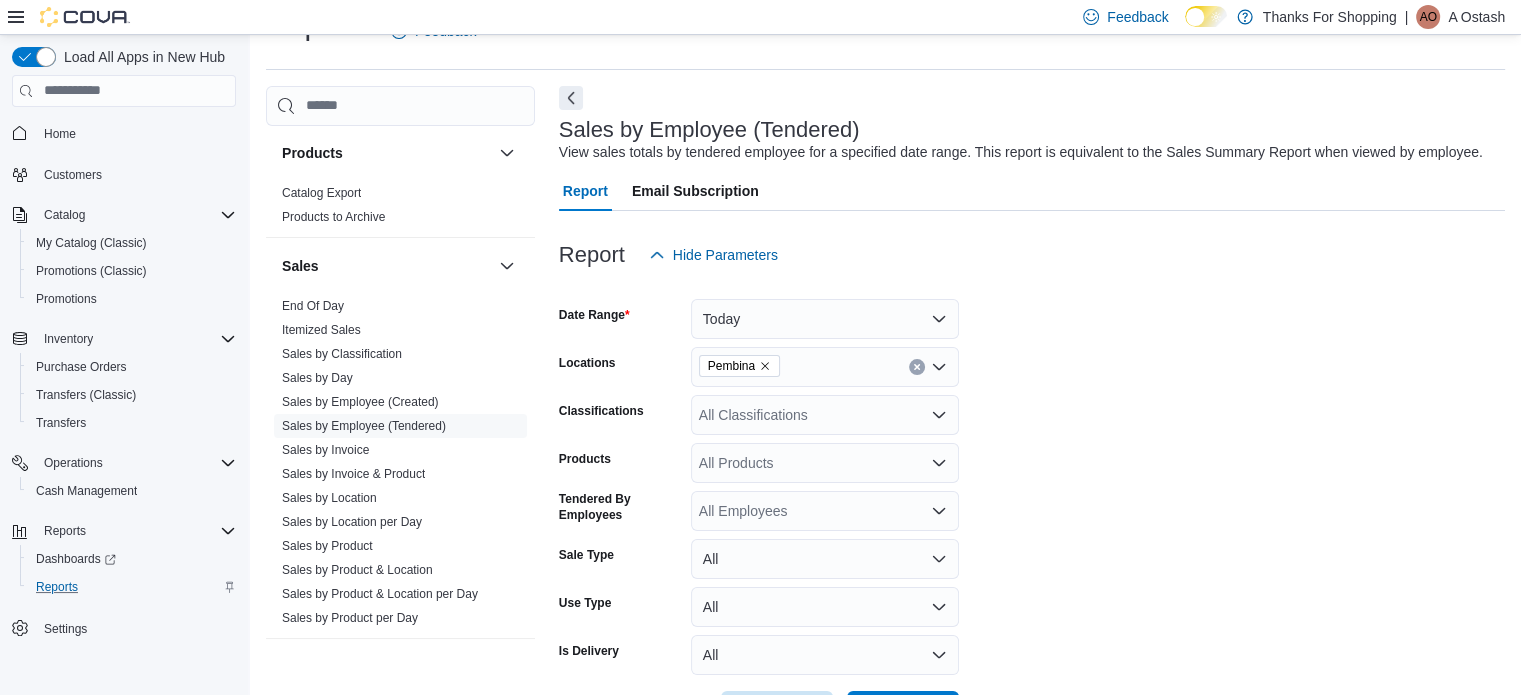 scroll, scrollTop: 121, scrollLeft: 0, axis: vertical 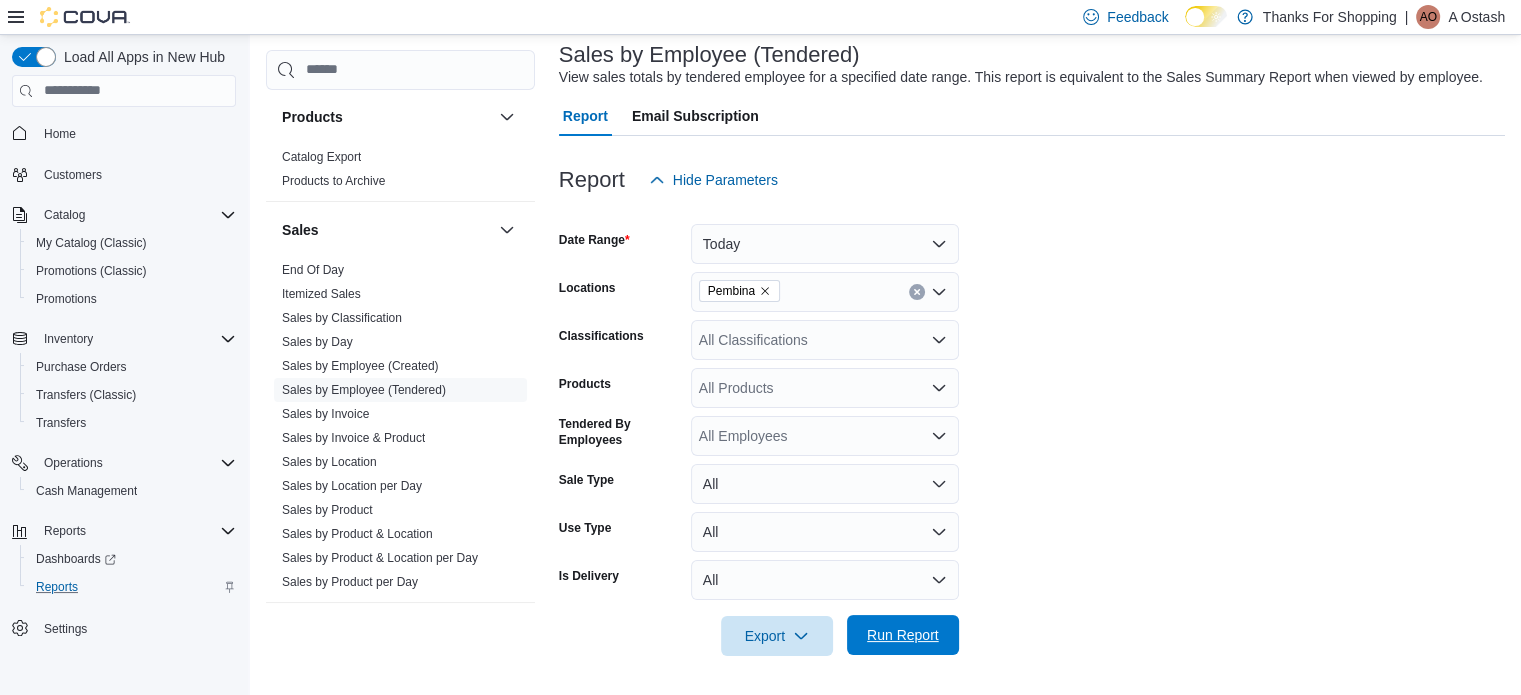 click on "Run Report" at bounding box center [903, 635] 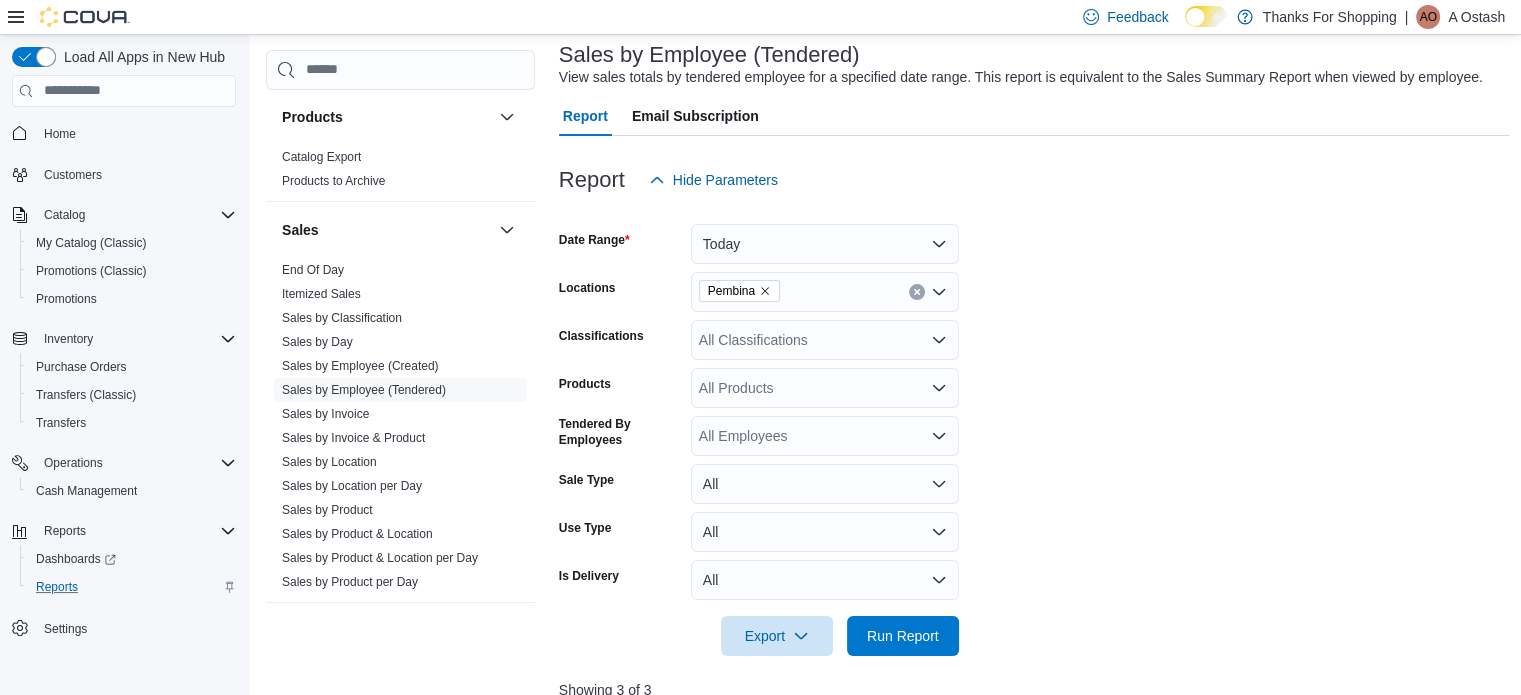 scroll, scrollTop: 701, scrollLeft: 0, axis: vertical 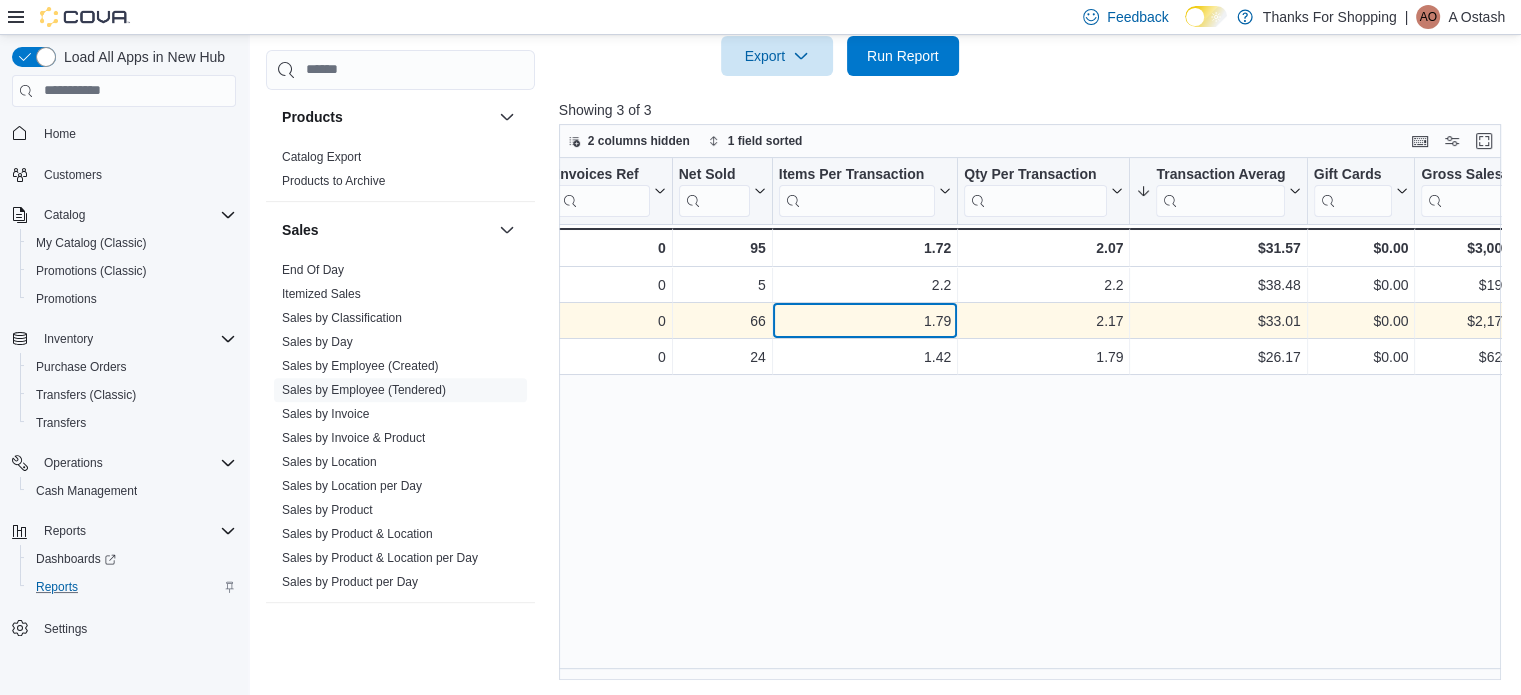 click on "1.79" at bounding box center [865, 321] 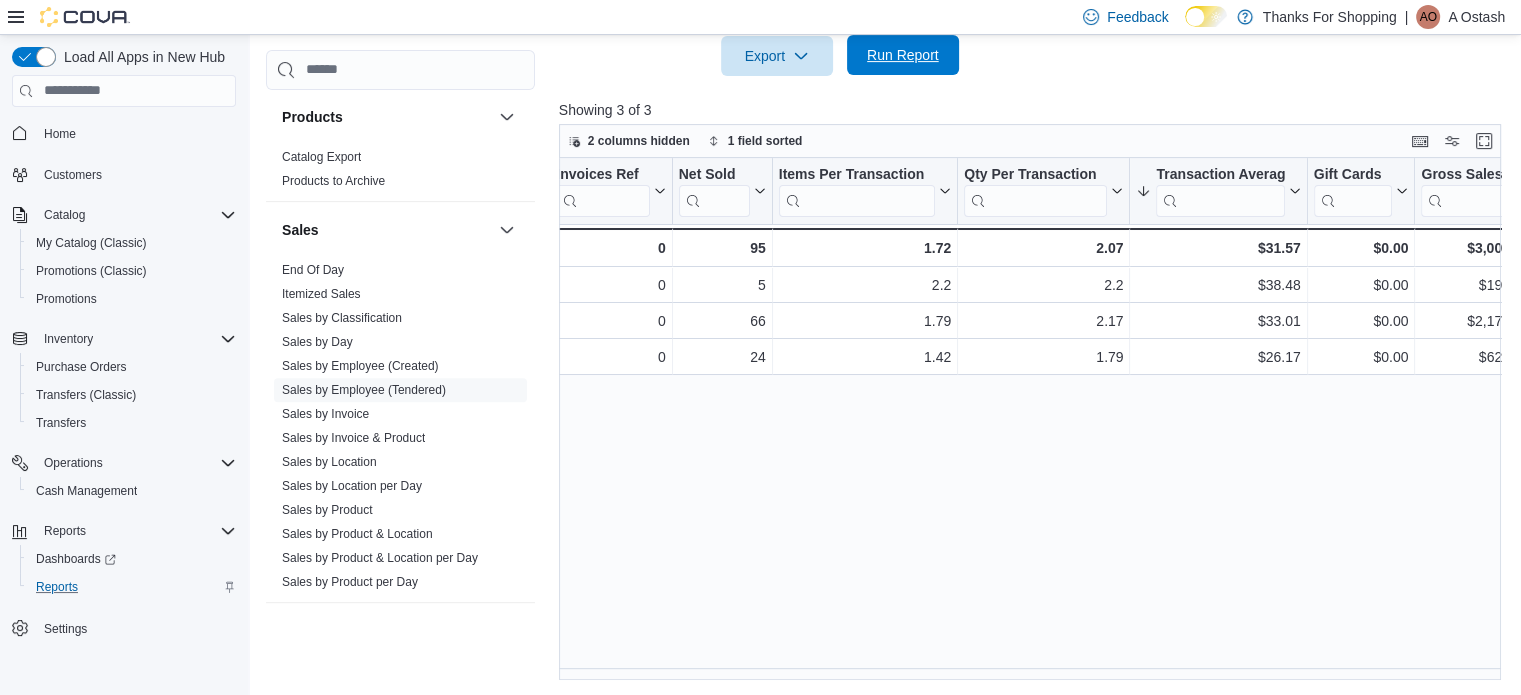 click on "Run Report" at bounding box center (903, 55) 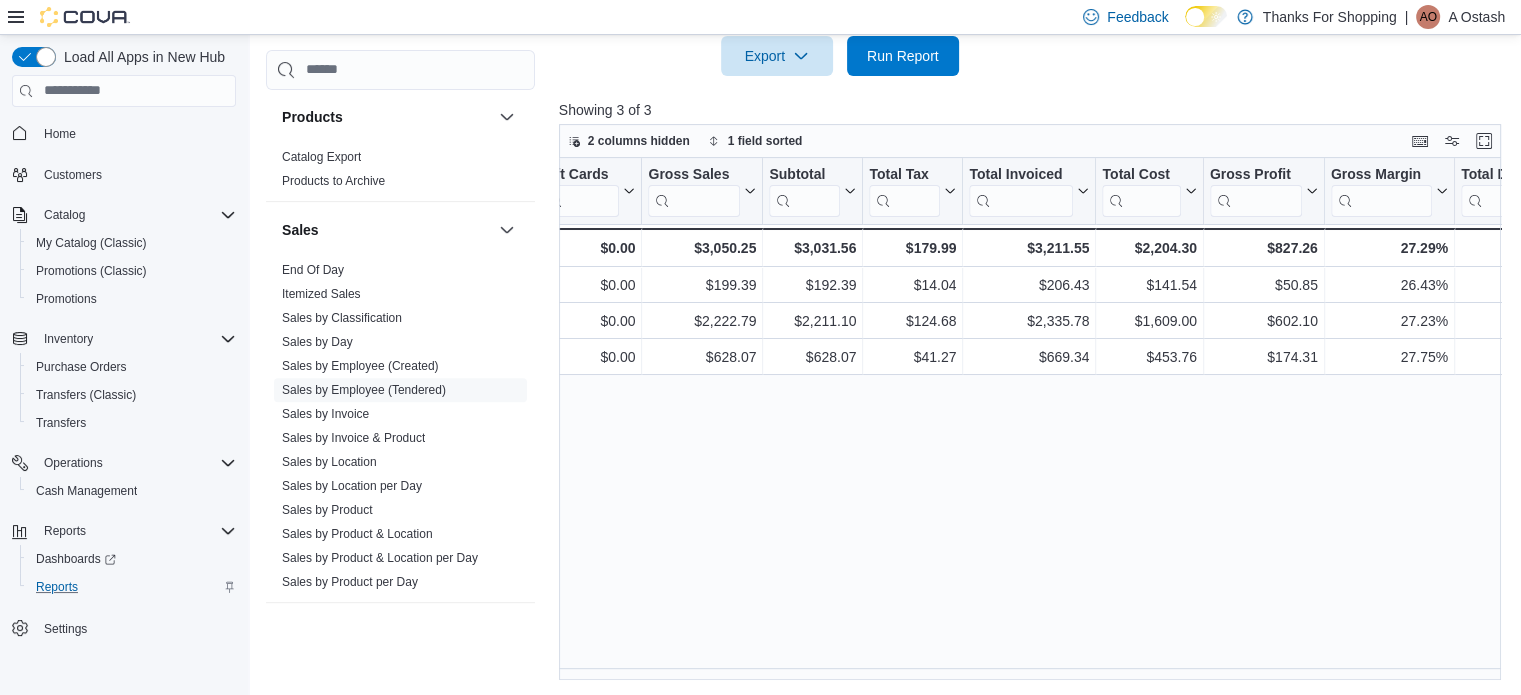 scroll, scrollTop: 0, scrollLeft: 1084, axis: horizontal 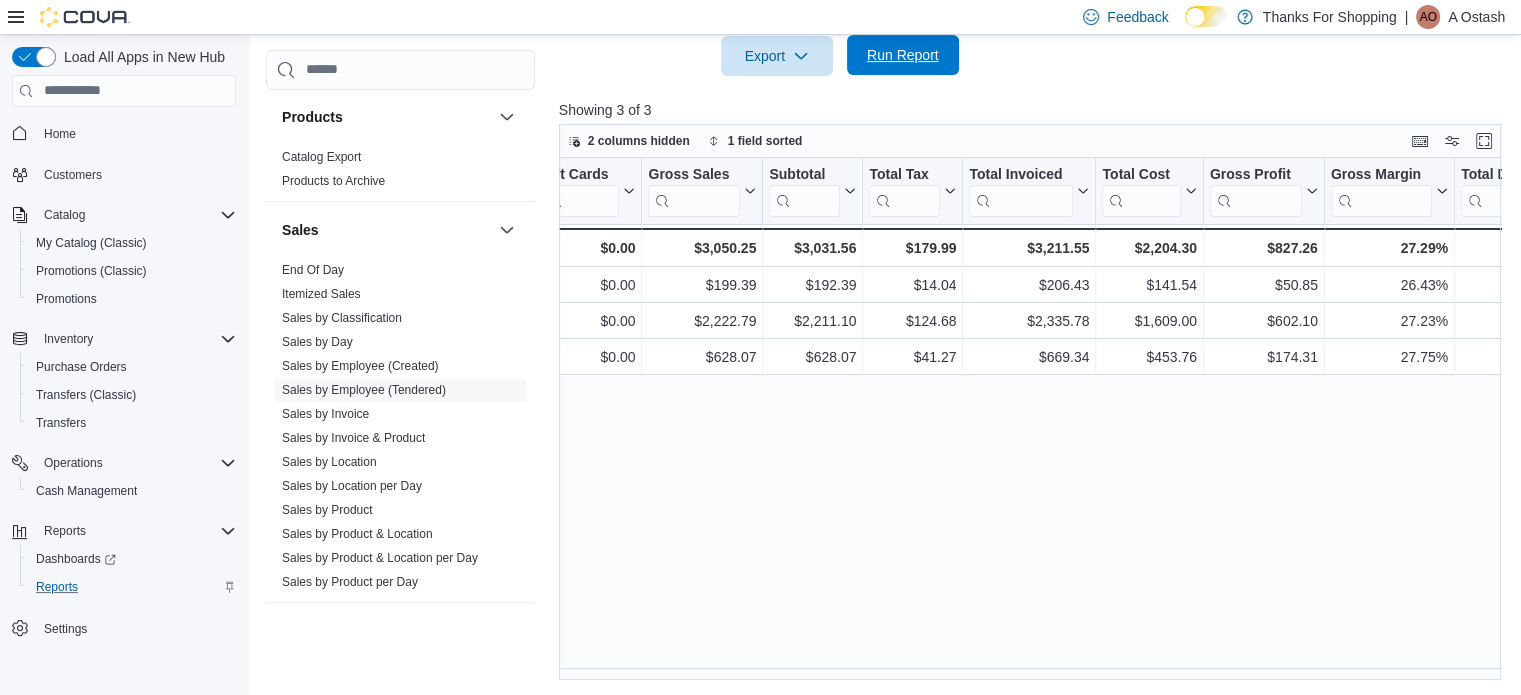 click on "Run Report" at bounding box center [903, 55] 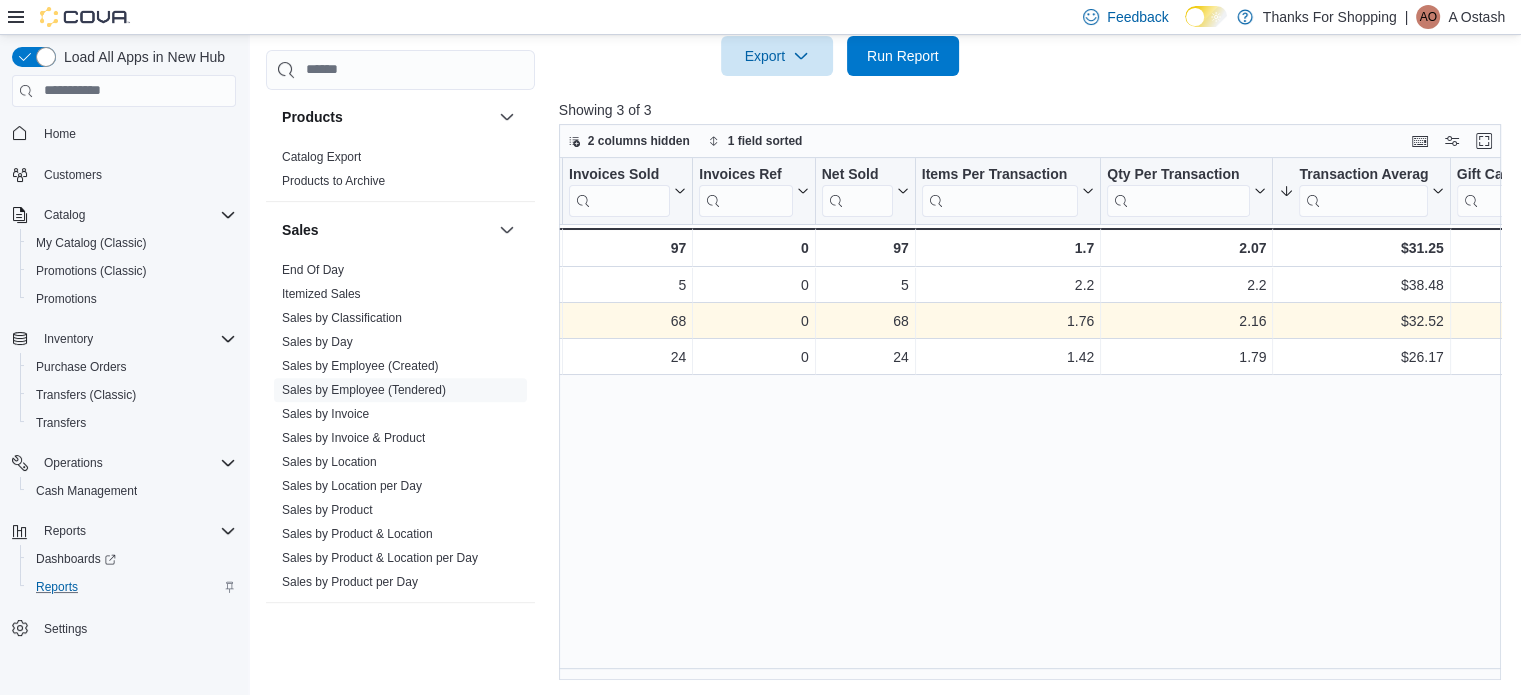 scroll, scrollTop: 0, scrollLeft: 156, axis: horizontal 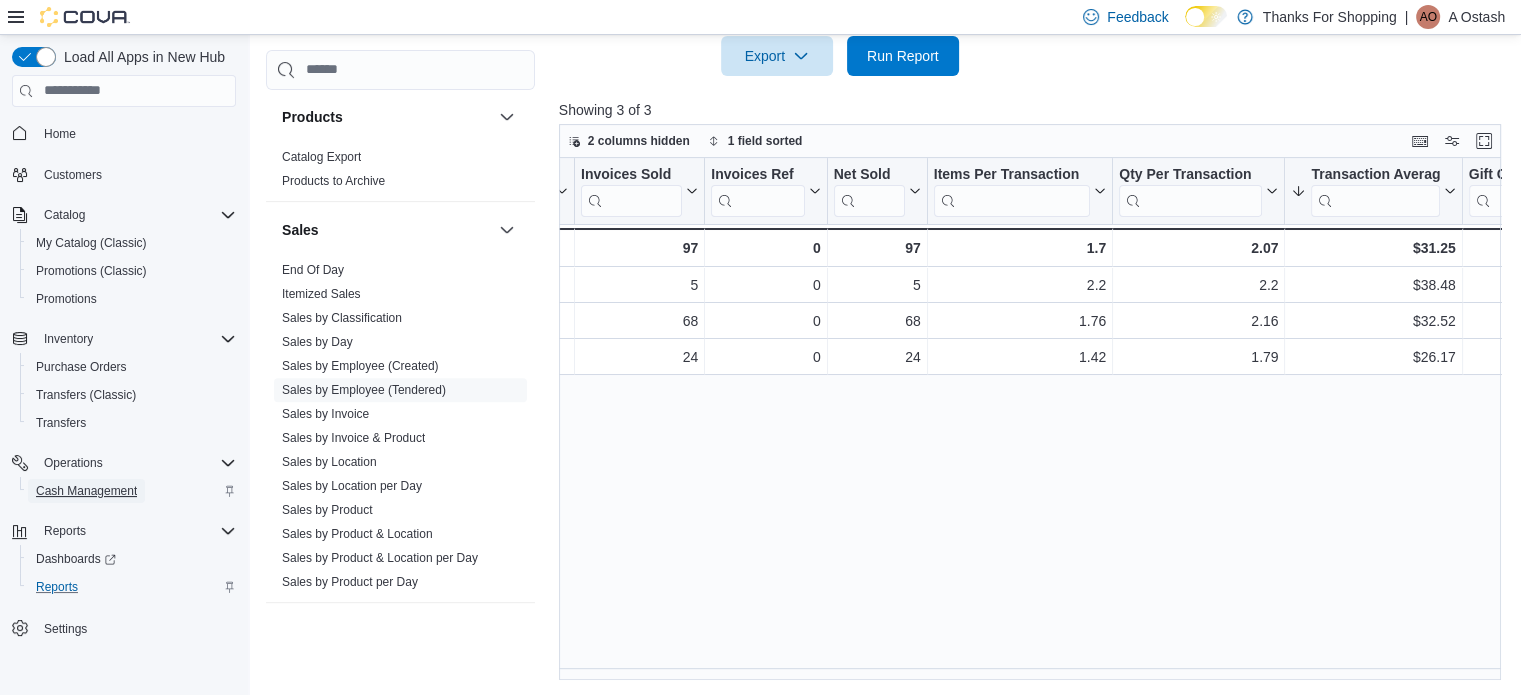 click on "Cash Management" at bounding box center (86, 491) 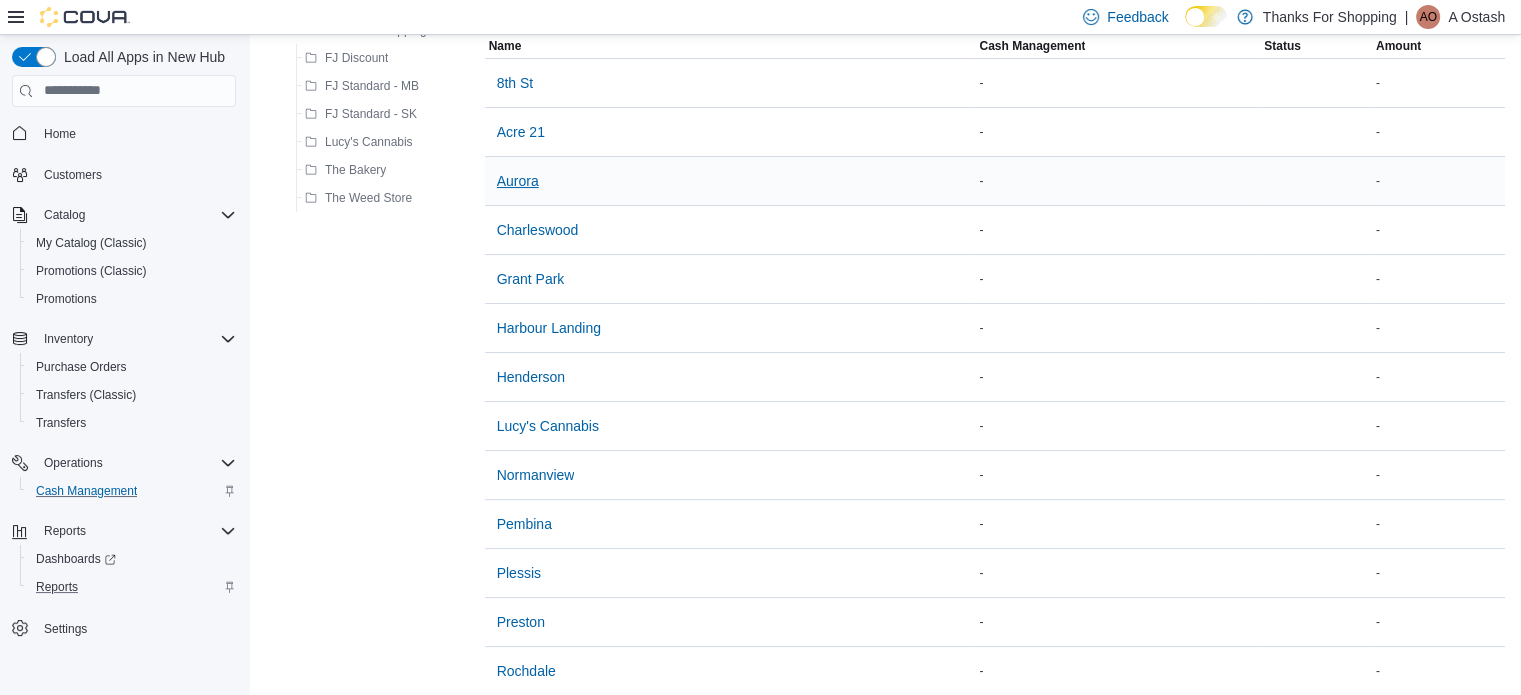scroll, scrollTop: 200, scrollLeft: 0, axis: vertical 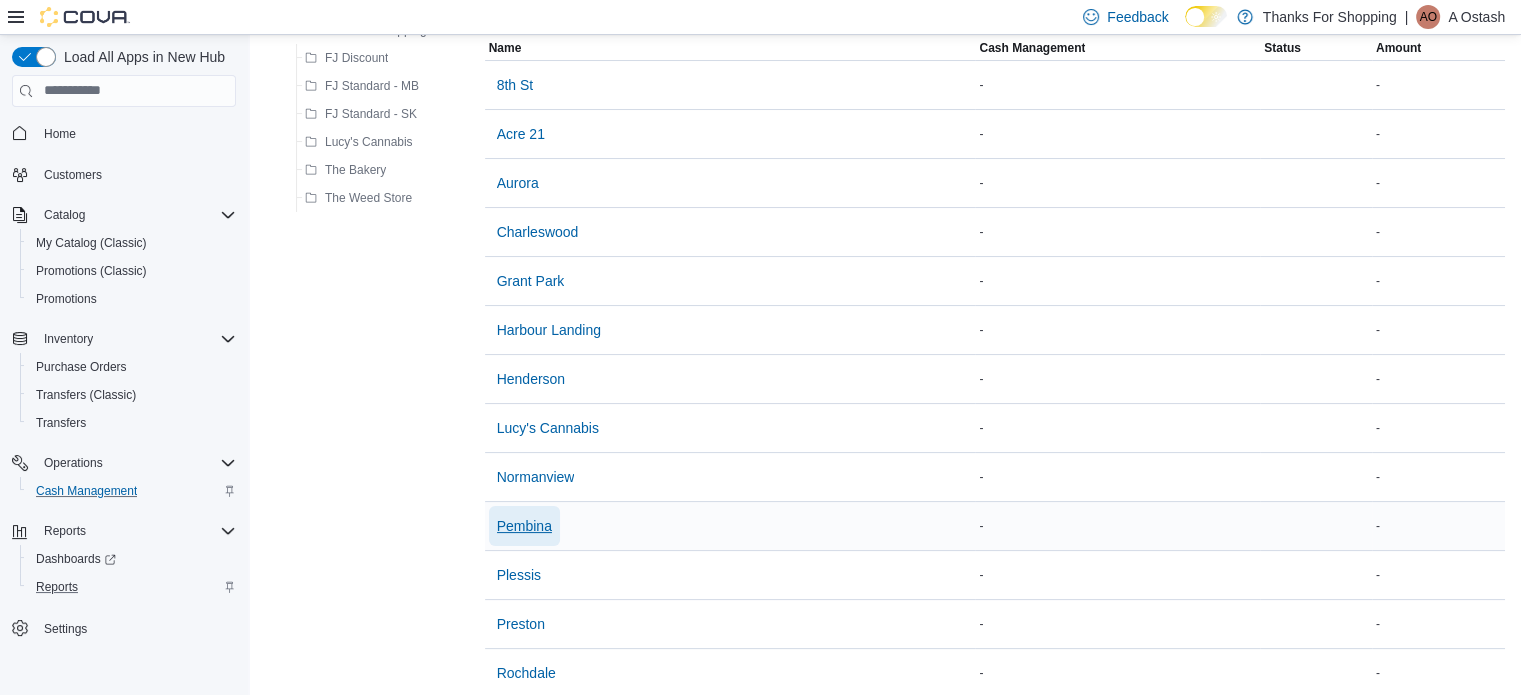 click on "Pembina" at bounding box center (524, 526) 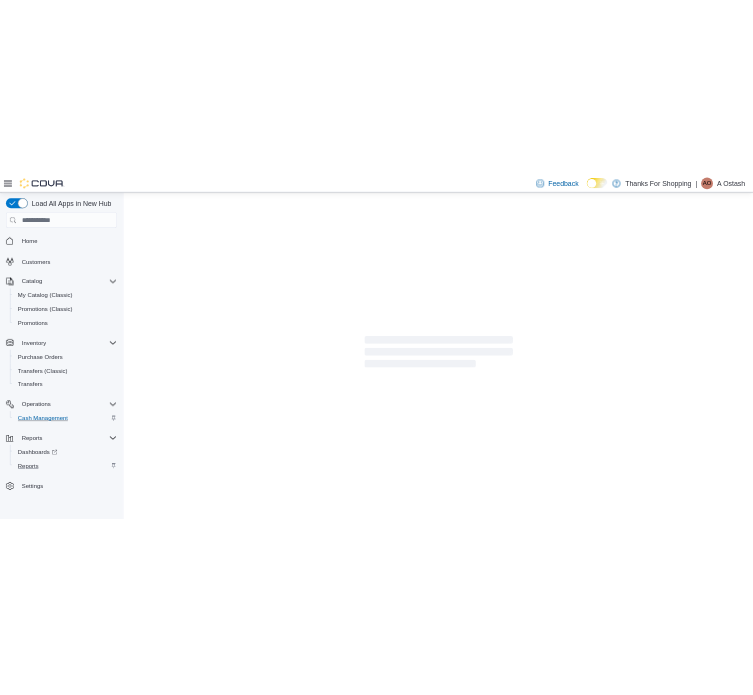 scroll, scrollTop: 0, scrollLeft: 0, axis: both 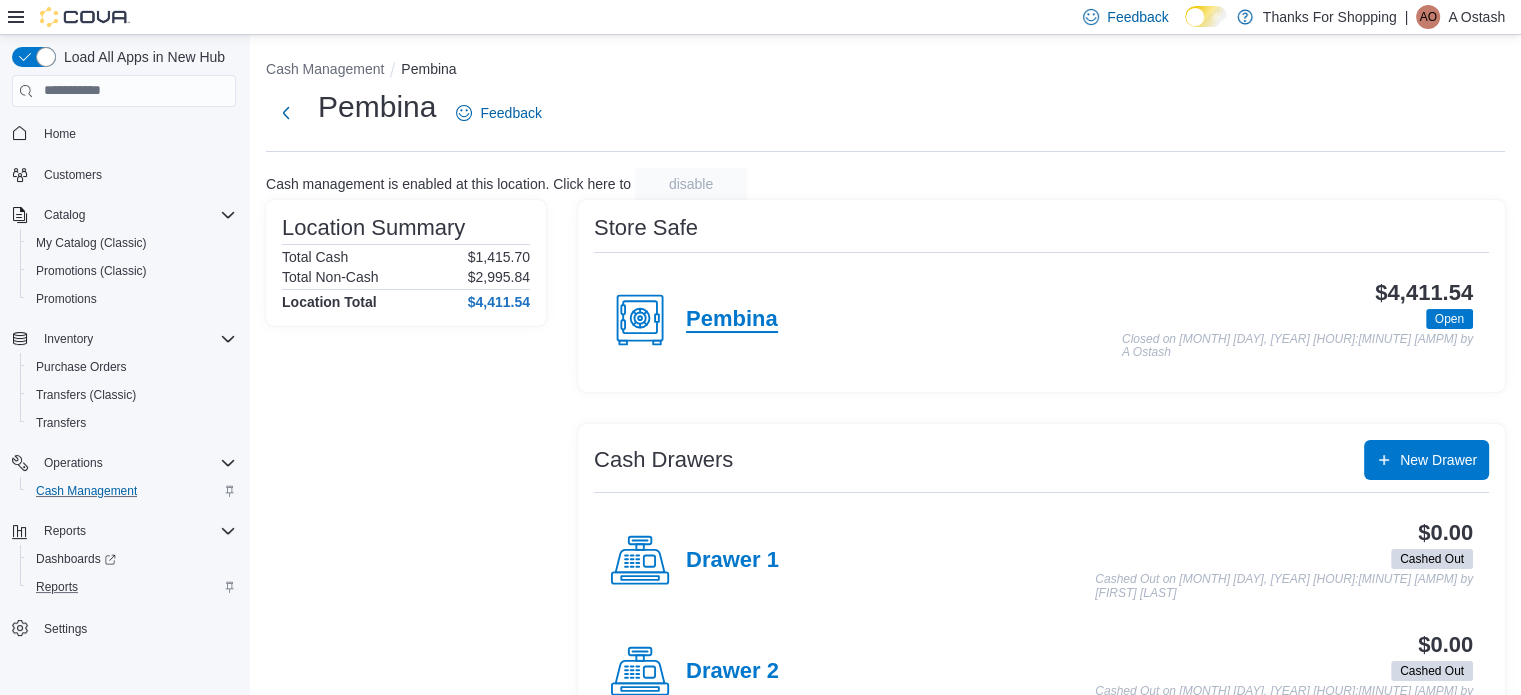 click on "Pembina" at bounding box center [732, 320] 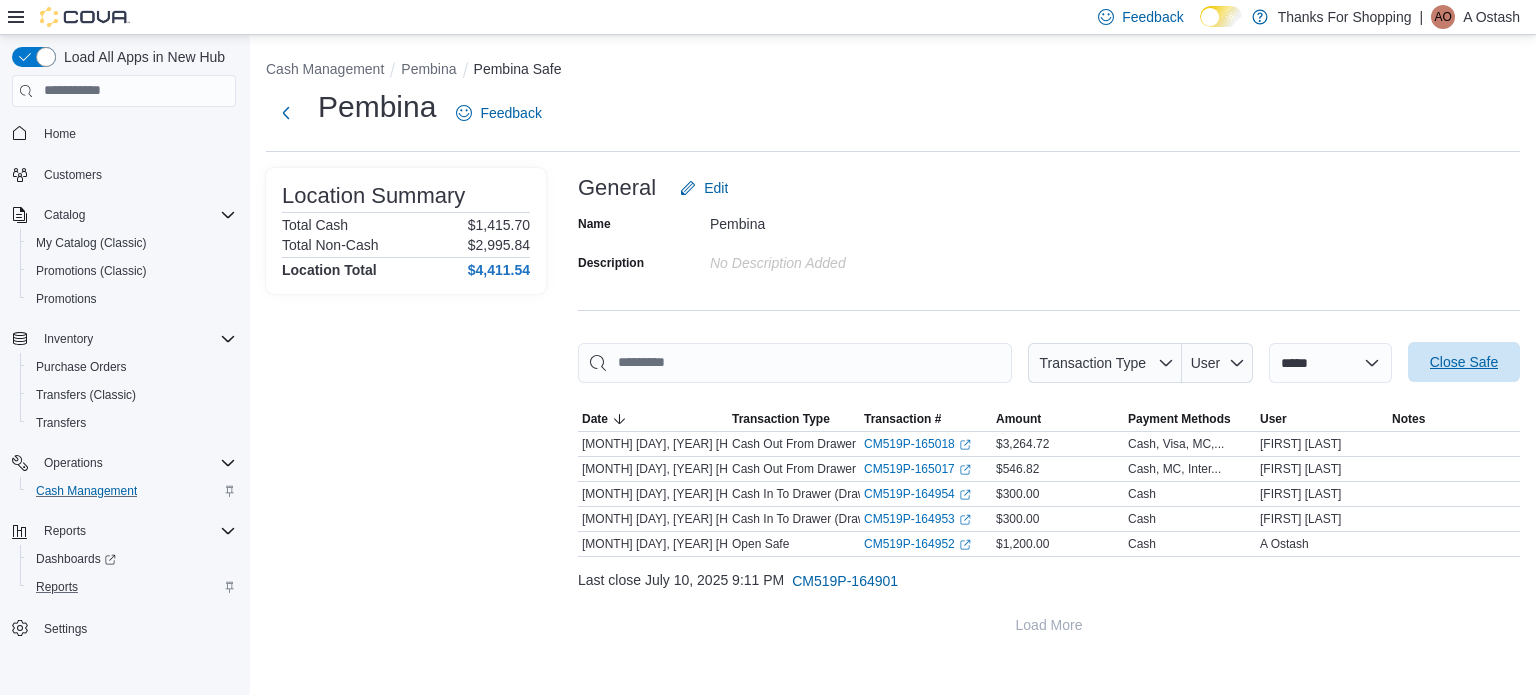 click on "Close Safe" at bounding box center [1464, 362] 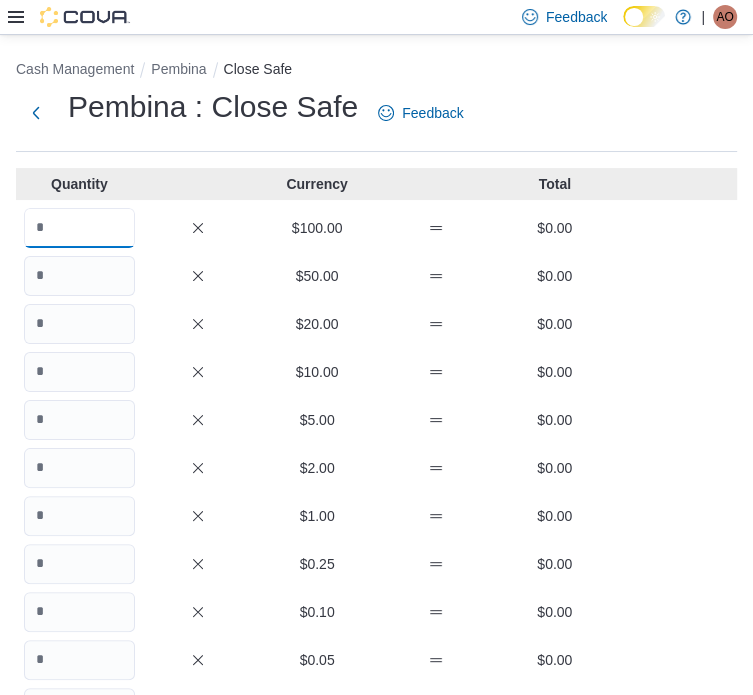 click at bounding box center (79, 228) 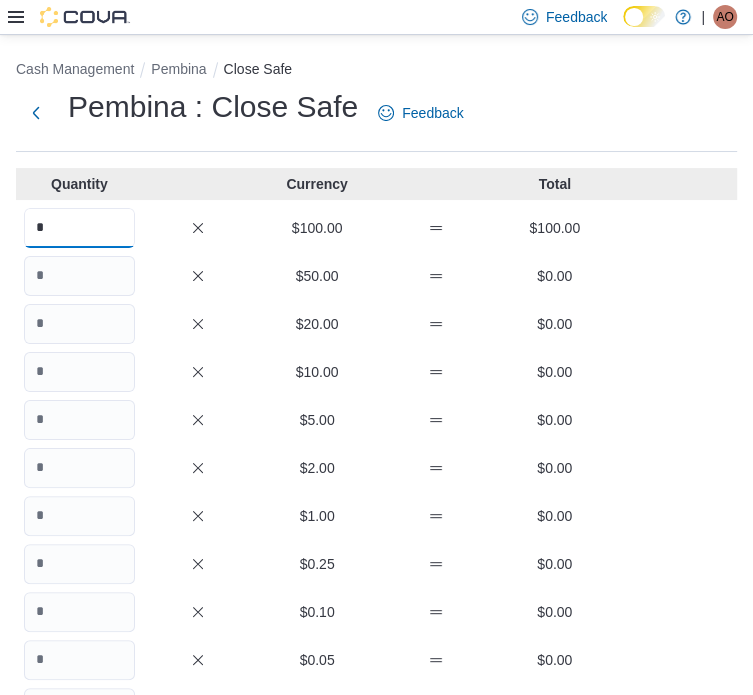 type on "*" 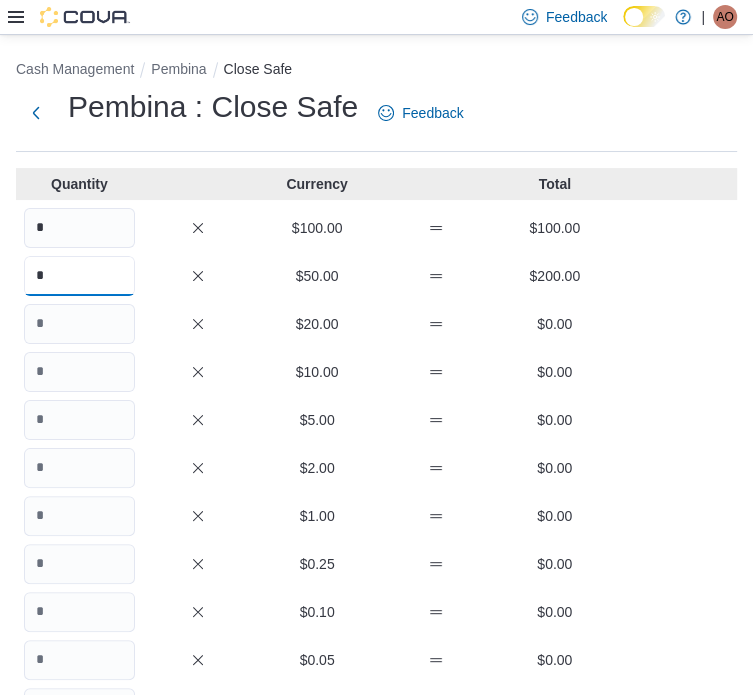 type on "*" 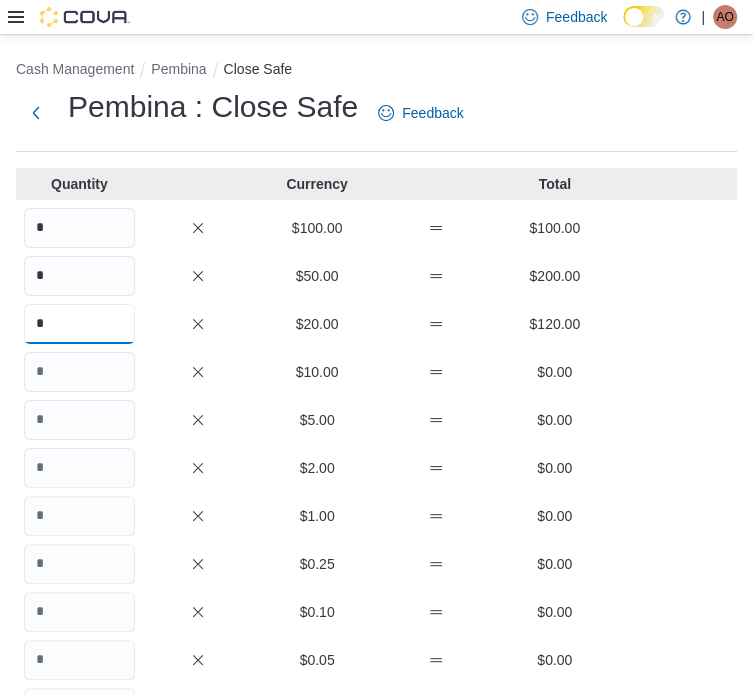 type on "*" 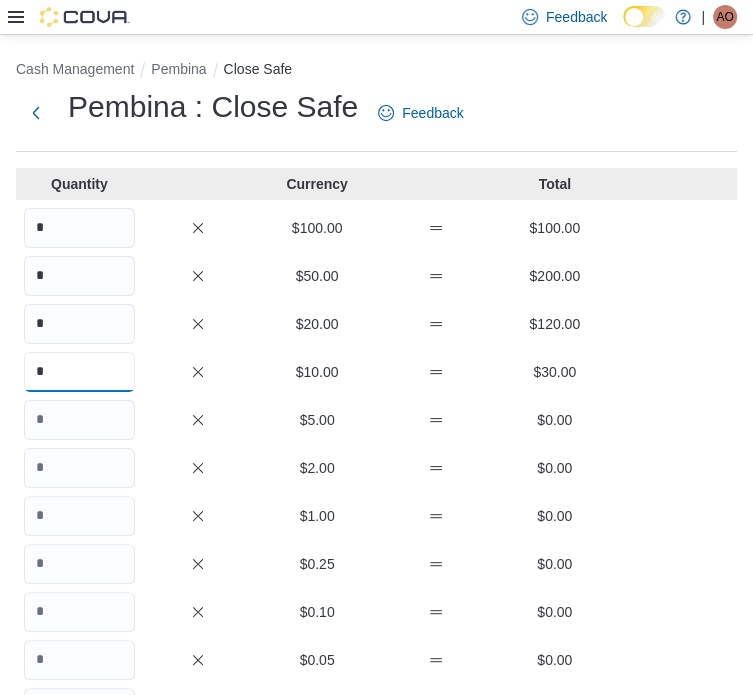 type on "*" 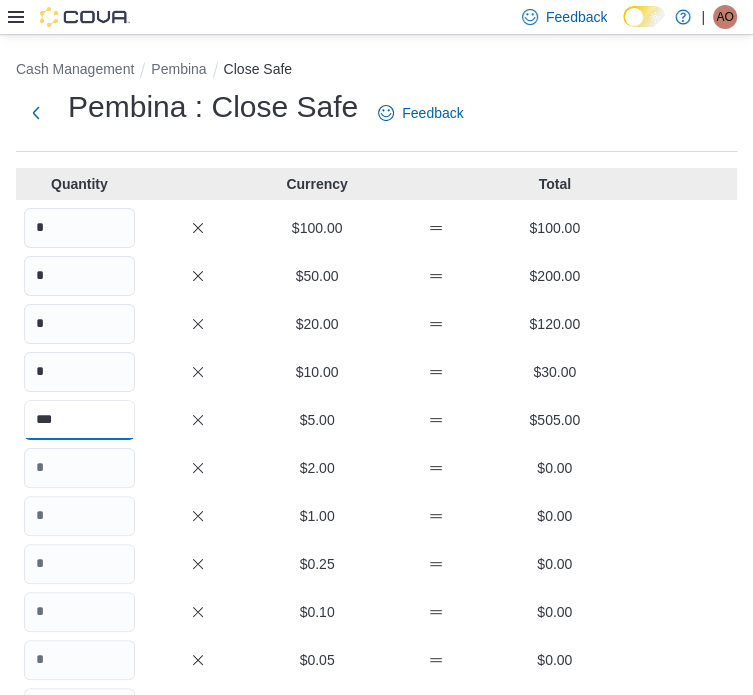scroll, scrollTop: 0, scrollLeft: 5, axis: horizontal 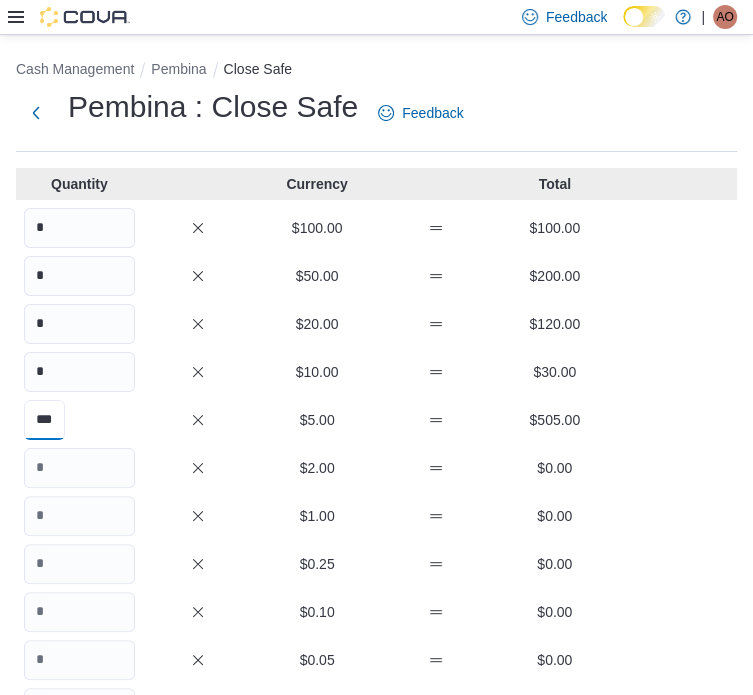 type on "***" 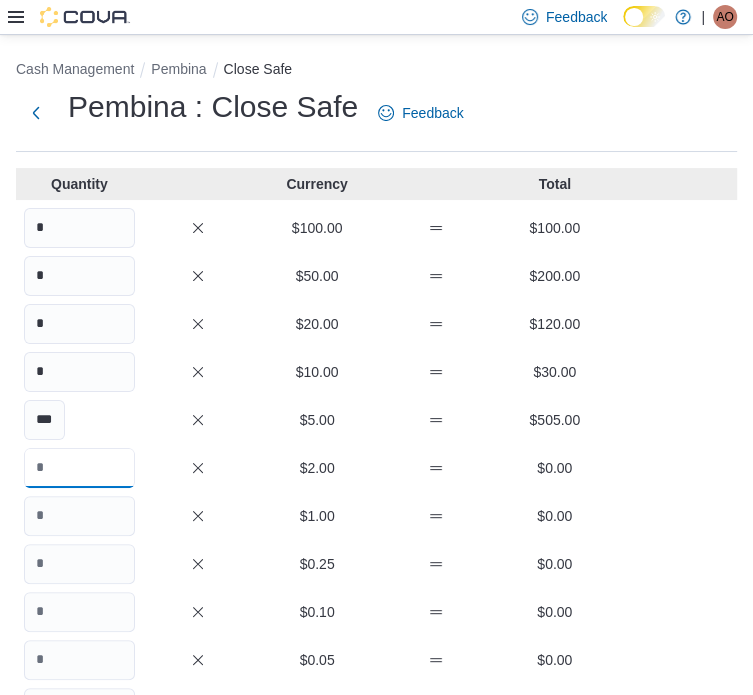 scroll, scrollTop: 0, scrollLeft: 0, axis: both 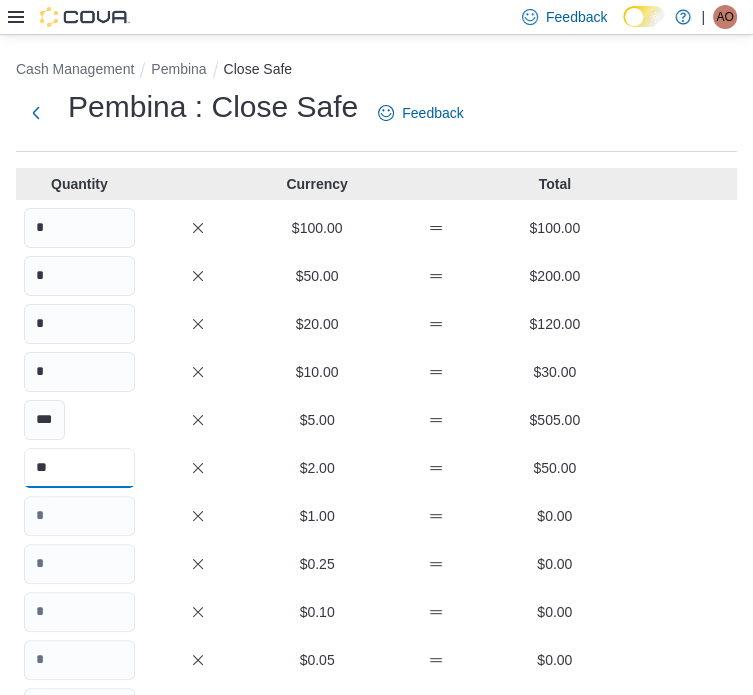 type on "**" 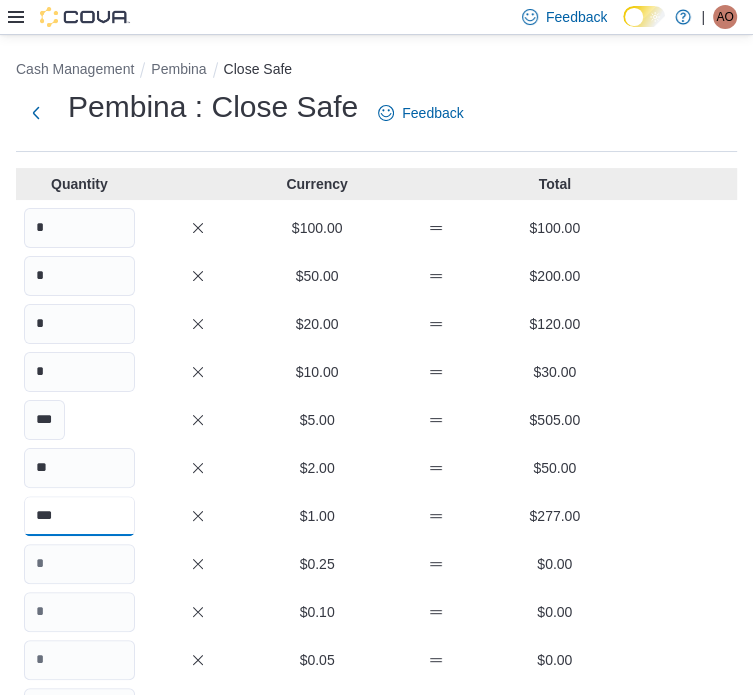 scroll, scrollTop: 0, scrollLeft: 5, axis: horizontal 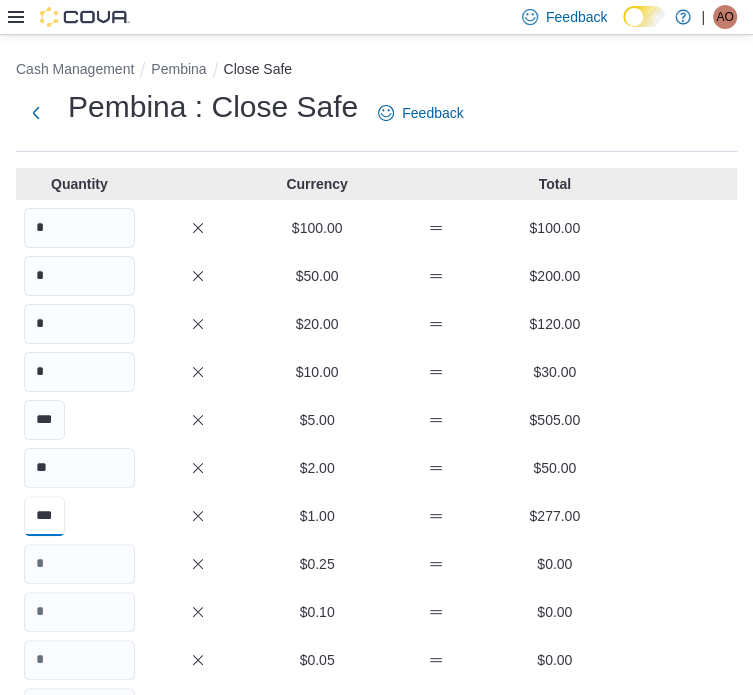 type on "***" 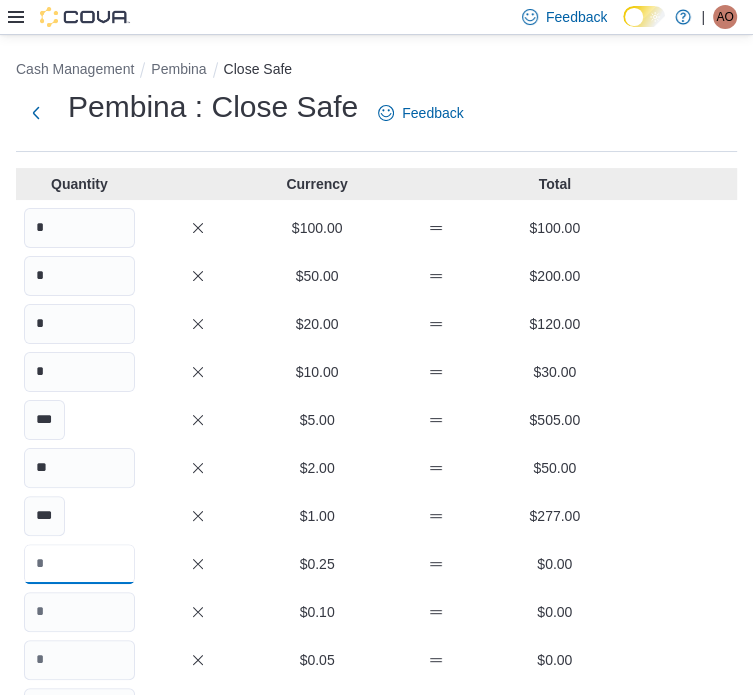 scroll, scrollTop: 0, scrollLeft: 0, axis: both 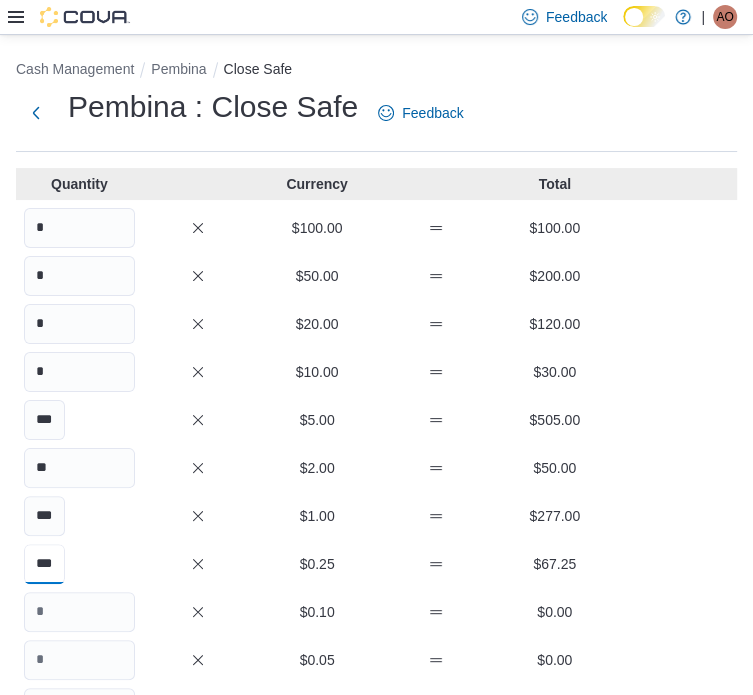 type on "***" 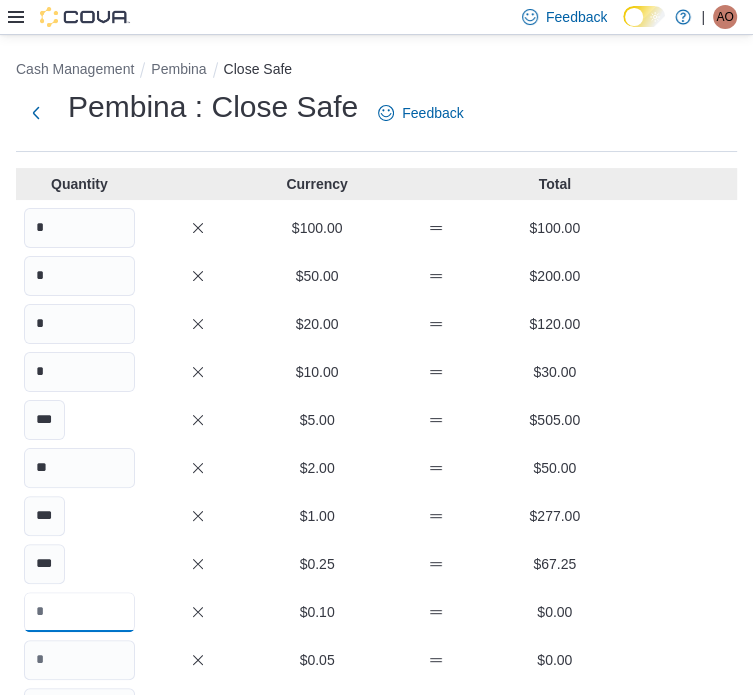 scroll, scrollTop: 0, scrollLeft: 0, axis: both 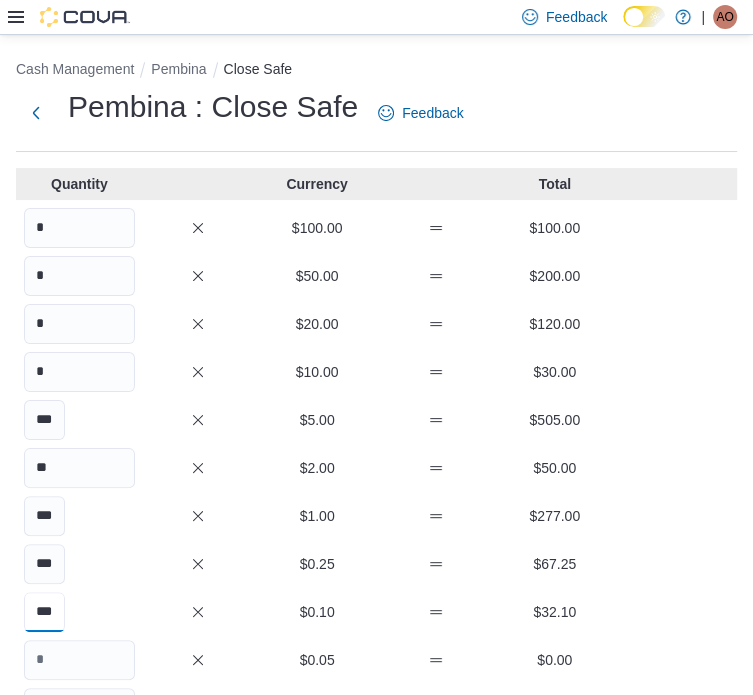 type on "***" 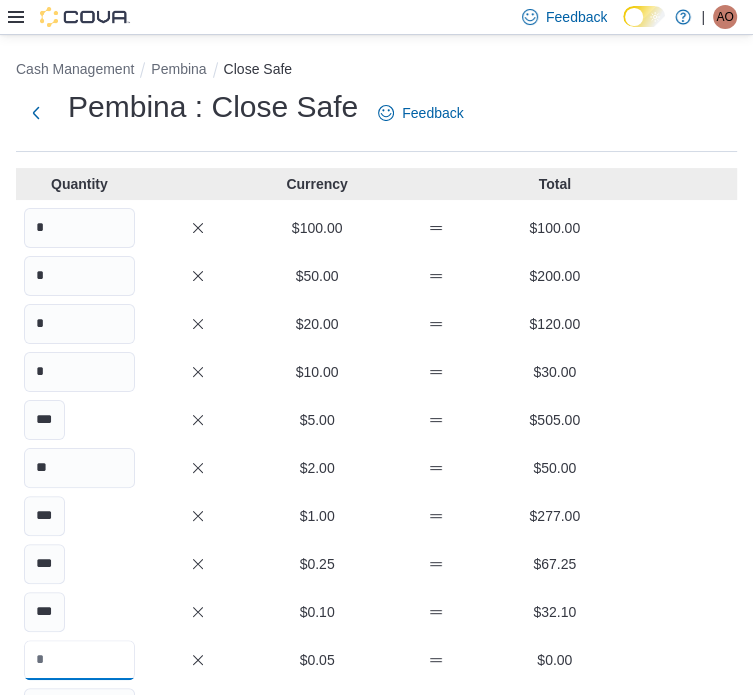 scroll, scrollTop: 0, scrollLeft: 0, axis: both 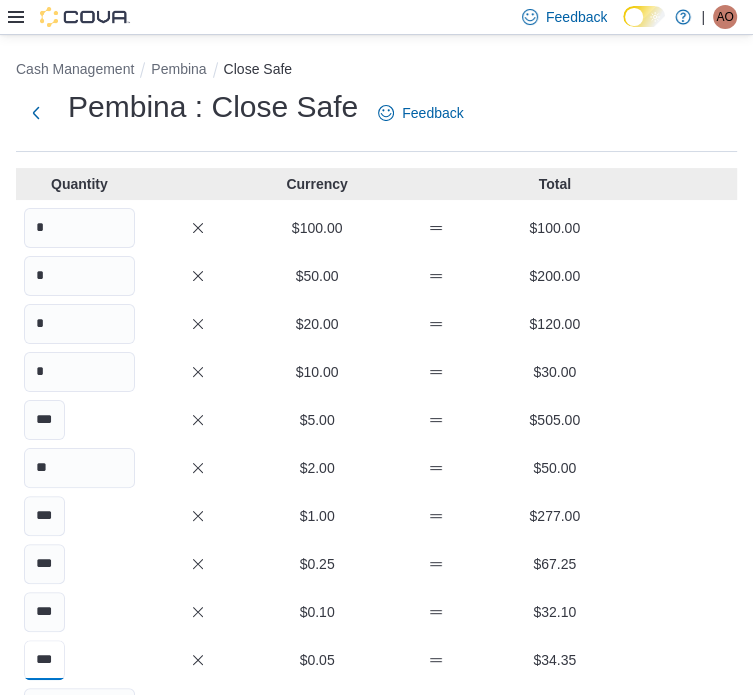 type on "***" 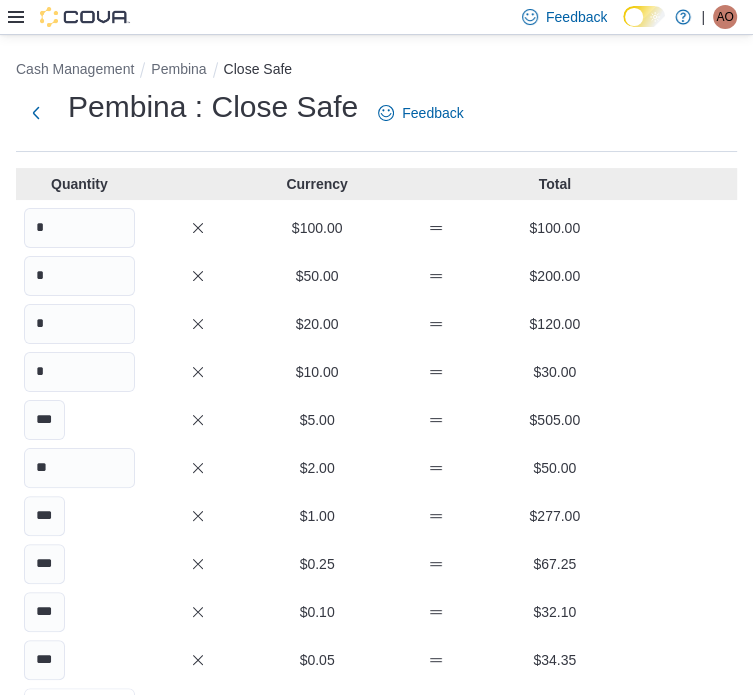 scroll, scrollTop: 0, scrollLeft: 0, axis: both 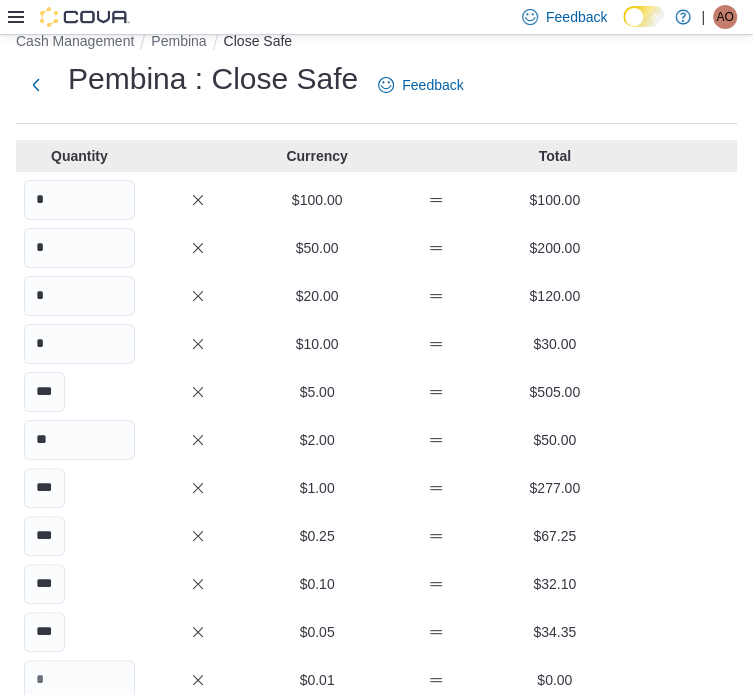 click at bounding box center (287, 901) 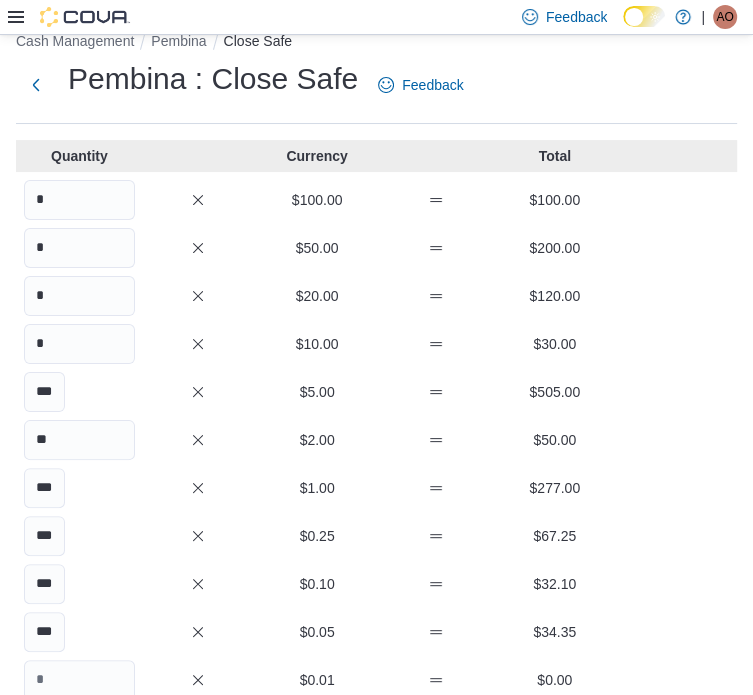 type on "******" 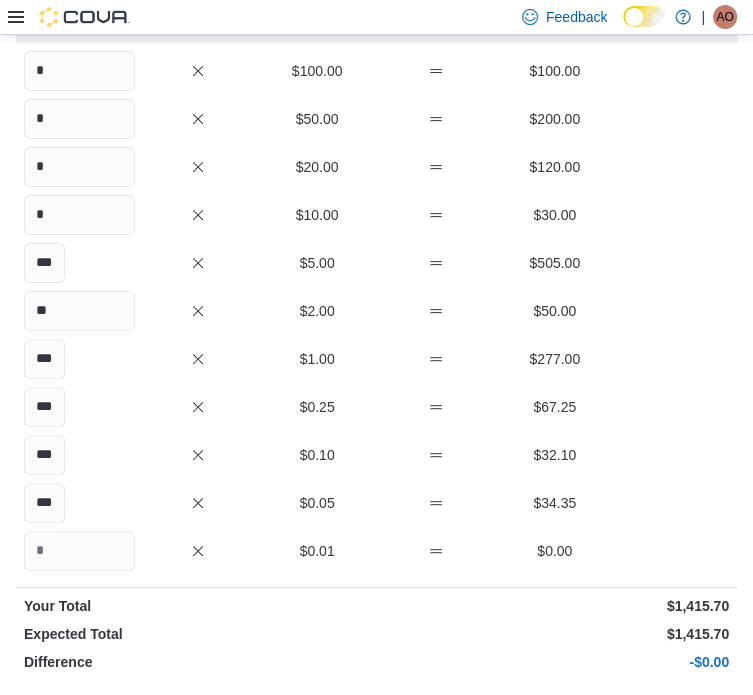 type on "*****" 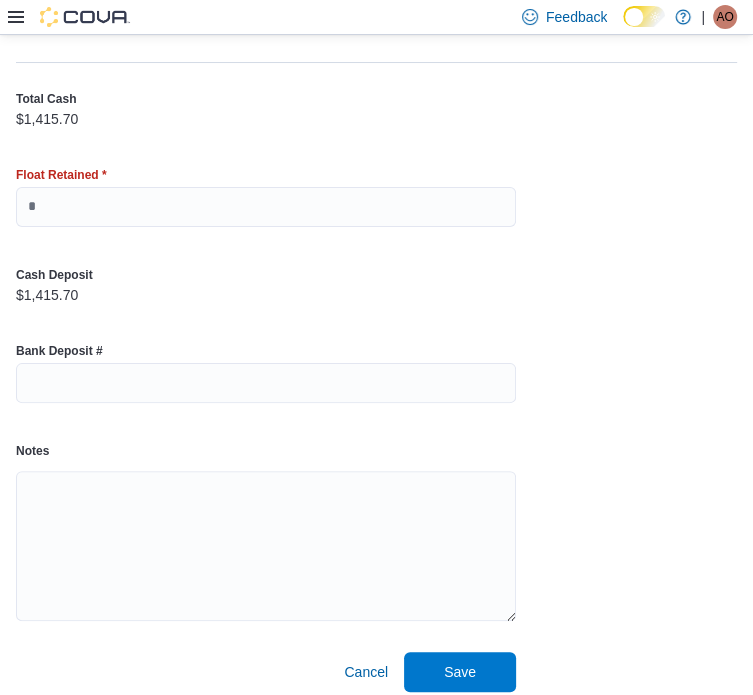 scroll, scrollTop: 101, scrollLeft: 0, axis: vertical 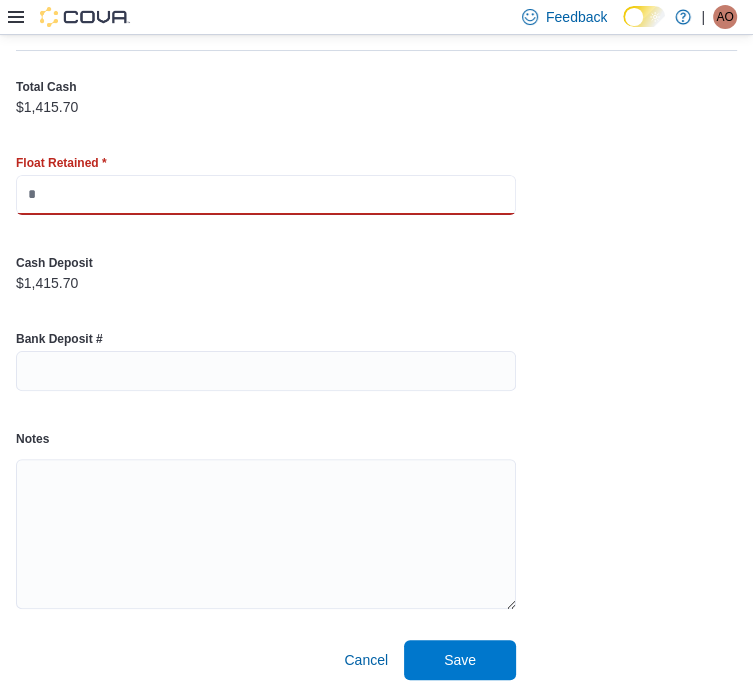 click at bounding box center [266, 195] 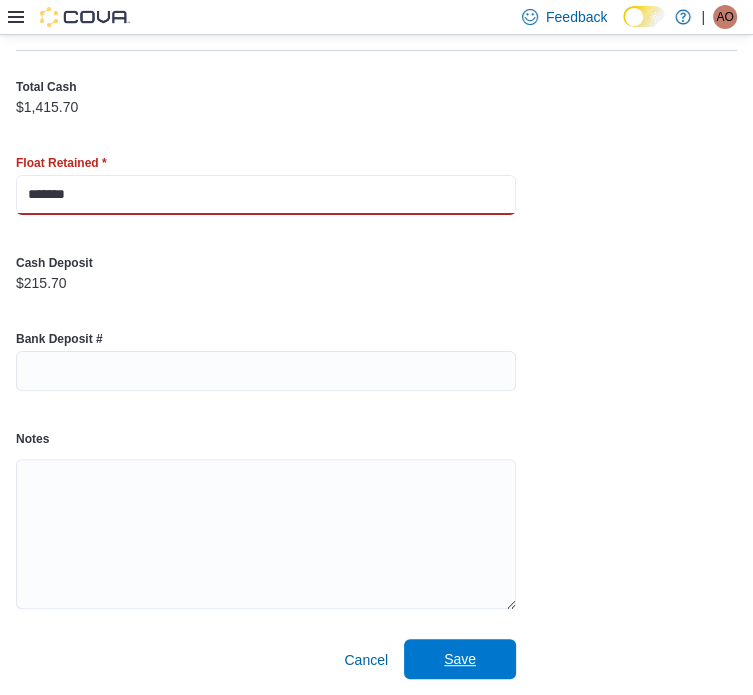 type on "*******" 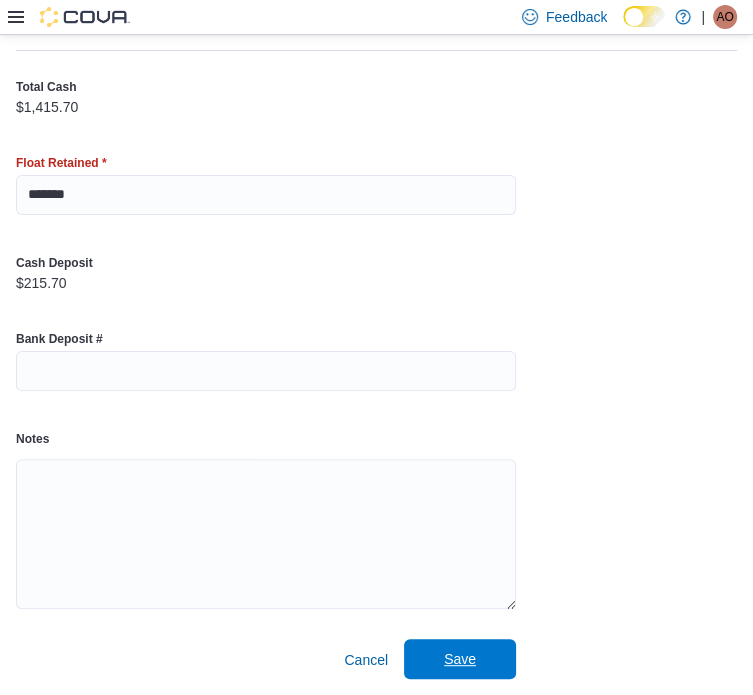 click on "Save" at bounding box center (460, 659) 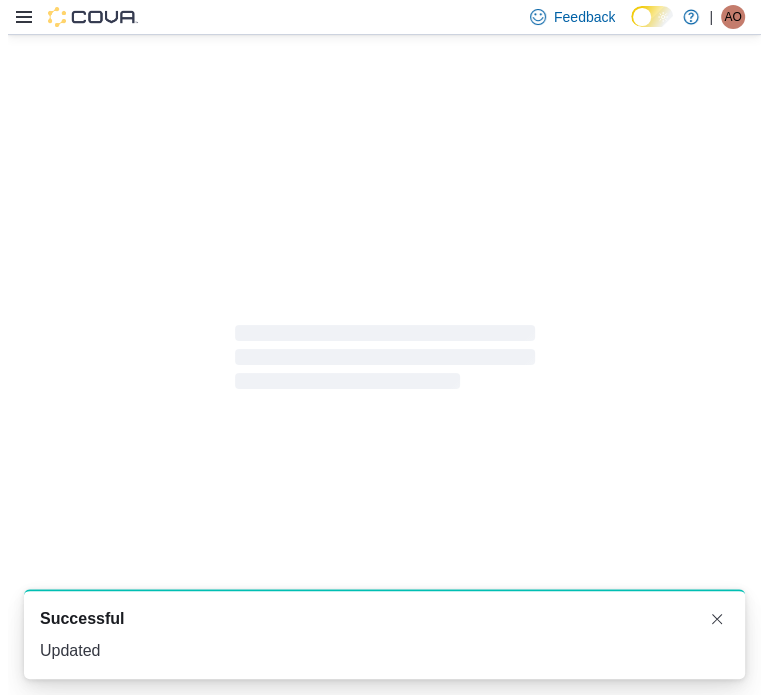 scroll, scrollTop: 0, scrollLeft: 0, axis: both 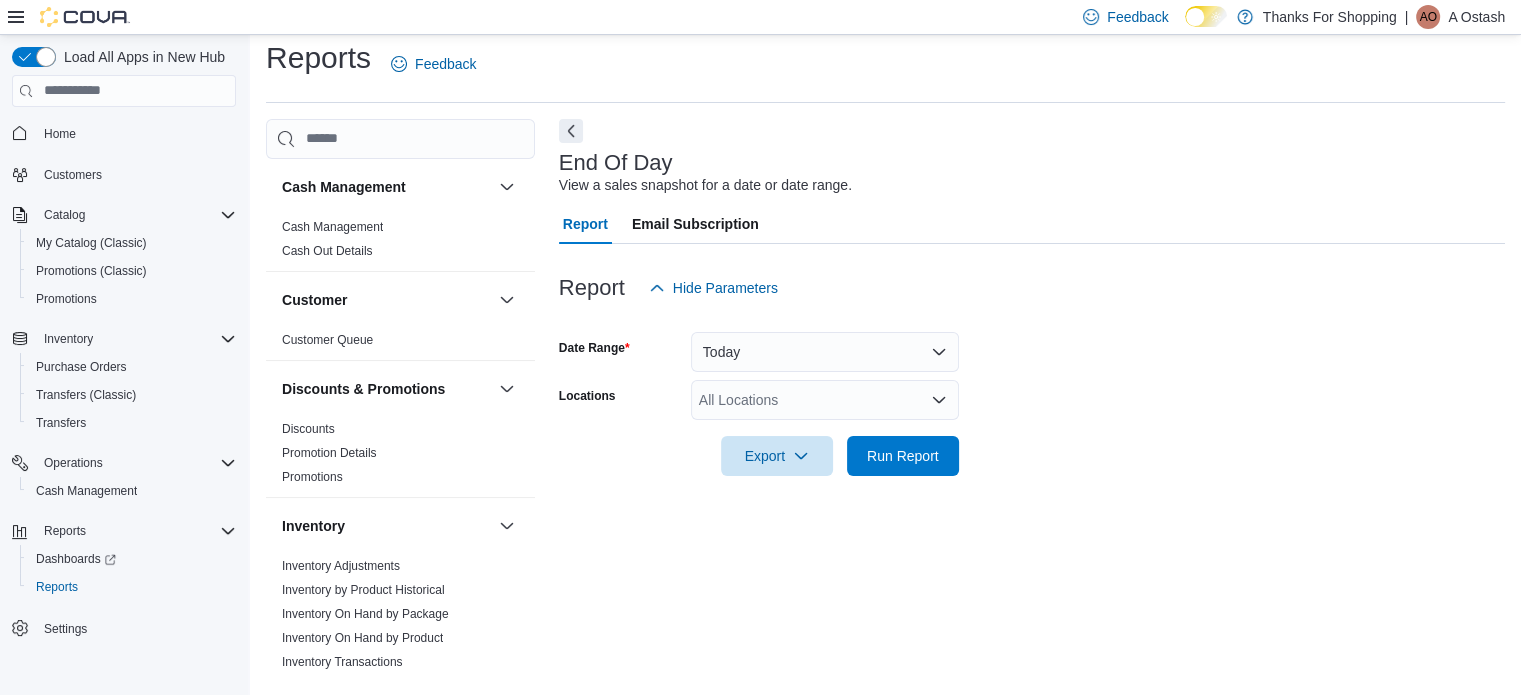 click on "All Locations" at bounding box center (825, 400) 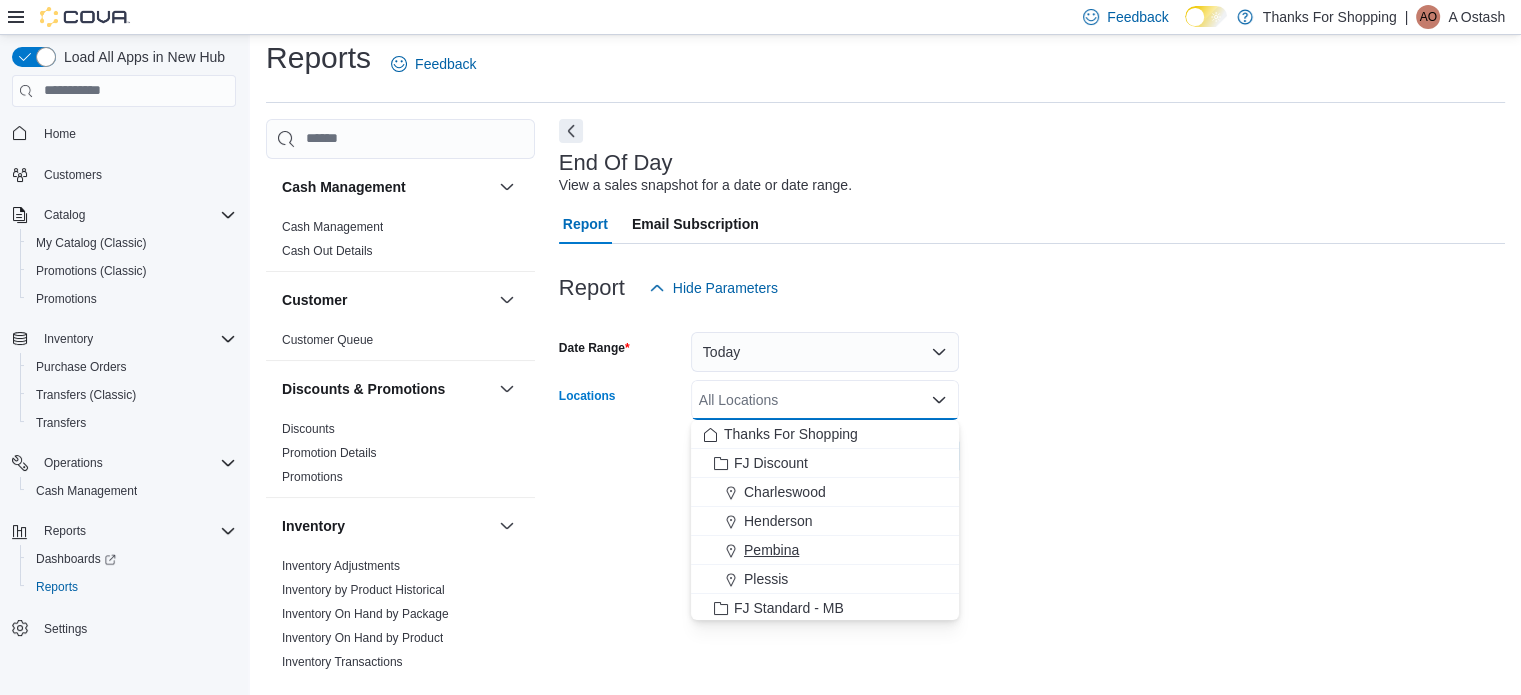 click on "Pembina" at bounding box center [771, 550] 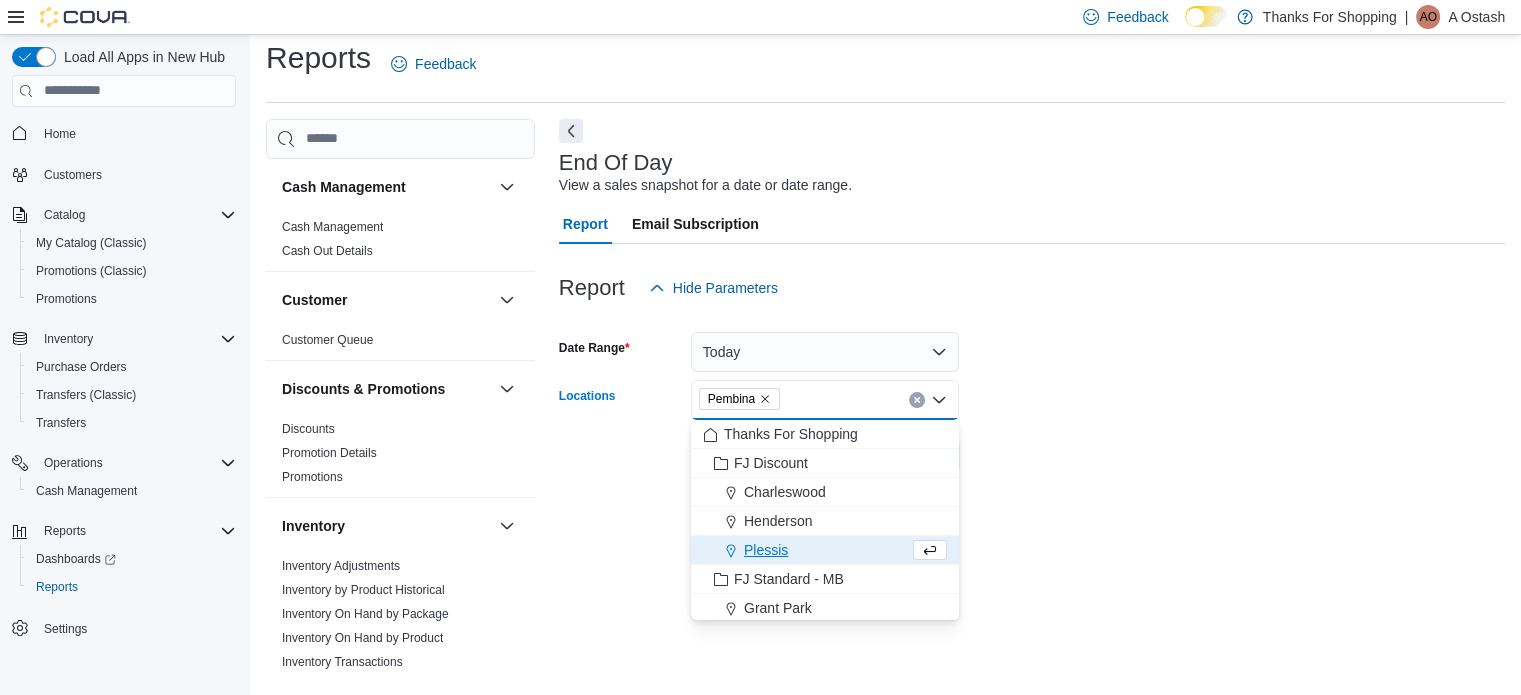 click at bounding box center [1032, 428] 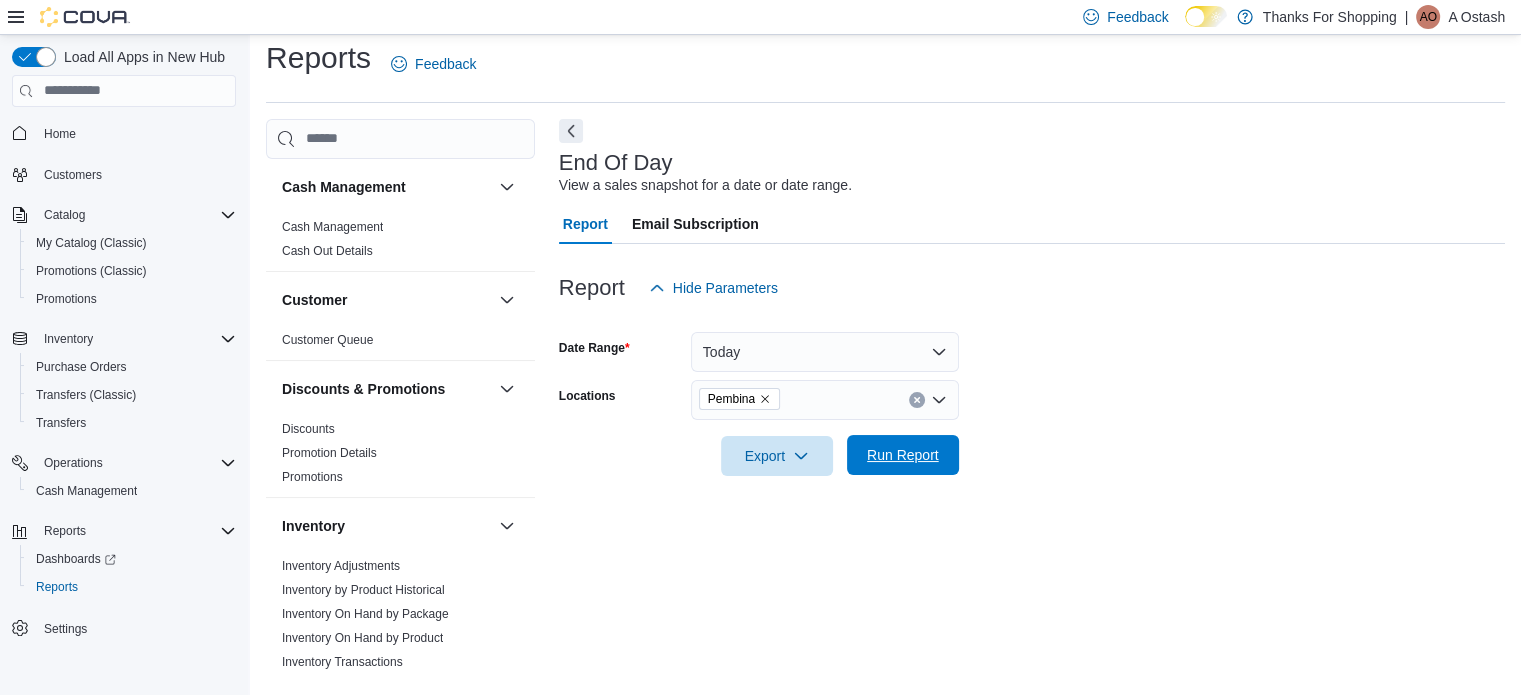 click on "Run Report" at bounding box center (903, 455) 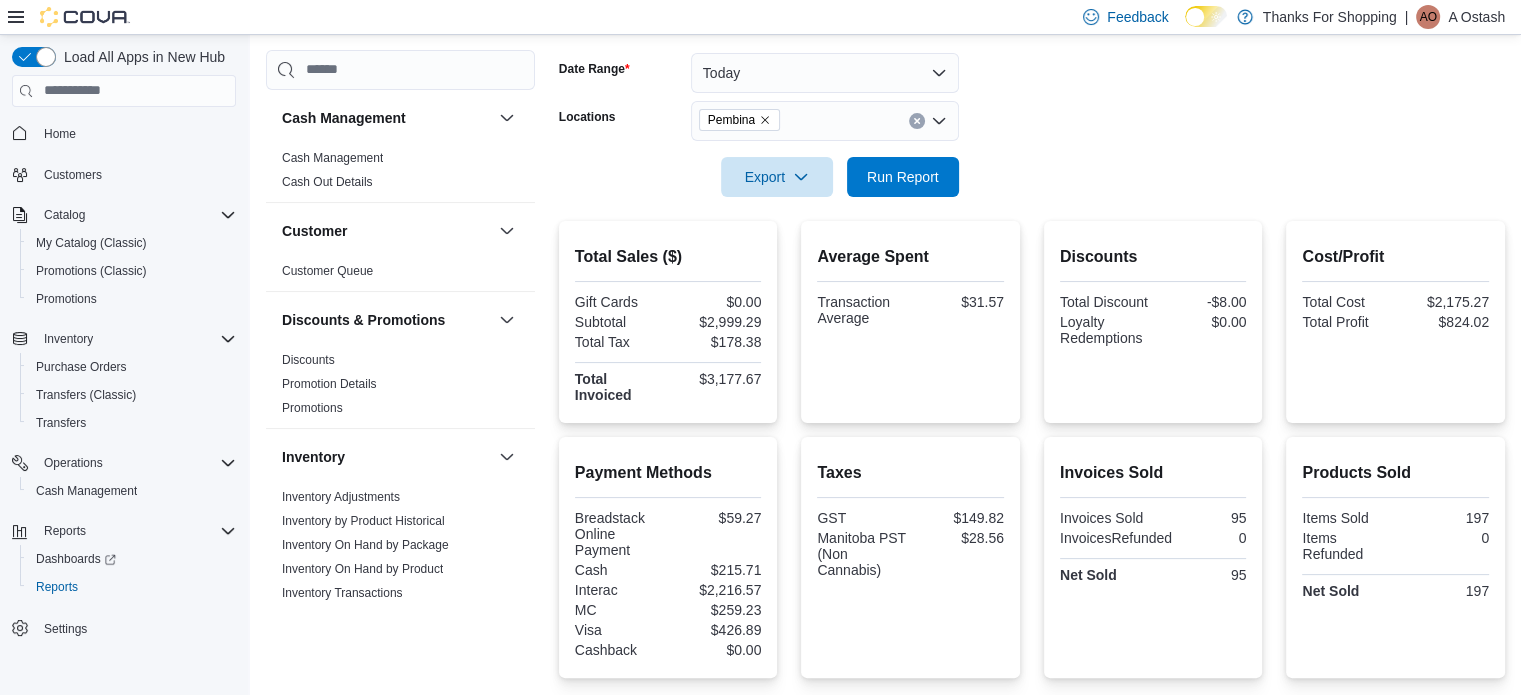 scroll, scrollTop: 290, scrollLeft: 0, axis: vertical 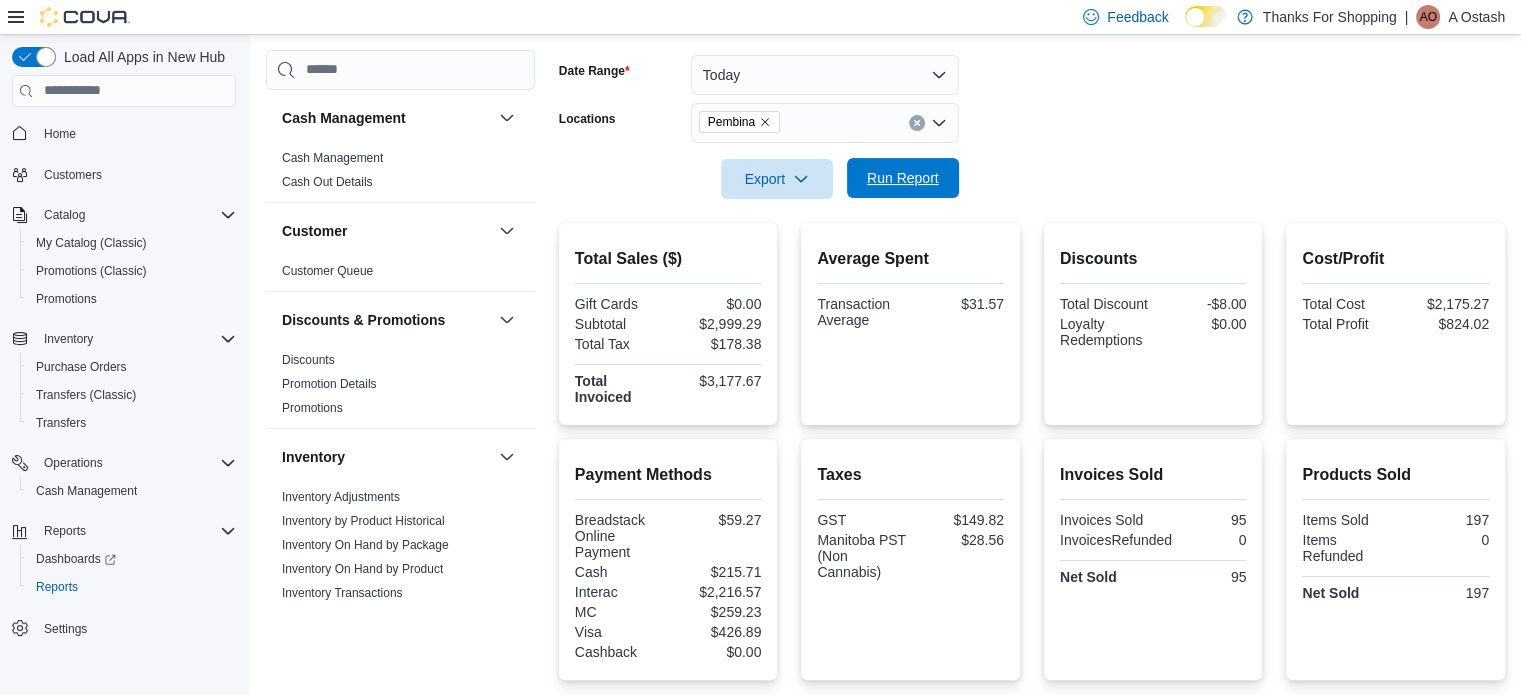 click on "Run Report" at bounding box center (903, 178) 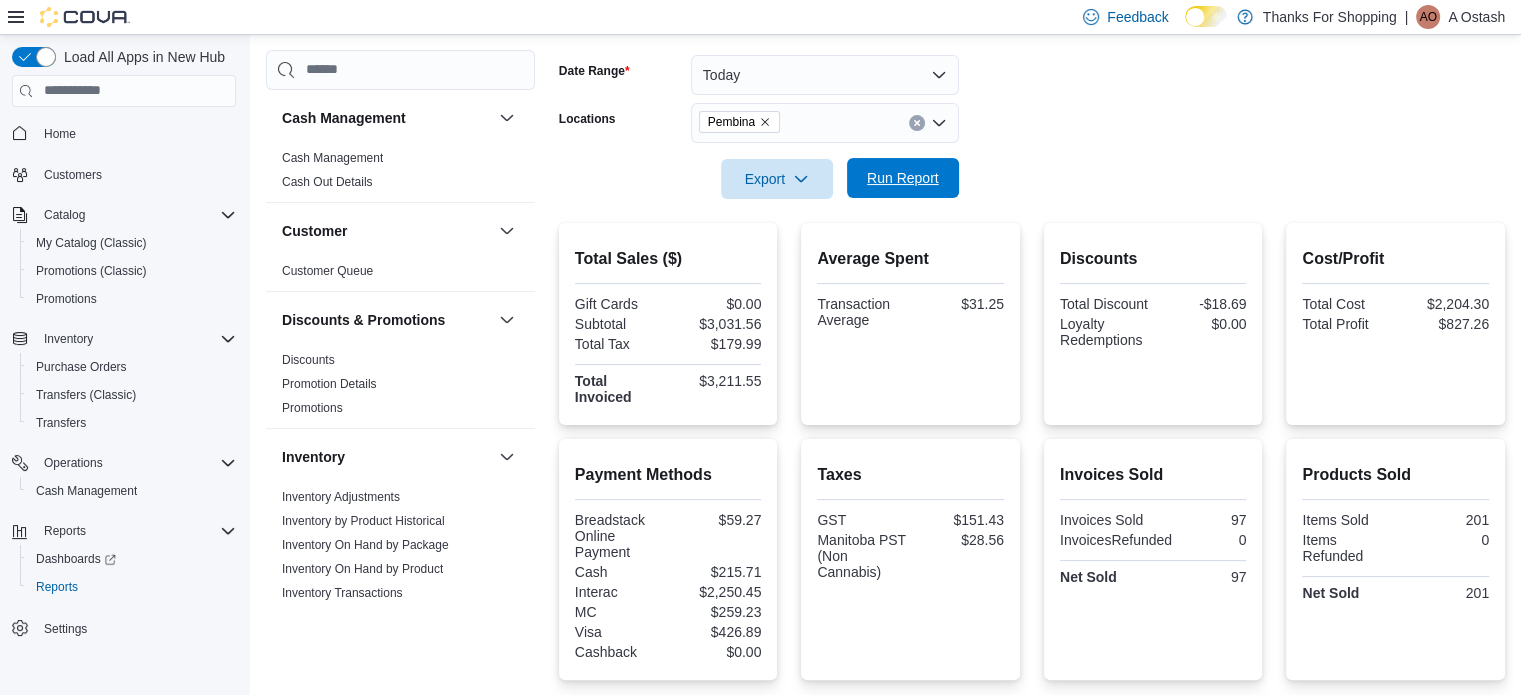 click on "Run Report" at bounding box center (903, 178) 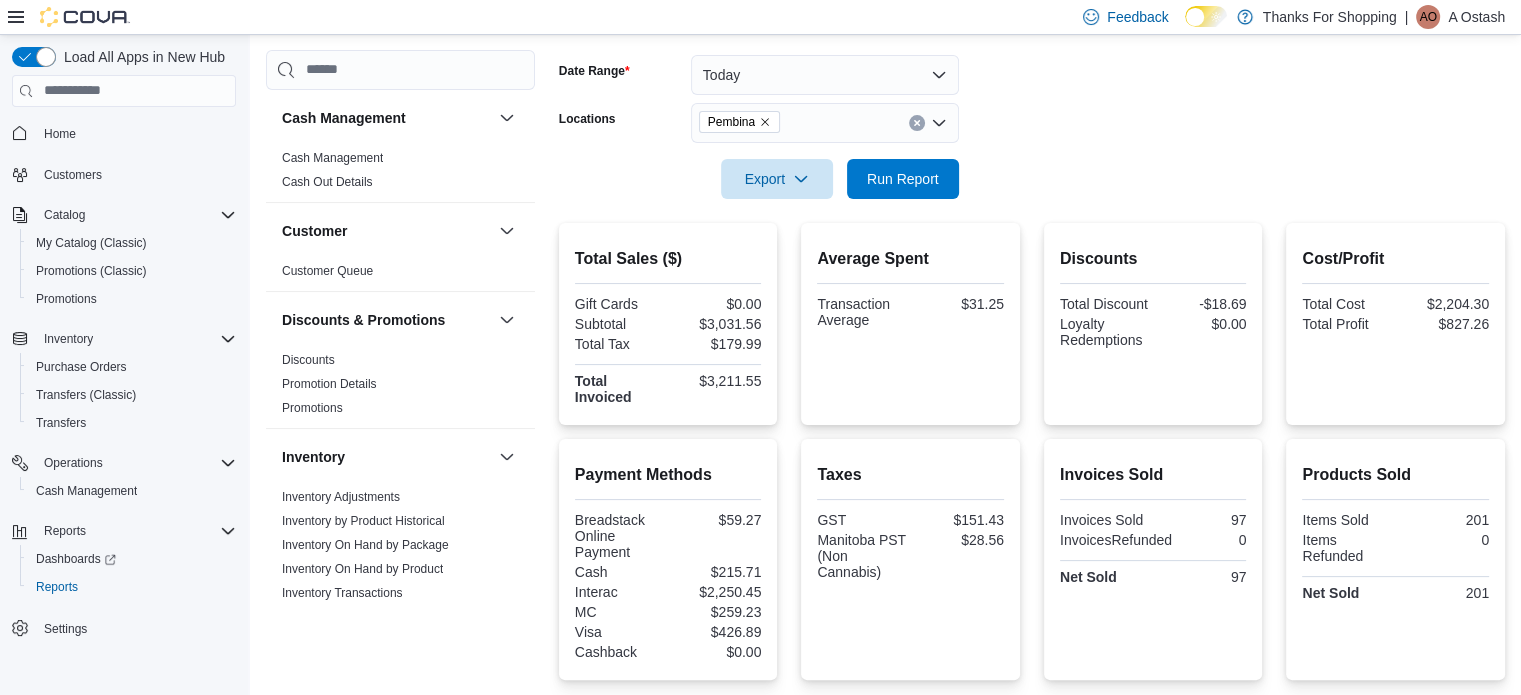 click on "$31.25" at bounding box center [959, 304] 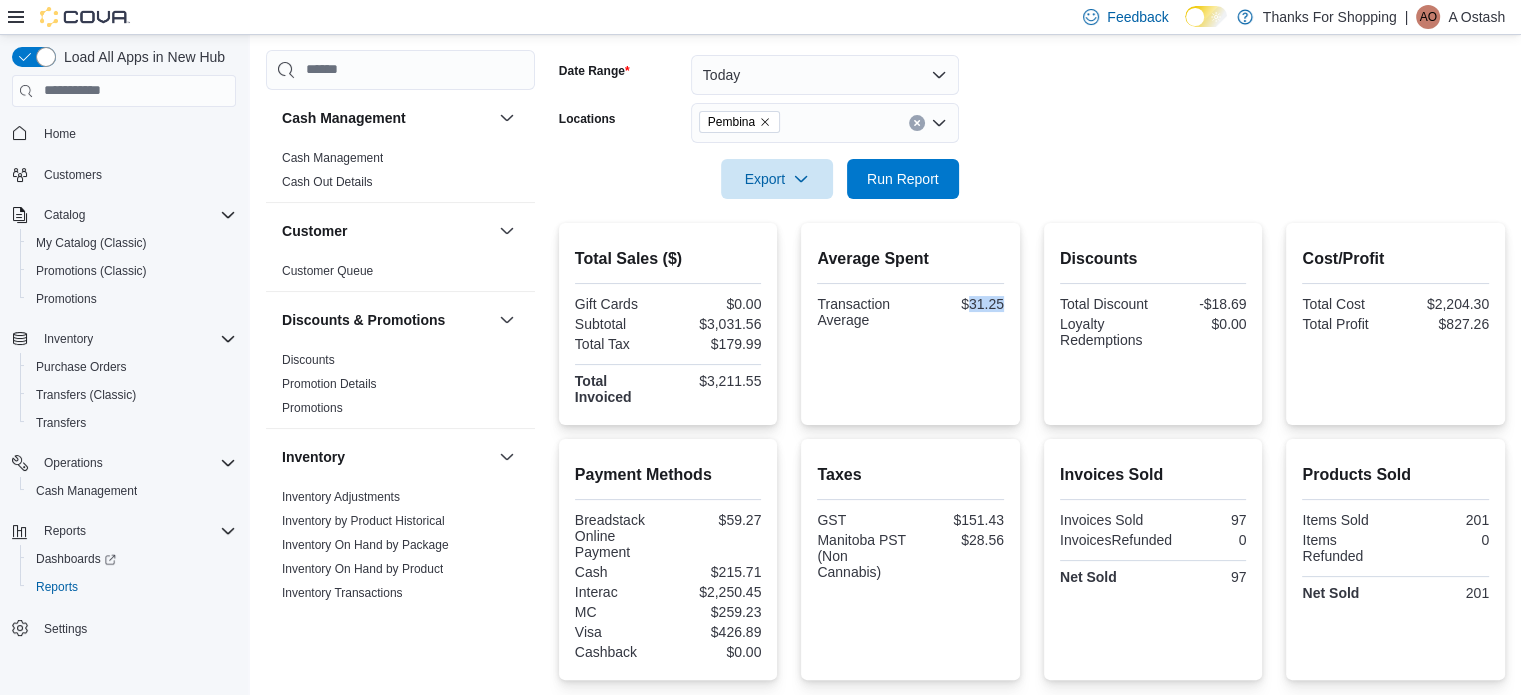 click on "$31.25" at bounding box center (959, 304) 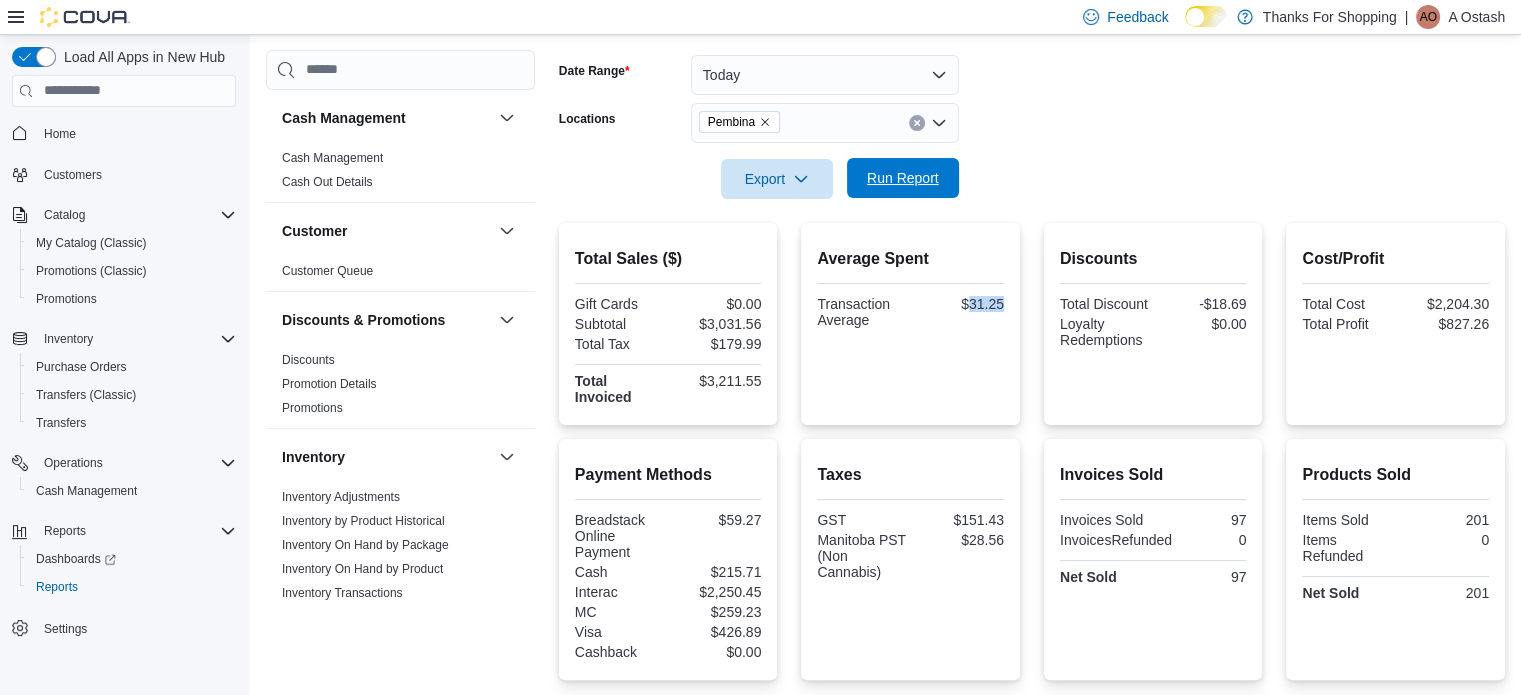 click on "Run Report" at bounding box center [903, 178] 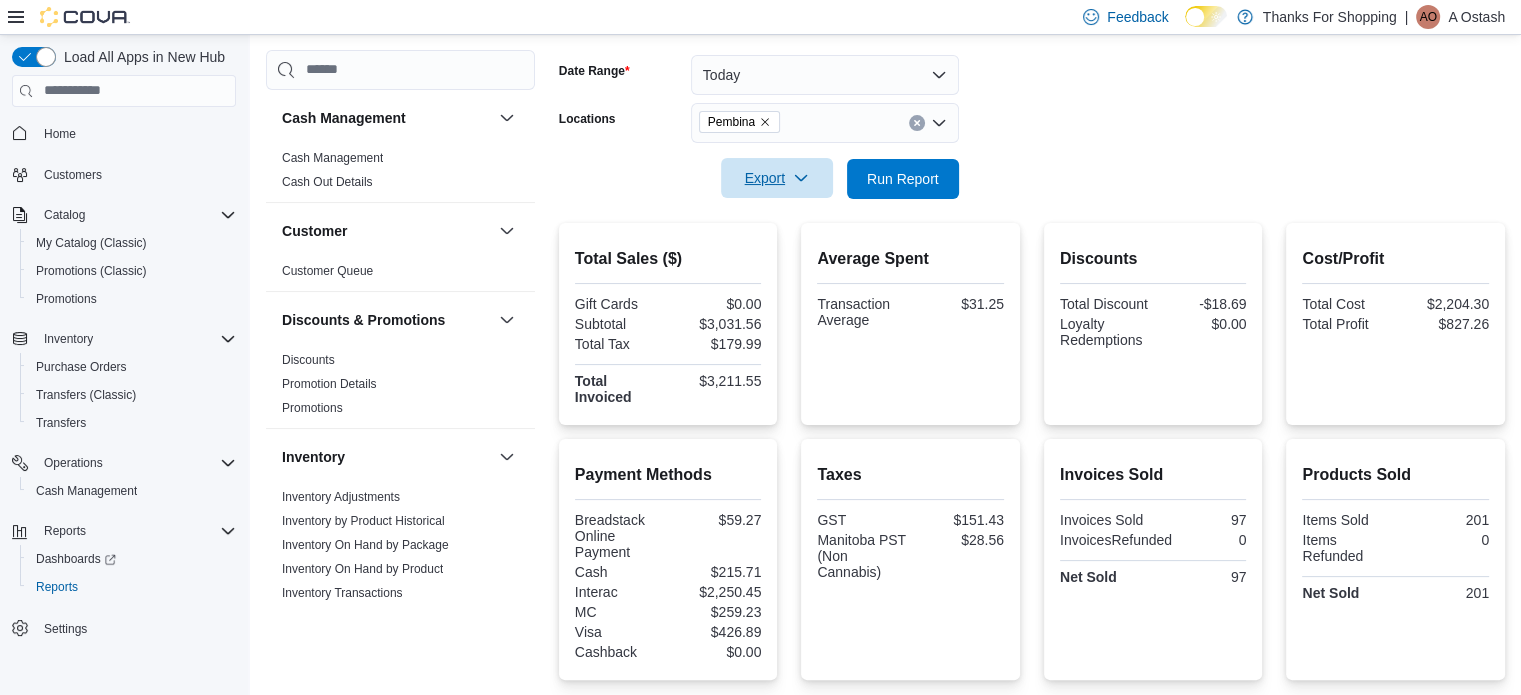 click on "Export" at bounding box center [777, 178] 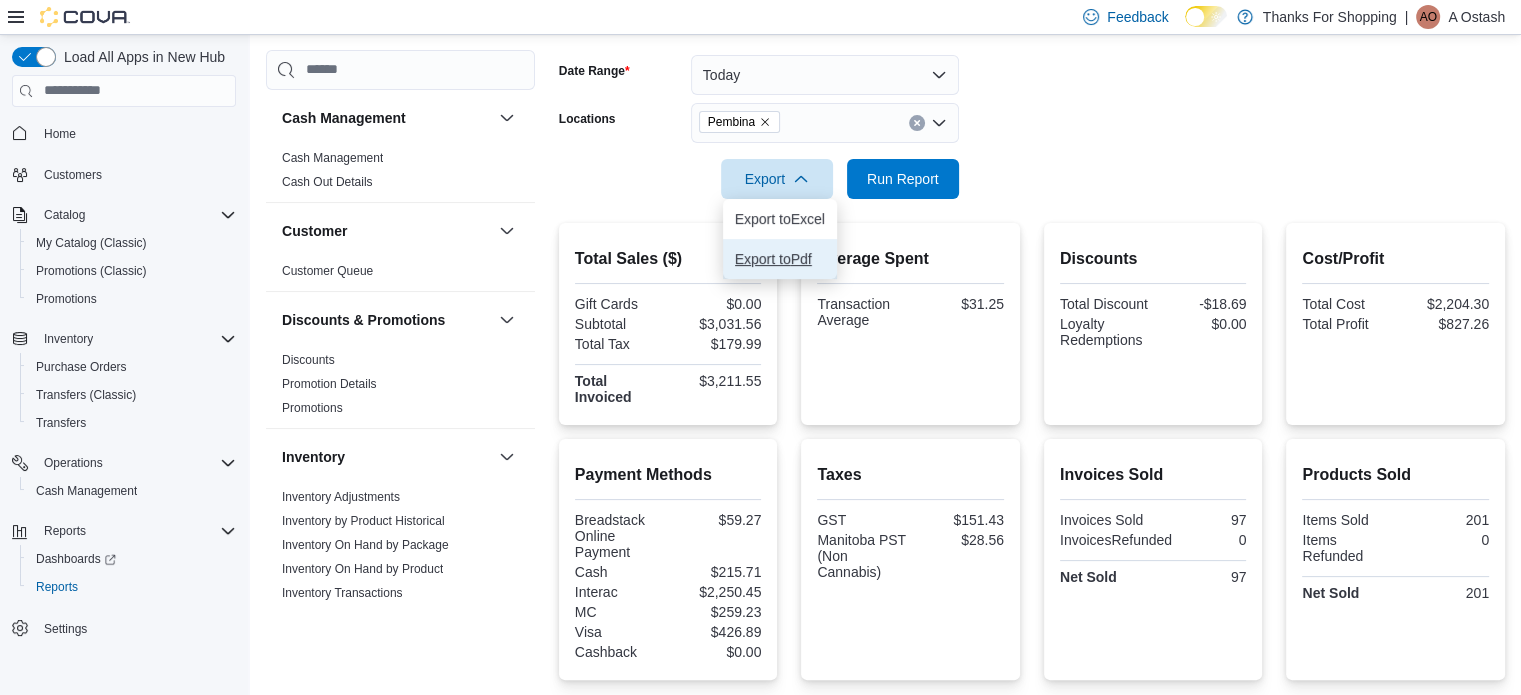 click on "Export to  Pdf" at bounding box center (780, 259) 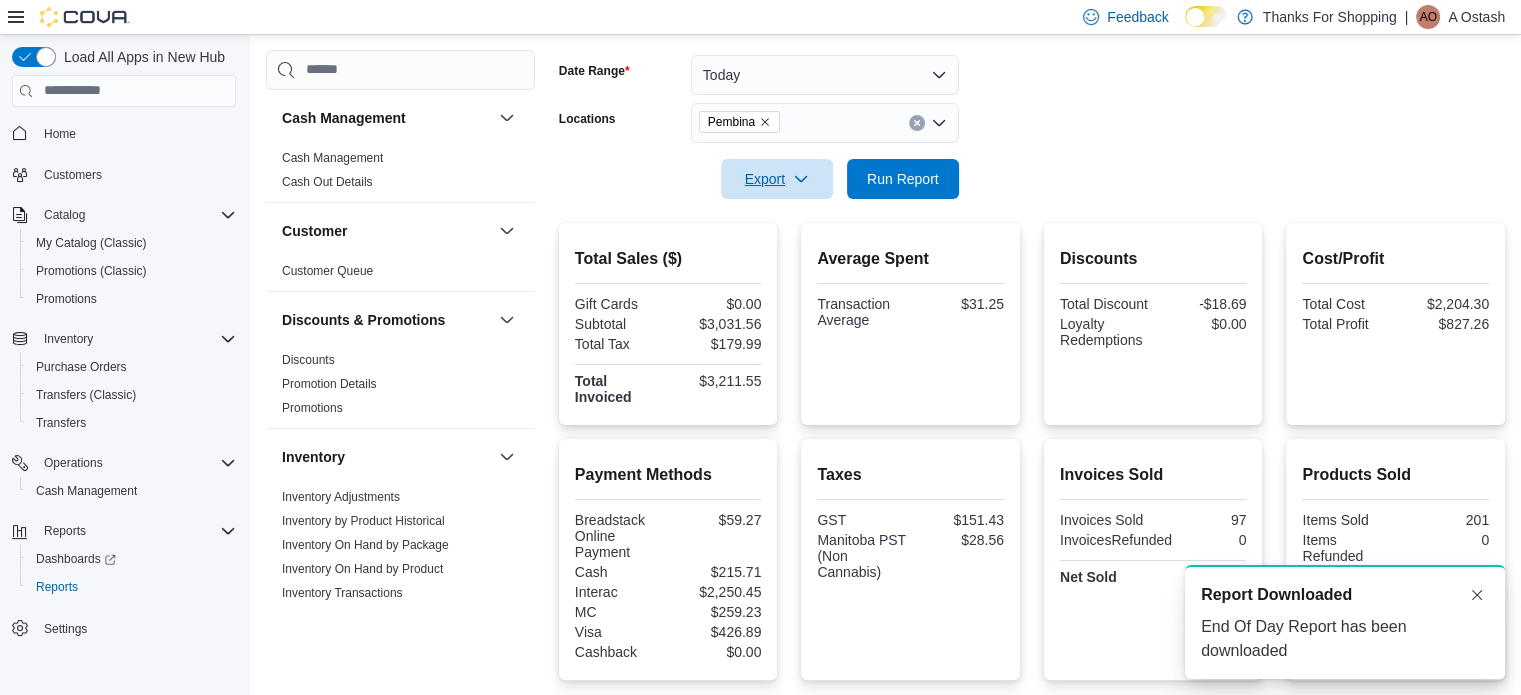 scroll, scrollTop: 0, scrollLeft: 0, axis: both 